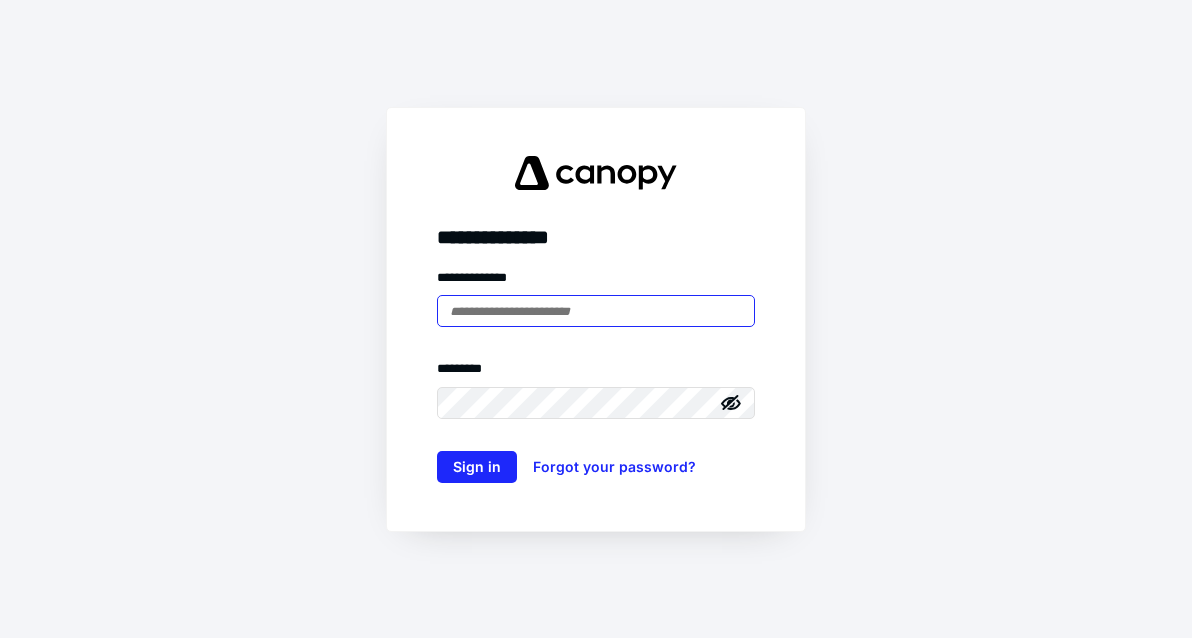 scroll, scrollTop: 0, scrollLeft: 0, axis: both 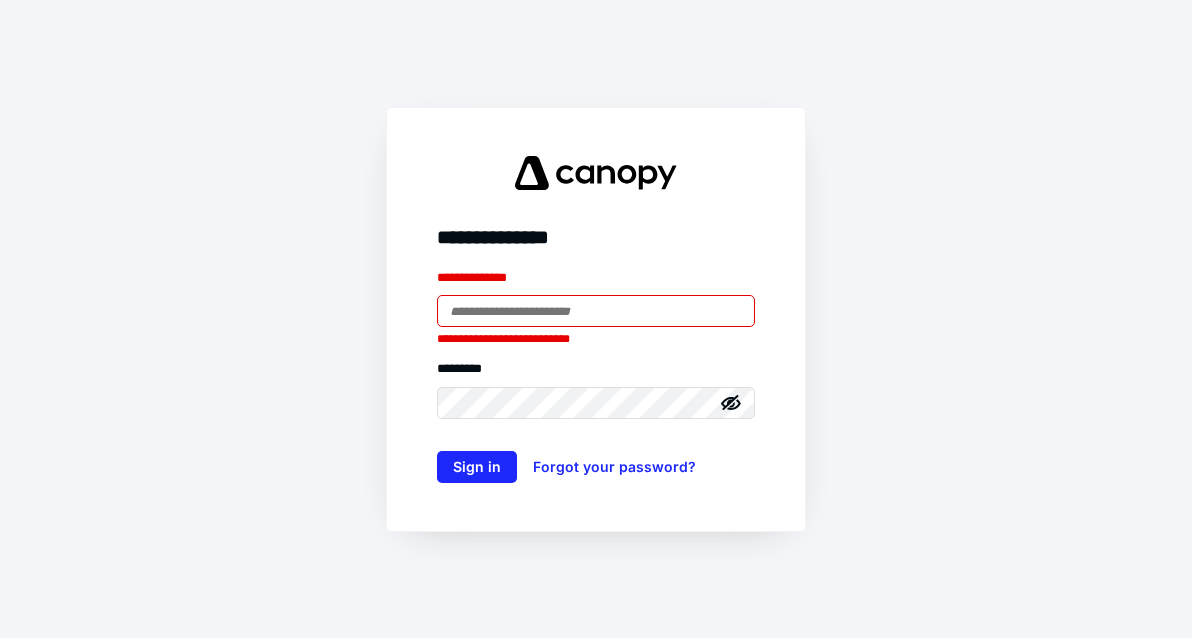 type on "**********" 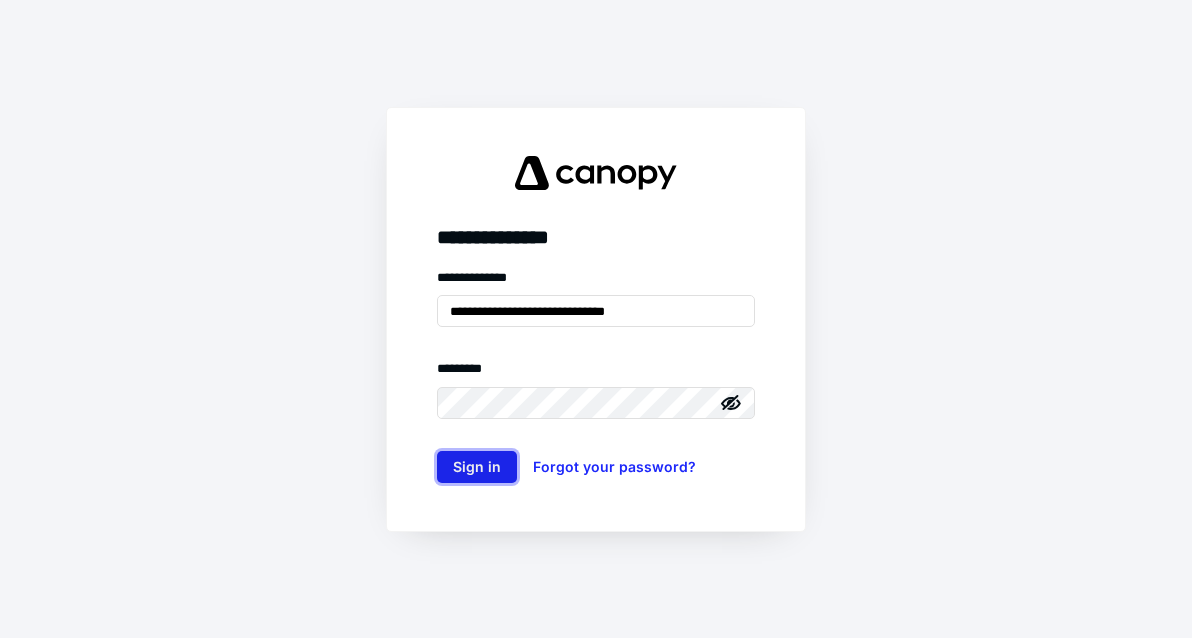 click on "Sign in" at bounding box center (477, 467) 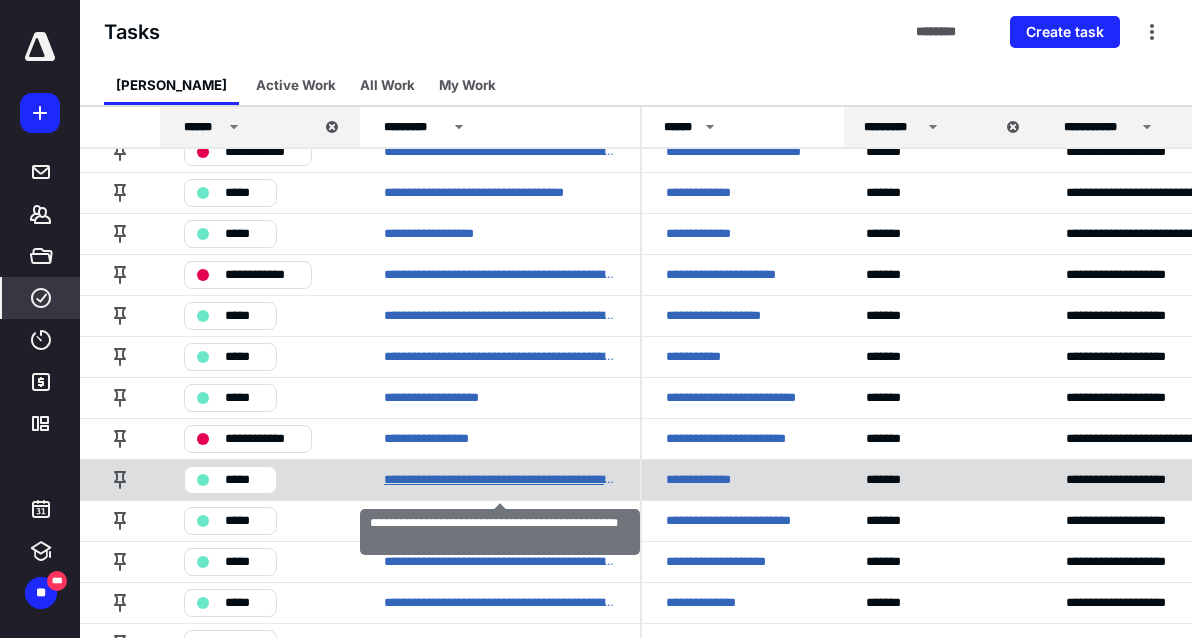 scroll, scrollTop: 156, scrollLeft: 0, axis: vertical 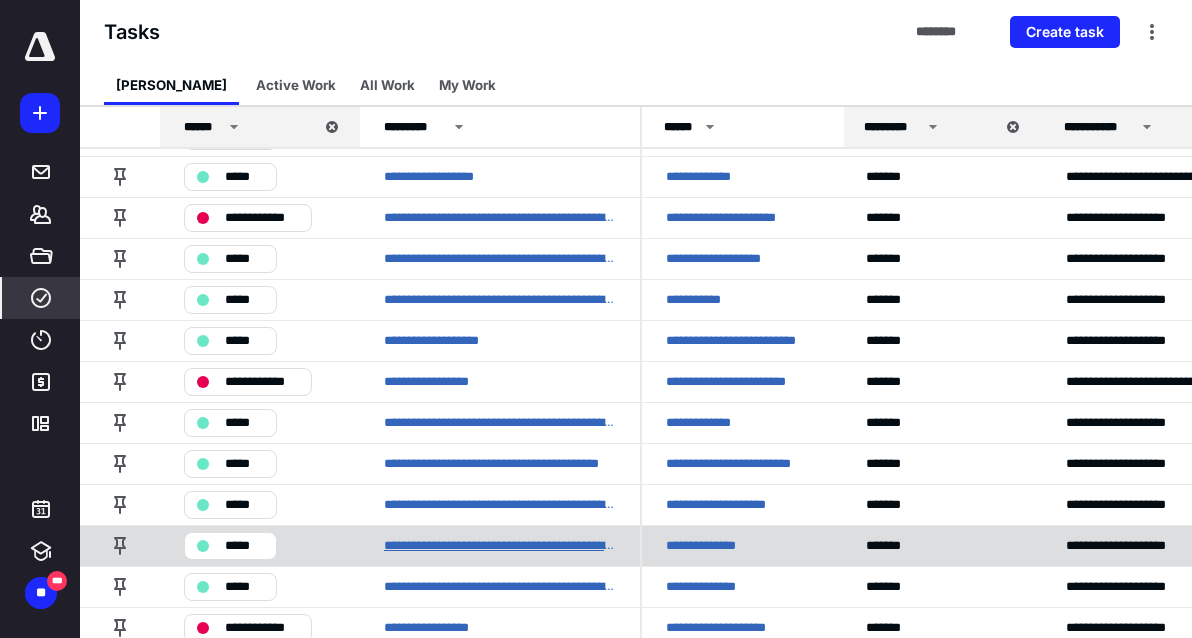 click on "**********" at bounding box center (500, 546) 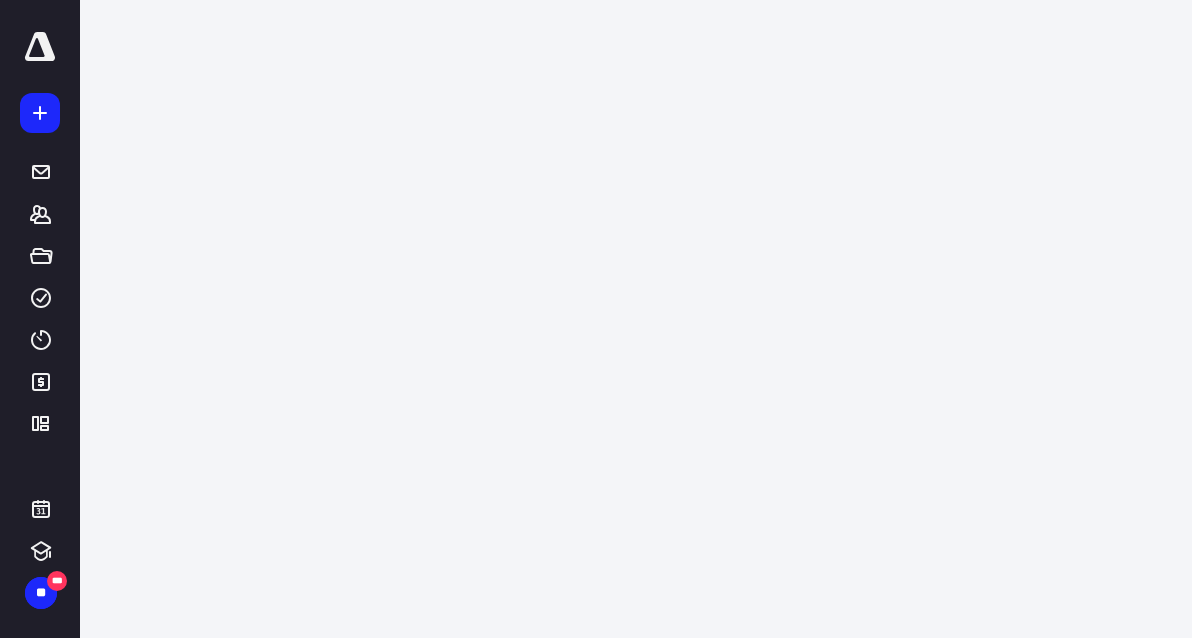 scroll, scrollTop: 0, scrollLeft: 0, axis: both 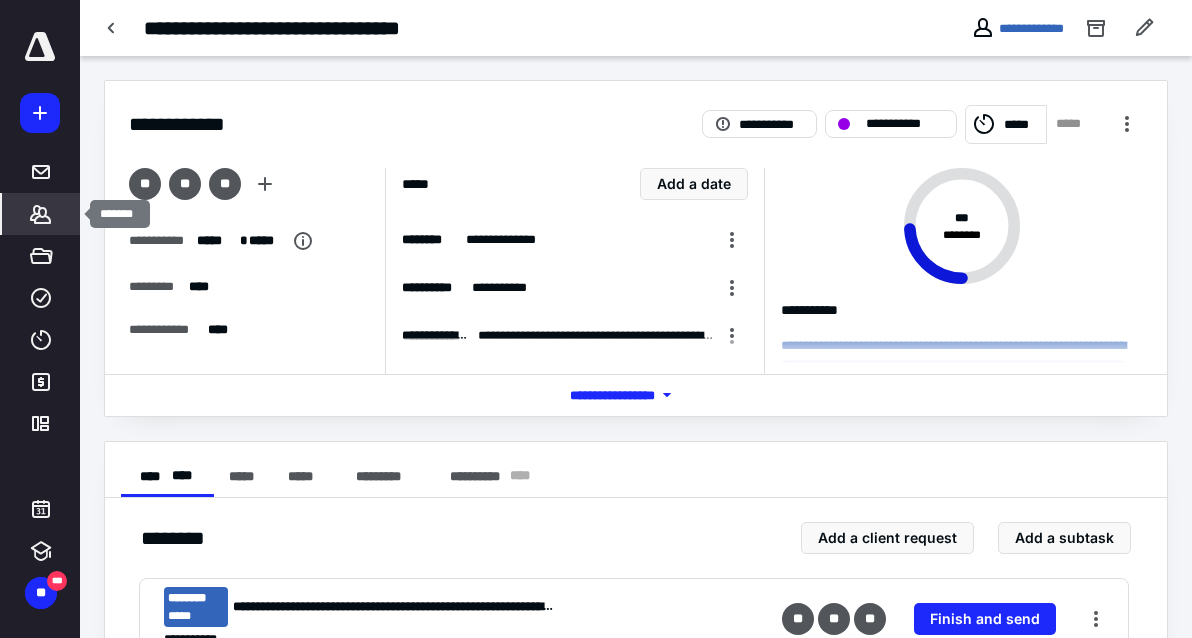 click 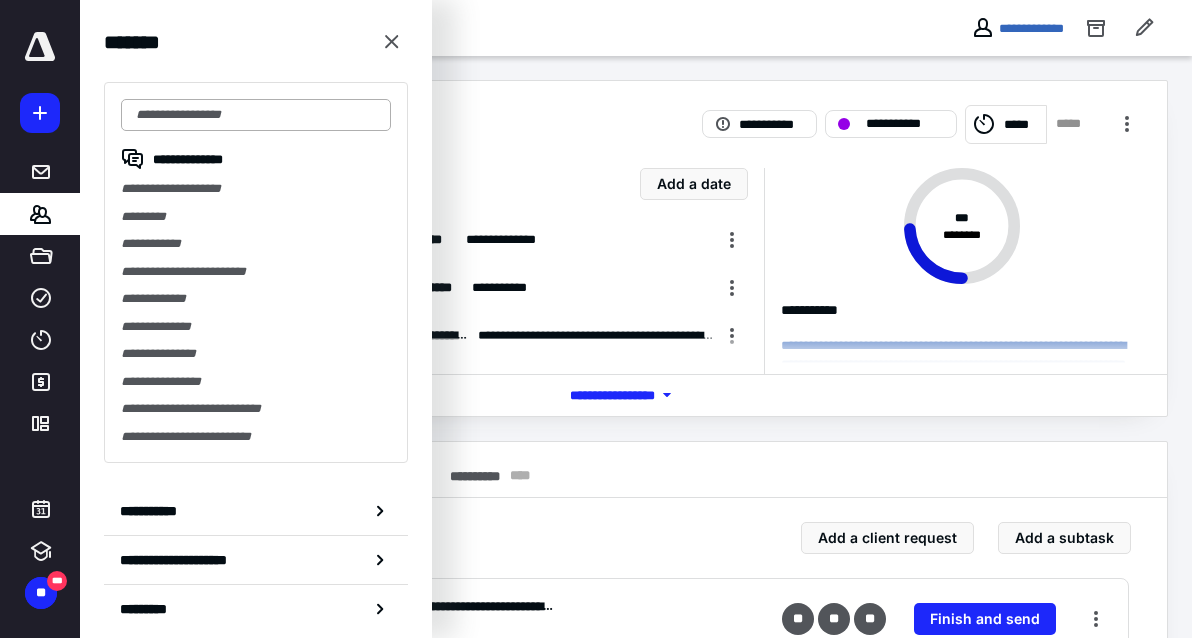 click at bounding box center (256, 115) 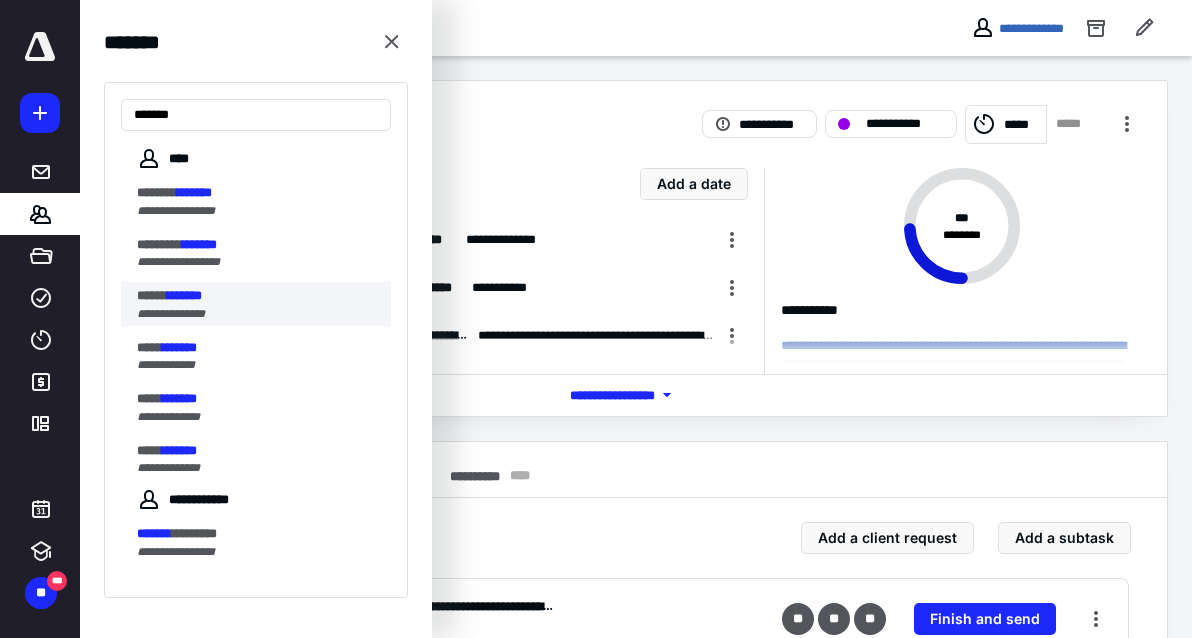 type on "*******" 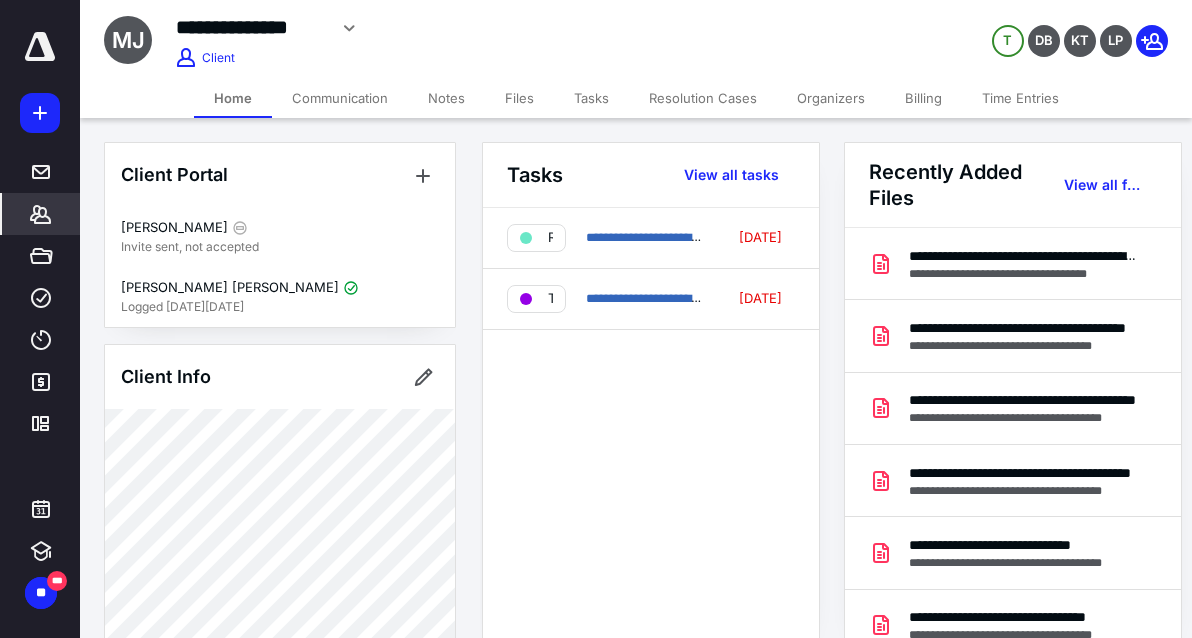 click on "Files" at bounding box center [519, 98] 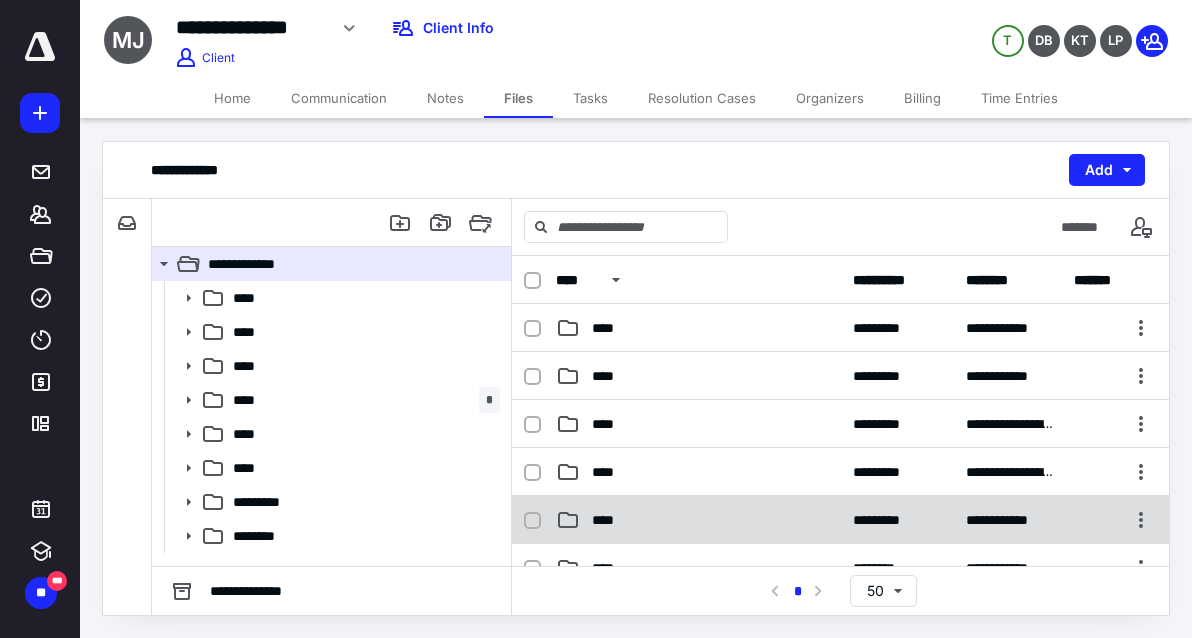 click on "****" at bounding box center [609, 520] 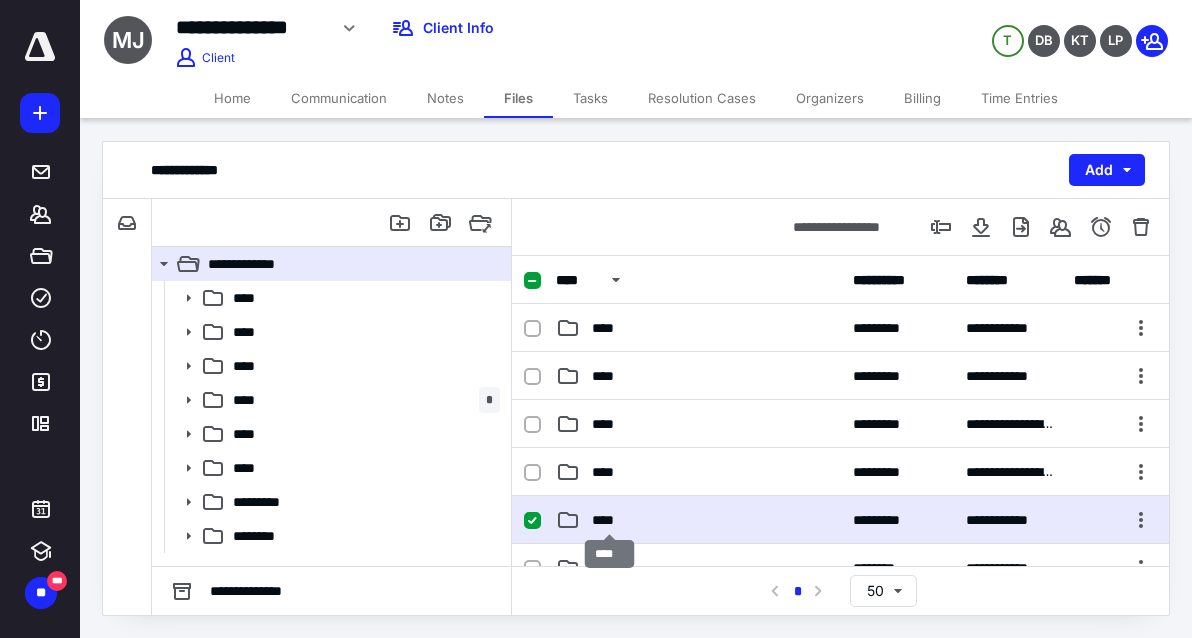click on "****" at bounding box center [609, 520] 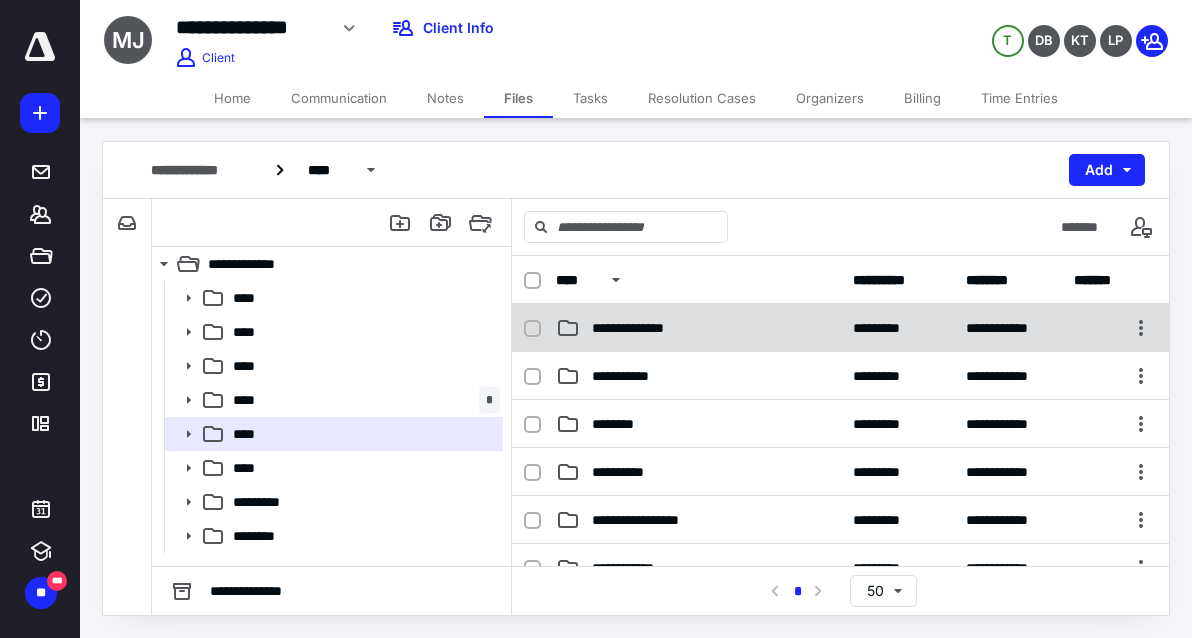 click on "**********" at bounding box center [640, 328] 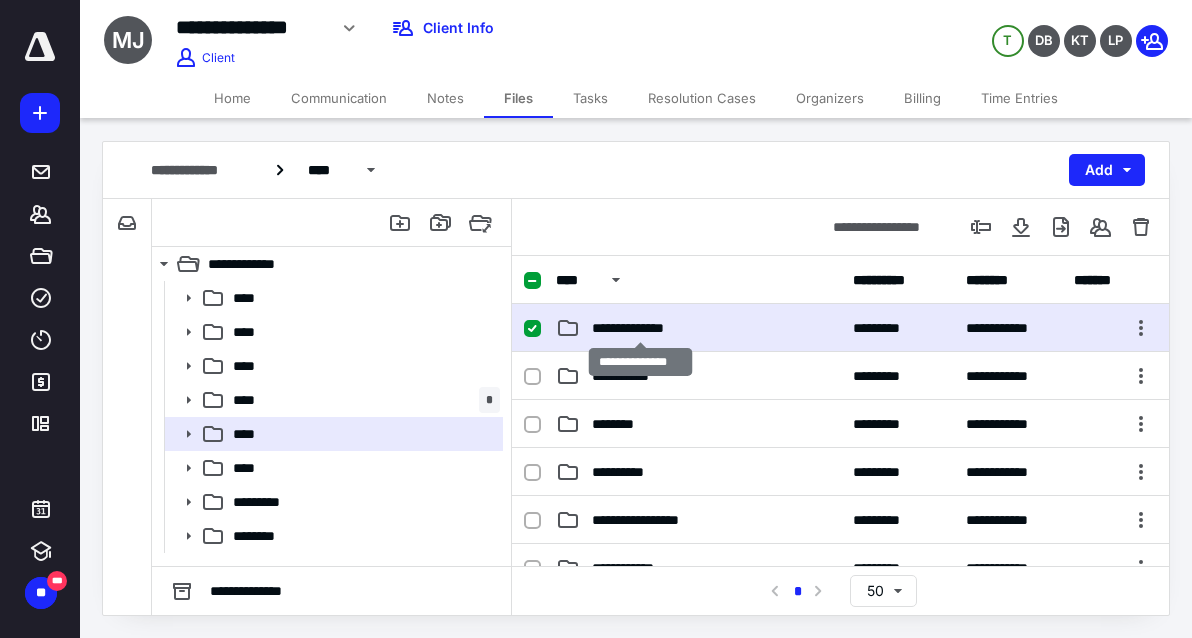 click on "**********" at bounding box center [640, 328] 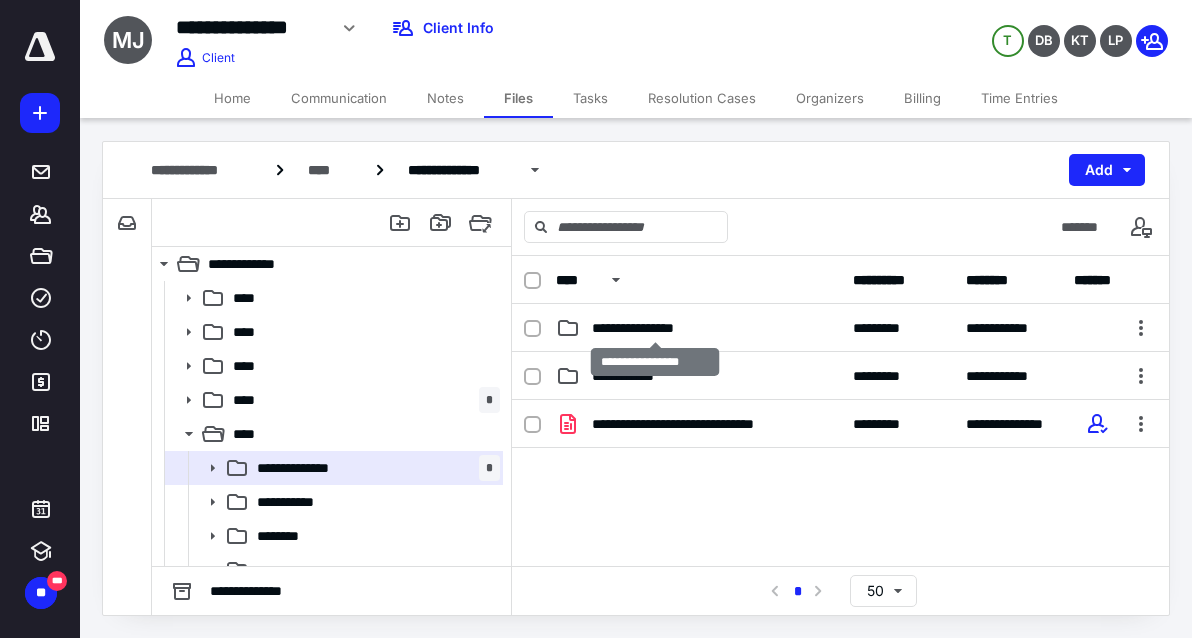 click on "**********" at bounding box center (655, 328) 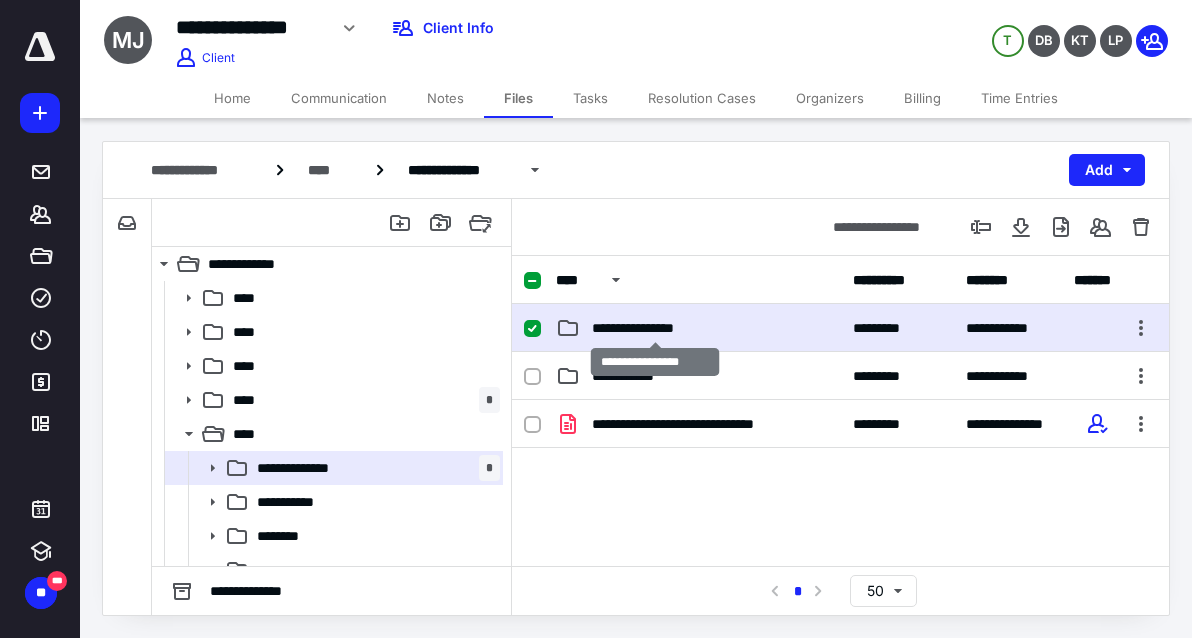 click on "**********" at bounding box center [655, 328] 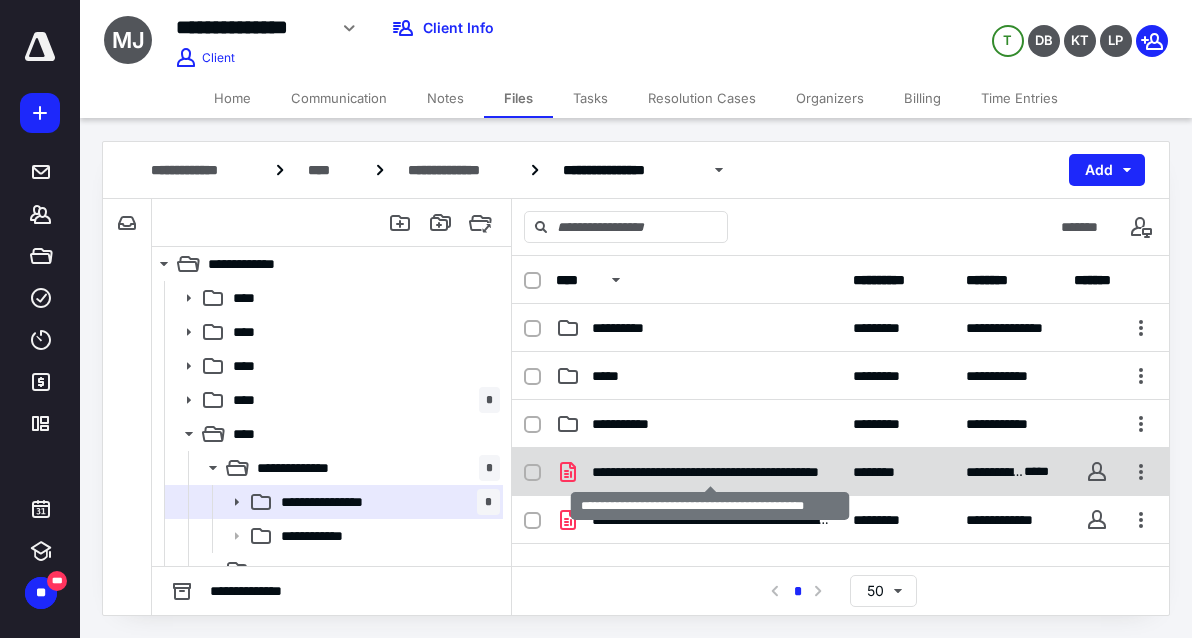 click on "**********" at bounding box center (710, 472) 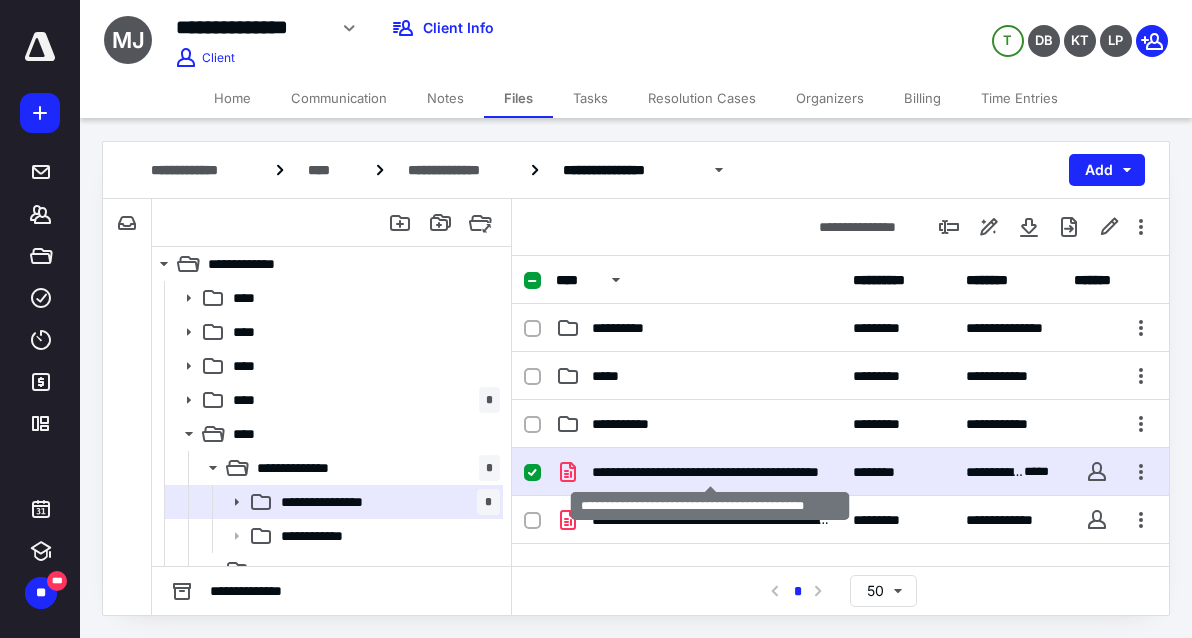 click on "**********" at bounding box center [710, 472] 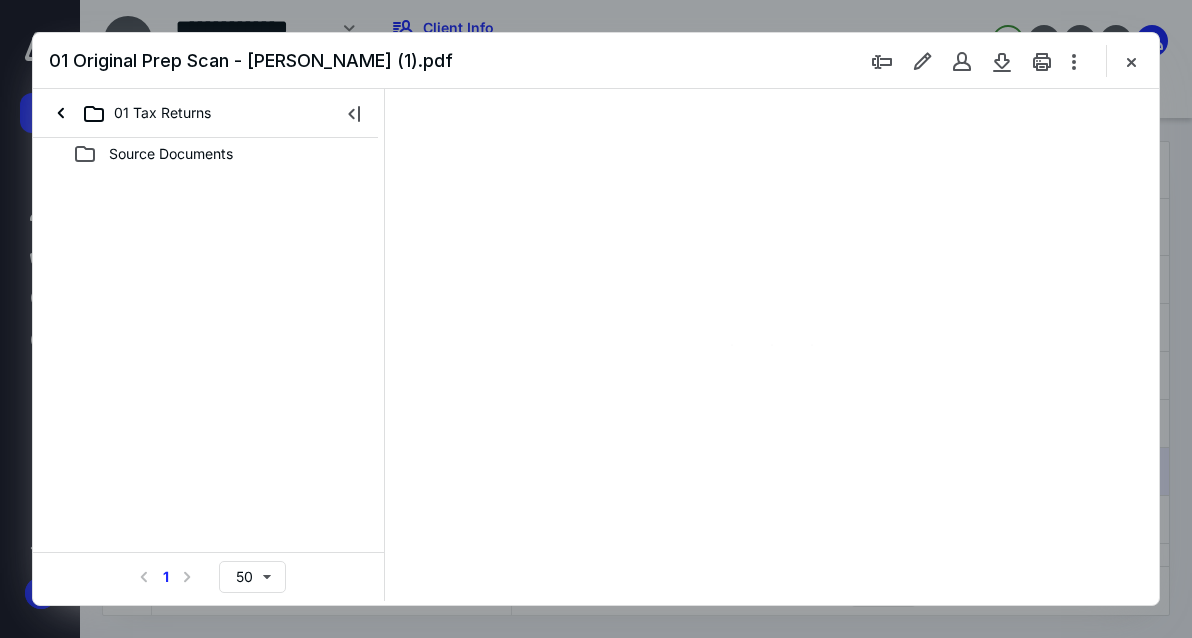 scroll, scrollTop: 0, scrollLeft: 0, axis: both 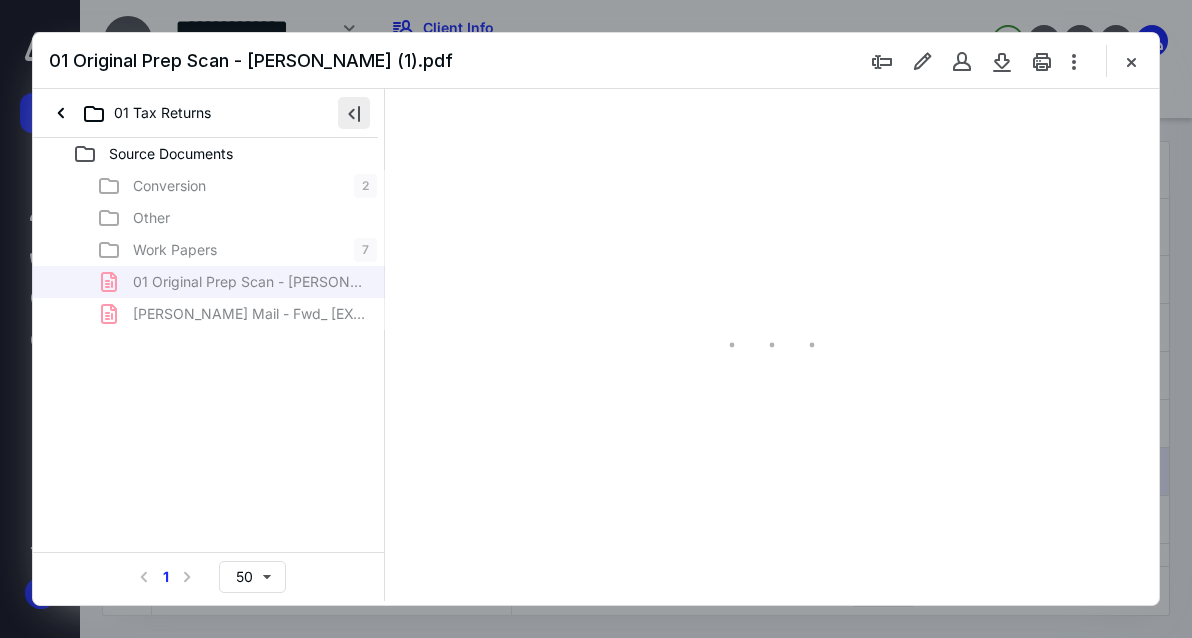 click at bounding box center (354, 113) 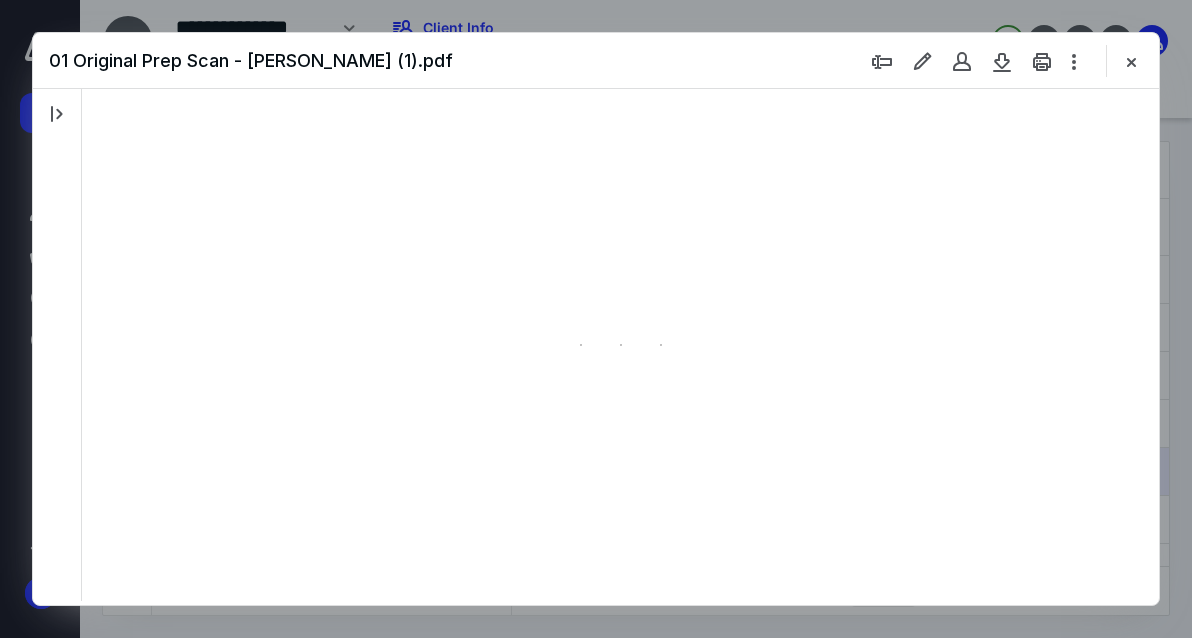 type on "171" 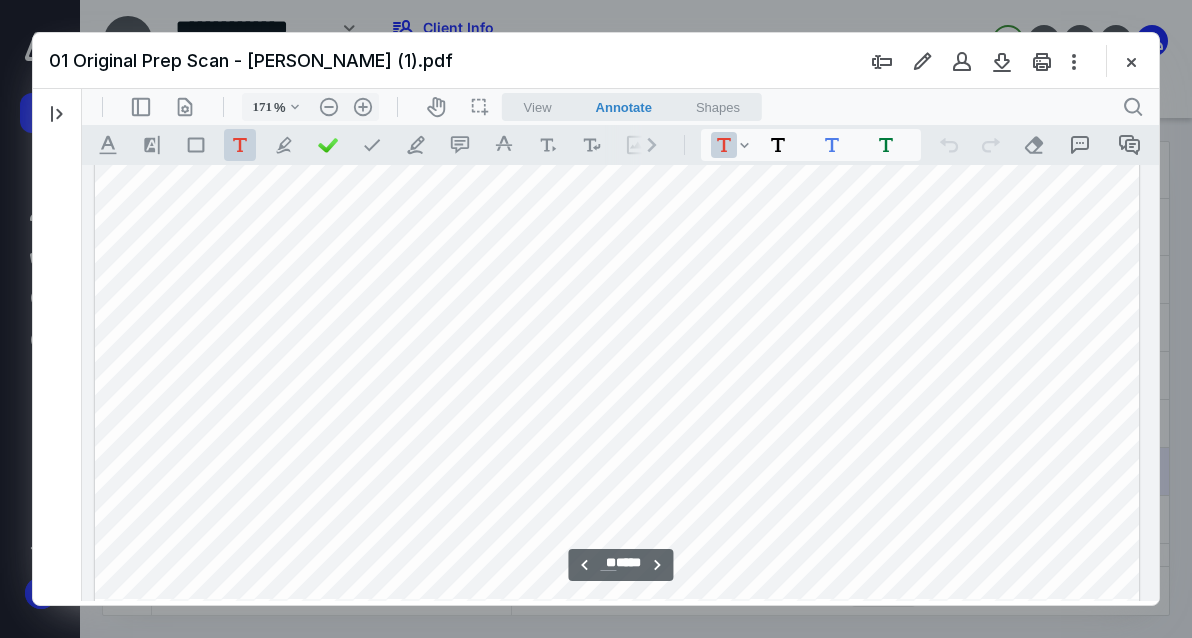 scroll, scrollTop: 18561, scrollLeft: 148, axis: both 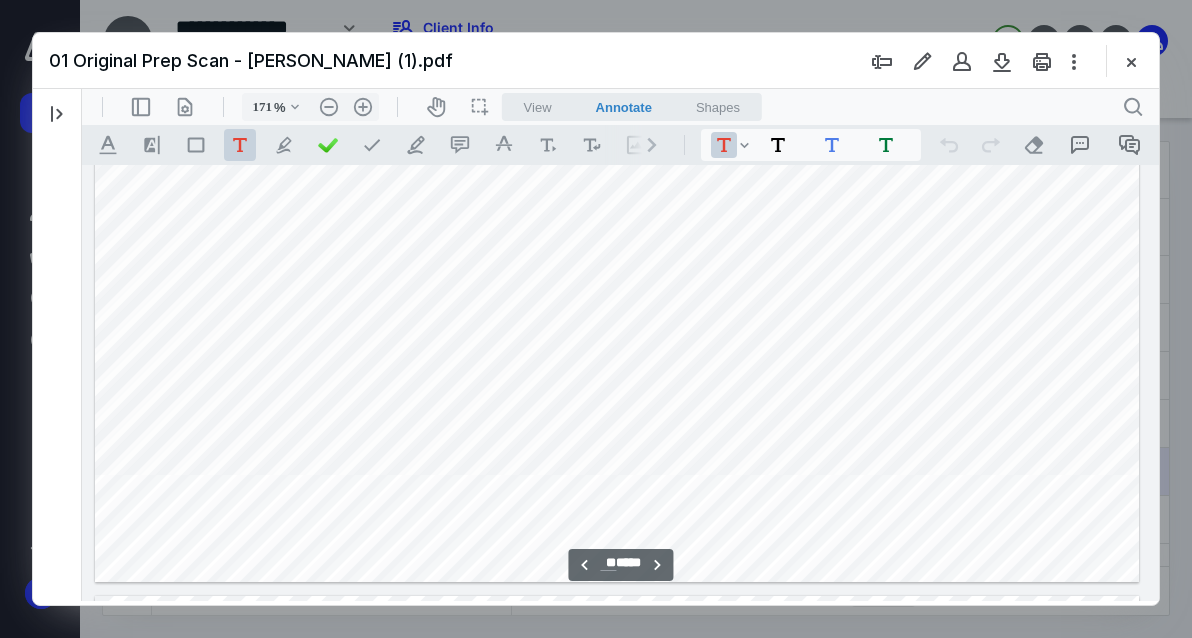 type on "**" 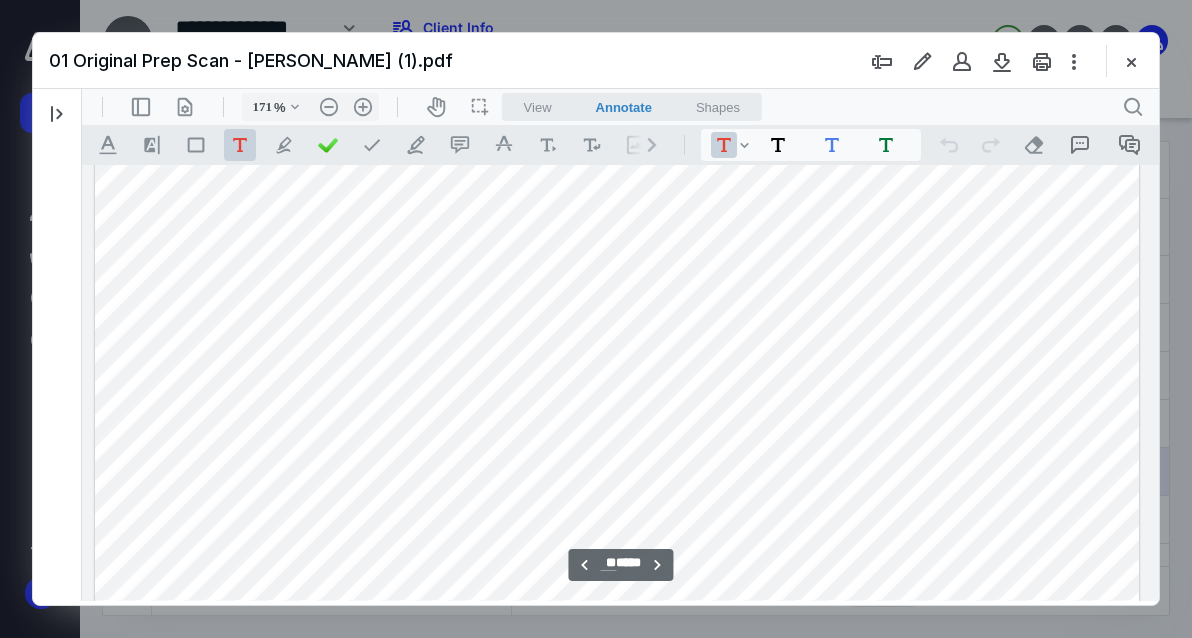 scroll, scrollTop: 19132, scrollLeft: 148, axis: both 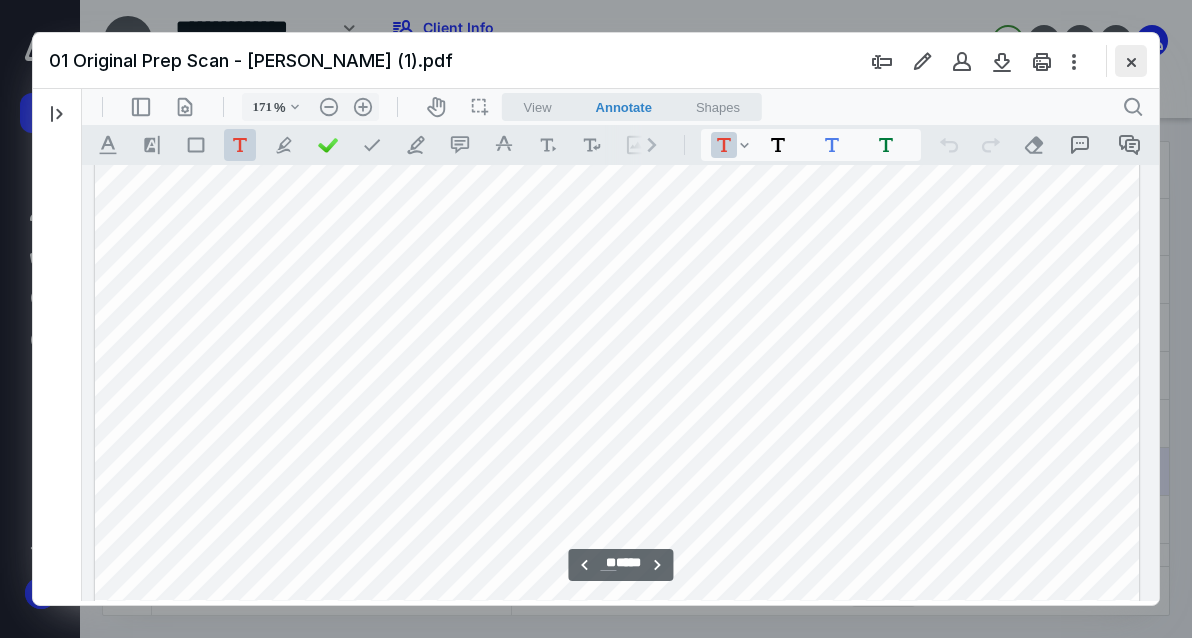 click at bounding box center [1131, 61] 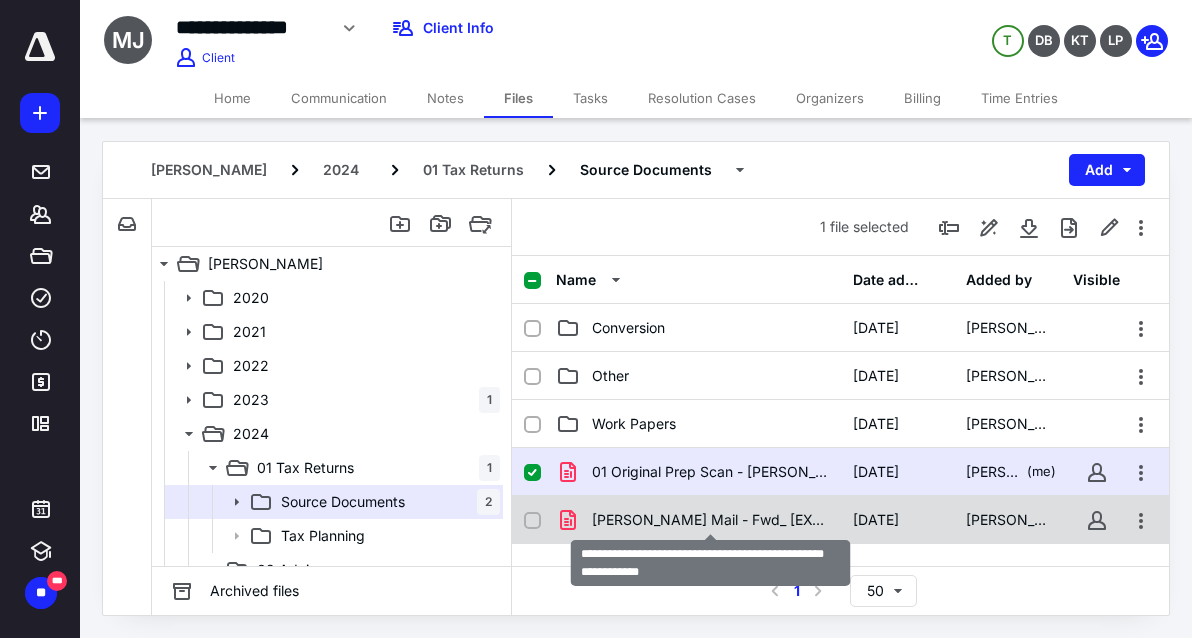 click on "Davies Allen Mail - Fwd_ [EXT] Fwd_ 2024 Tax Extension Est.pdf" at bounding box center [710, 520] 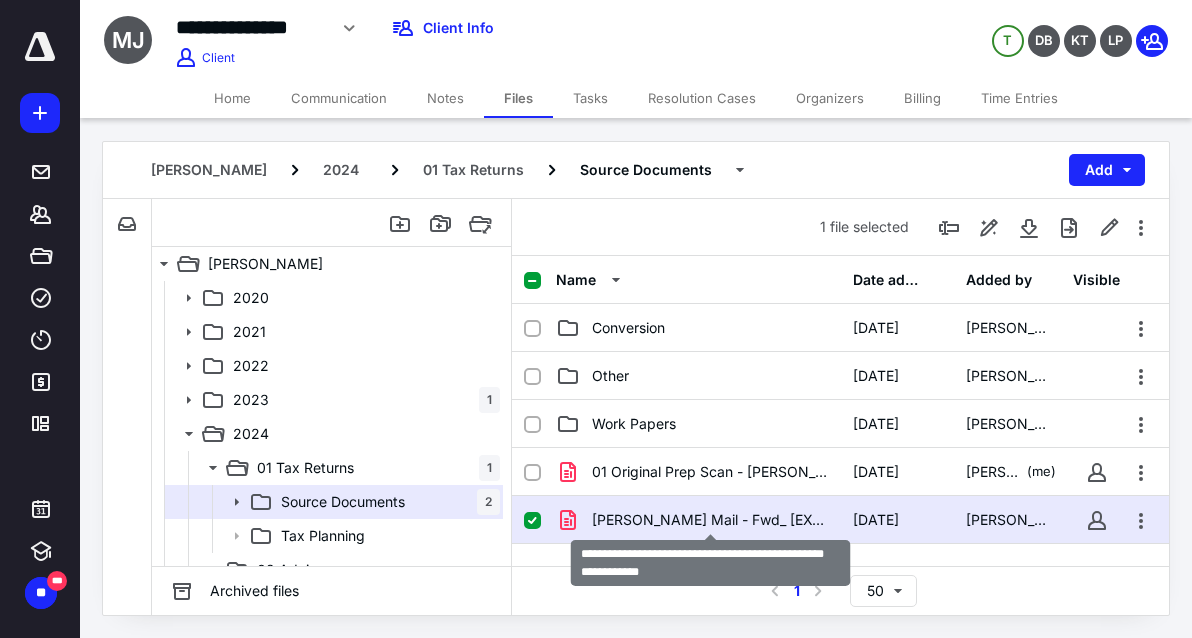 click on "Davies Allen Mail - Fwd_ [EXT] Fwd_ 2024 Tax Extension Est.pdf" at bounding box center [710, 520] 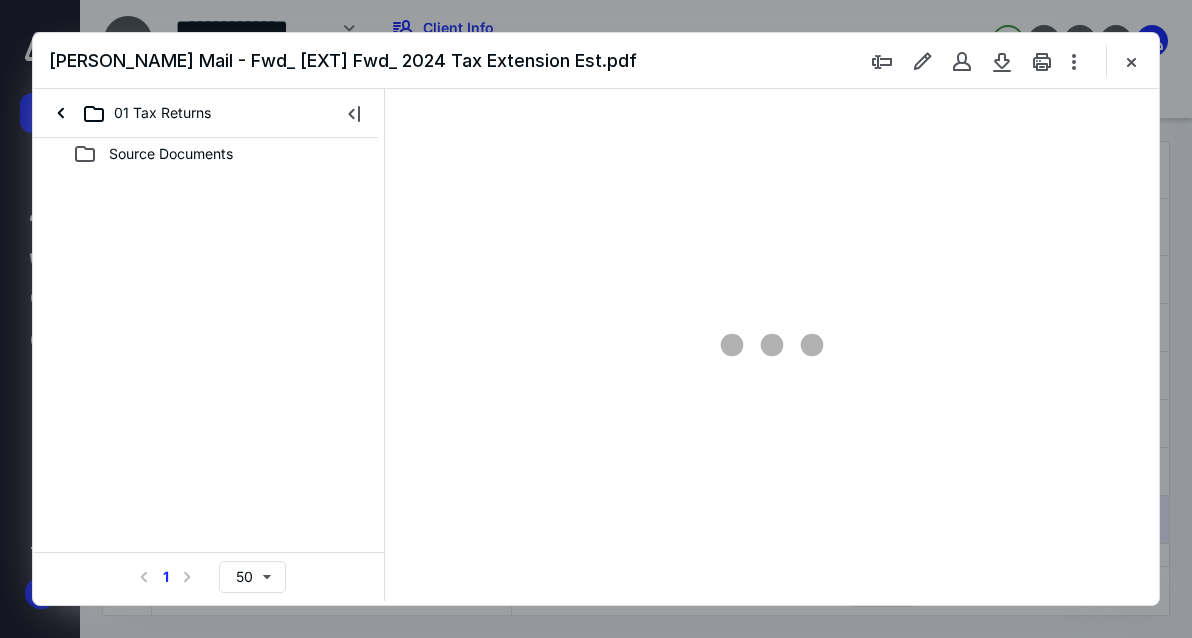 scroll, scrollTop: 0, scrollLeft: 0, axis: both 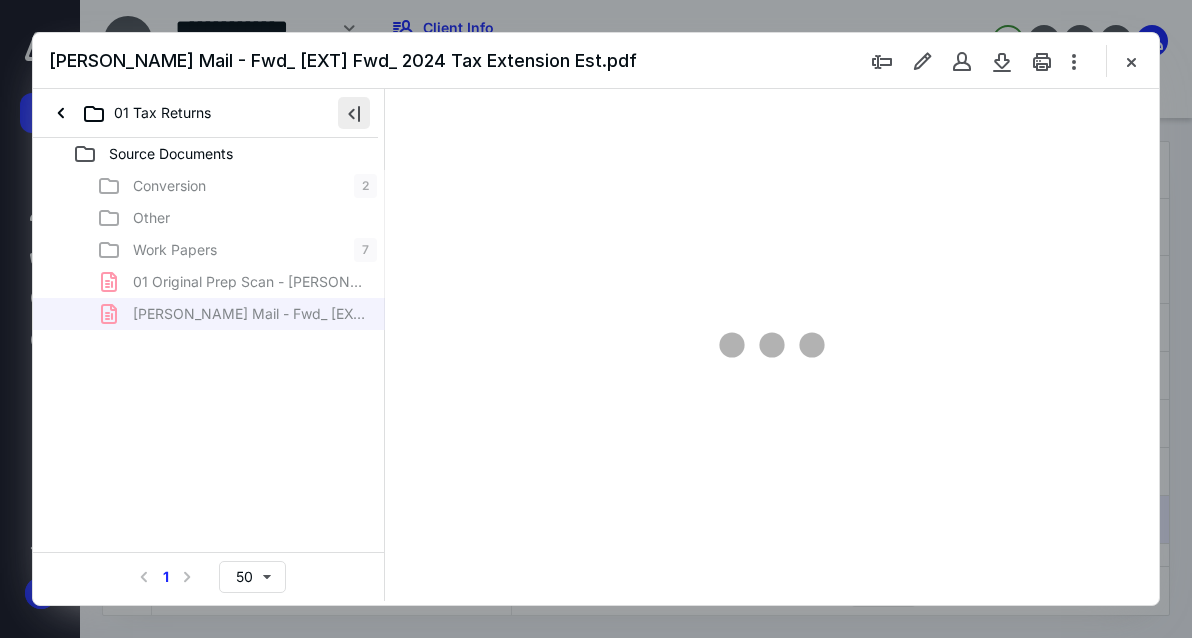 click at bounding box center [354, 113] 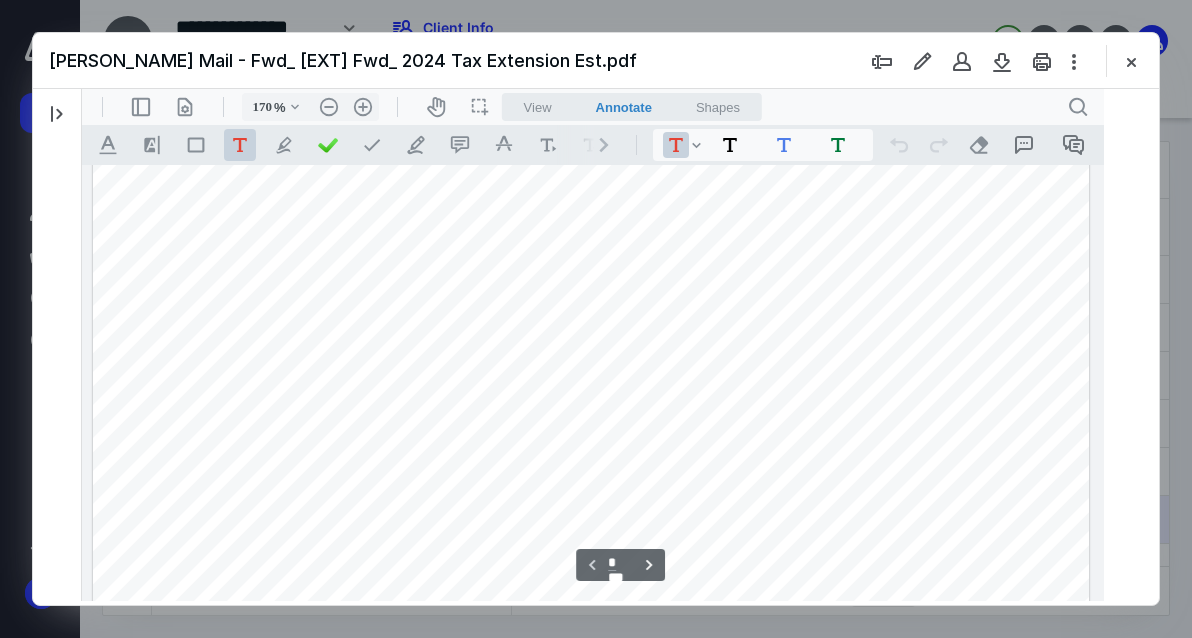 type on "171" 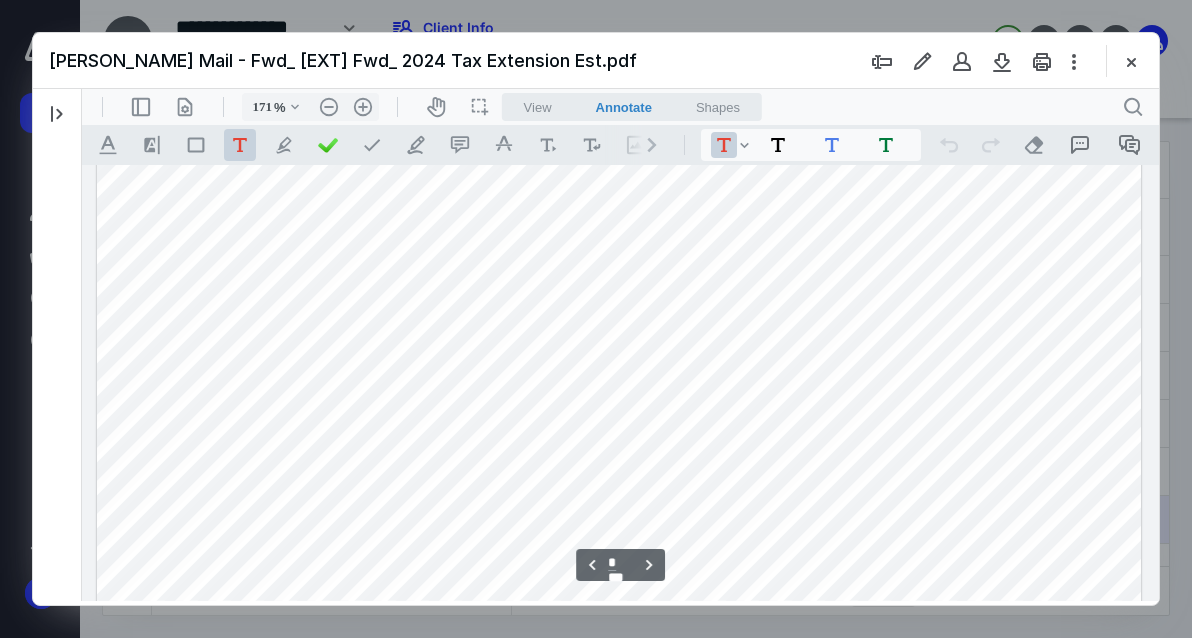 scroll, scrollTop: 3261, scrollLeft: 0, axis: vertical 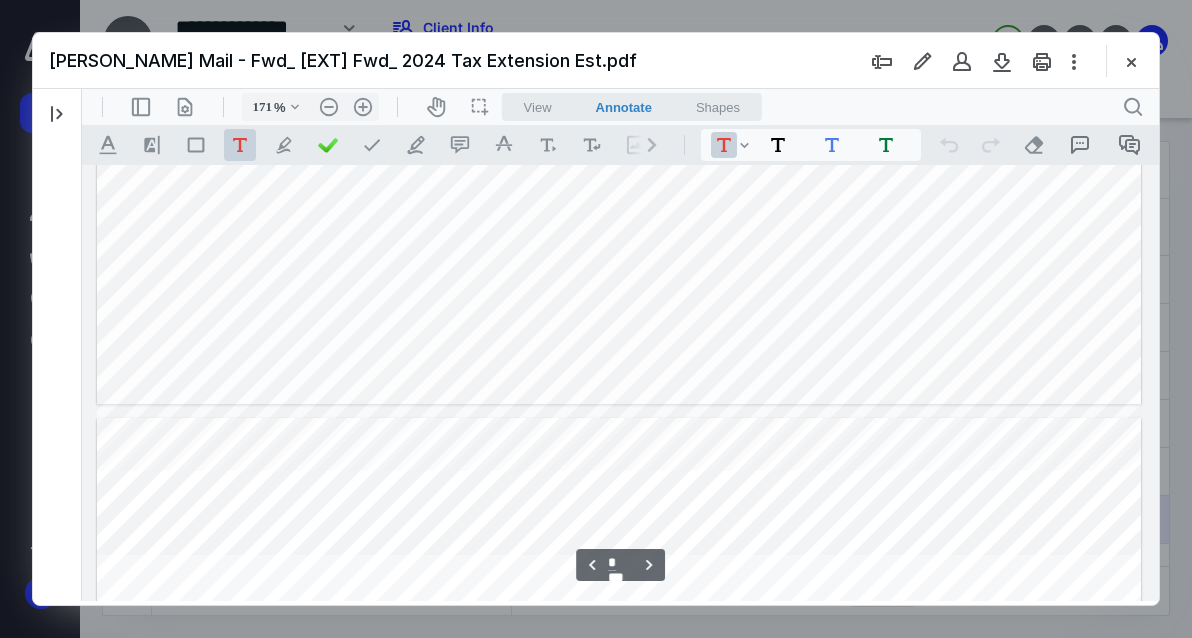 type on "*" 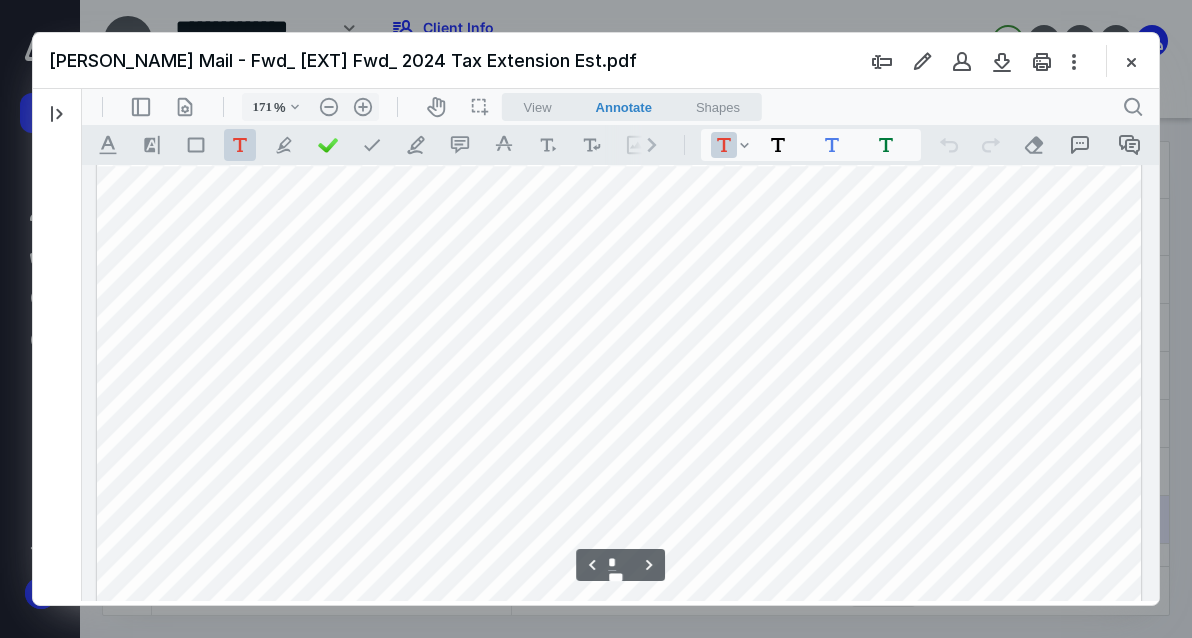 scroll, scrollTop: 7315, scrollLeft: 0, axis: vertical 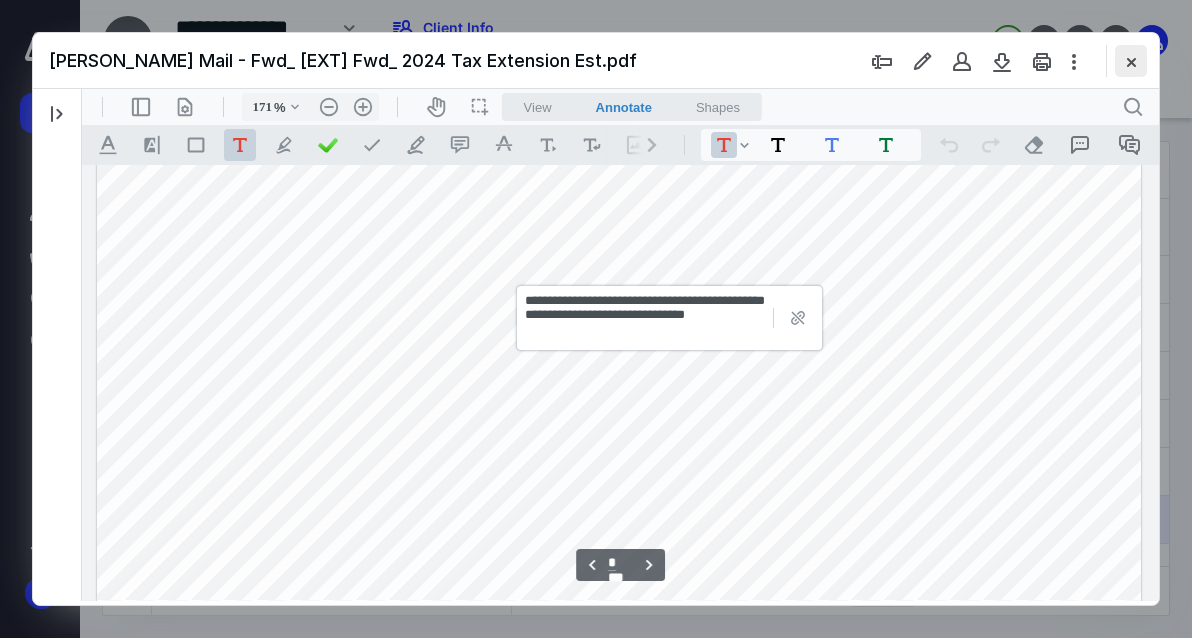 click at bounding box center [1131, 61] 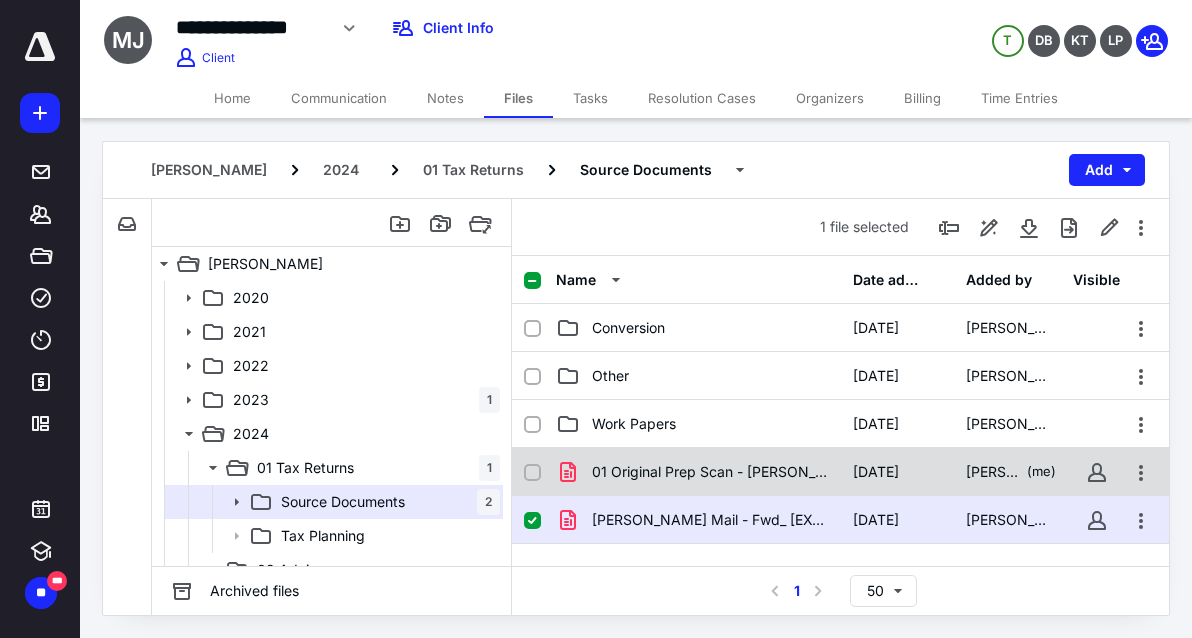 click on "01 Original Prep Scan - Jason Maxwell (1).pdf" at bounding box center (710, 472) 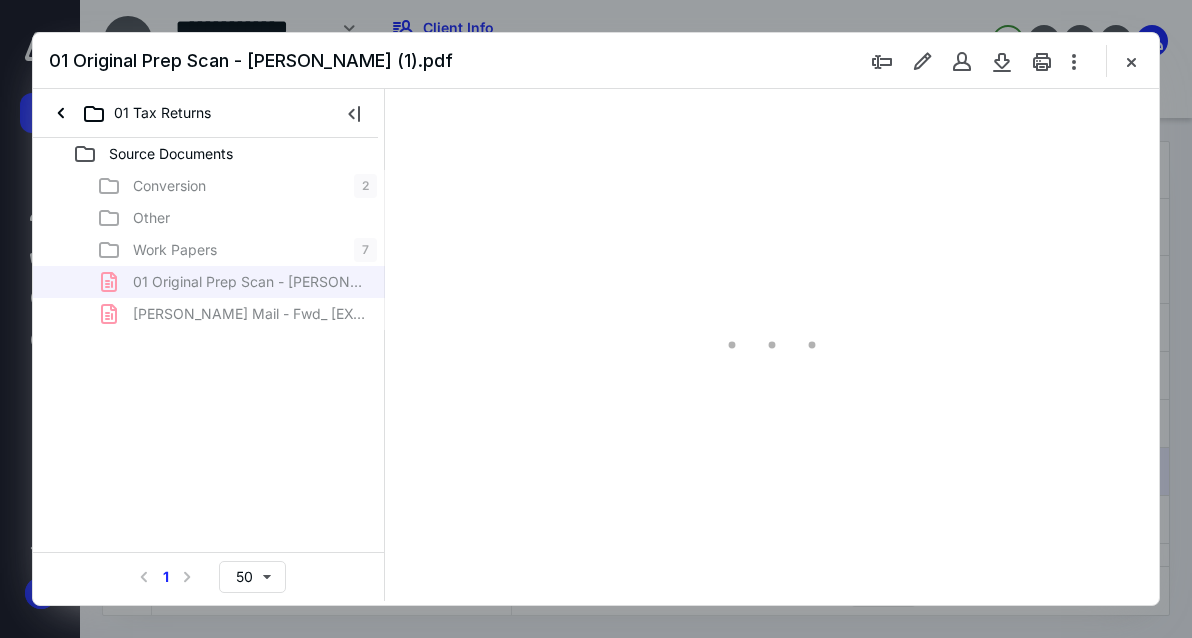 scroll, scrollTop: 0, scrollLeft: 0, axis: both 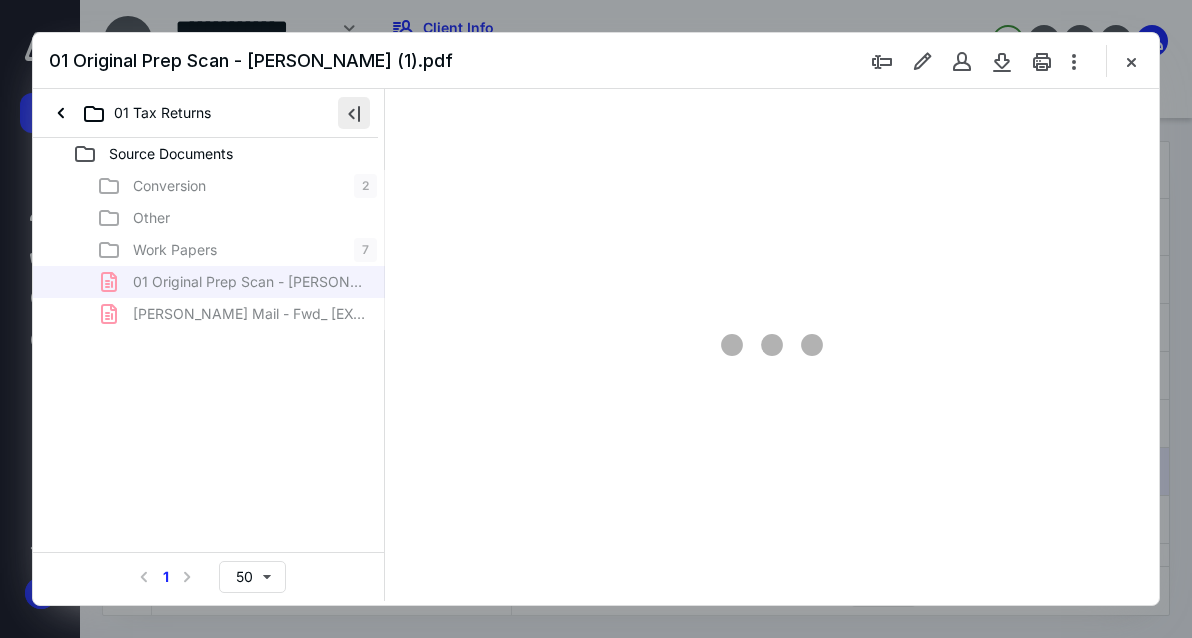 click at bounding box center (354, 113) 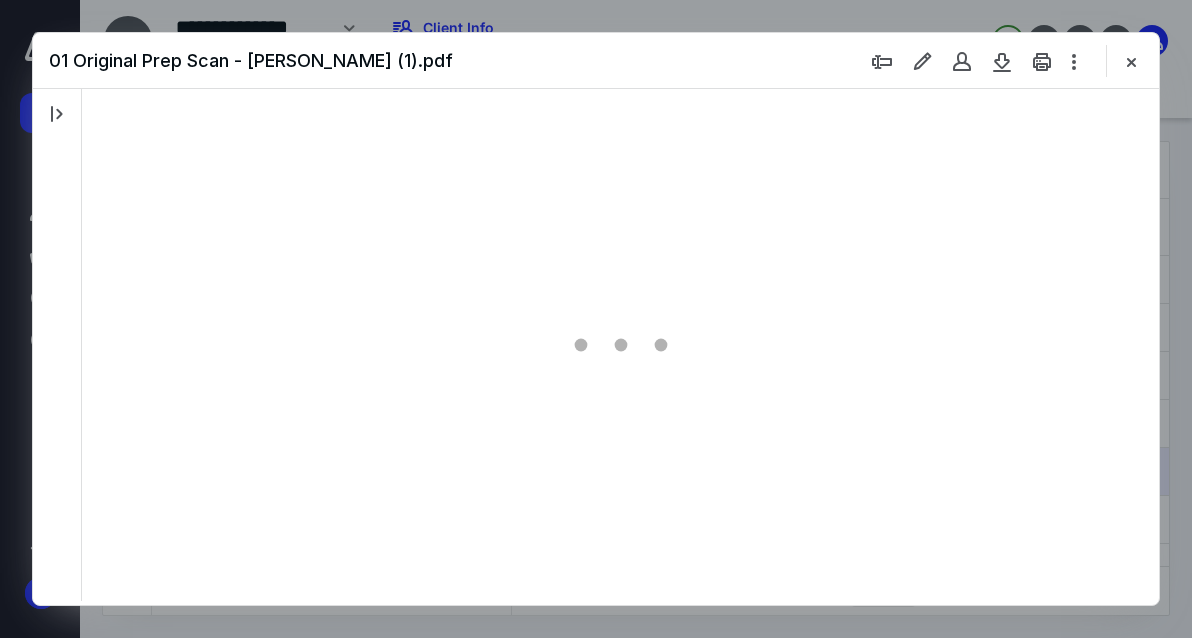 type on "171" 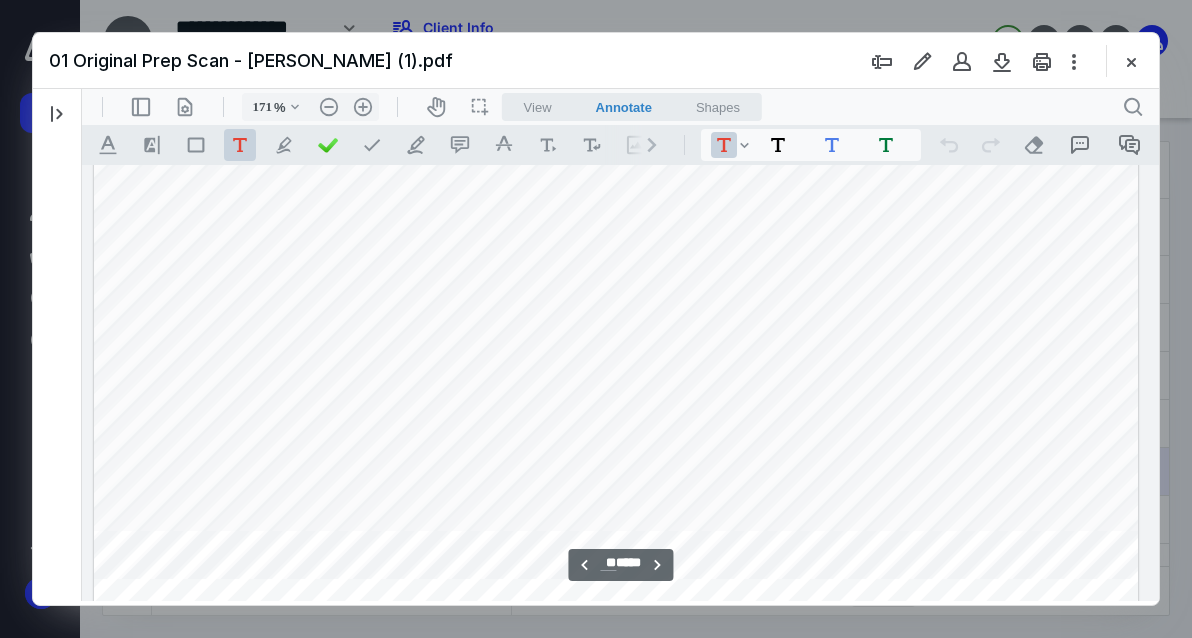 scroll, scrollTop: 61388, scrollLeft: 149, axis: both 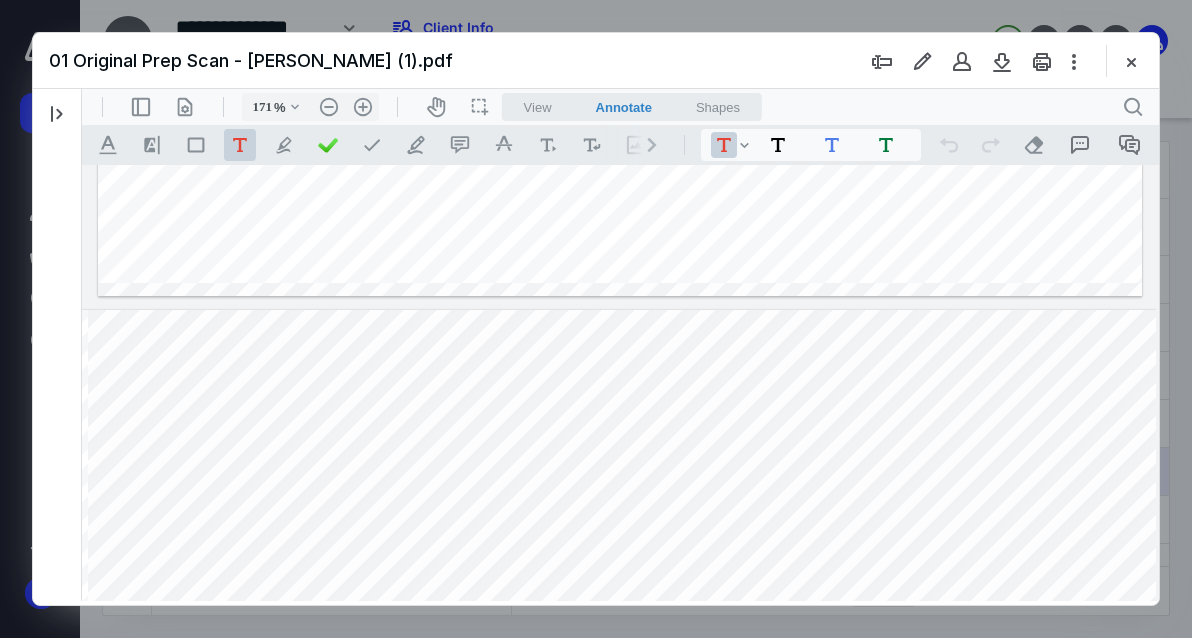 type on "**" 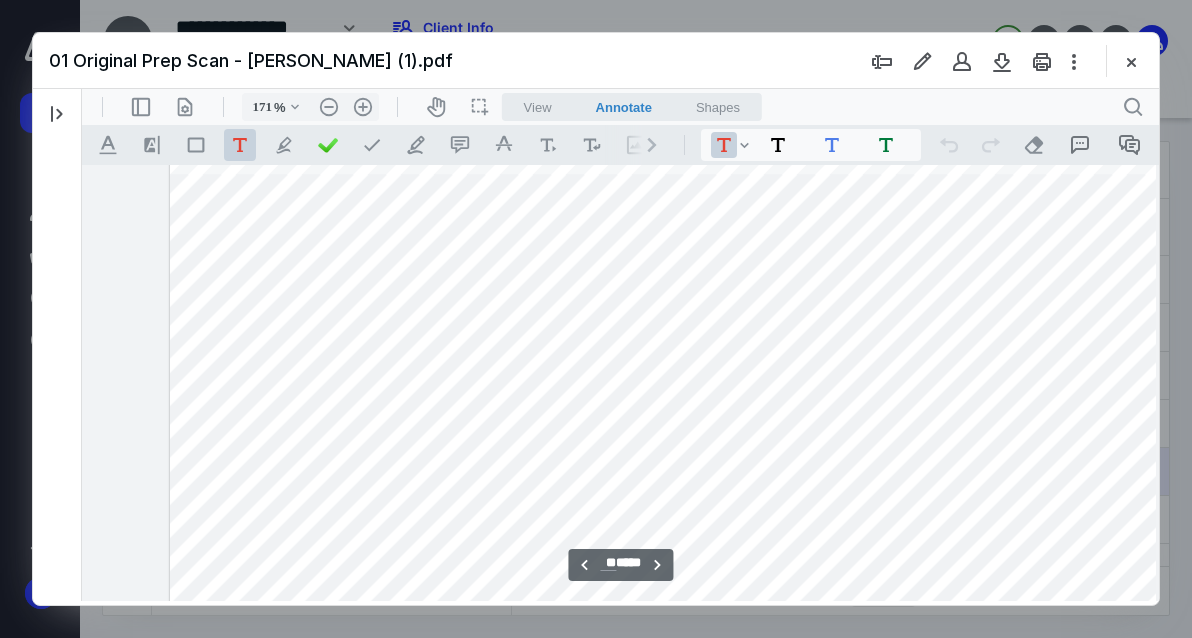 scroll, scrollTop: 61417, scrollLeft: 73, axis: both 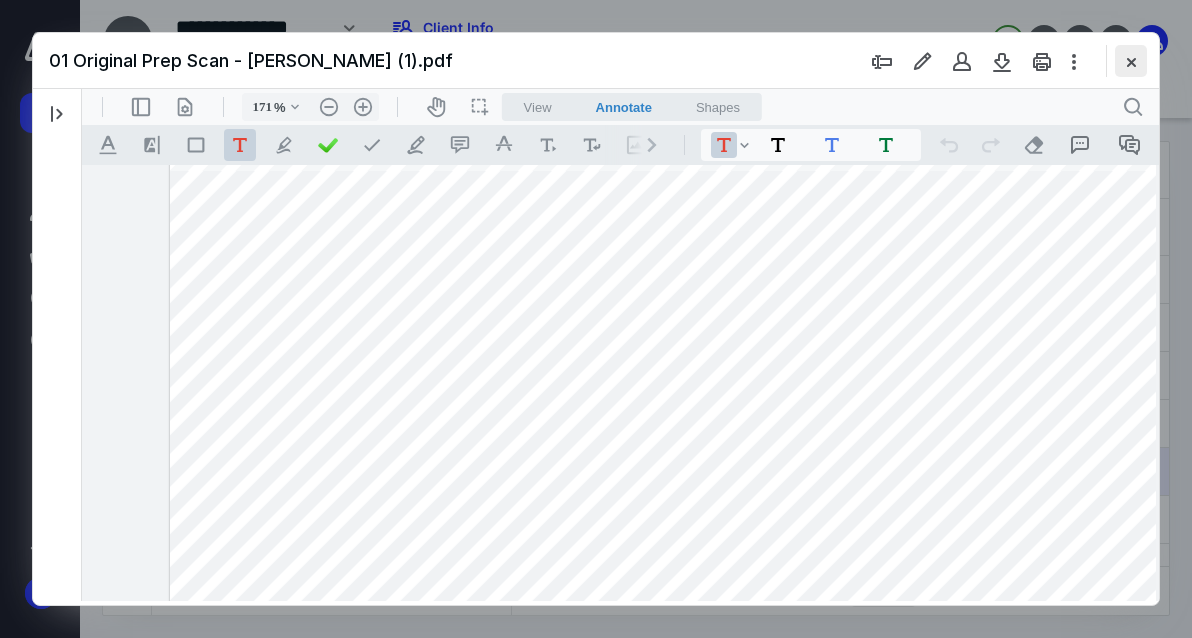 click at bounding box center (1131, 61) 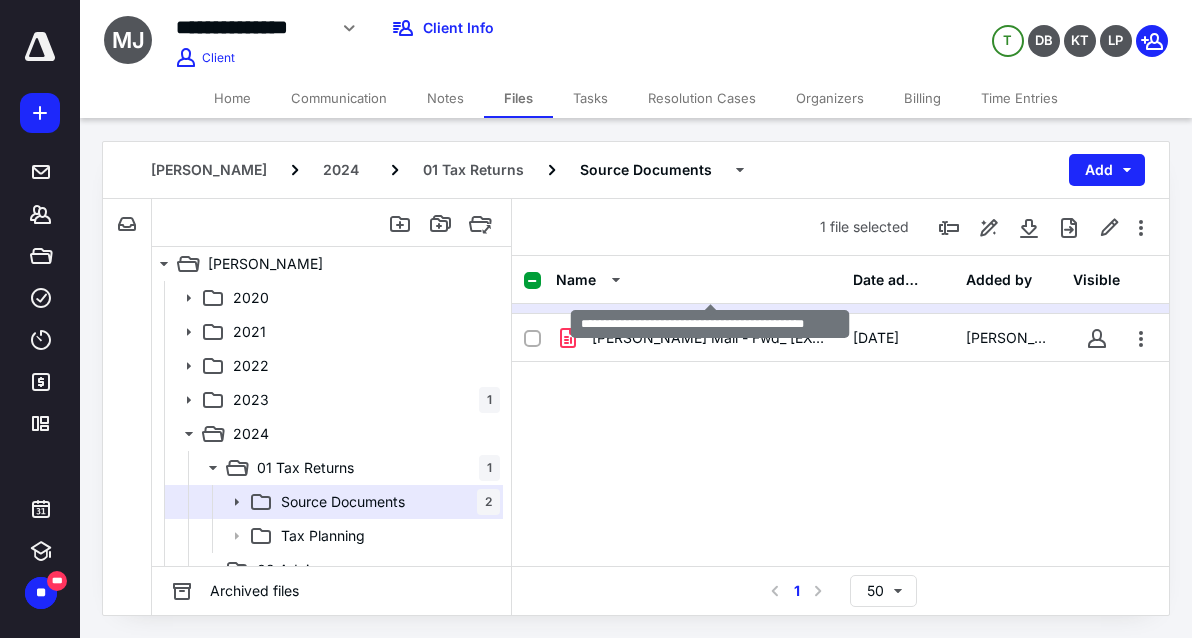 scroll, scrollTop: 181, scrollLeft: 0, axis: vertical 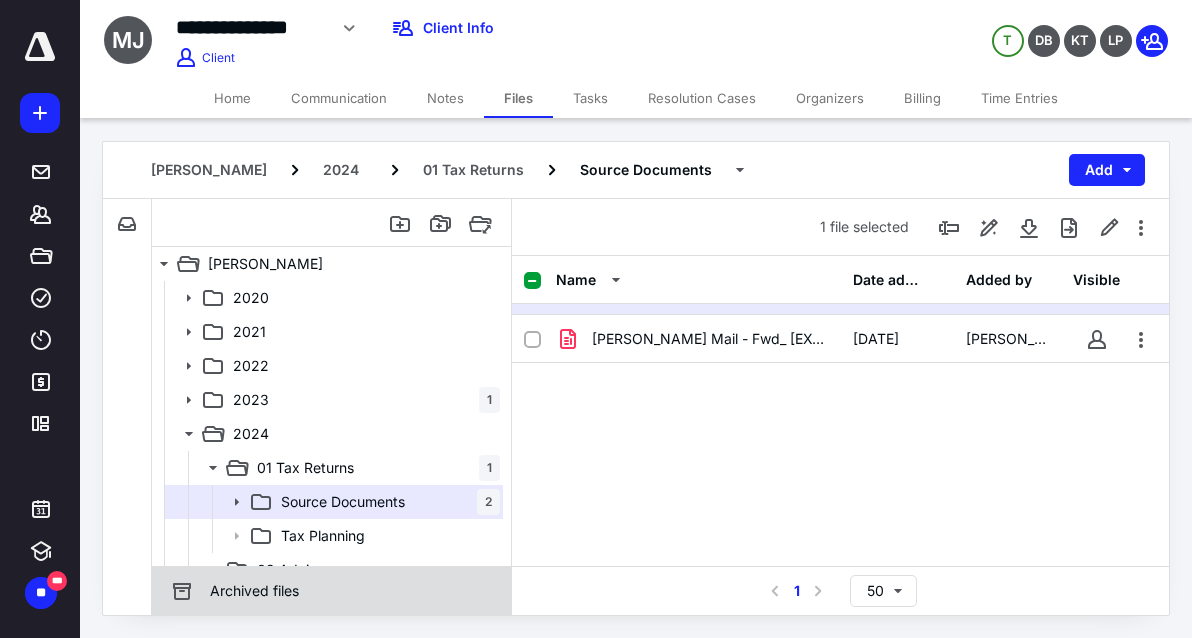 click on "Archived files" at bounding box center (254, 591) 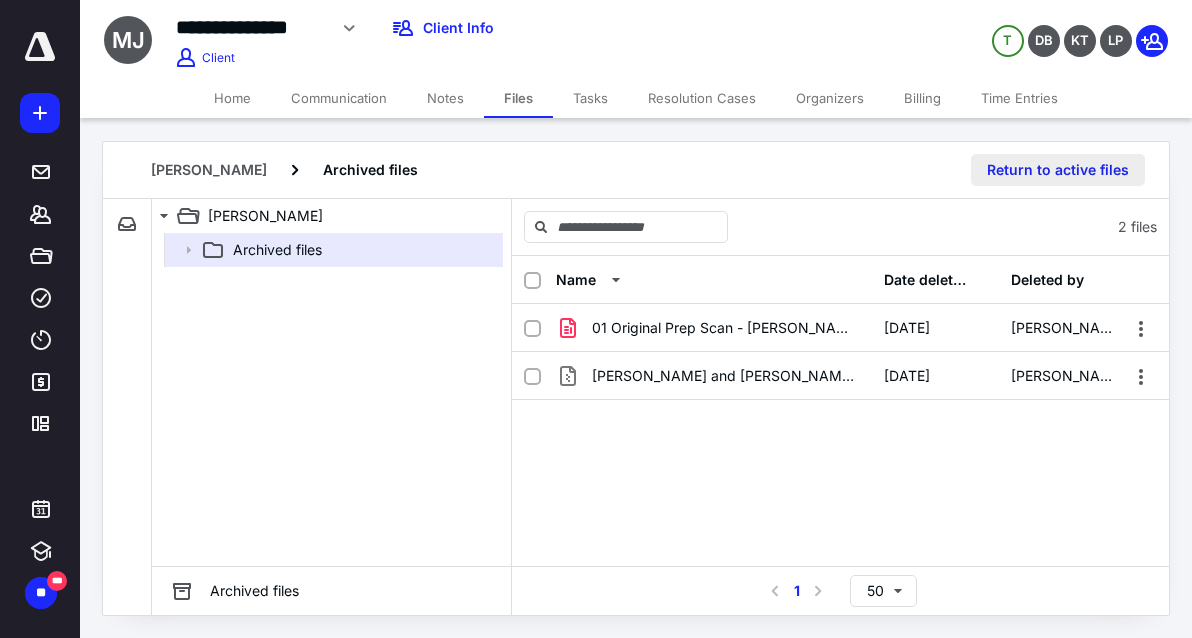 click on "Return to active files" at bounding box center [1058, 170] 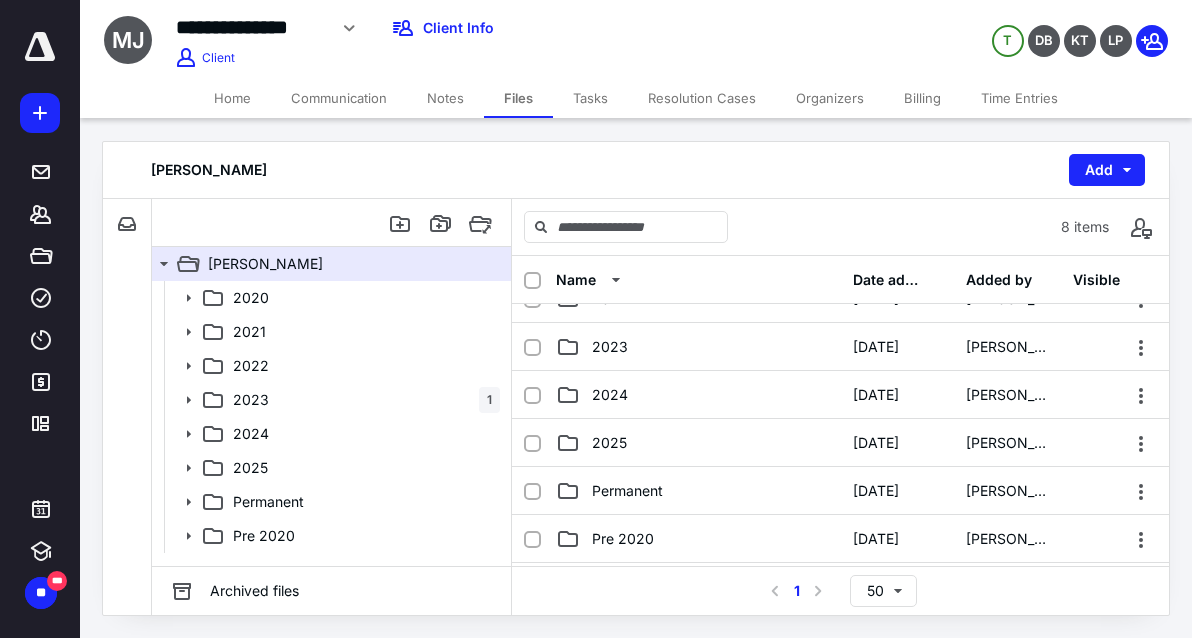 scroll, scrollTop: 128, scrollLeft: 0, axis: vertical 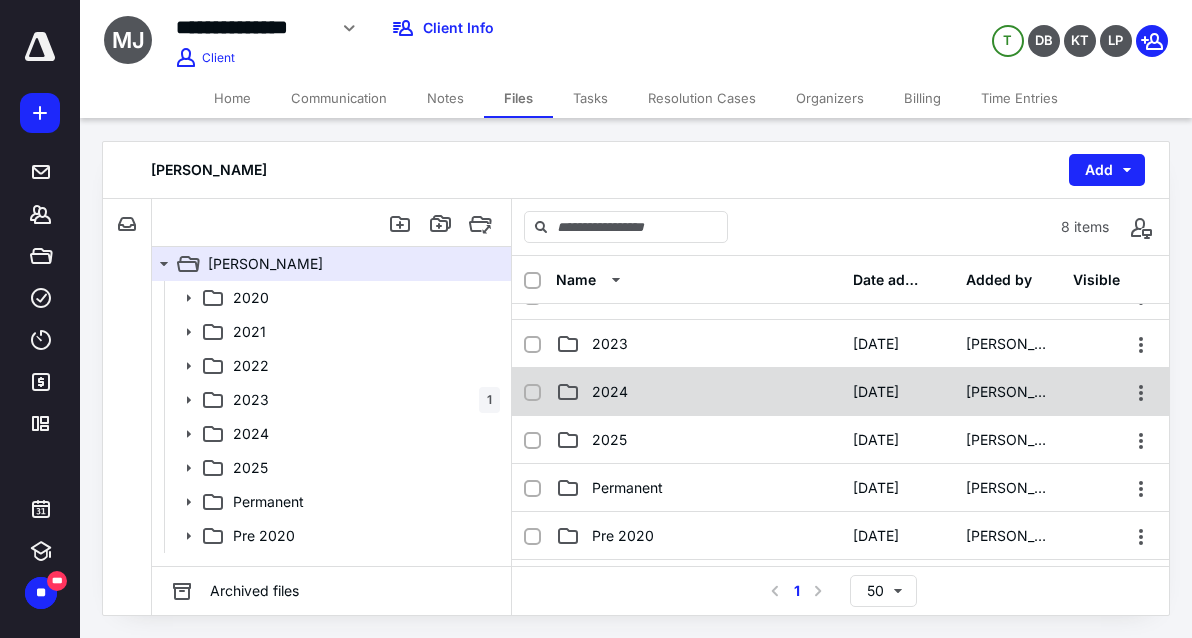 click on "2024" at bounding box center (698, 392) 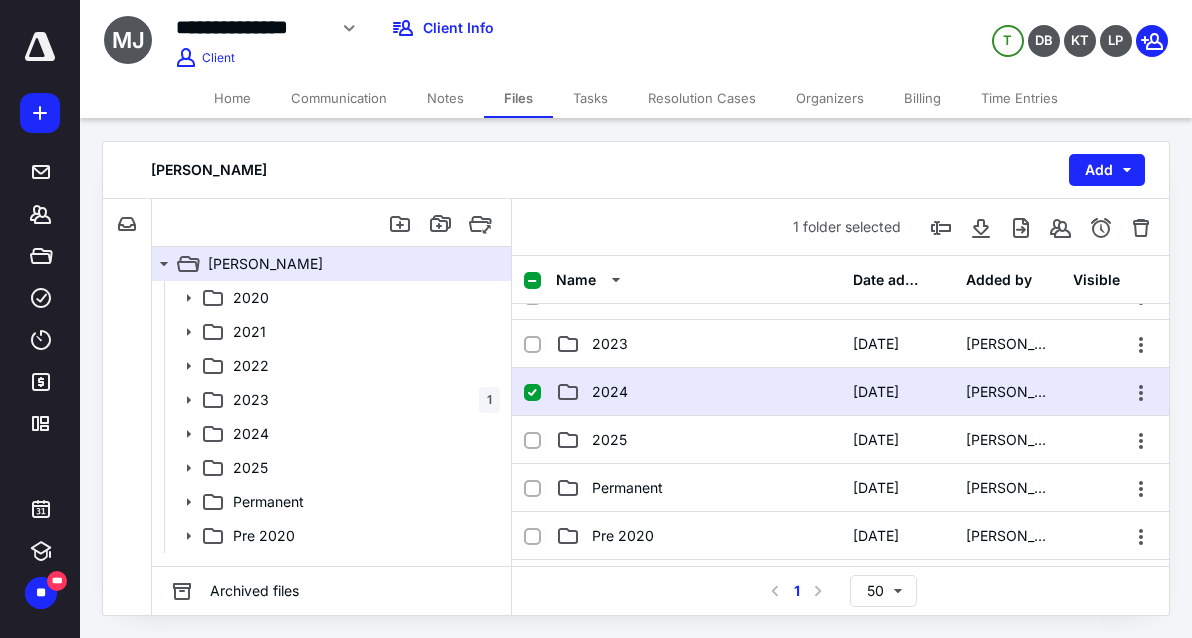 click on "2024" at bounding box center (698, 392) 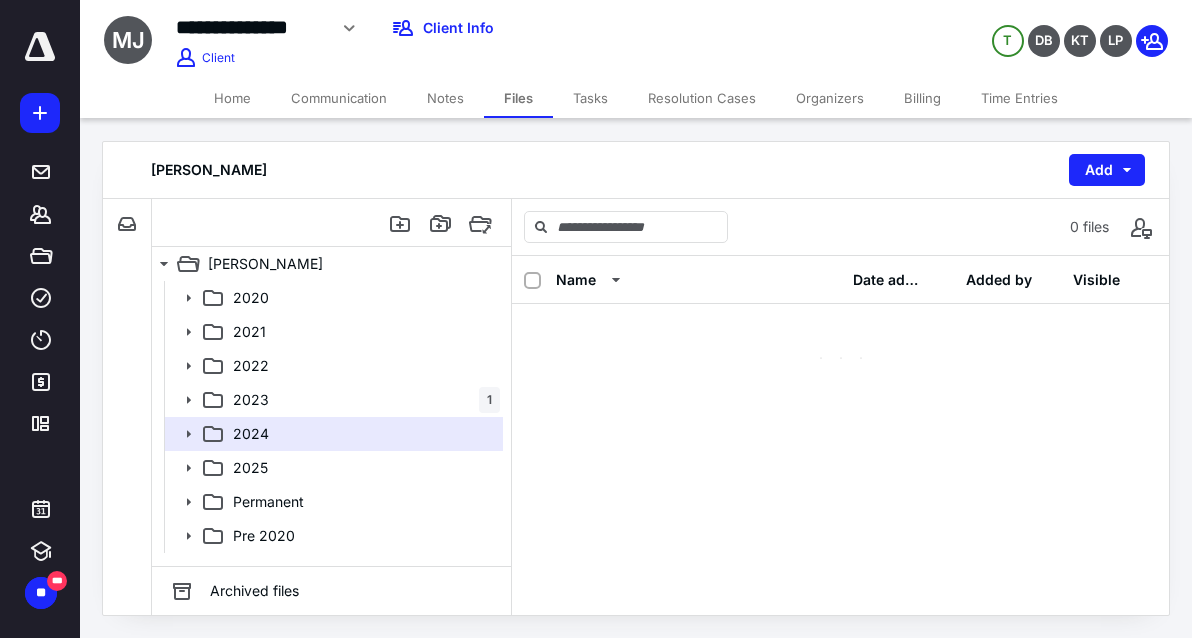 scroll, scrollTop: 0, scrollLeft: 0, axis: both 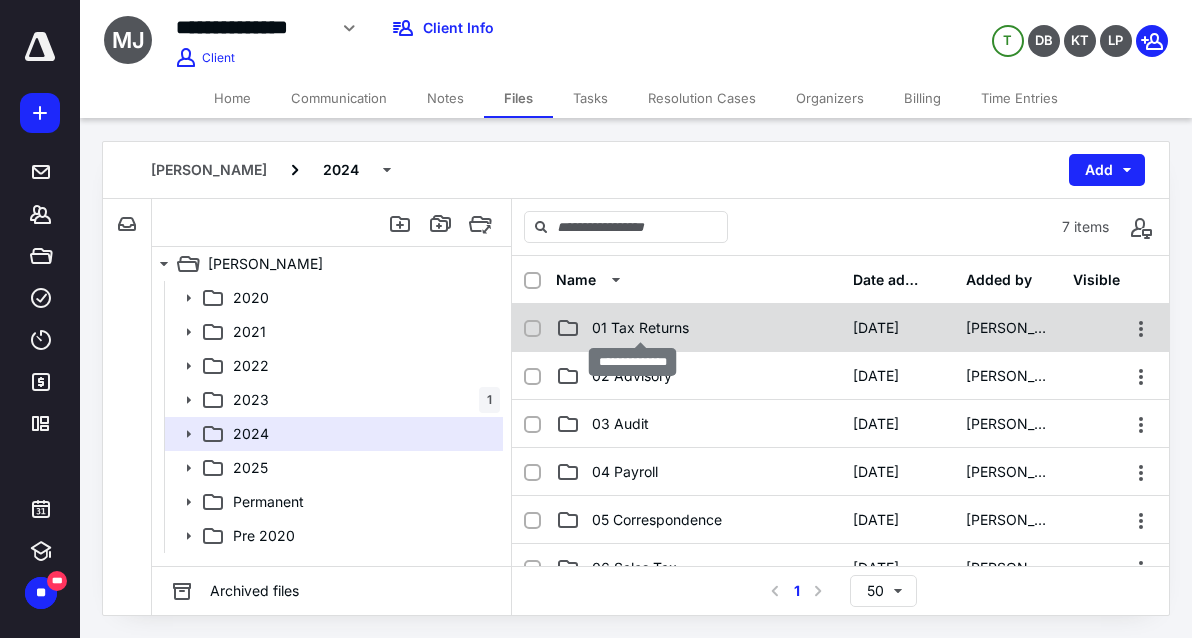 click on "01 Tax Returns" at bounding box center [640, 328] 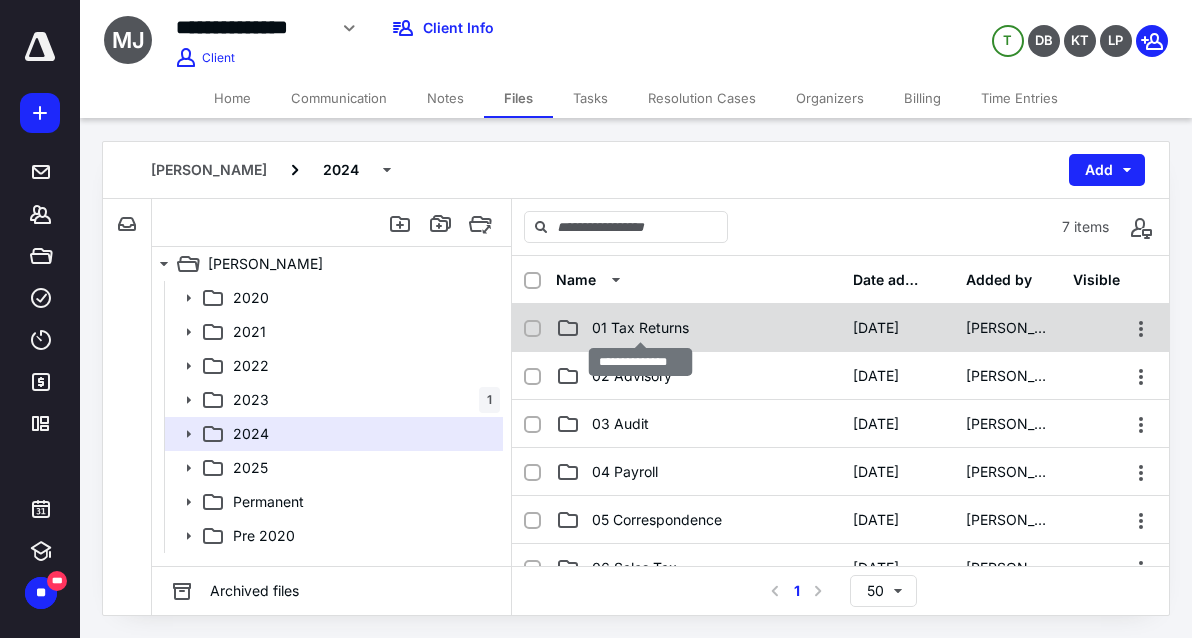 click on "01 Tax Returns" at bounding box center (640, 328) 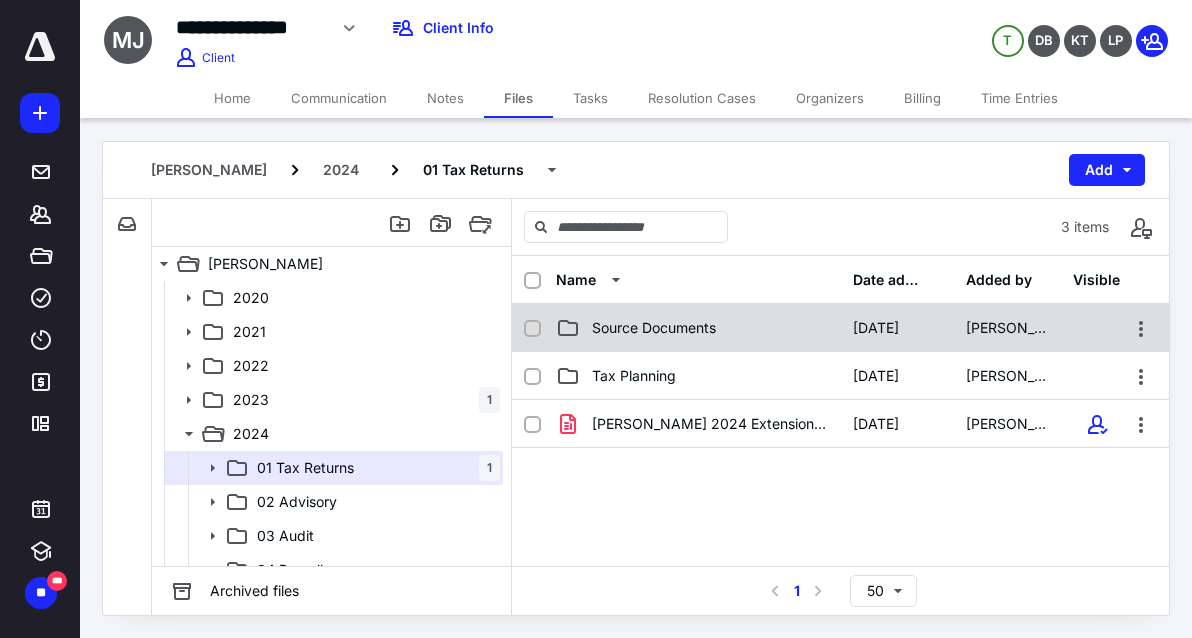 click on "Source Documents" at bounding box center [654, 328] 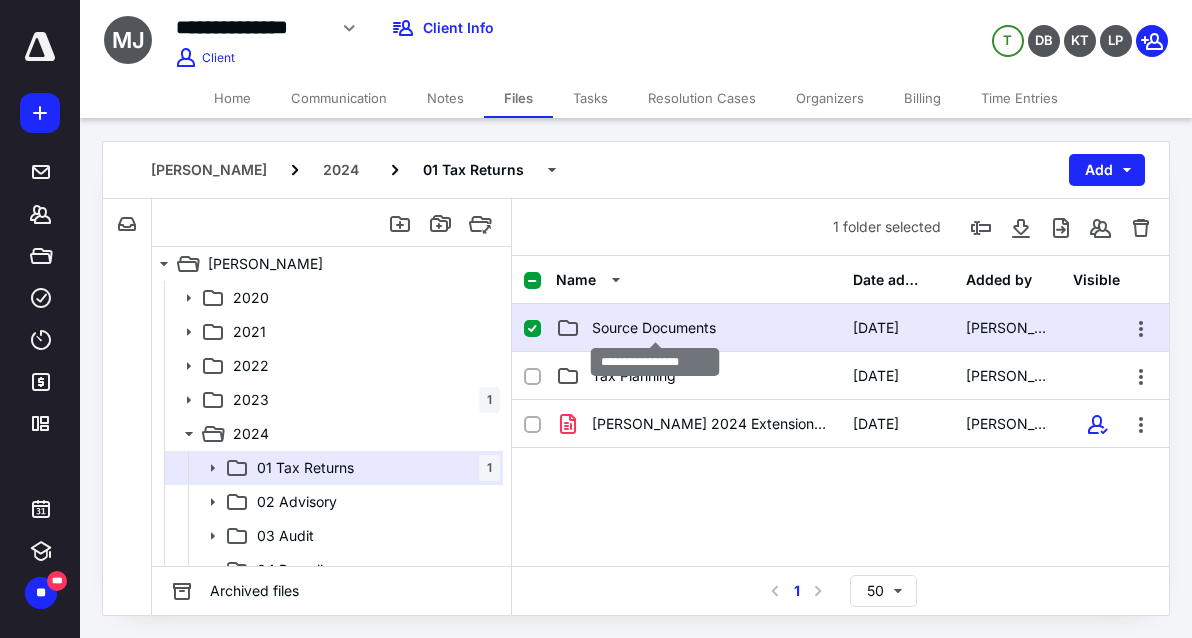 click on "Source Documents" at bounding box center (654, 328) 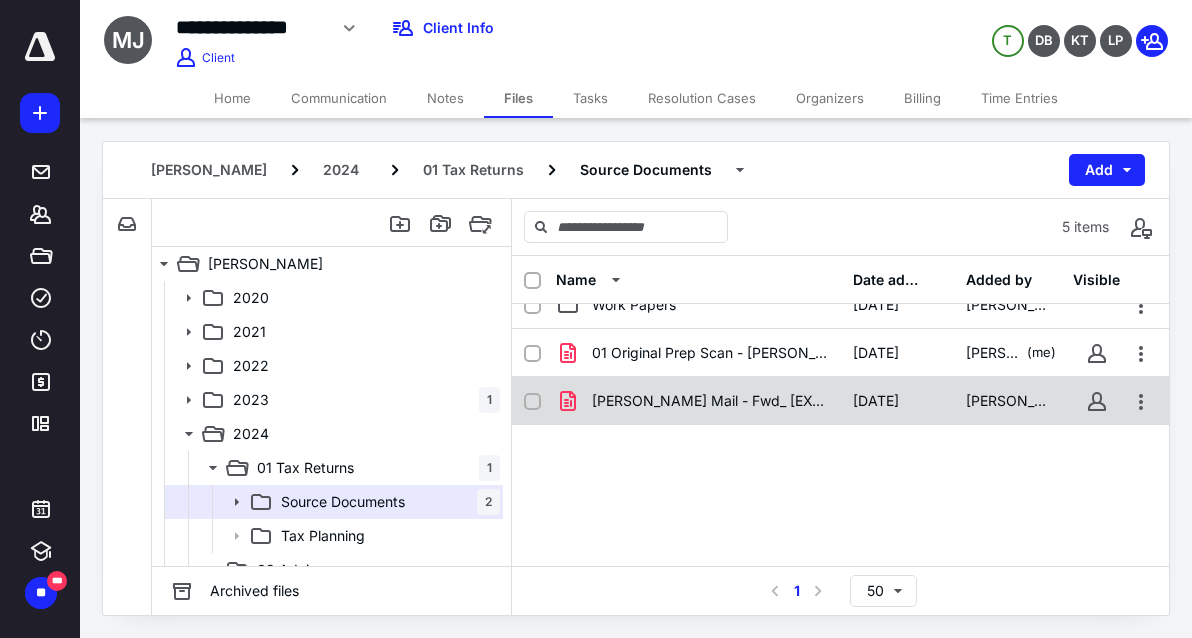 scroll, scrollTop: 133, scrollLeft: 0, axis: vertical 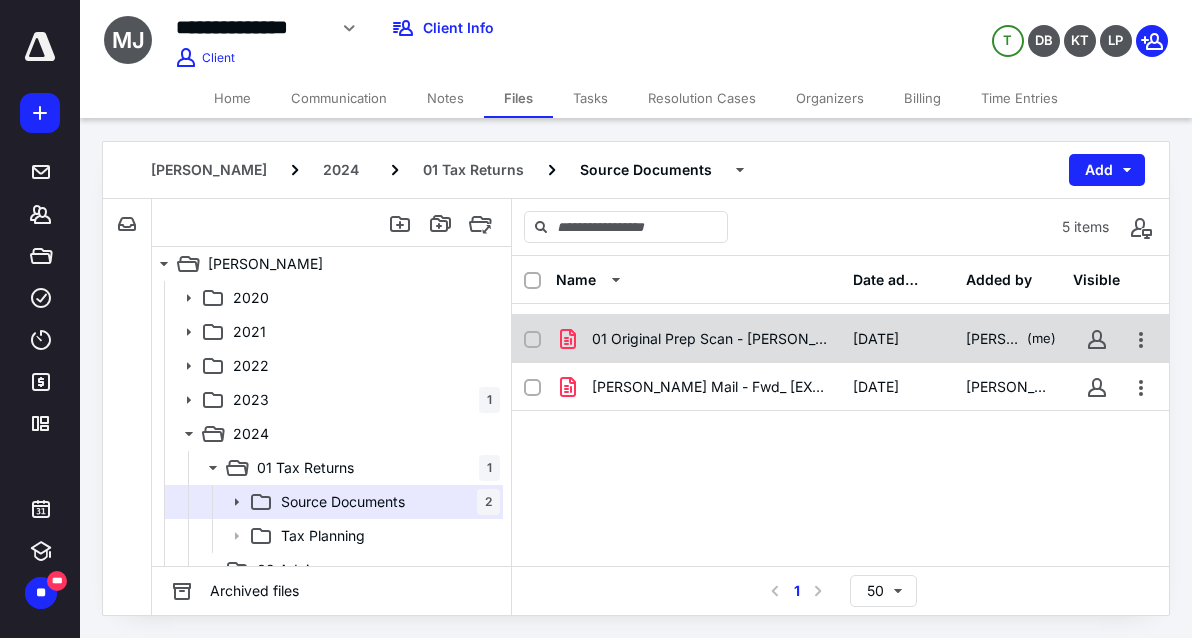click on "01 Original Prep Scan - Jason Maxwell (1).pdf 5/5/2025 Brittney Holman  (me)" at bounding box center (840, 339) 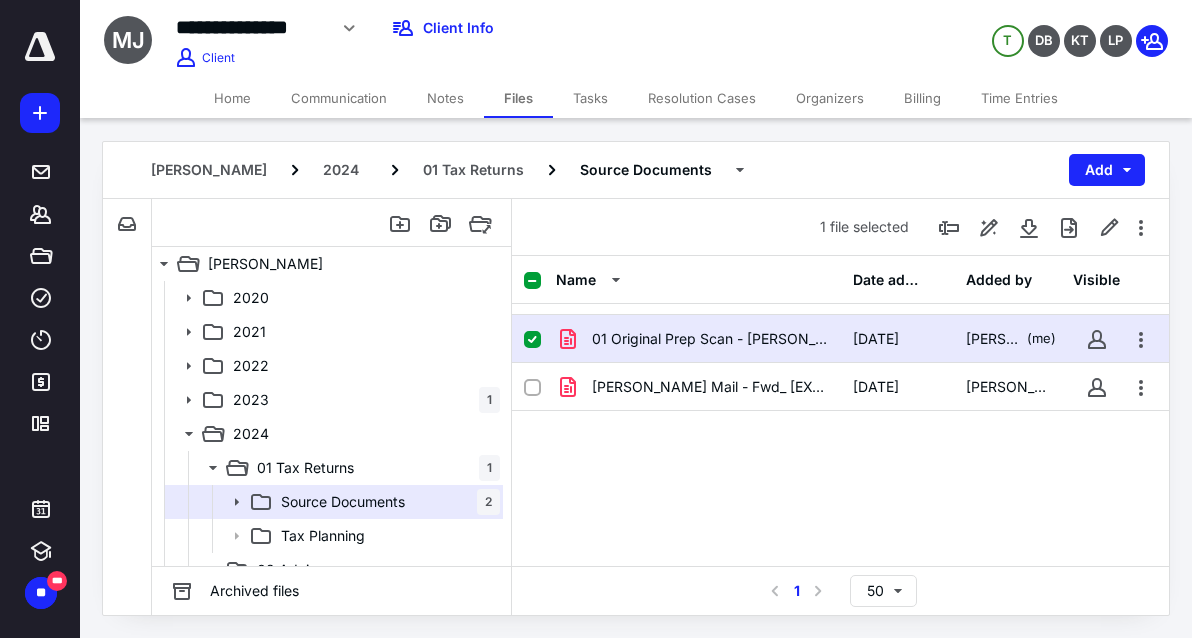 click on "01 Original Prep Scan - Jason Maxwell (1).pdf 5/5/2025 Brittney Holman  (me)" at bounding box center [840, 339] 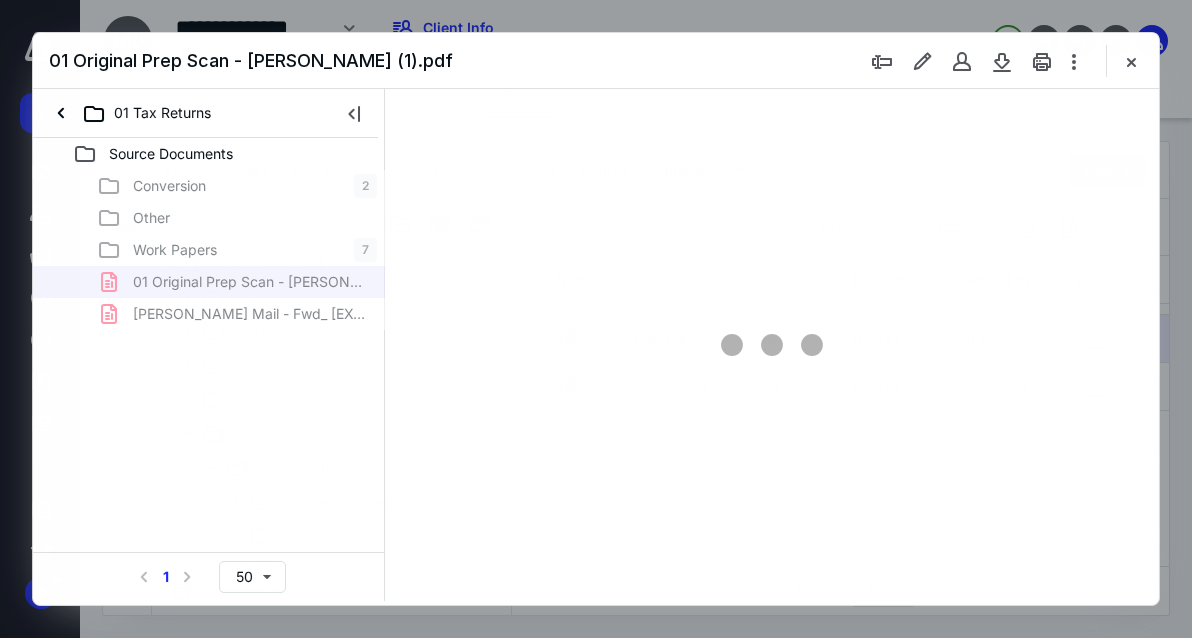 scroll, scrollTop: 0, scrollLeft: 0, axis: both 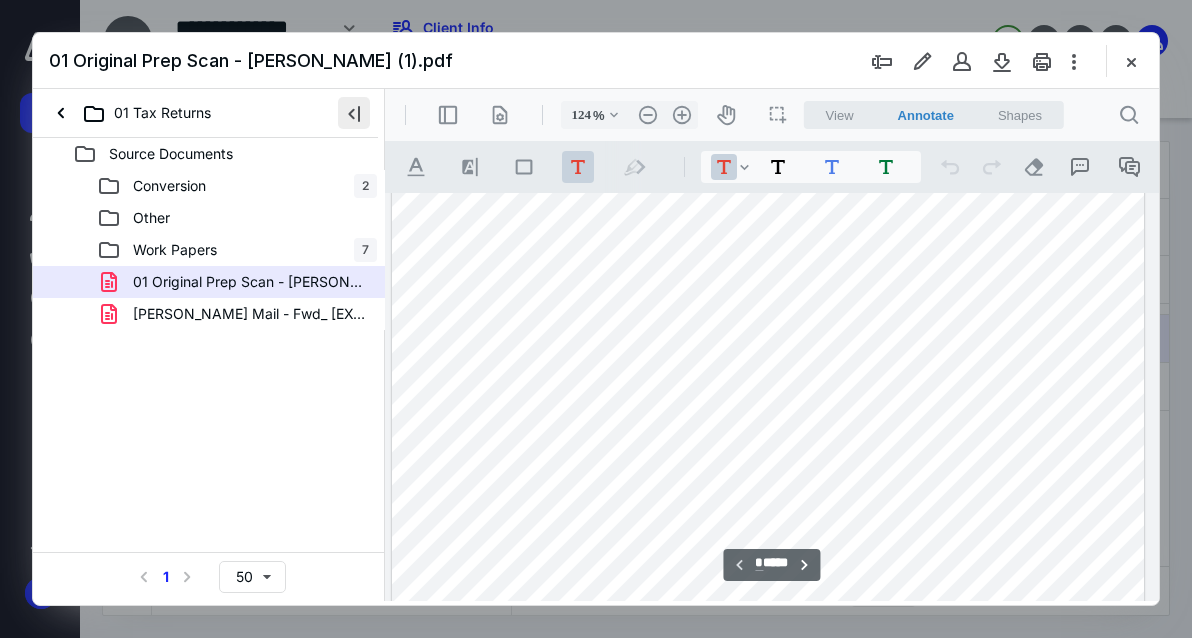 click at bounding box center (354, 113) 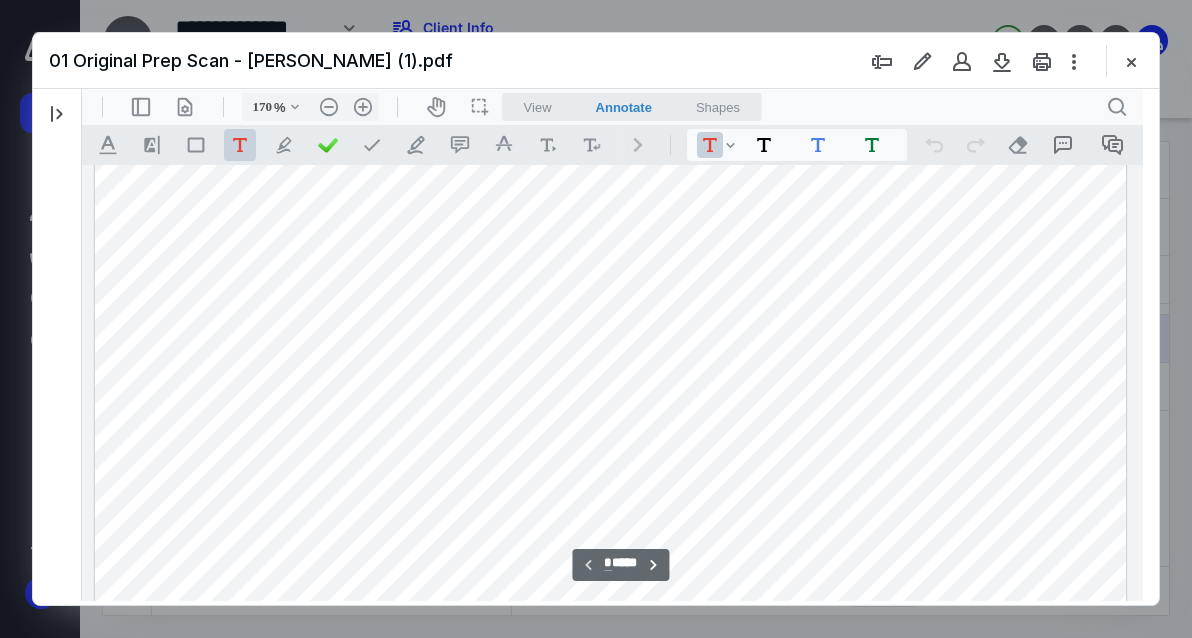 type on "171" 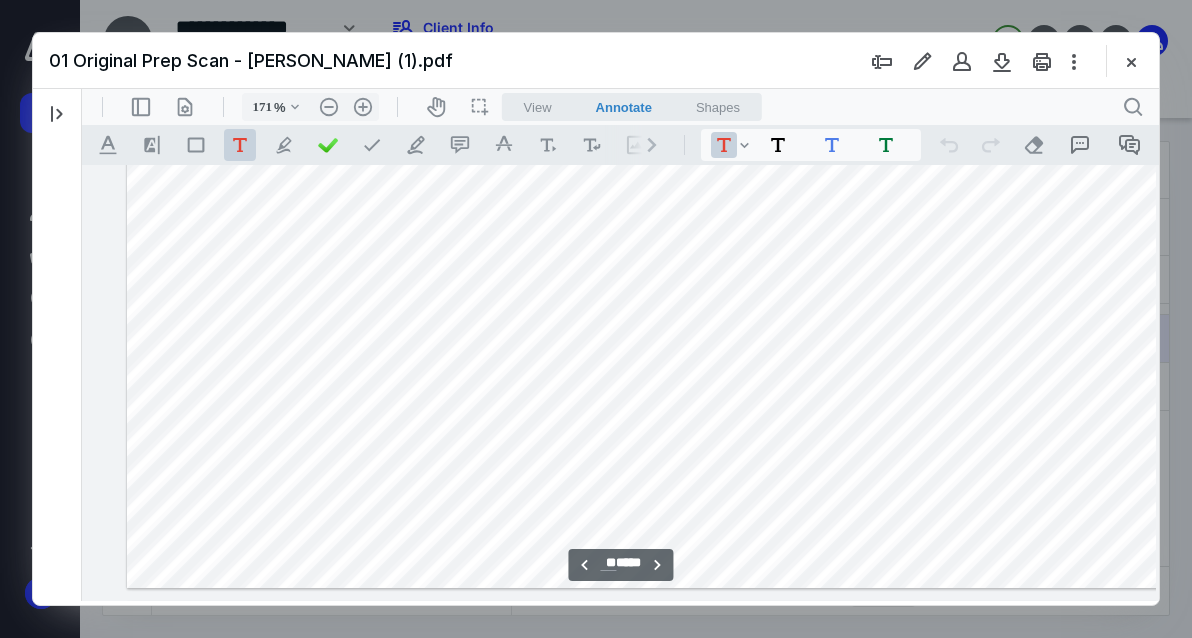 scroll, scrollTop: 60637, scrollLeft: 116, axis: both 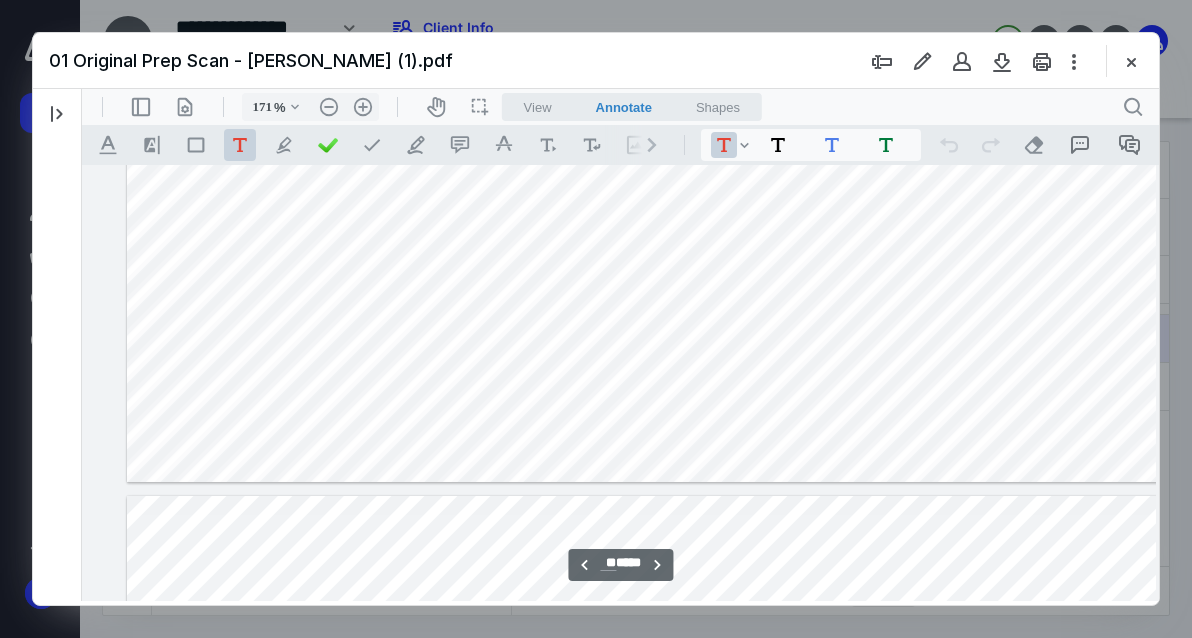 type on "**" 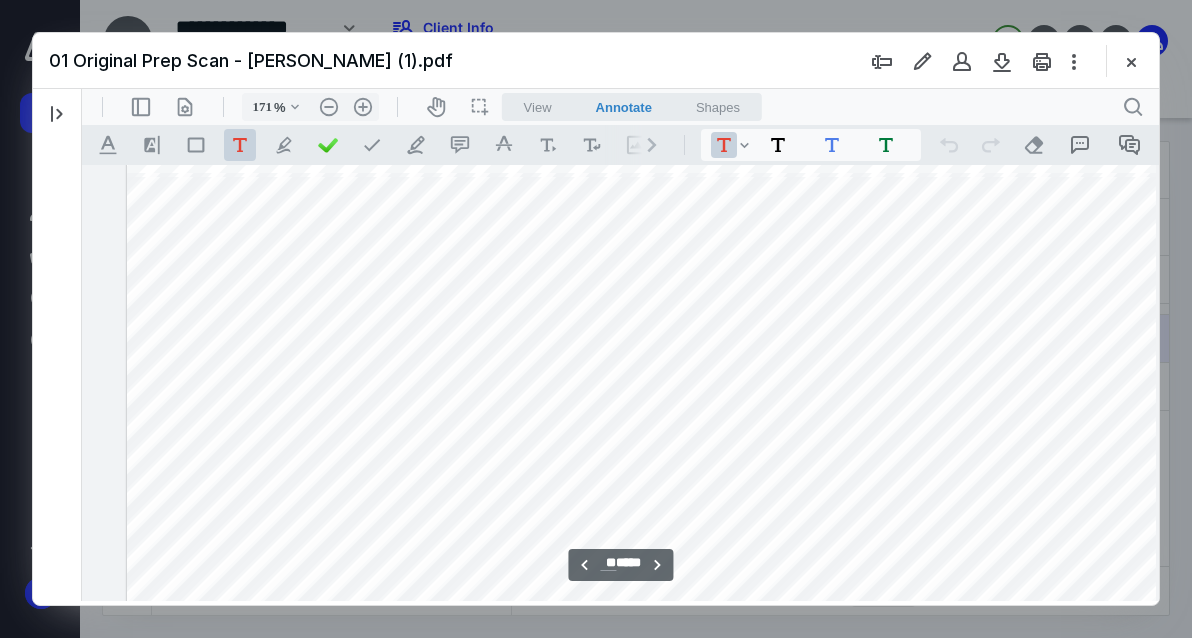 scroll, scrollTop: 61397, scrollLeft: 116, axis: both 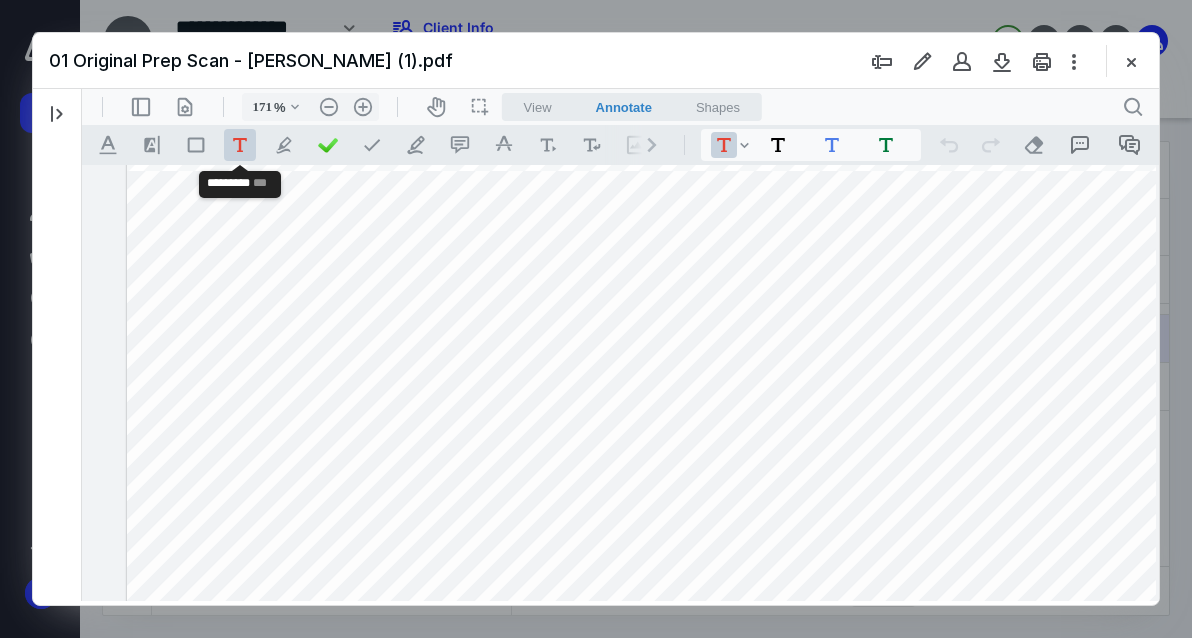 click on ".cls-1{fill:#abb0c4;} icon - tool - text - free text" at bounding box center [240, 145] 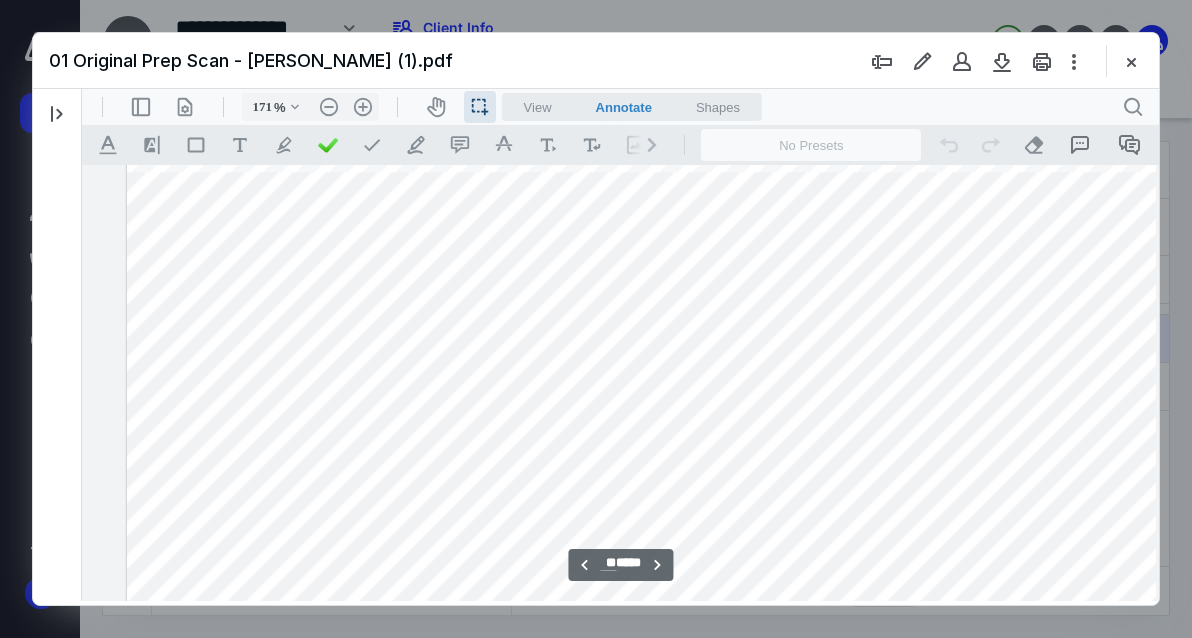 scroll, scrollTop: 61512, scrollLeft: 116, axis: both 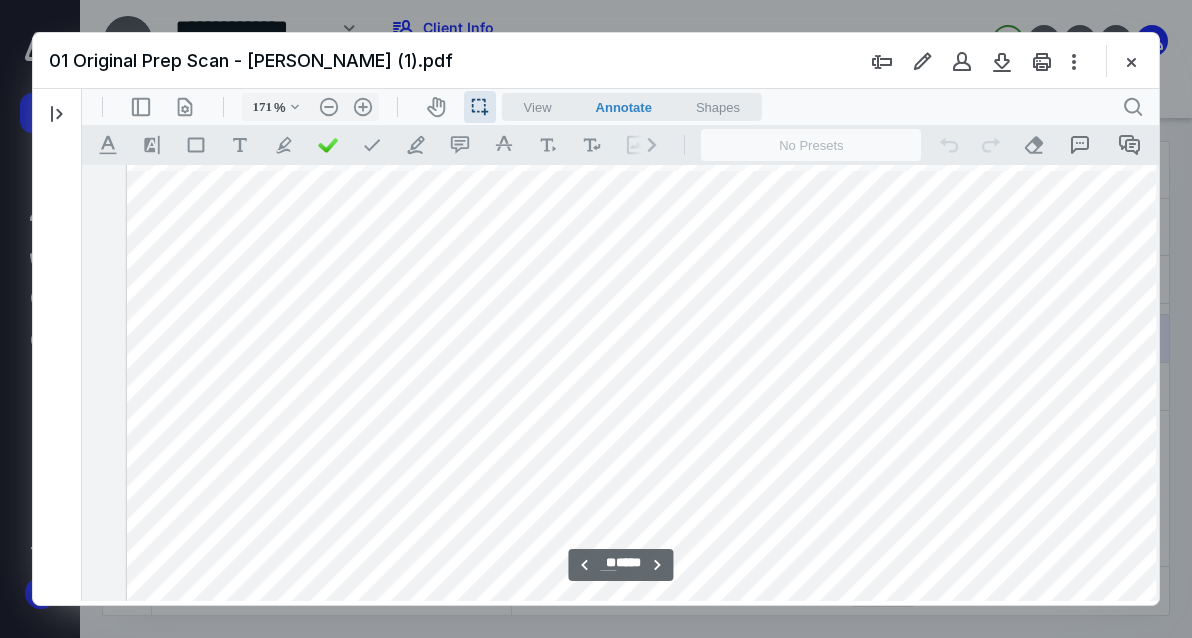 click at bounding box center [649, 388] 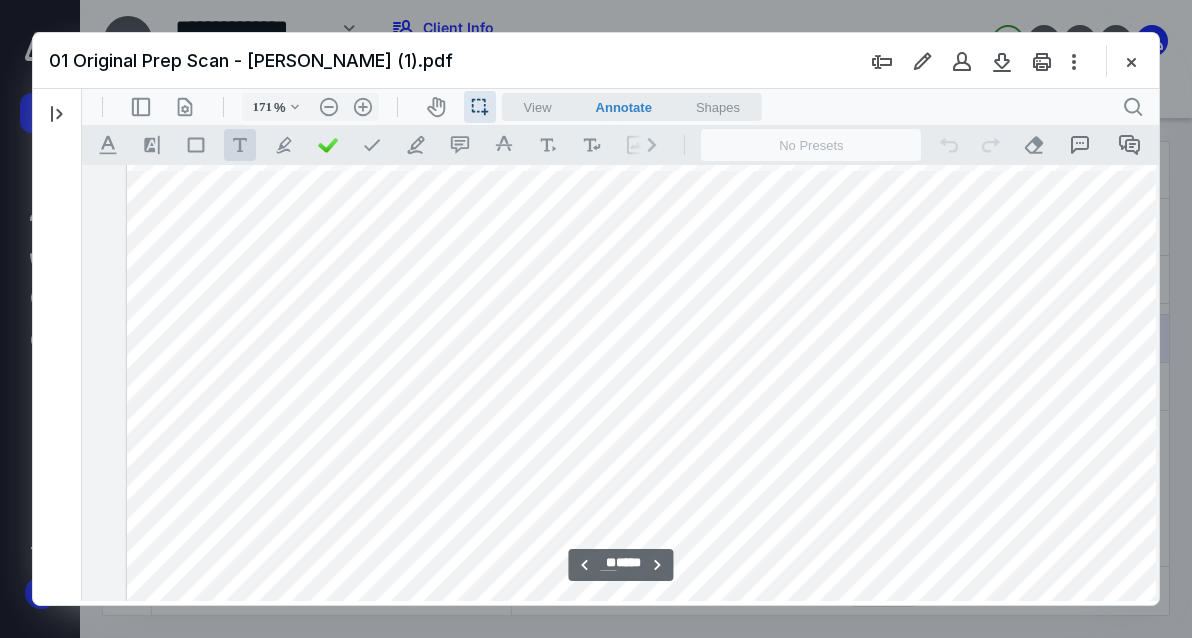 click on ".cls-1{fill:#abb0c4;} icon - tool - text - free text" at bounding box center (240, 145) 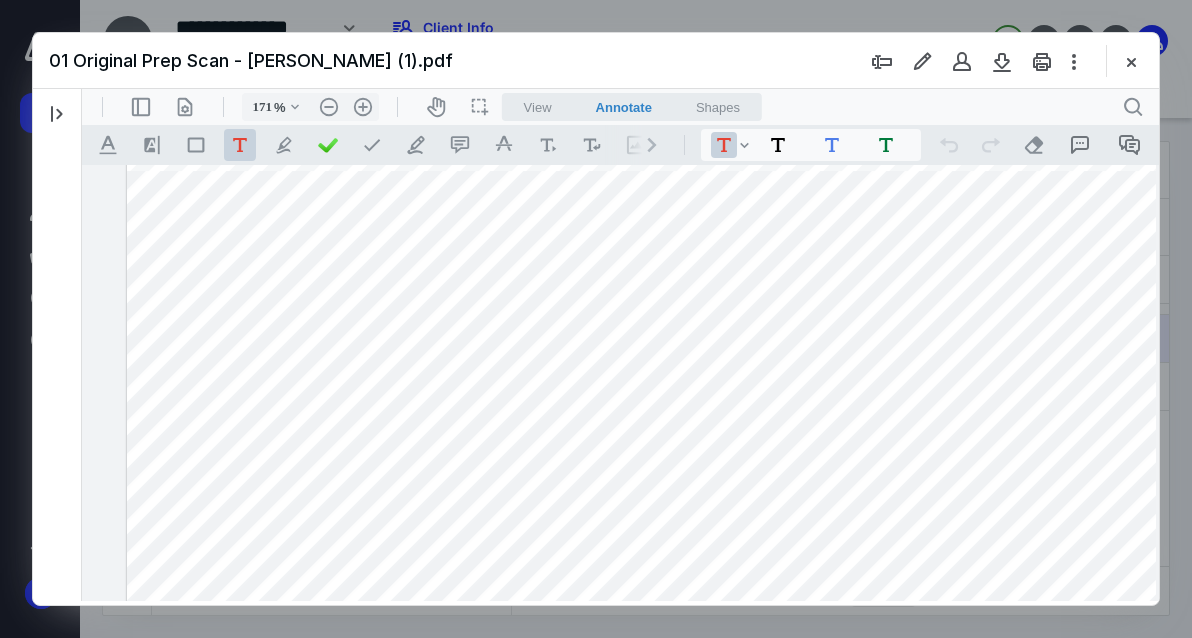 click at bounding box center [649, 388] 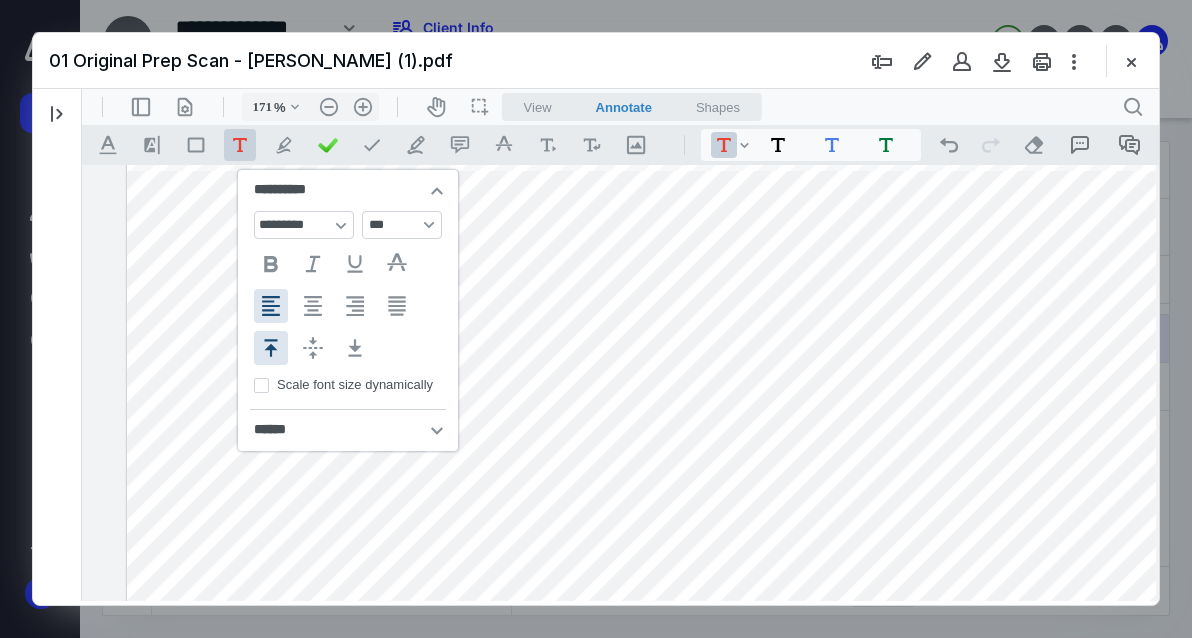 type 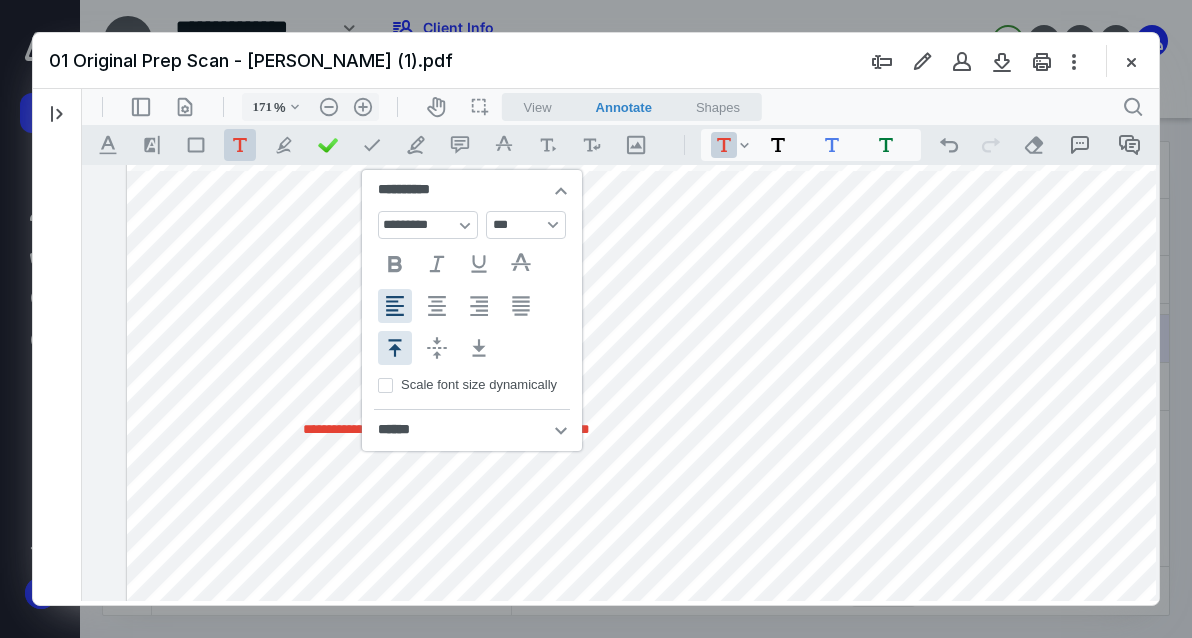 click on "**********" at bounding box center [446, 429] 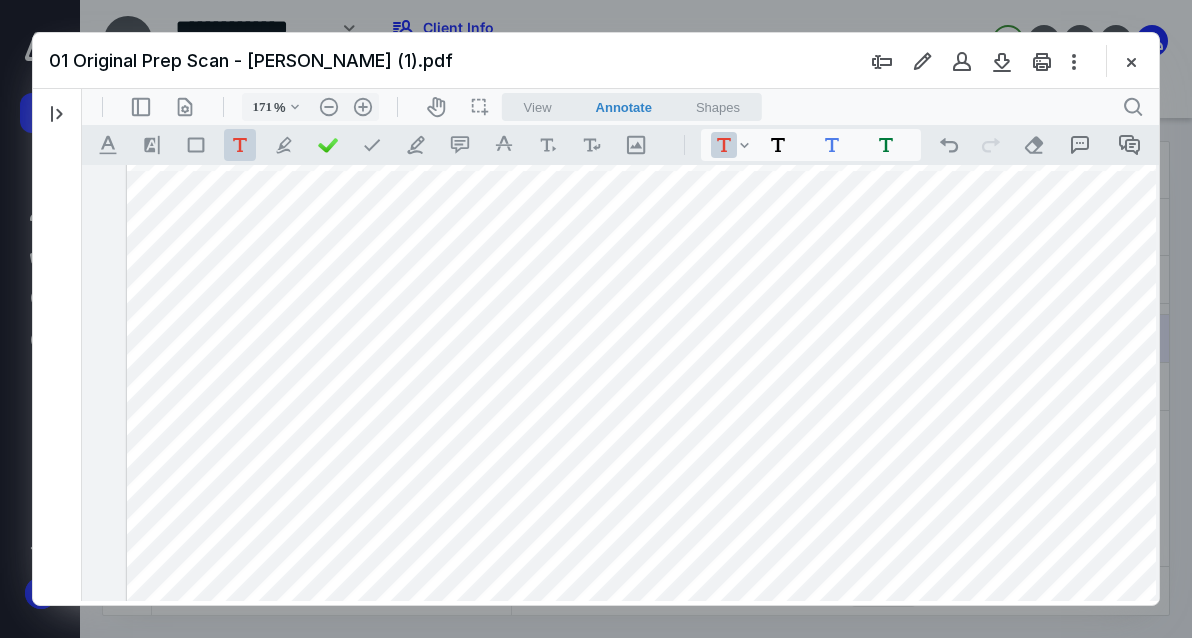 drag, startPoint x: 614, startPoint y: 435, endPoint x: 476, endPoint y: 418, distance: 139.04315 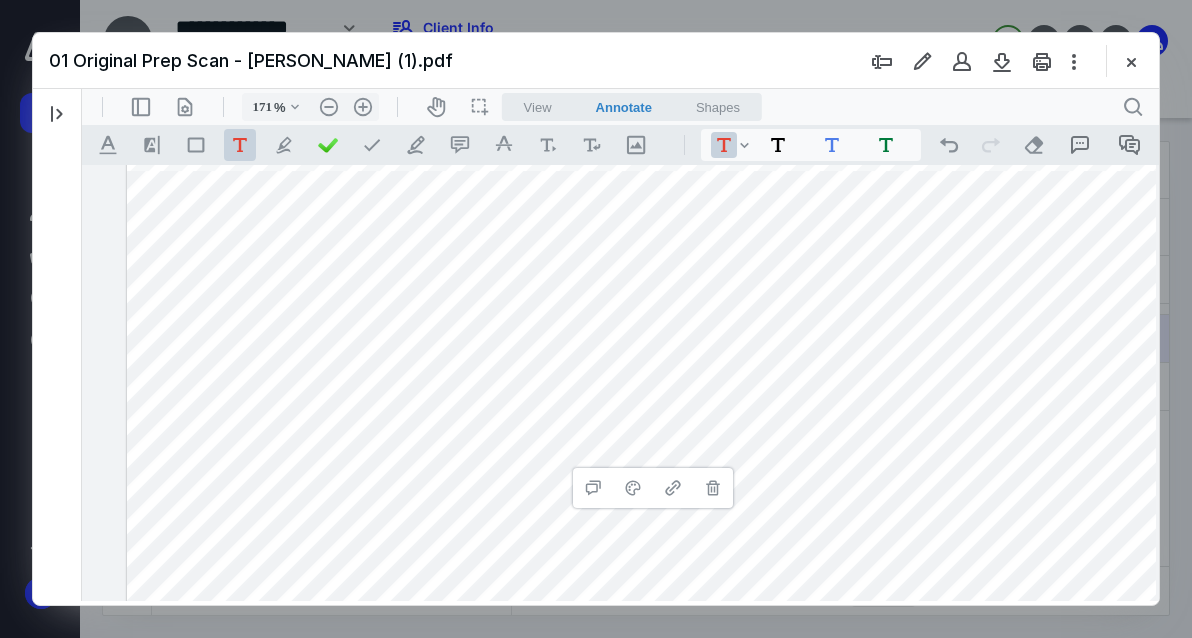 click on "**********" at bounding box center (649, 388) 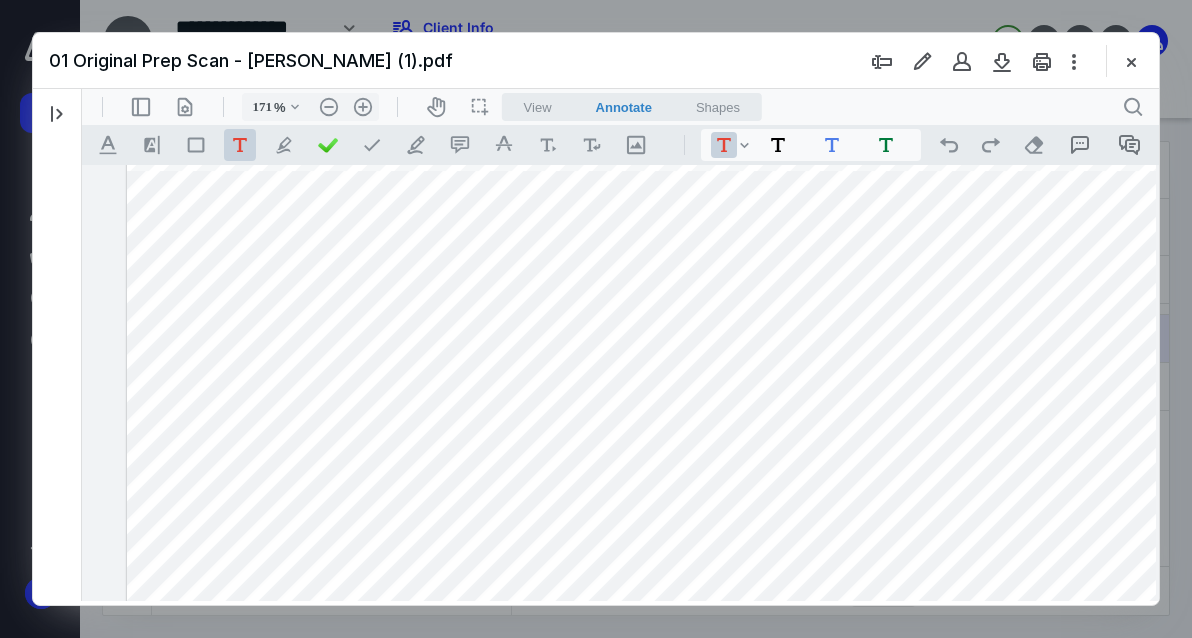 click on "**********" at bounding box center (649, 388) 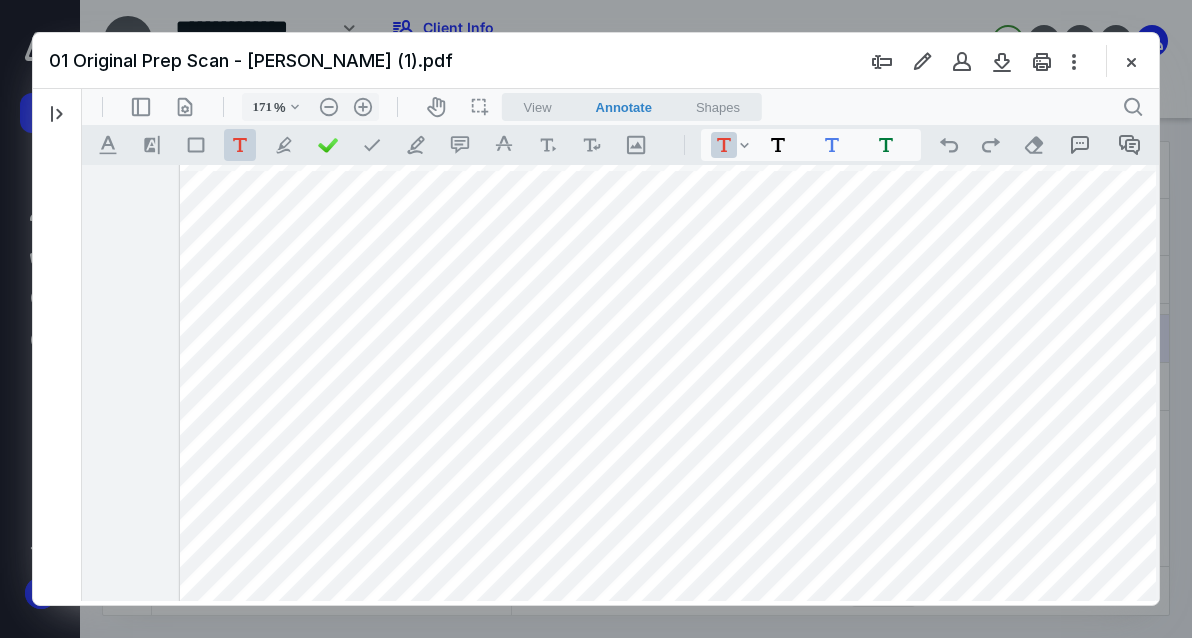scroll, scrollTop: 61512, scrollLeft: 56, axis: both 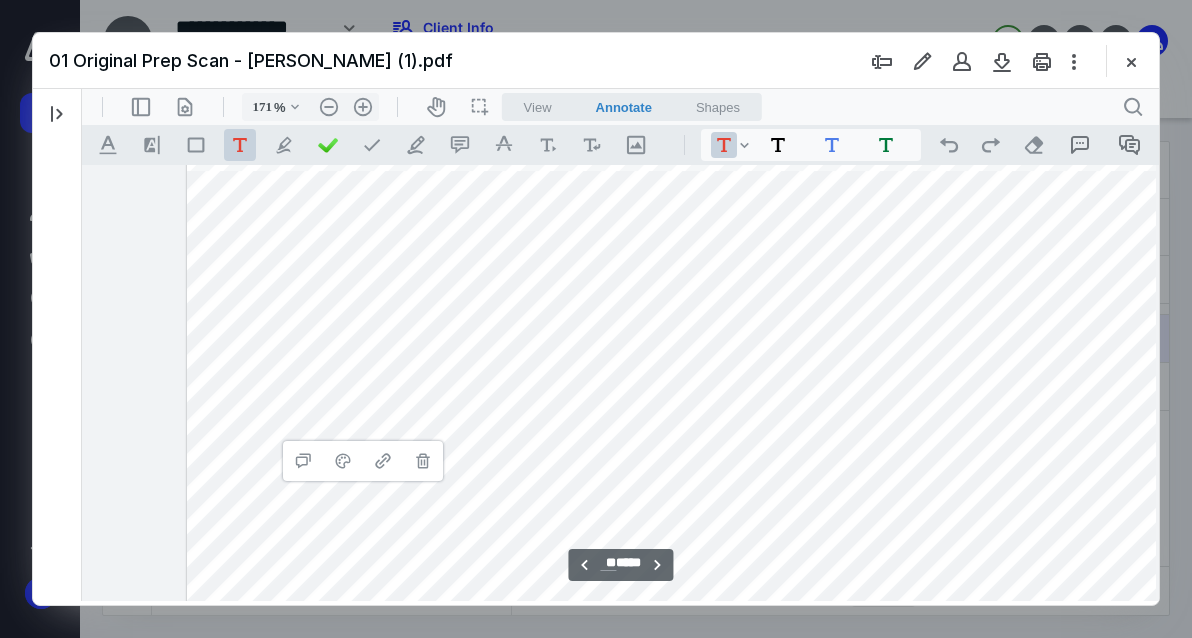 drag, startPoint x: 648, startPoint y: 422, endPoint x: 554, endPoint y: 414, distance: 94.33981 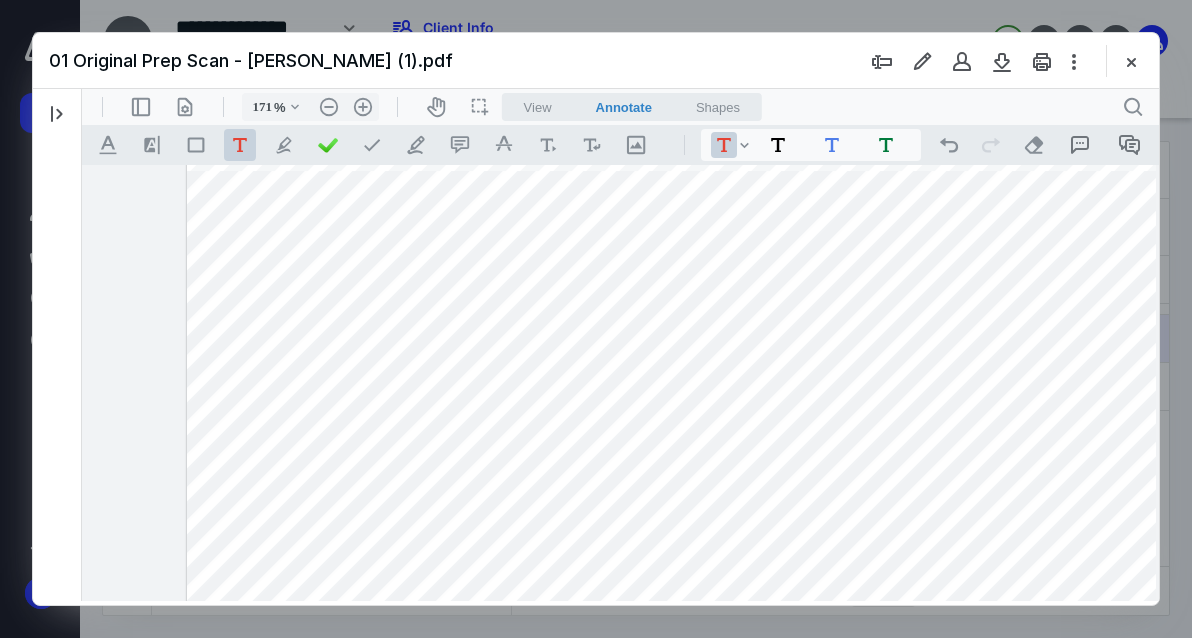 click on "**********" at bounding box center [709, 388] 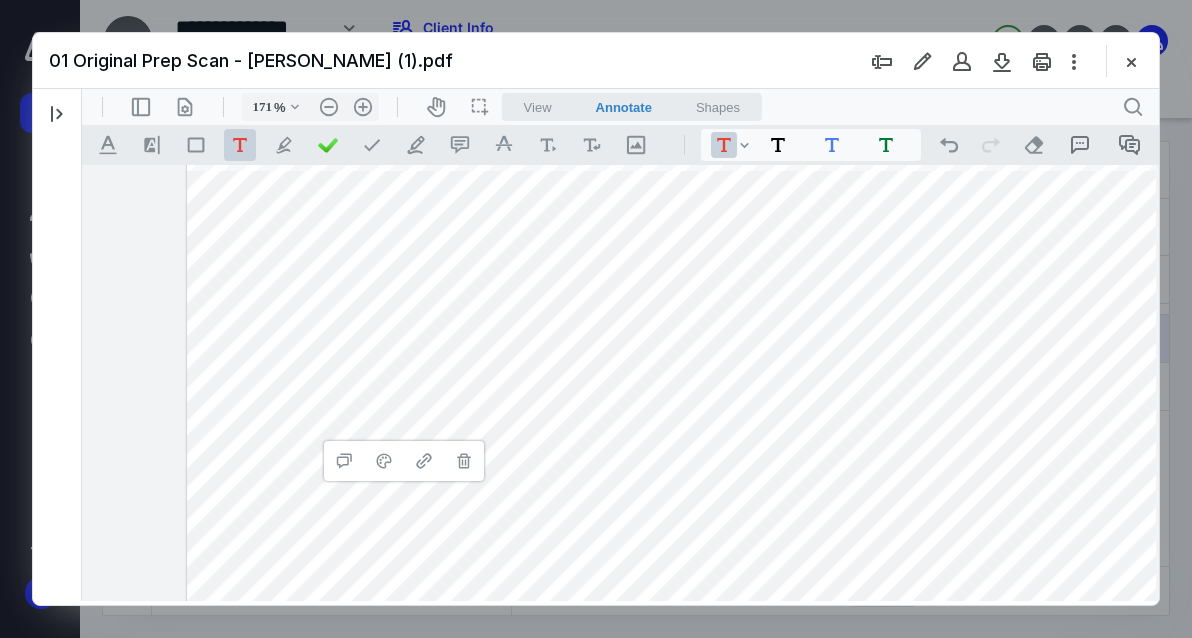 click on "**********" at bounding box center (709, 388) 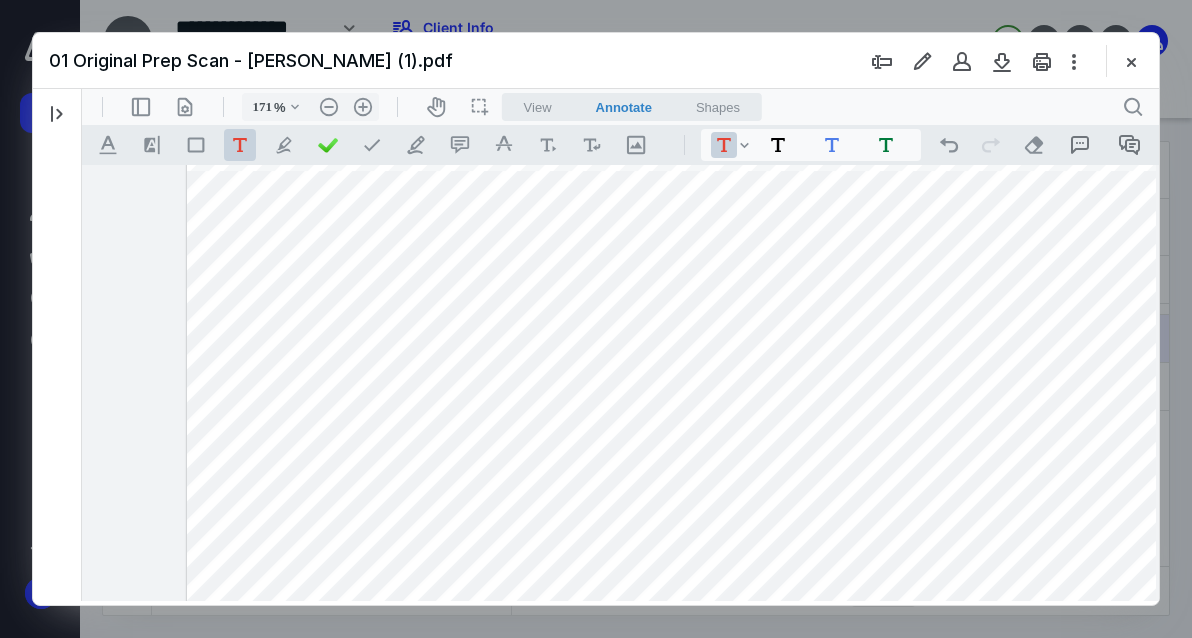 click on "**********" at bounding box center (709, 388) 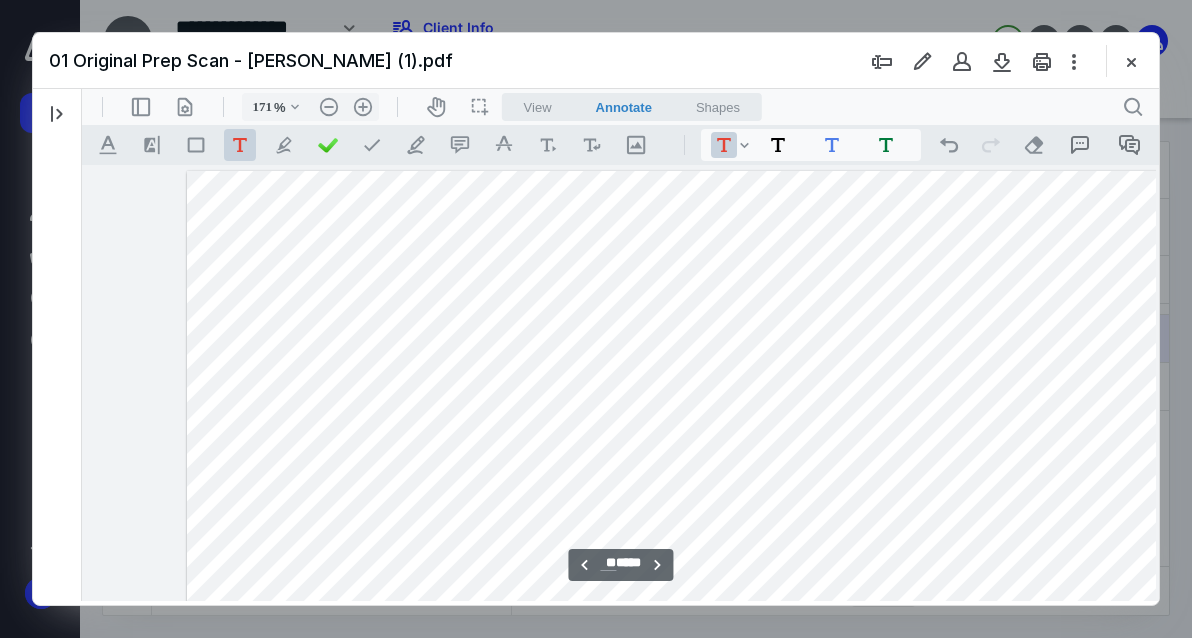scroll, scrollTop: 59693, scrollLeft: 56, axis: both 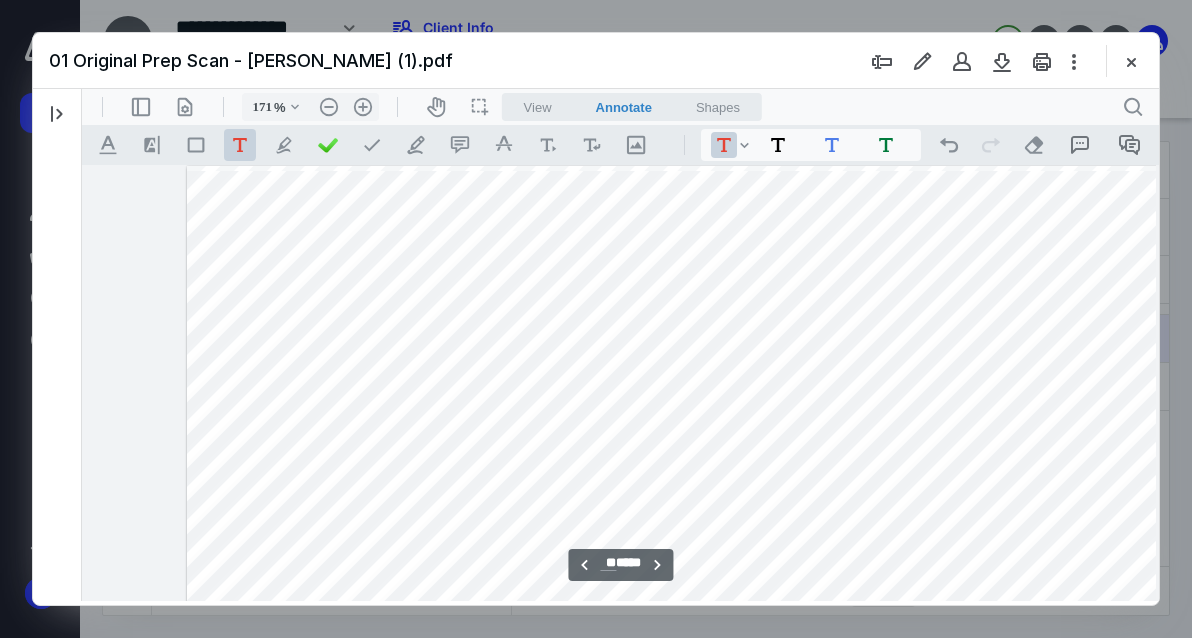 drag, startPoint x: 898, startPoint y: 390, endPoint x: 912, endPoint y: 292, distance: 98.99495 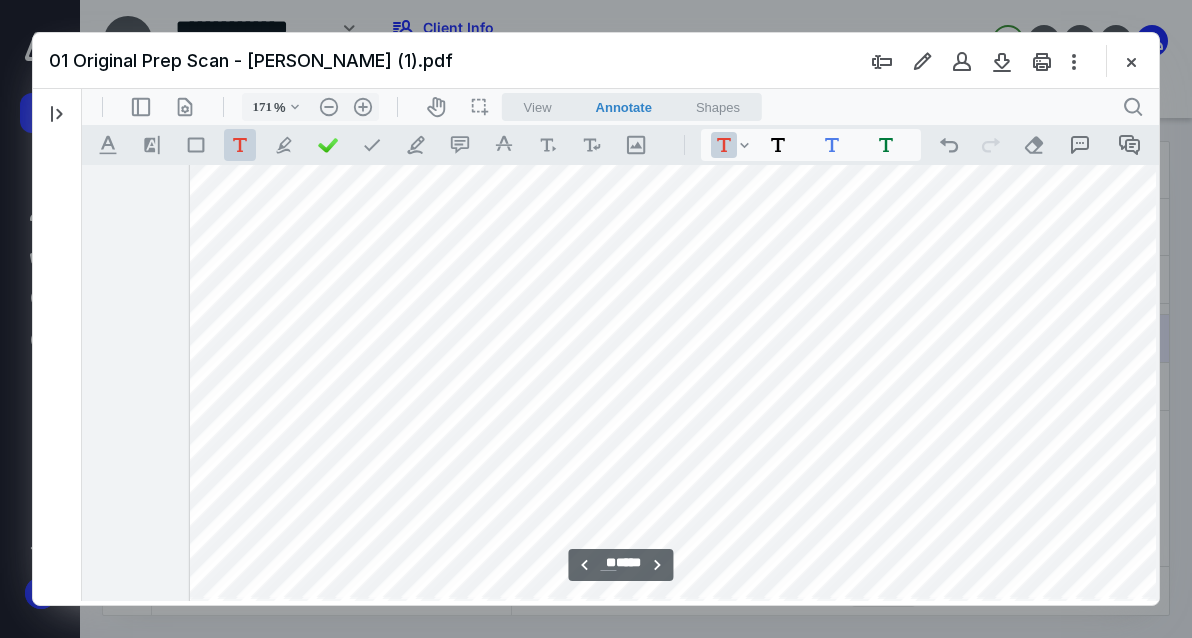 scroll, scrollTop: 59844, scrollLeft: 53, axis: both 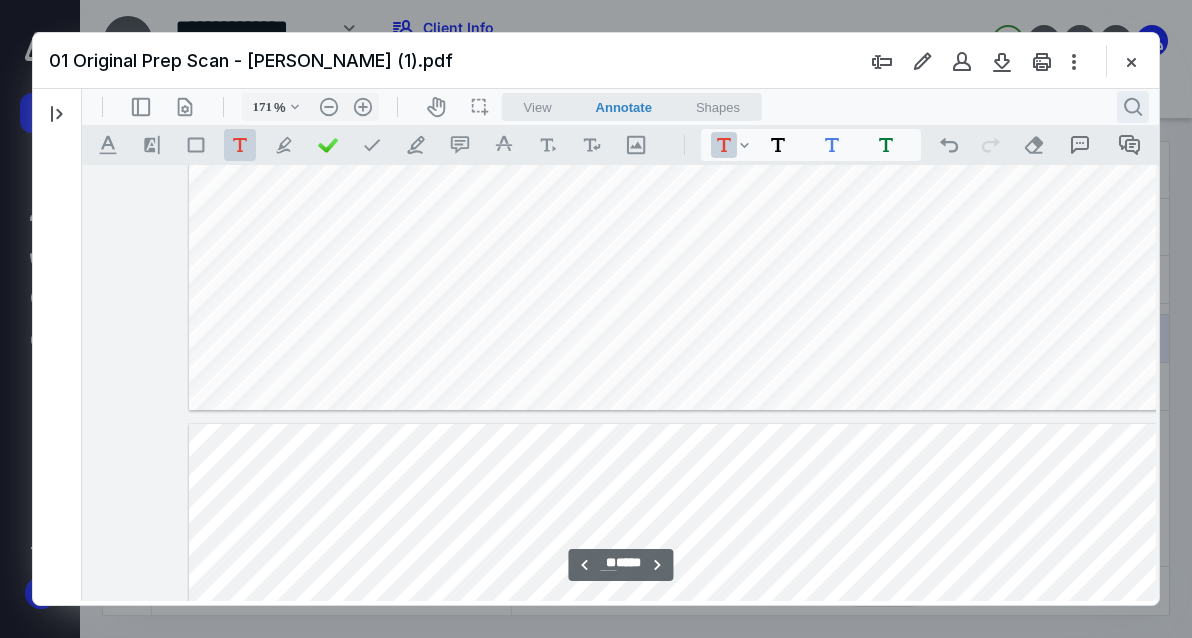 type on "**" 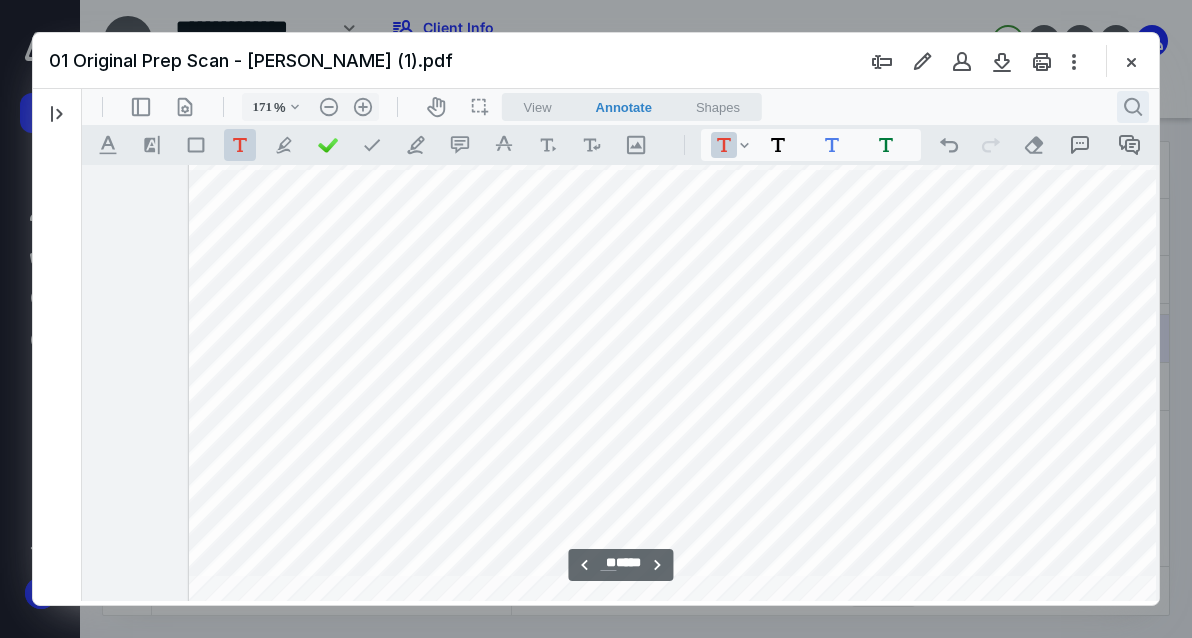scroll, scrollTop: 61575, scrollLeft: 54, axis: both 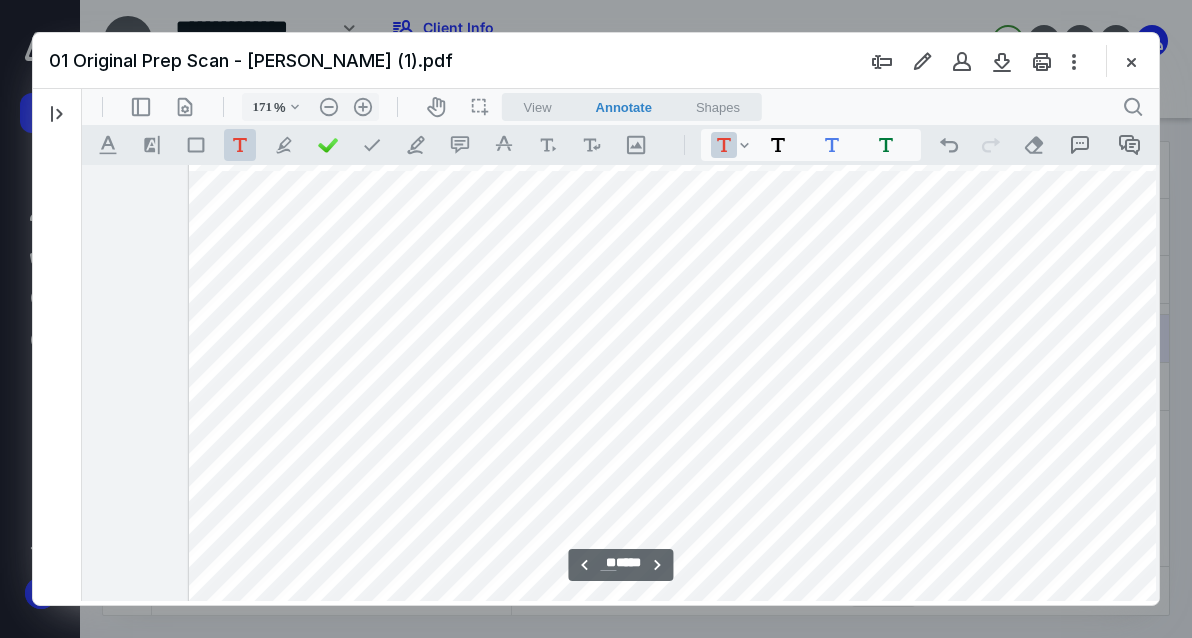 click on "**********" at bounding box center [711, 325] 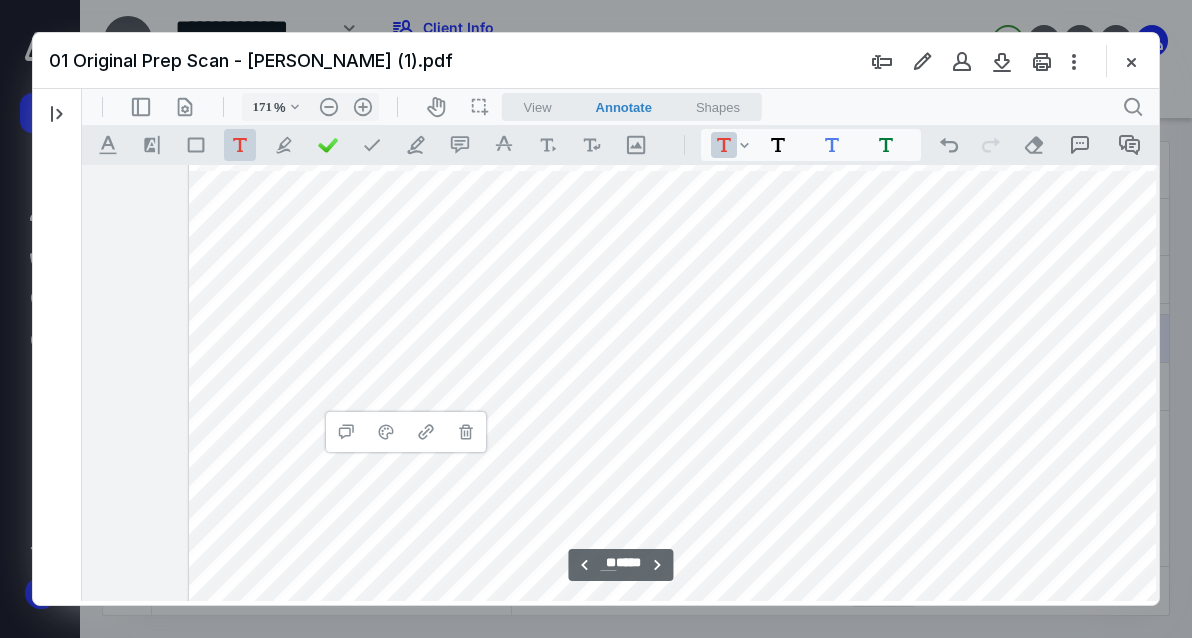 click on "**********" at bounding box center (711, 325) 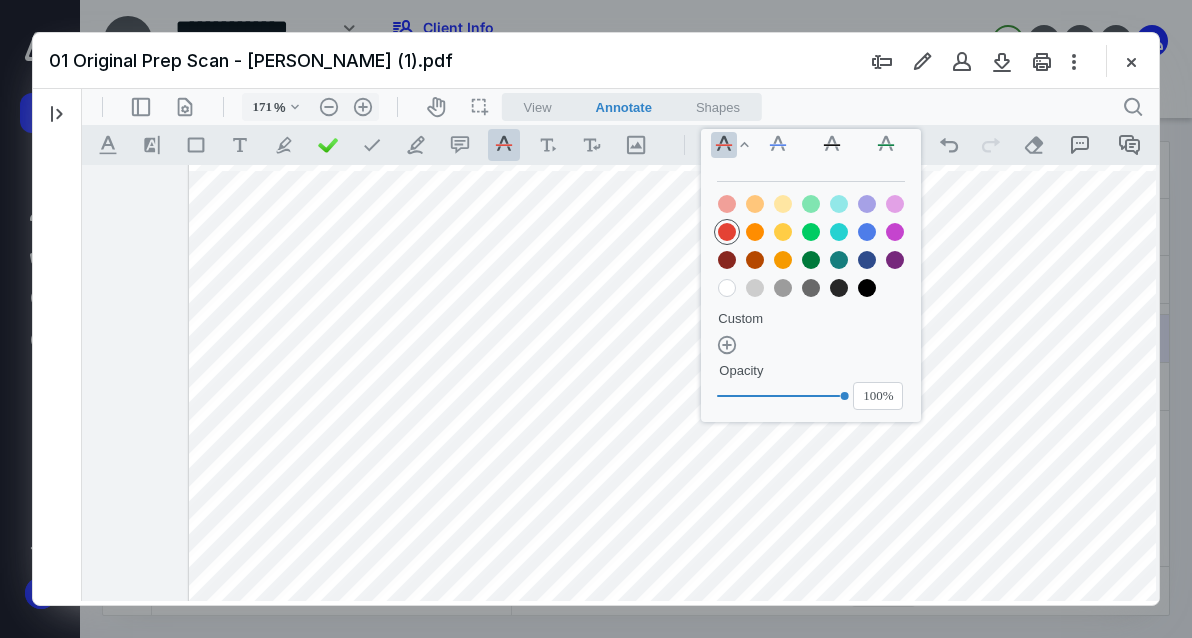 click on "**********" at bounding box center [711, 325] 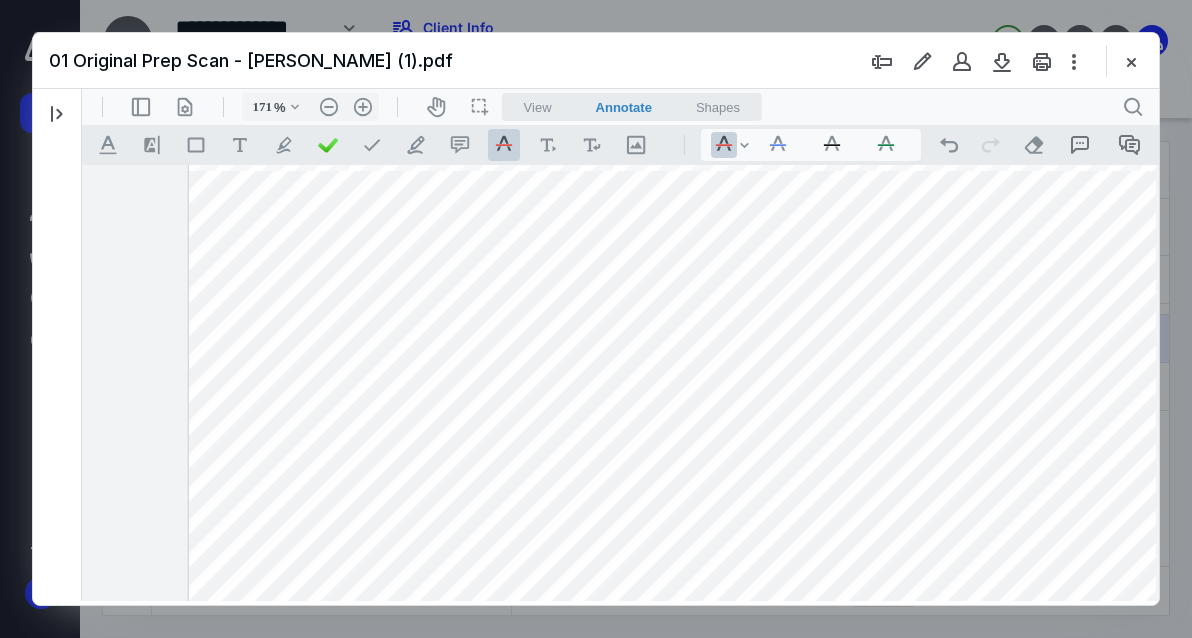 click on "**********" at bounding box center (711, 325) 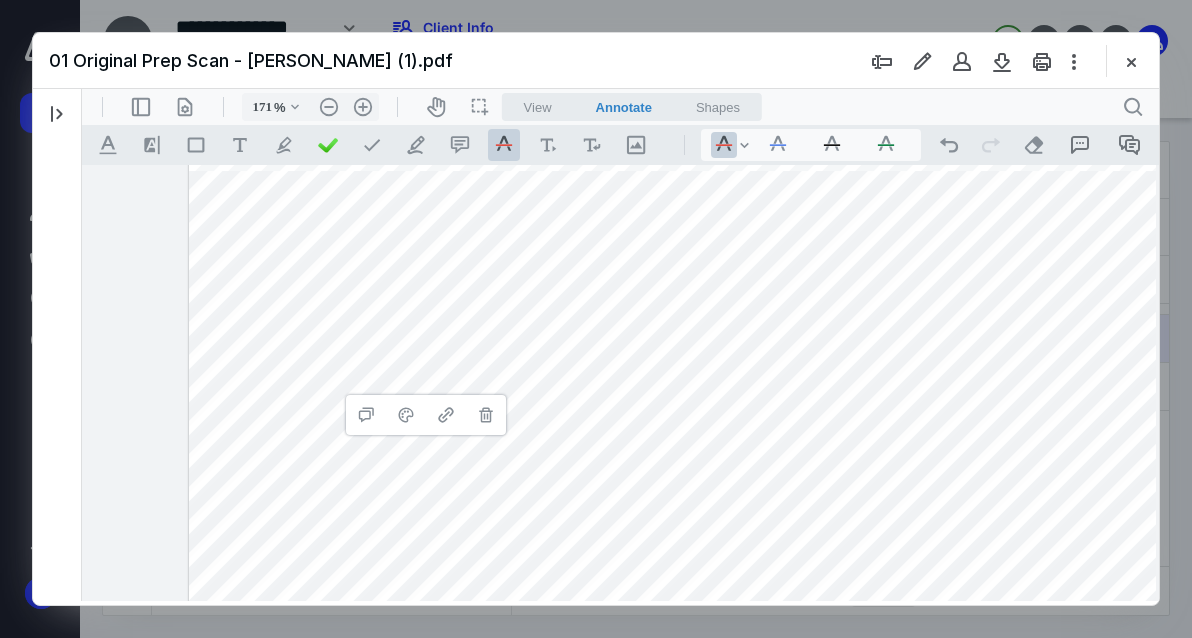 click on "**********" at bounding box center (711, 325) 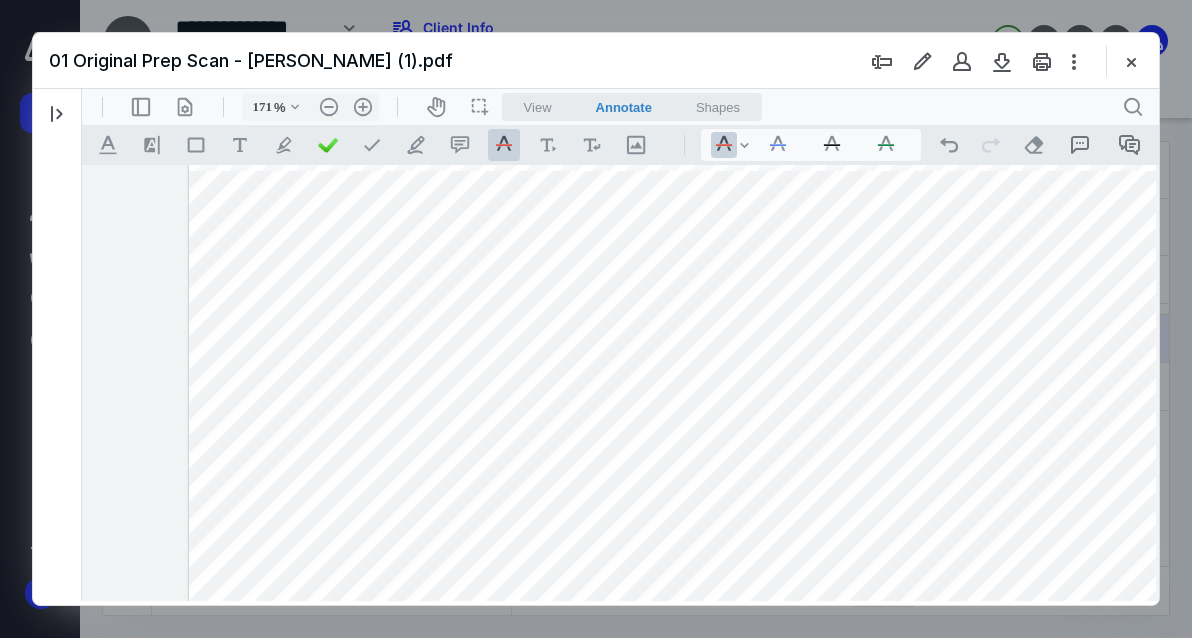 click on "**********" at bounding box center [711, 325] 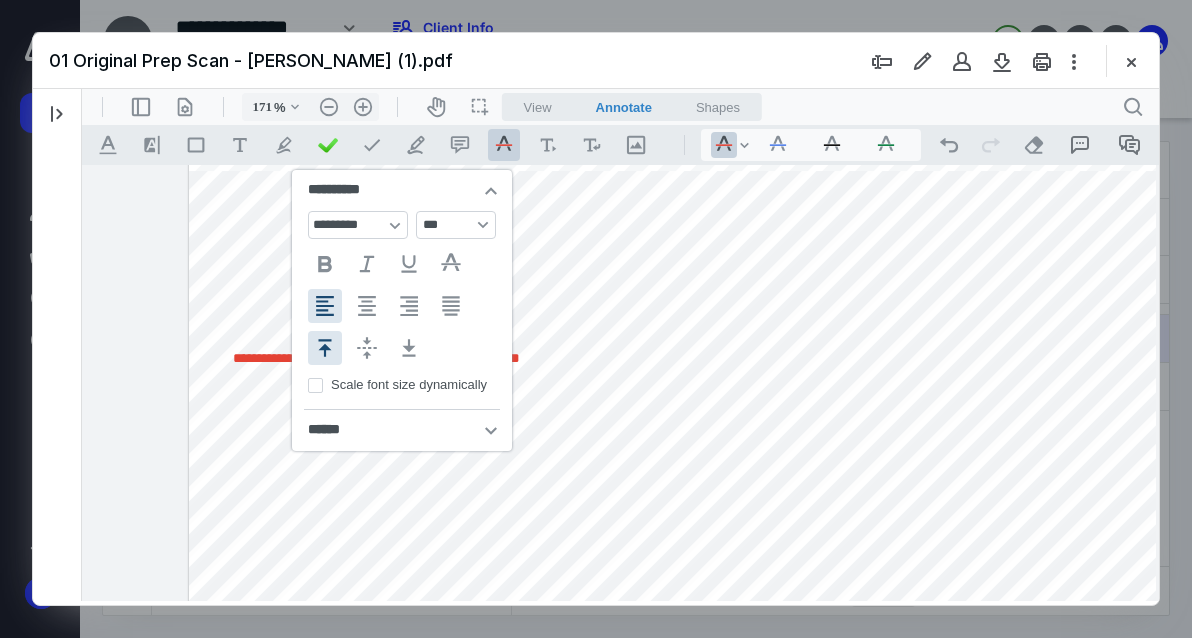 type 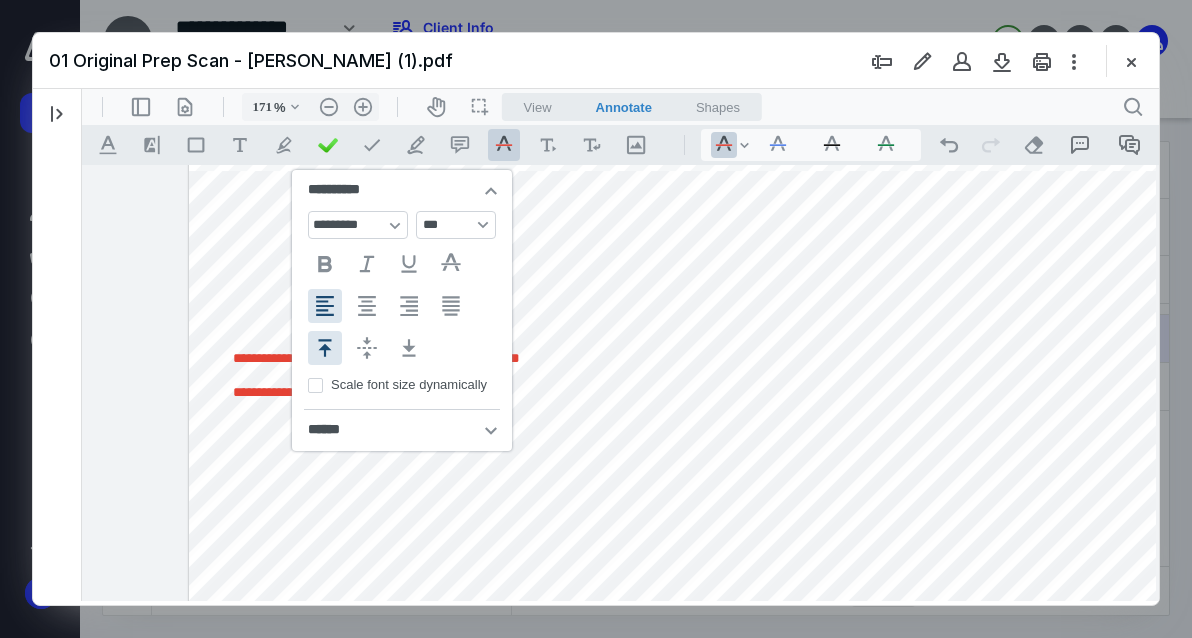 click on "**********" at bounding box center (376, 392) 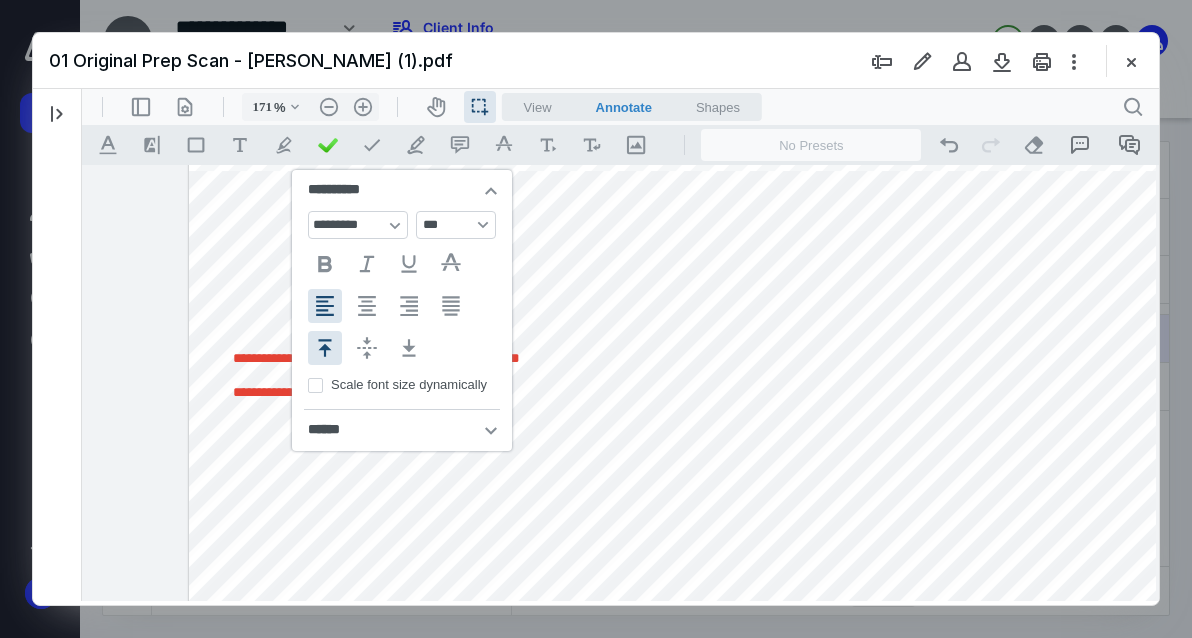 click at bounding box center (376, 375) 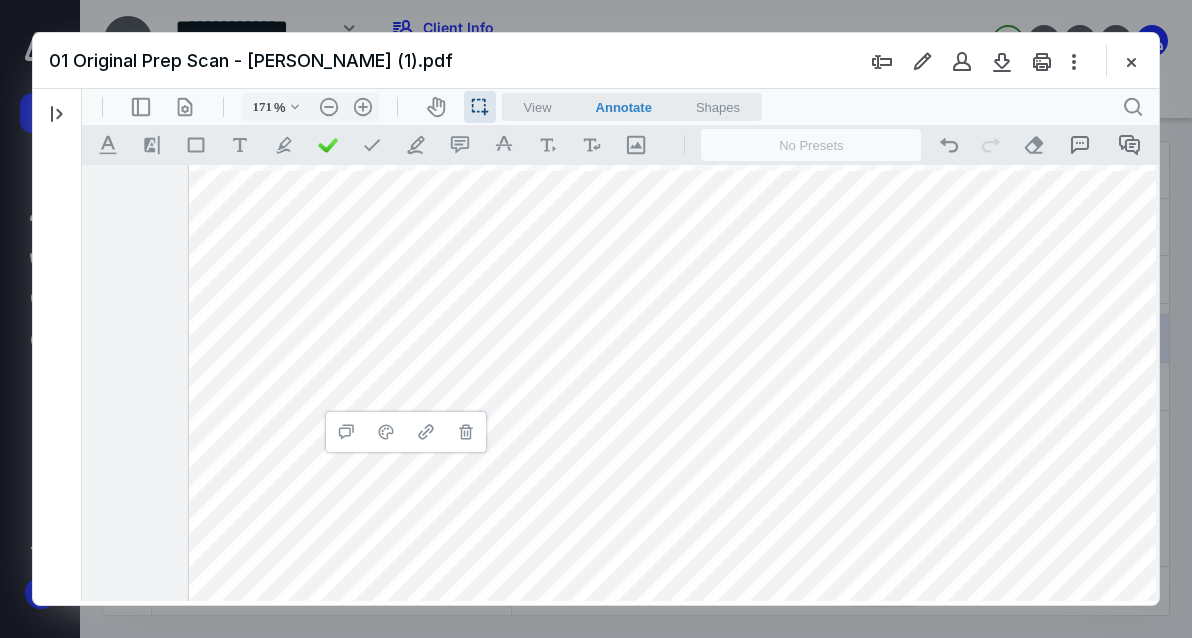 click on "**********" at bounding box center [711, 325] 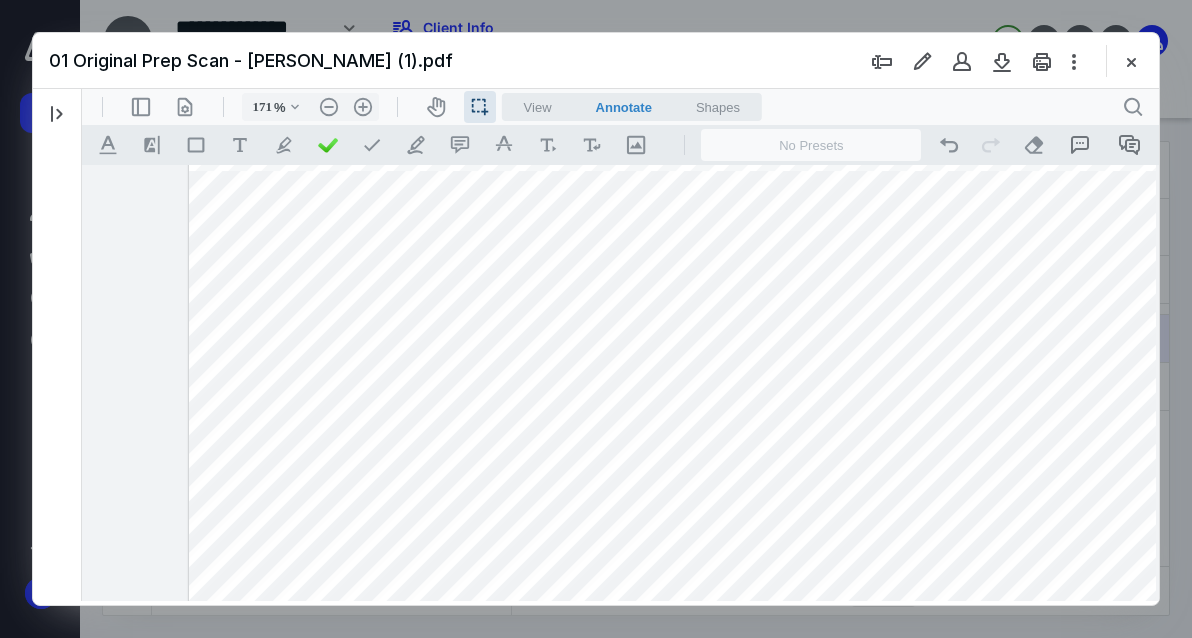 click on "**********" at bounding box center (711, 325) 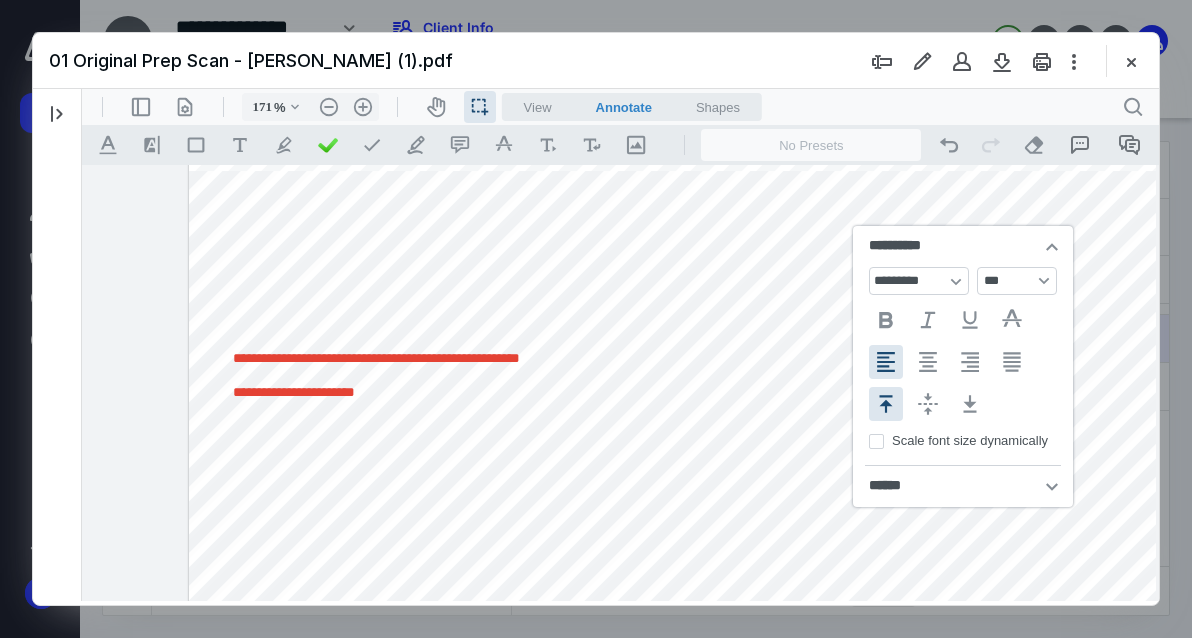 drag, startPoint x: 391, startPoint y: 183, endPoint x: 980, endPoint y: 234, distance: 591.20386 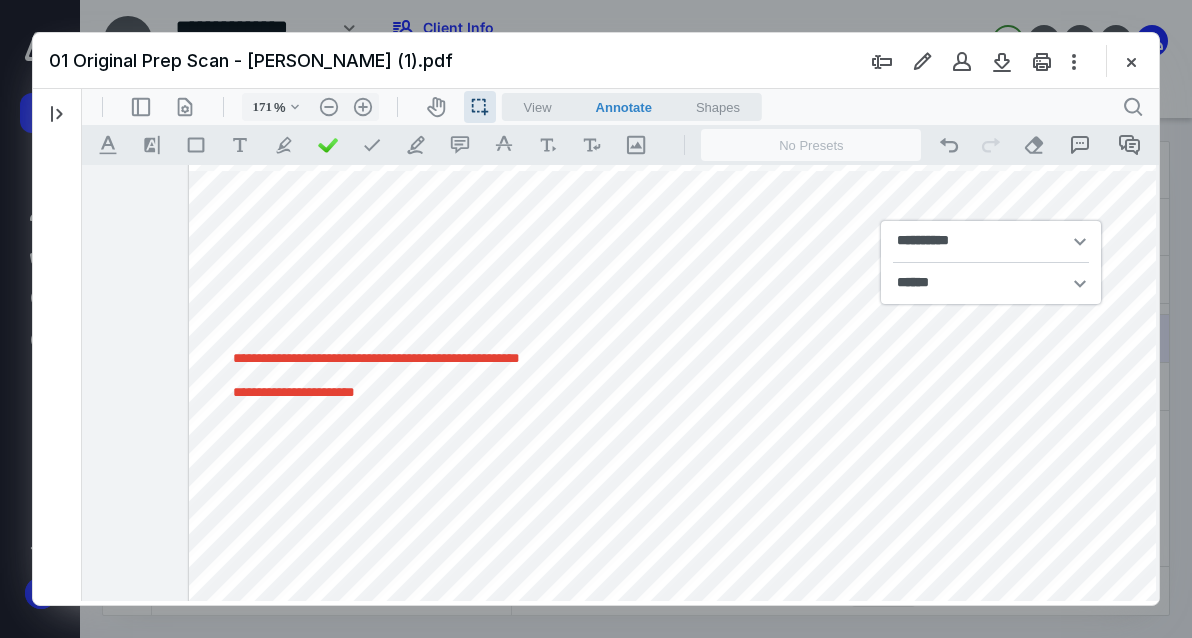 click on "**********" at bounding box center (294, 392) 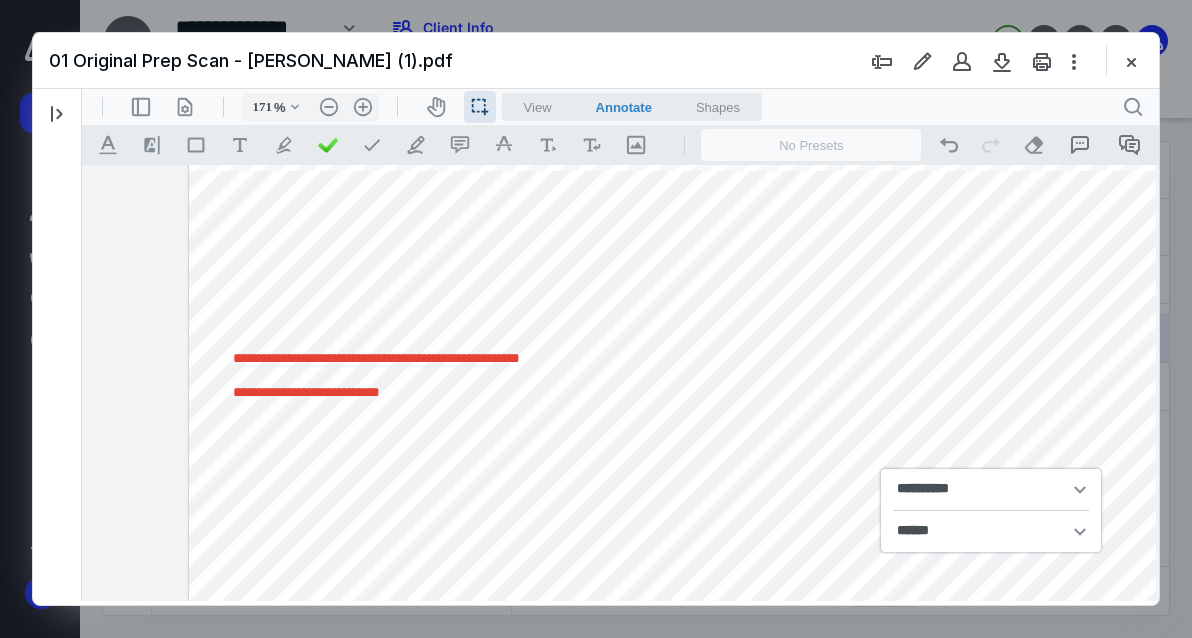 click on "**********" at bounding box center [306, 392] 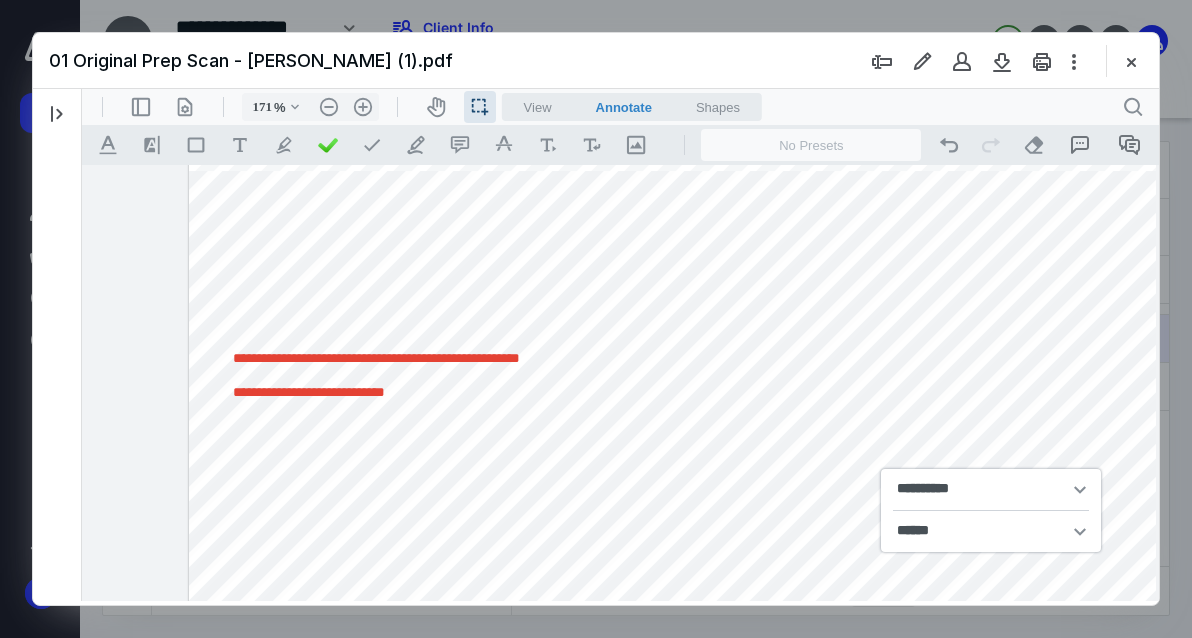 click on "**********" at bounding box center (309, 392) 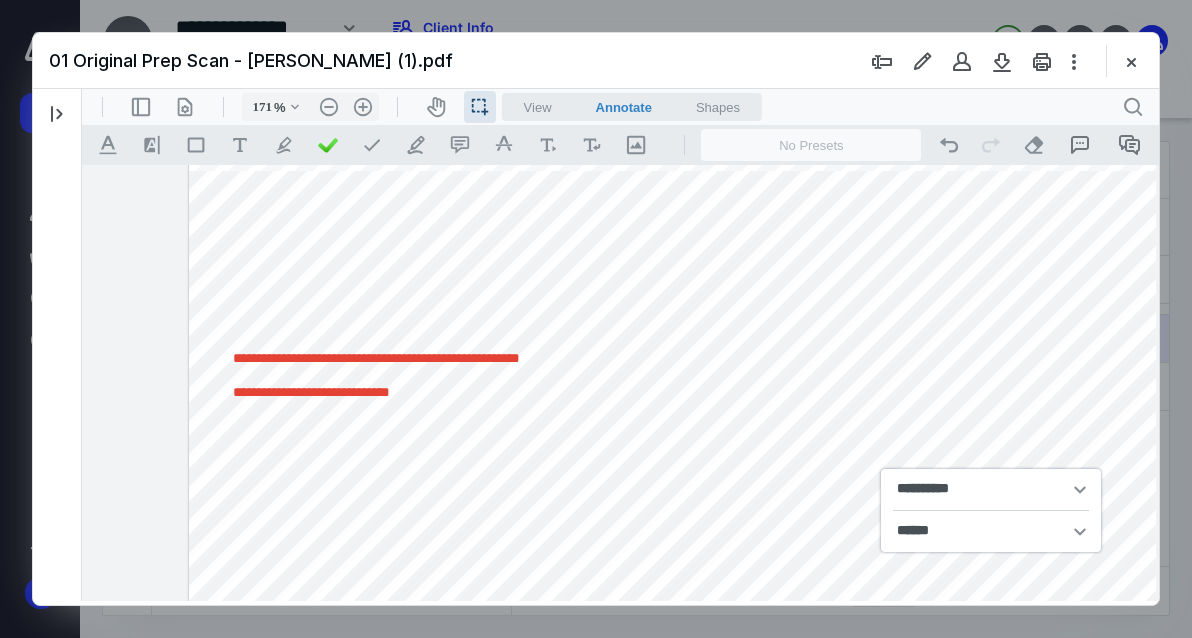 click on "**********" at bounding box center [376, 392] 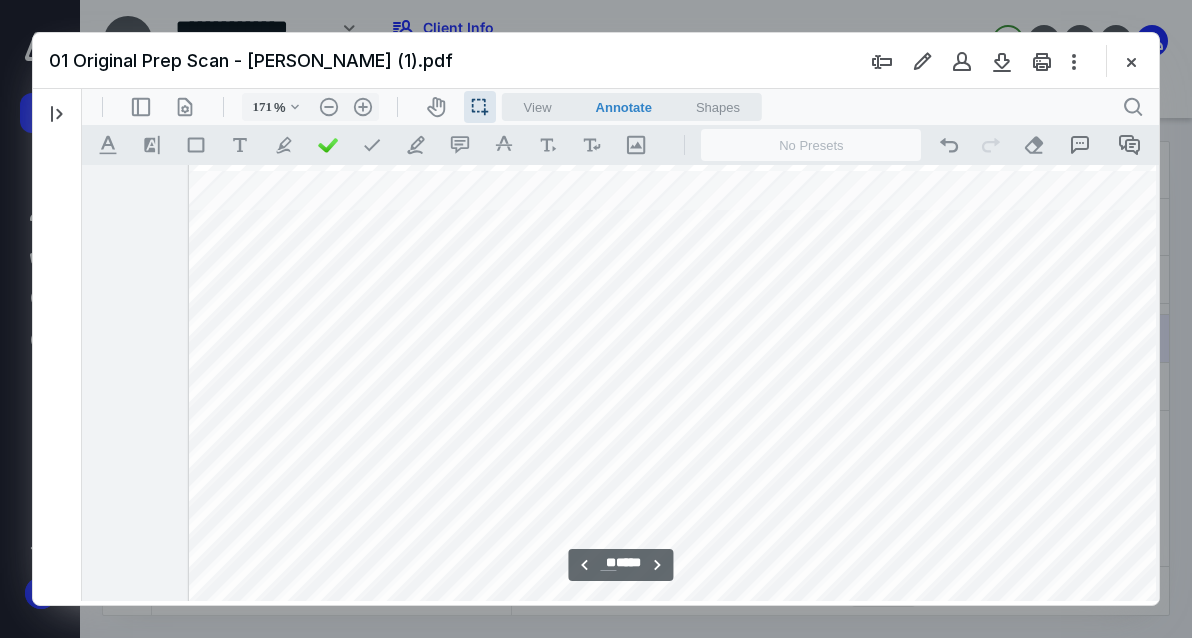 scroll, scrollTop: 59719, scrollLeft: 54, axis: both 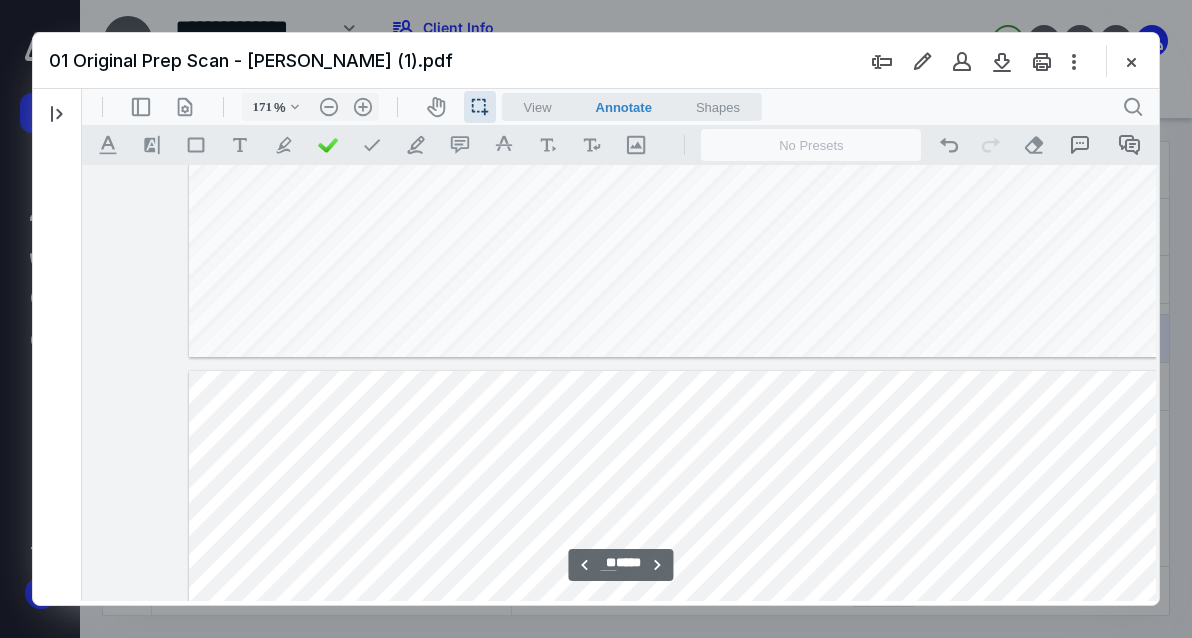 type on "**" 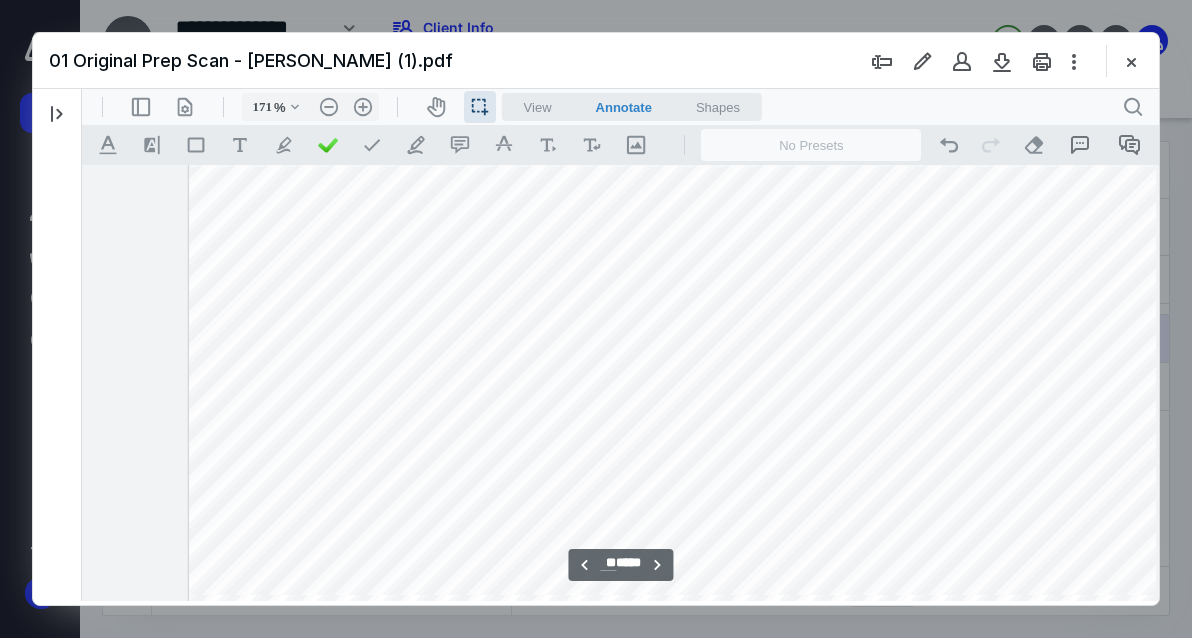scroll, scrollTop: 61500, scrollLeft: 54, axis: both 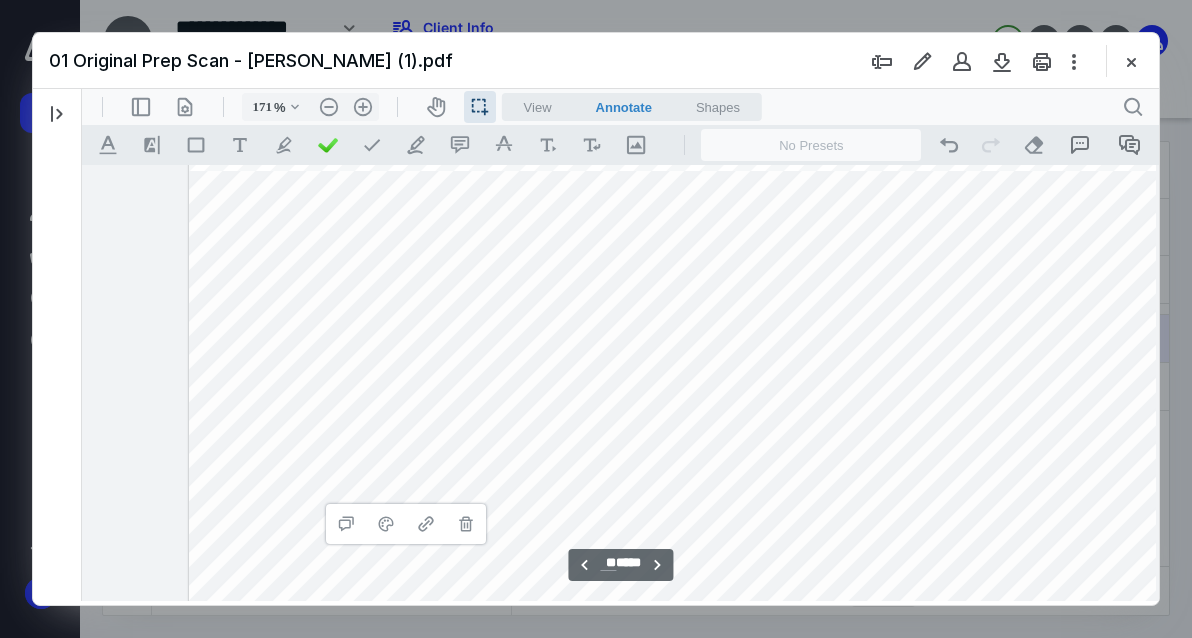 click on "**********" at bounding box center [711, 400] 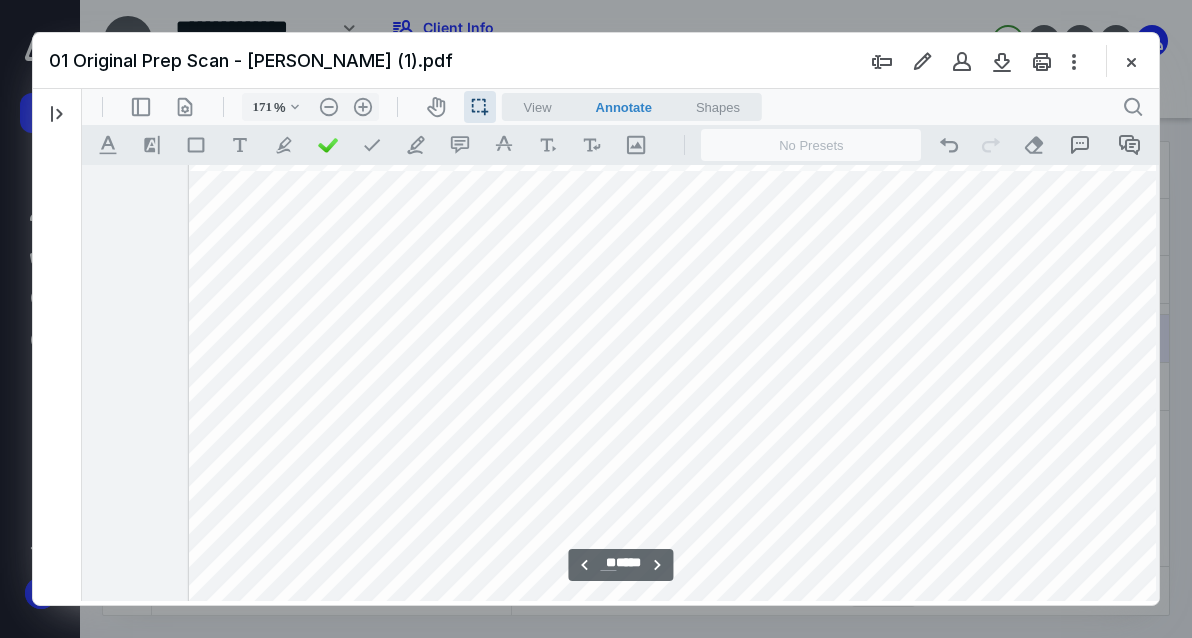 click on "**********" at bounding box center (711, 400) 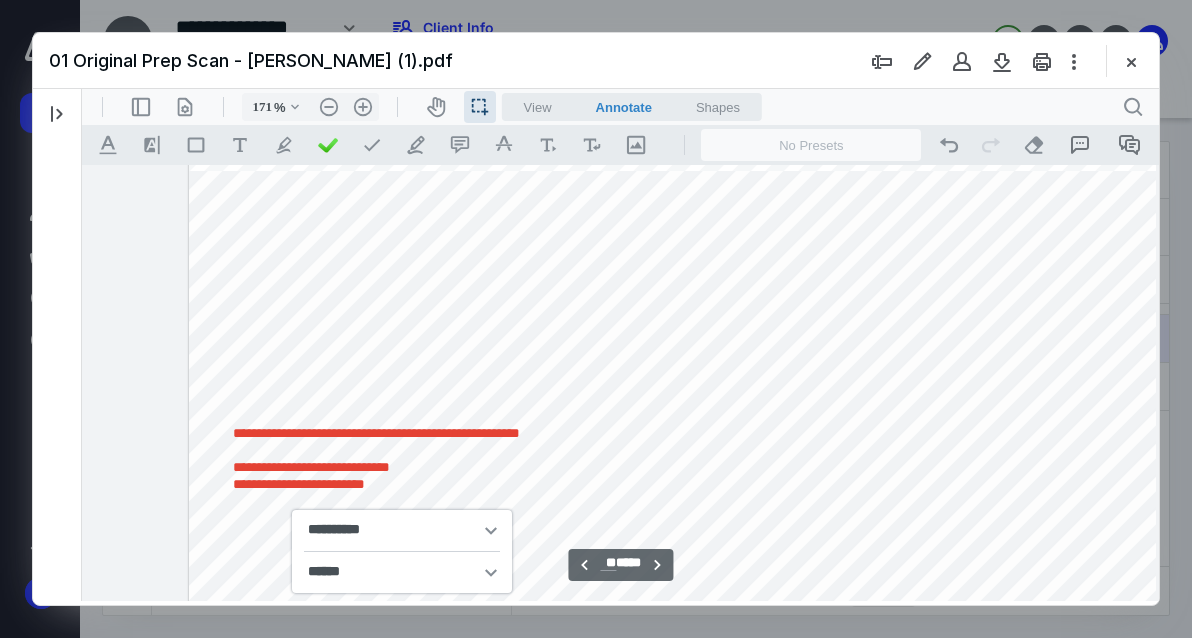 type 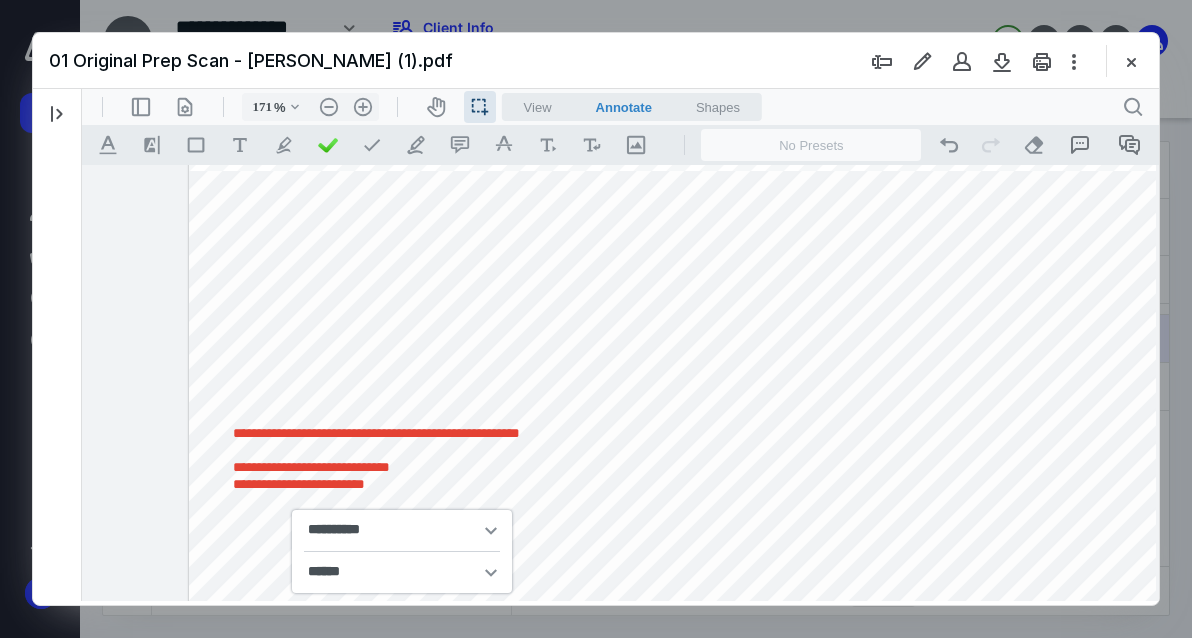 click on "**********" at bounding box center [376, 484] 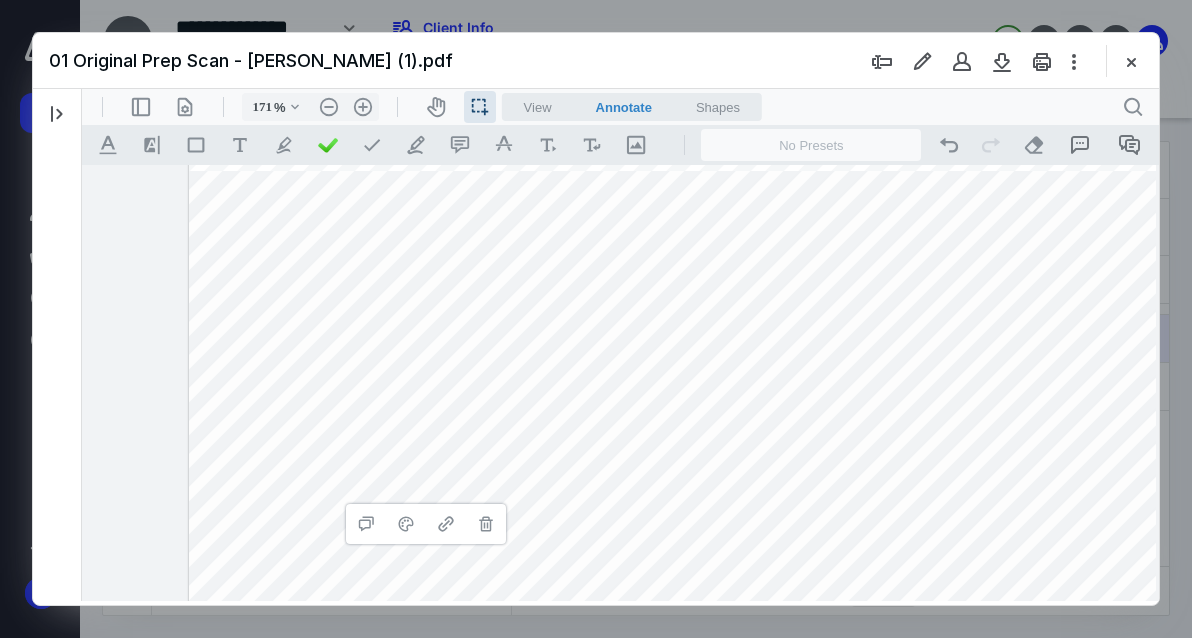 click on "**********" at bounding box center [711, 400] 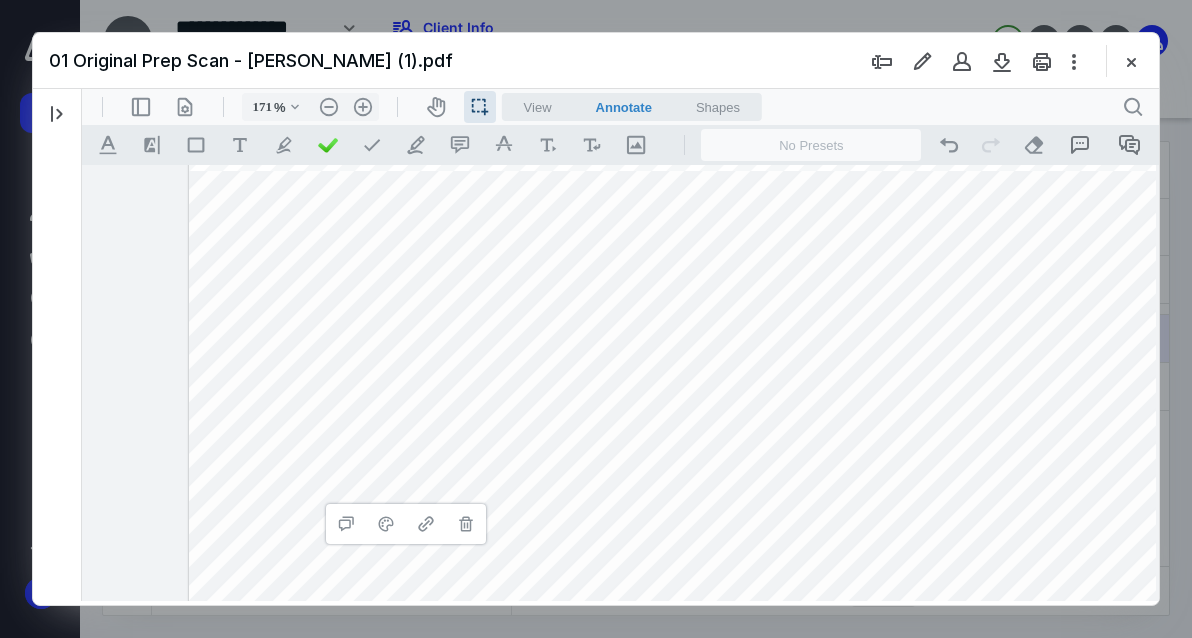 click on "**********" at bounding box center [711, 400] 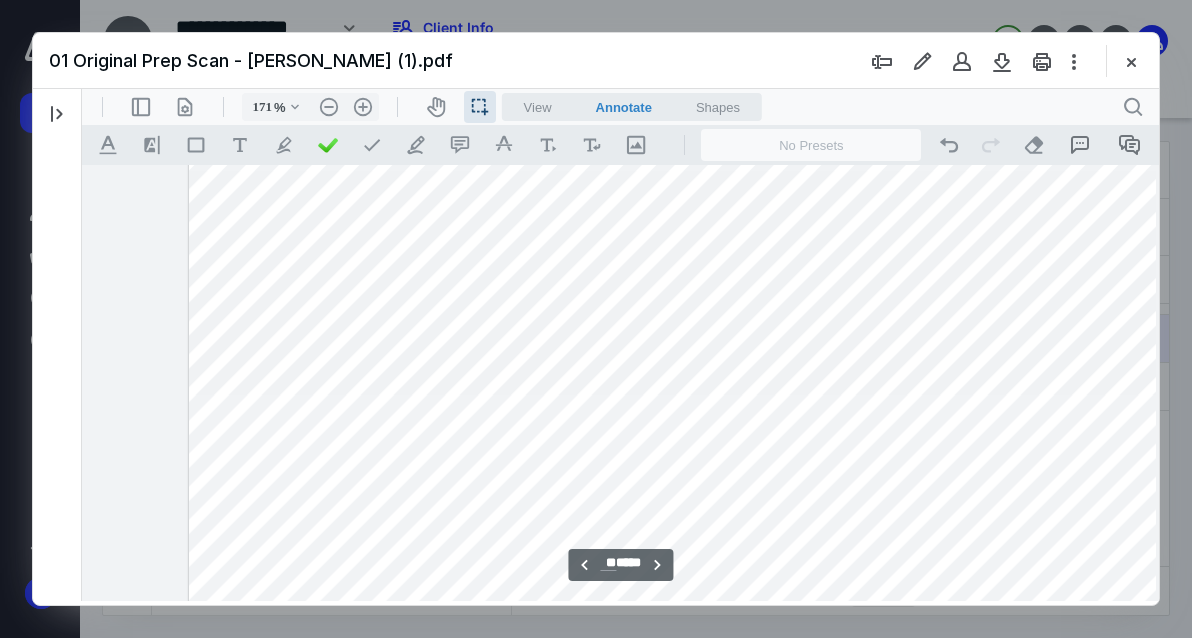 type on "**" 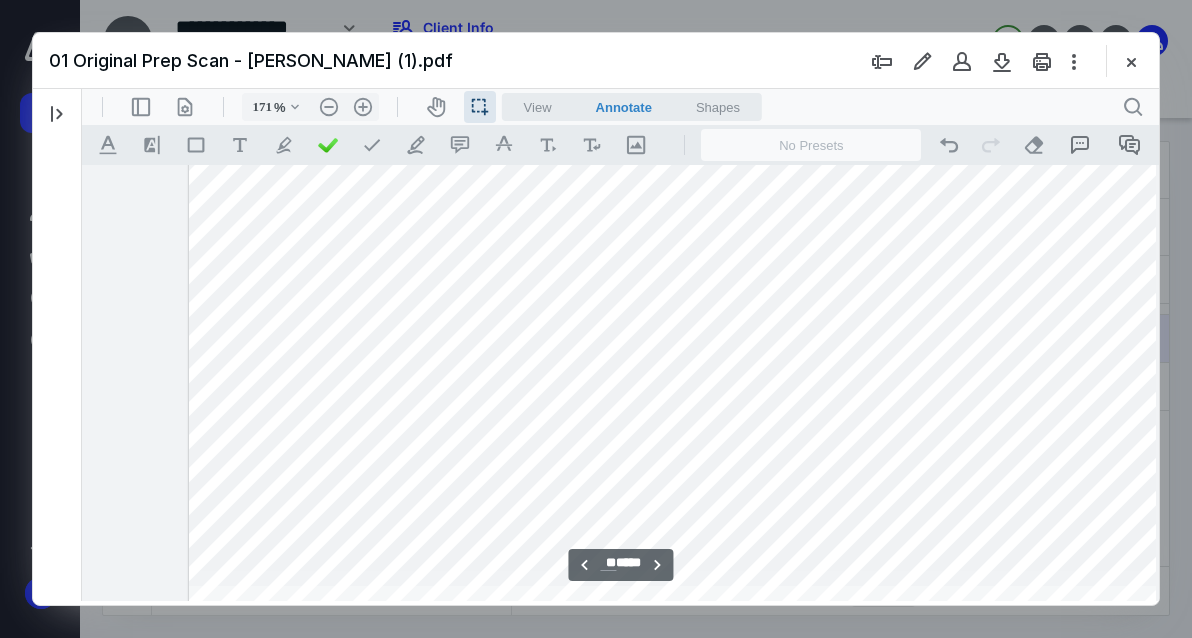 scroll, scrollTop: 59709, scrollLeft: 54, axis: both 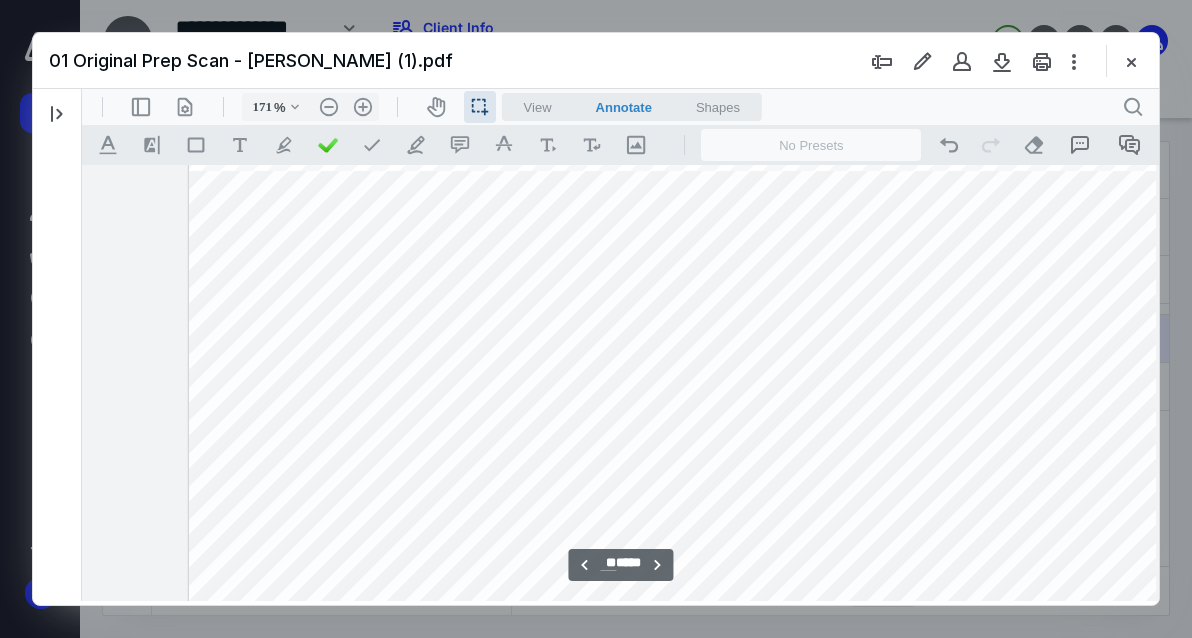 click at bounding box center [711, 826] 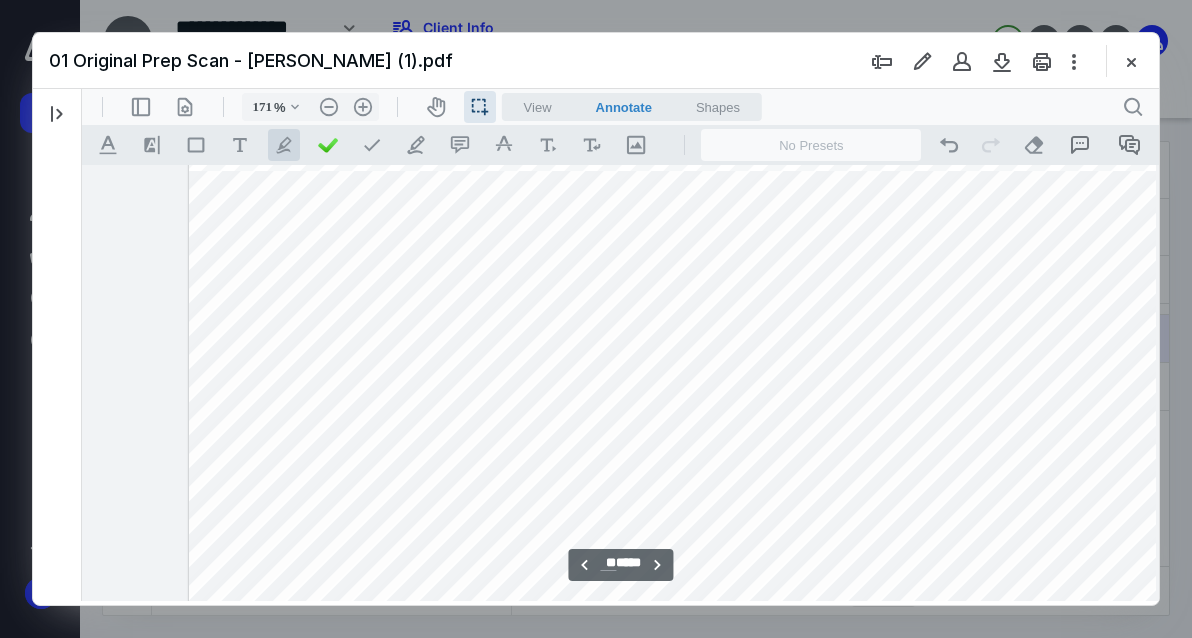 click on ".cls-1{fill:#abb0c4;} icon - tool - pen - highlight" at bounding box center (284, 145) 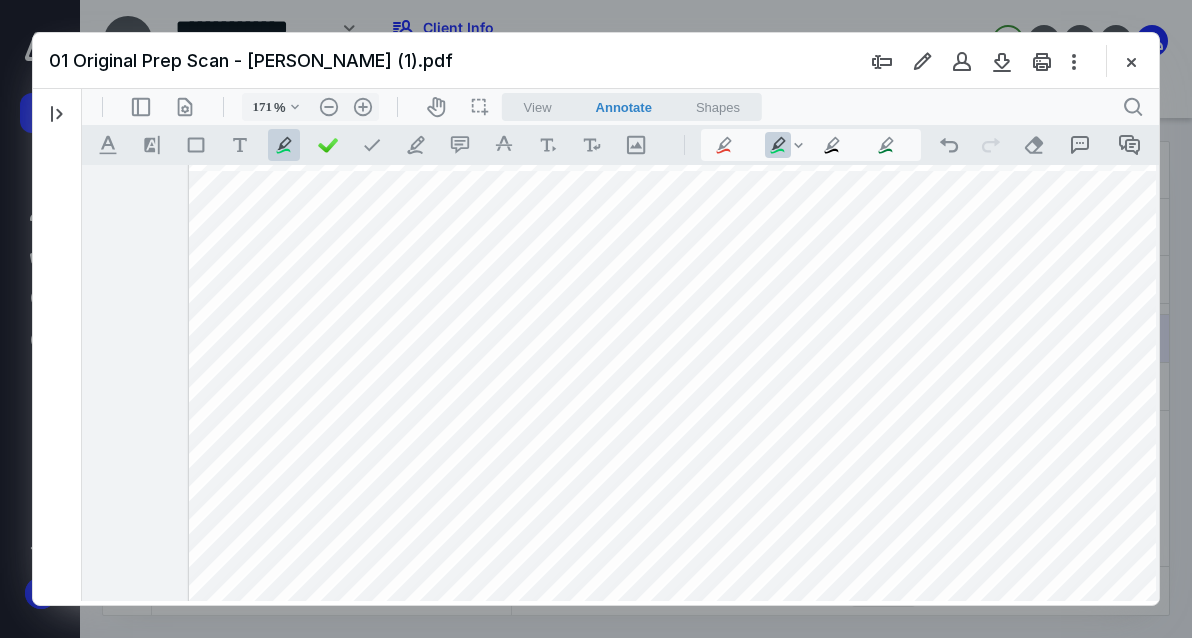 drag, startPoint x: 858, startPoint y: 402, endPoint x: 923, endPoint y: 402, distance: 65 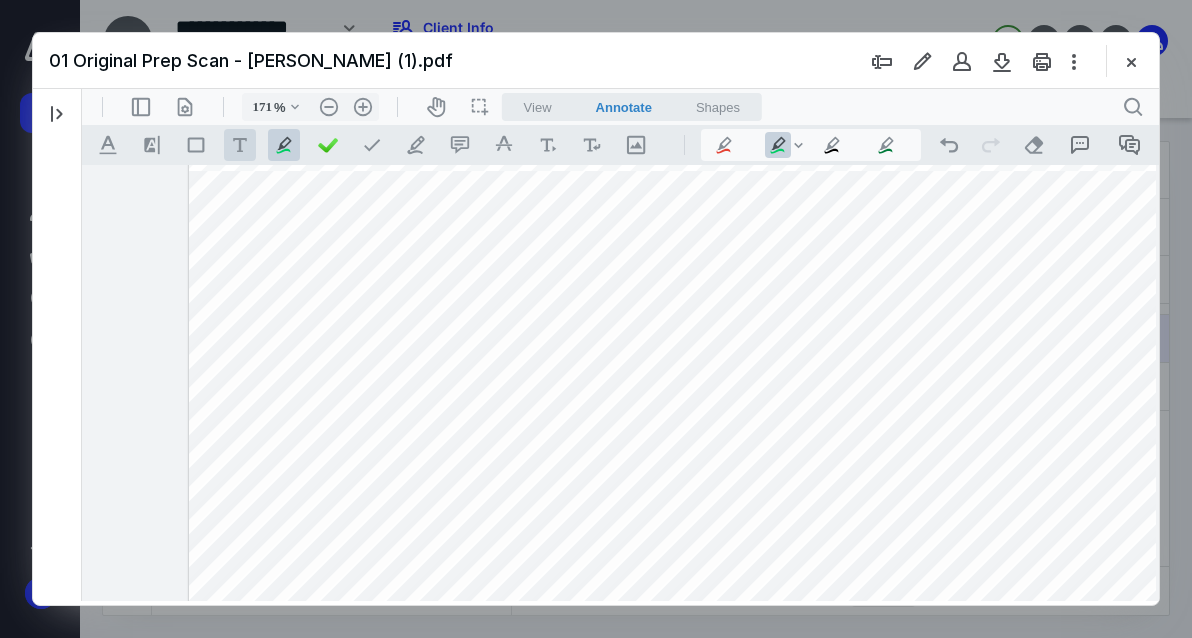 click on ".cls-1{fill:#abb0c4;} icon - tool - text - free text" at bounding box center [240, 145] 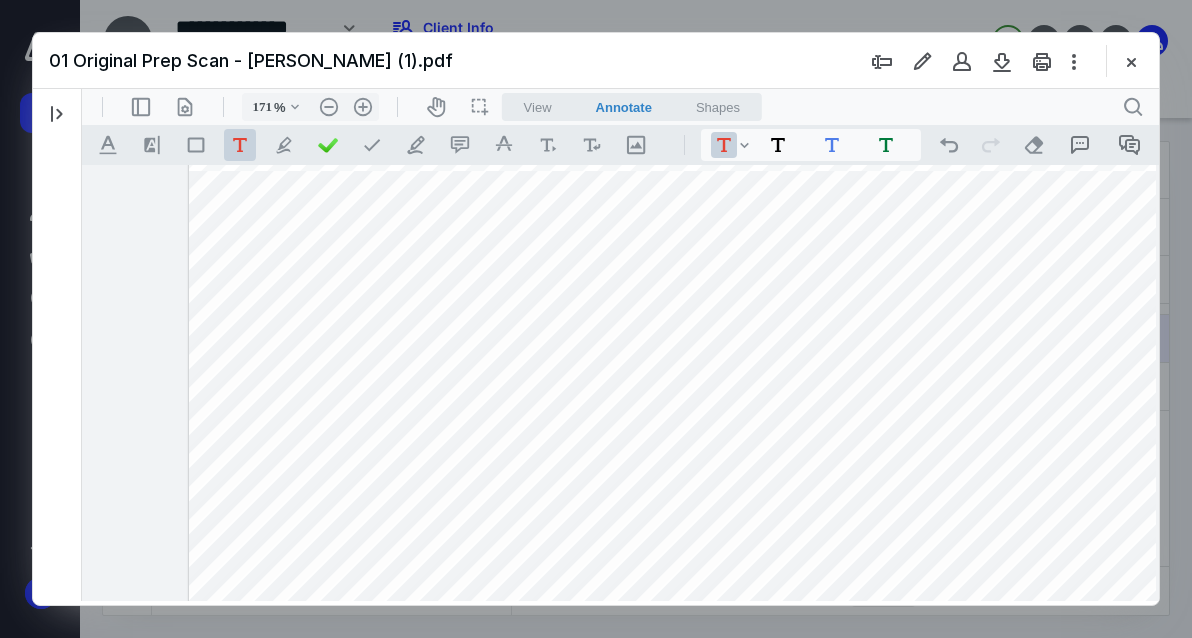 click at bounding box center (711, 826) 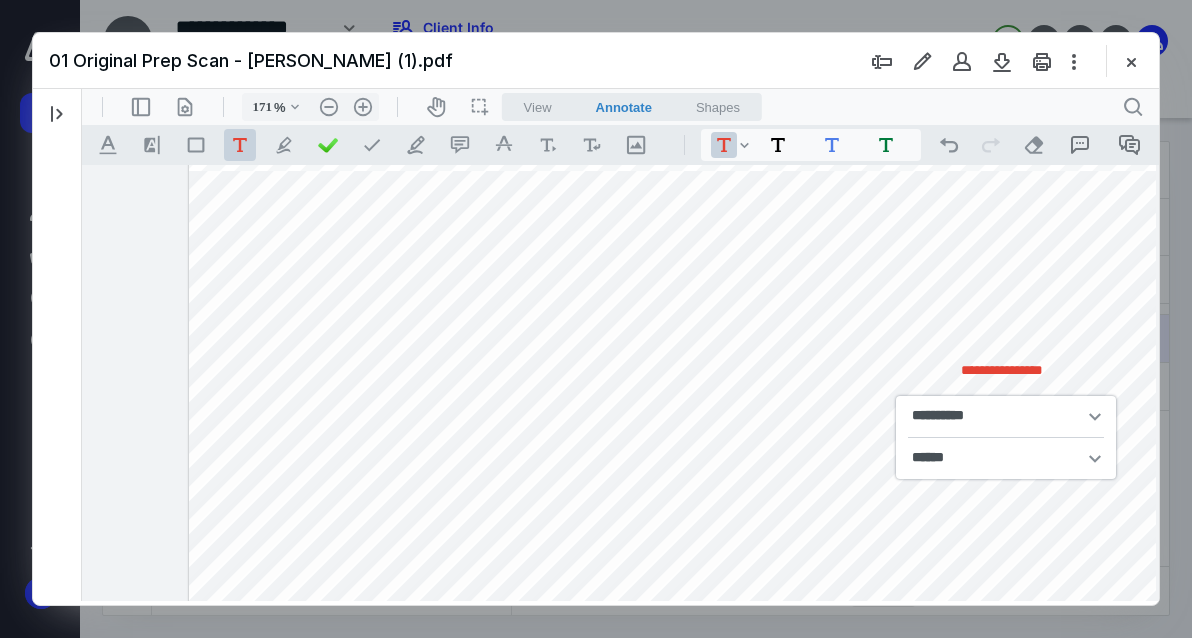 click on "**********" at bounding box center [1002, 370] 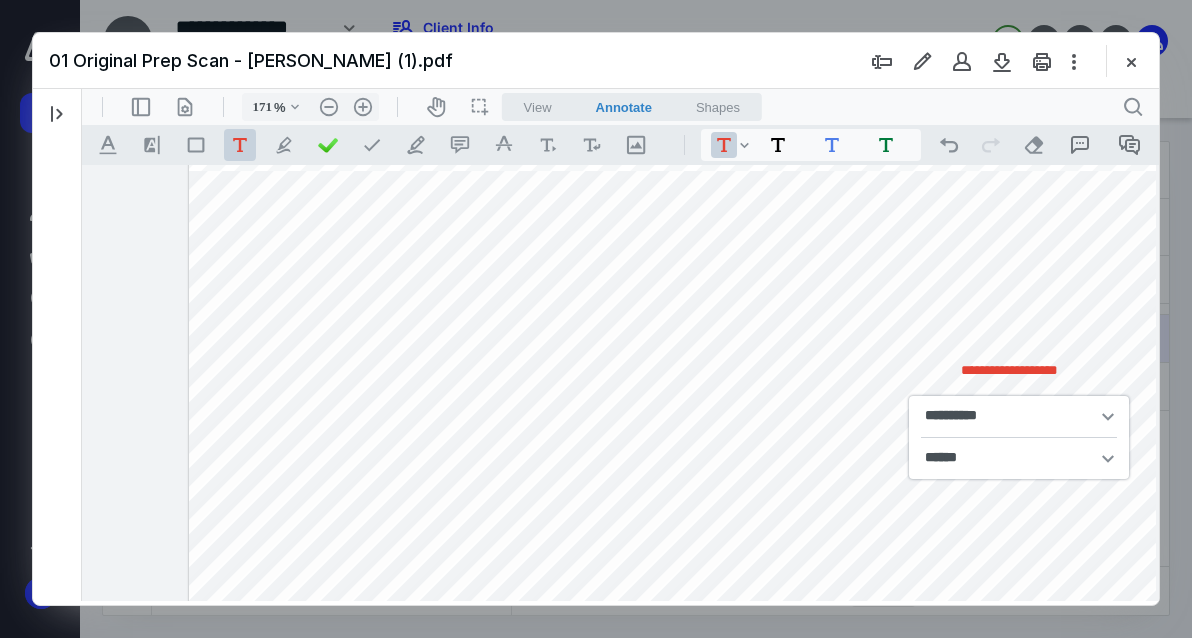 click on "**********" at bounding box center [1019, 370] 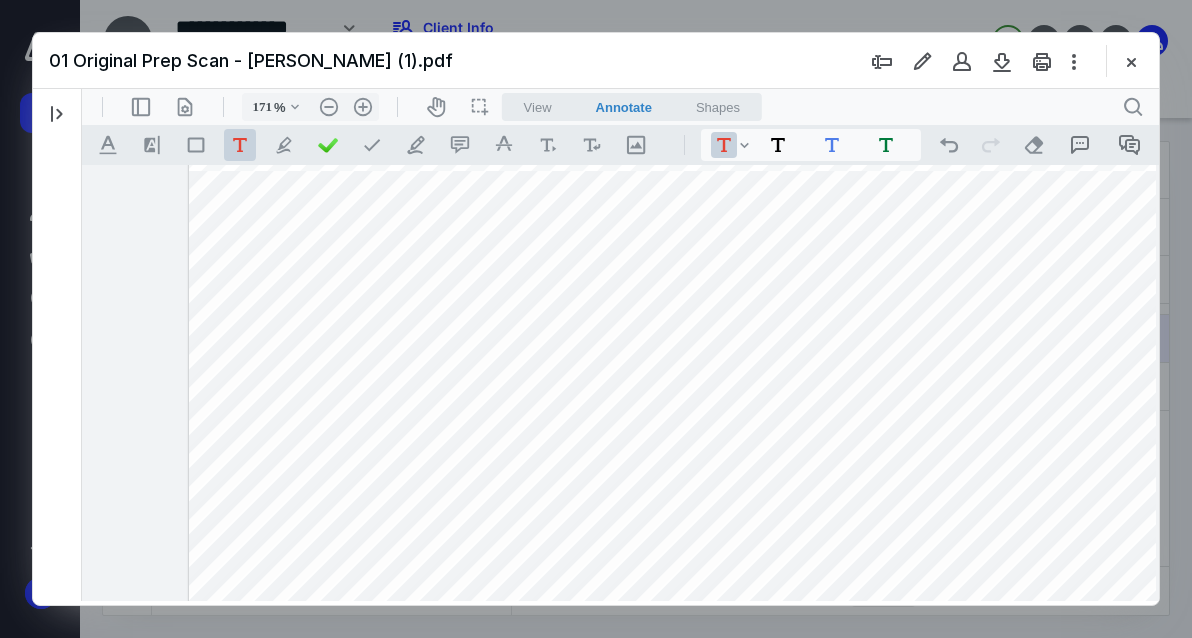 drag, startPoint x: 1025, startPoint y: 368, endPoint x: 1015, endPoint y: 351, distance: 19.723083 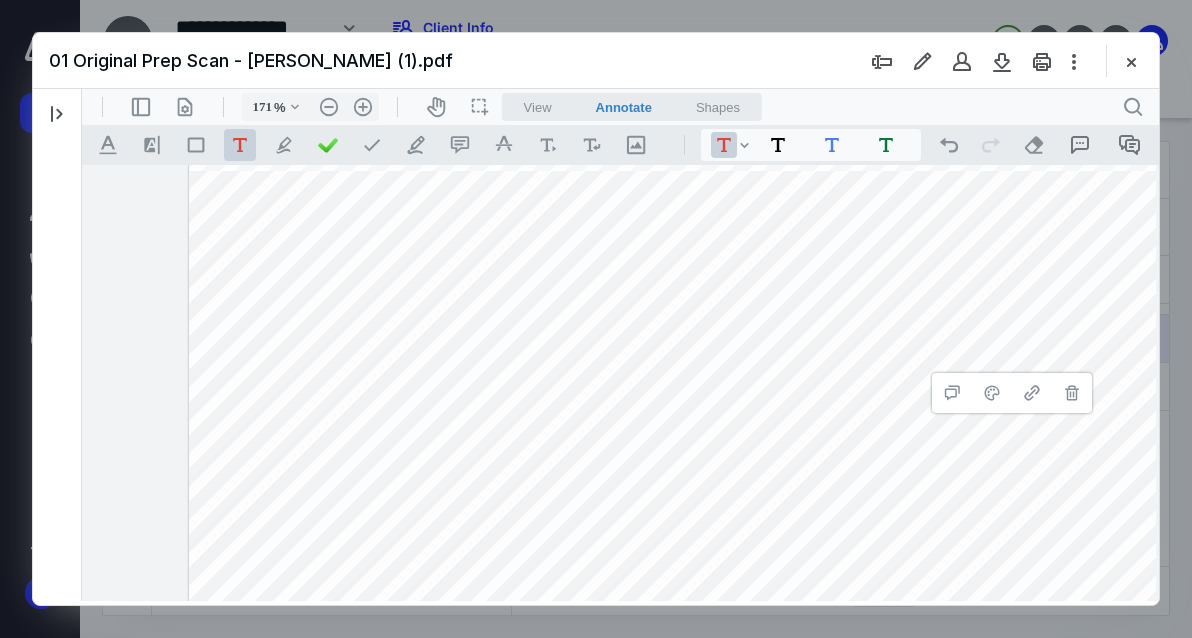 click on "**********" at bounding box center [711, 826] 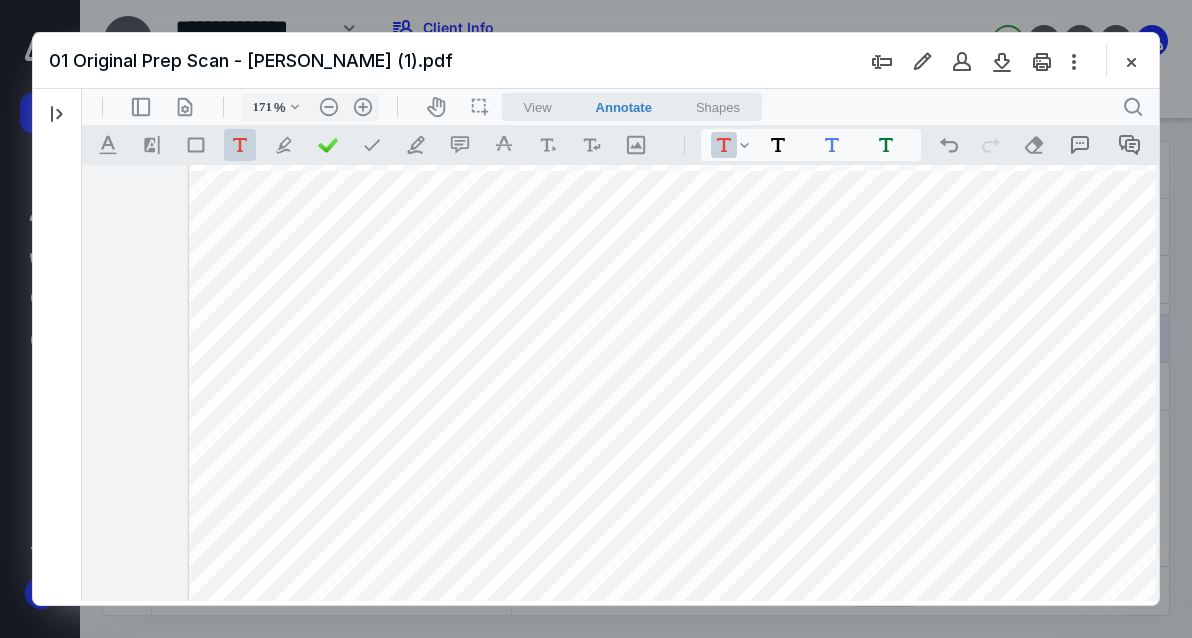 click on "**********" at bounding box center [711, 826] 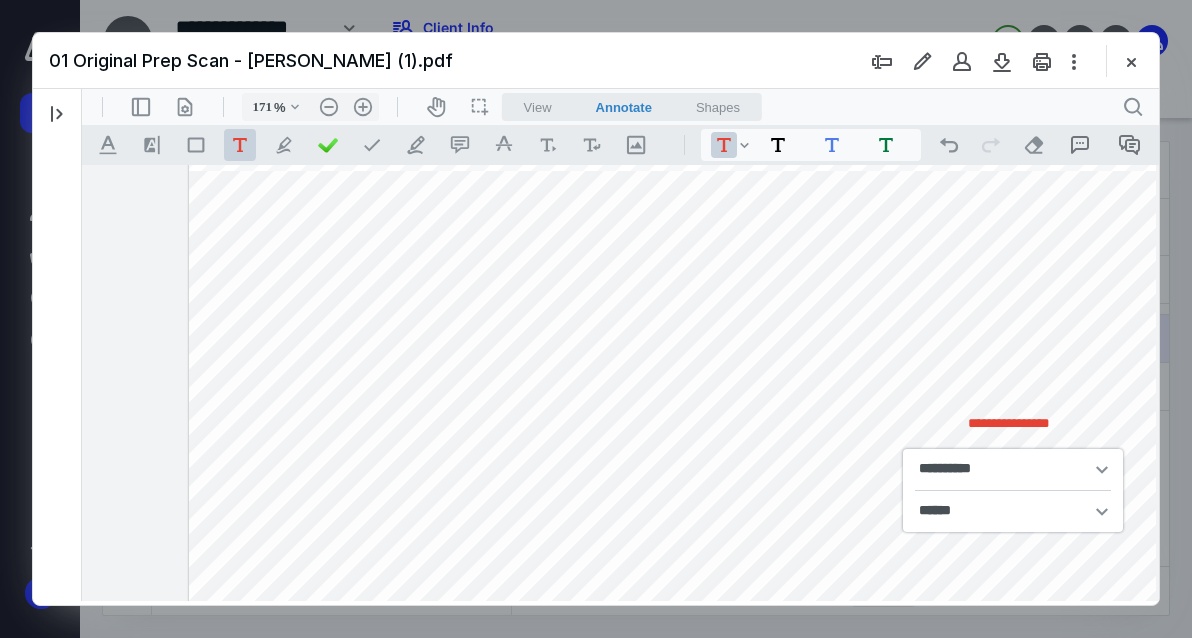 type 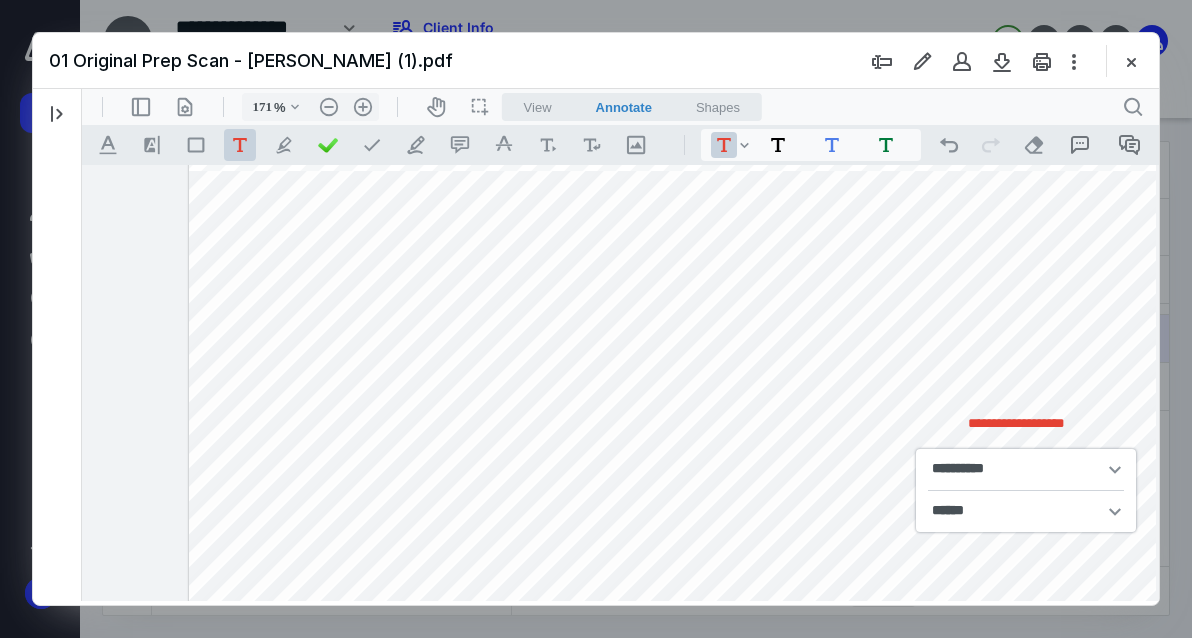 click on "**********" at bounding box center (1016, 423) 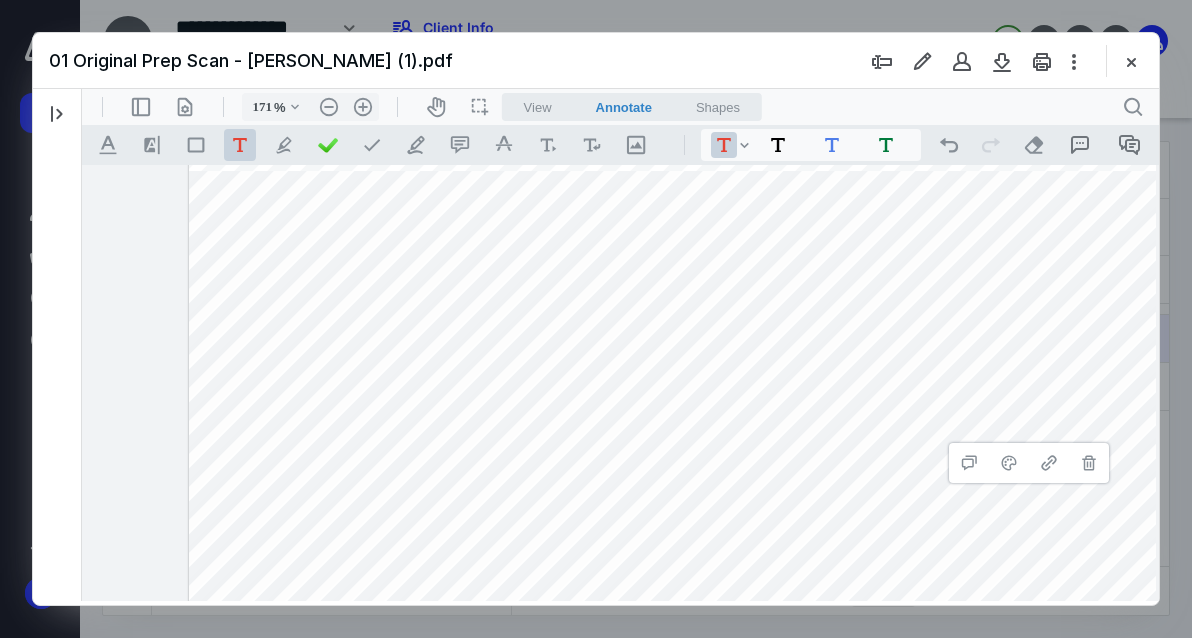 click on "**********" at bounding box center (711, 826) 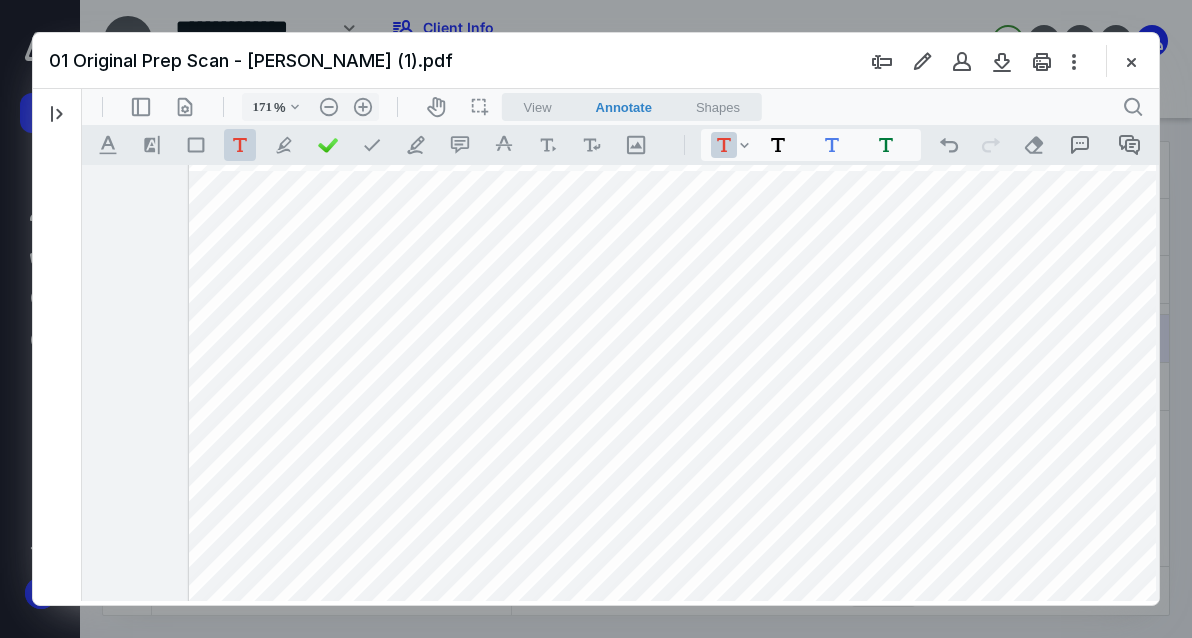 drag, startPoint x: 1085, startPoint y: 421, endPoint x: 1069, endPoint y: 403, distance: 24.083189 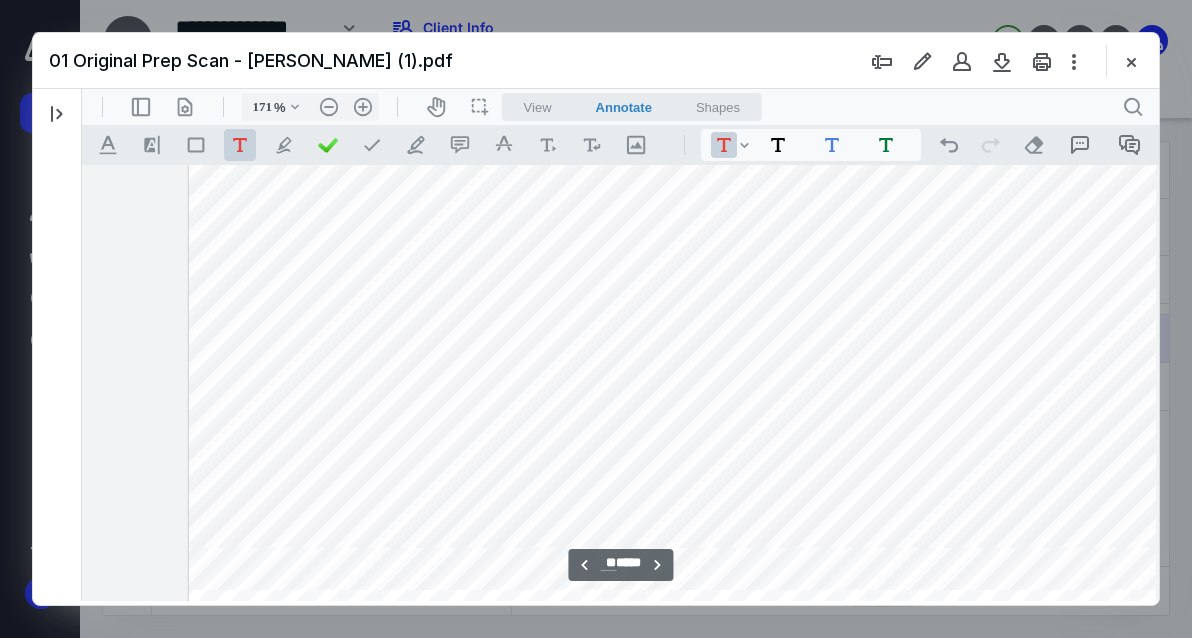 scroll, scrollTop: 60005, scrollLeft: 54, axis: both 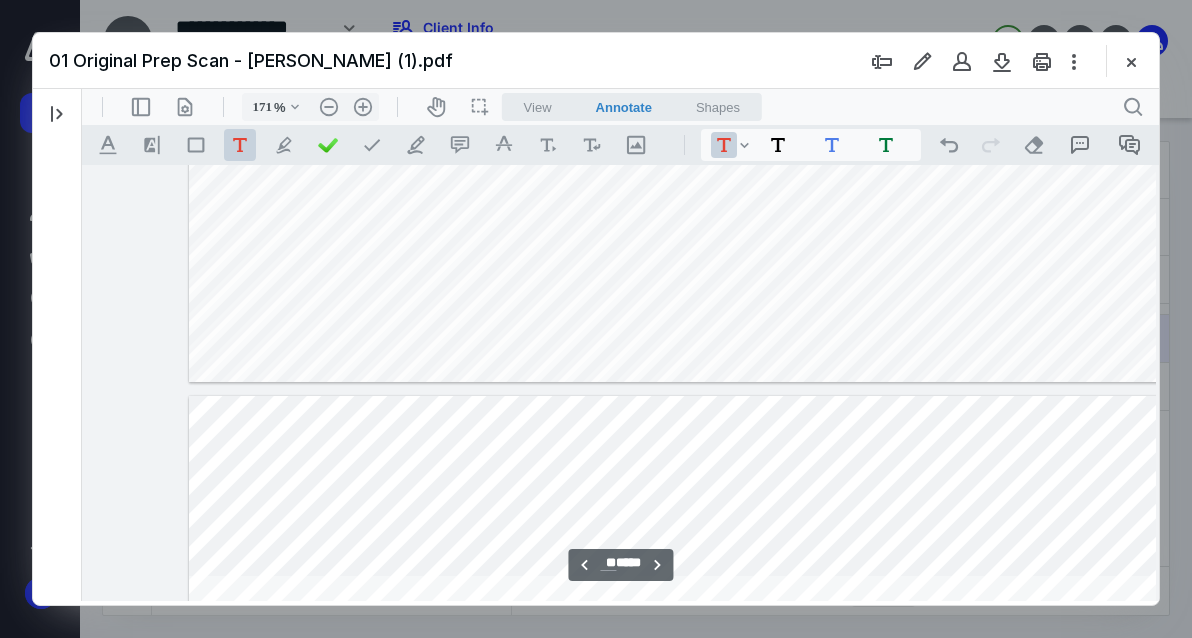 type on "**" 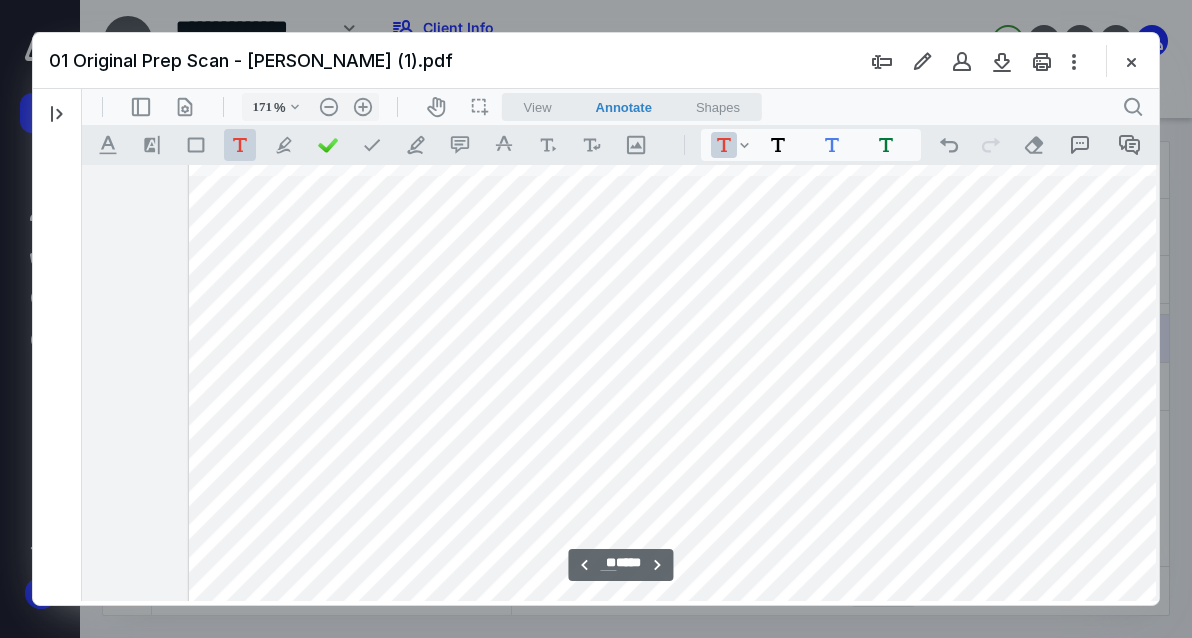 scroll, scrollTop: 61579, scrollLeft: 54, axis: both 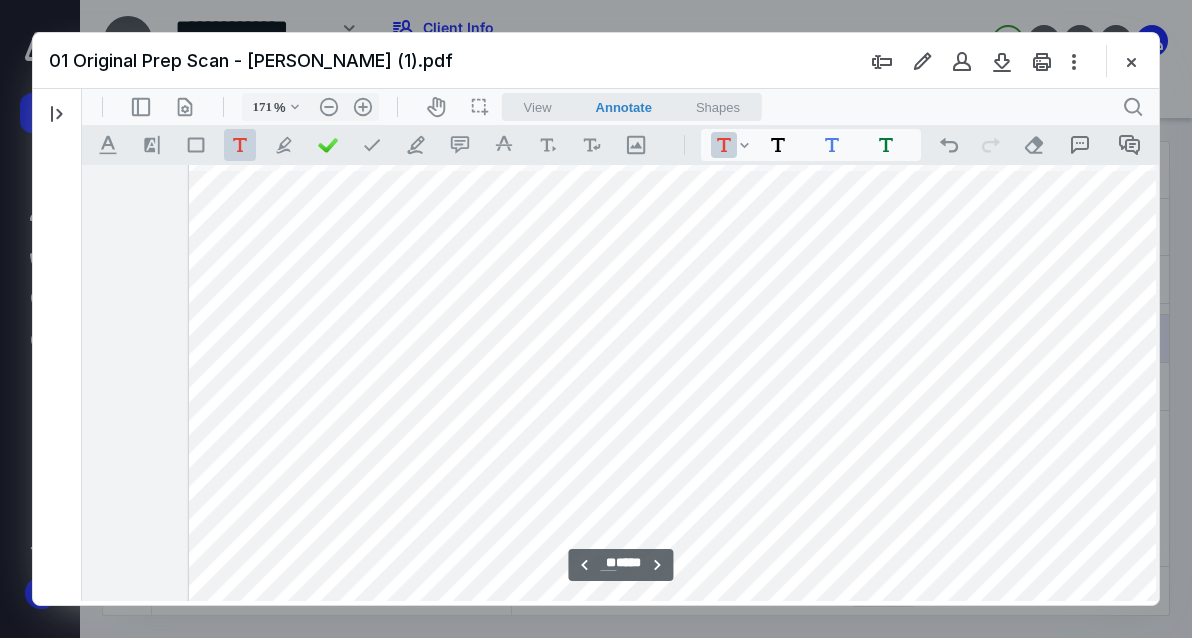 click on "**********" at bounding box center (711, 321) 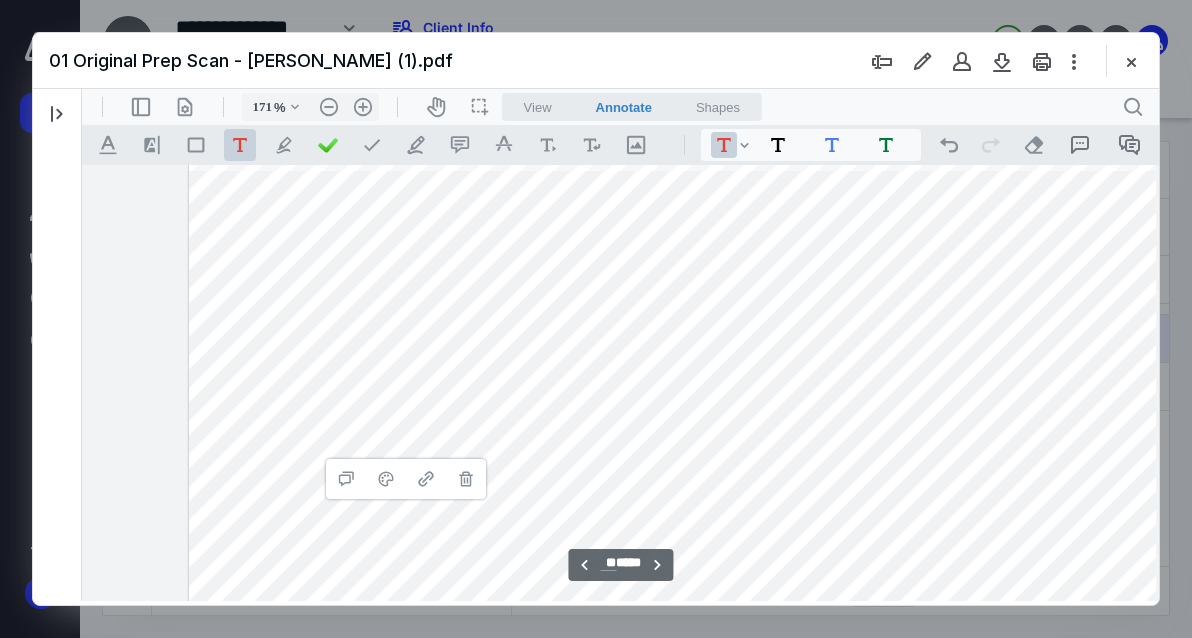 click on "**********" at bounding box center (711, 321) 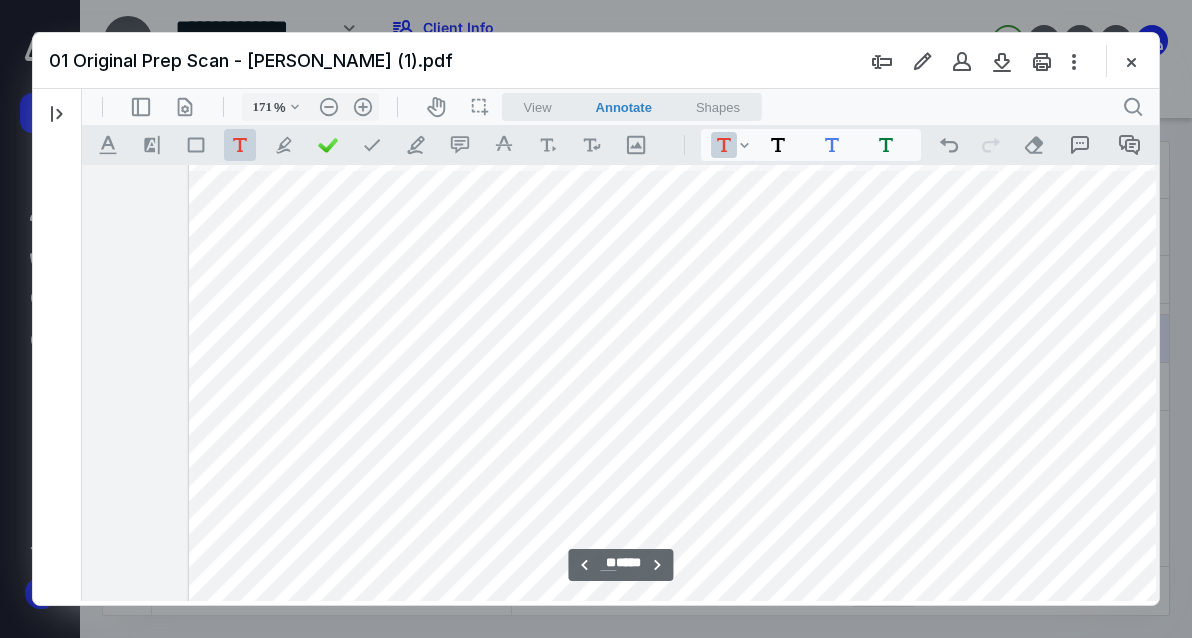 click on "**********" at bounding box center [711, 321] 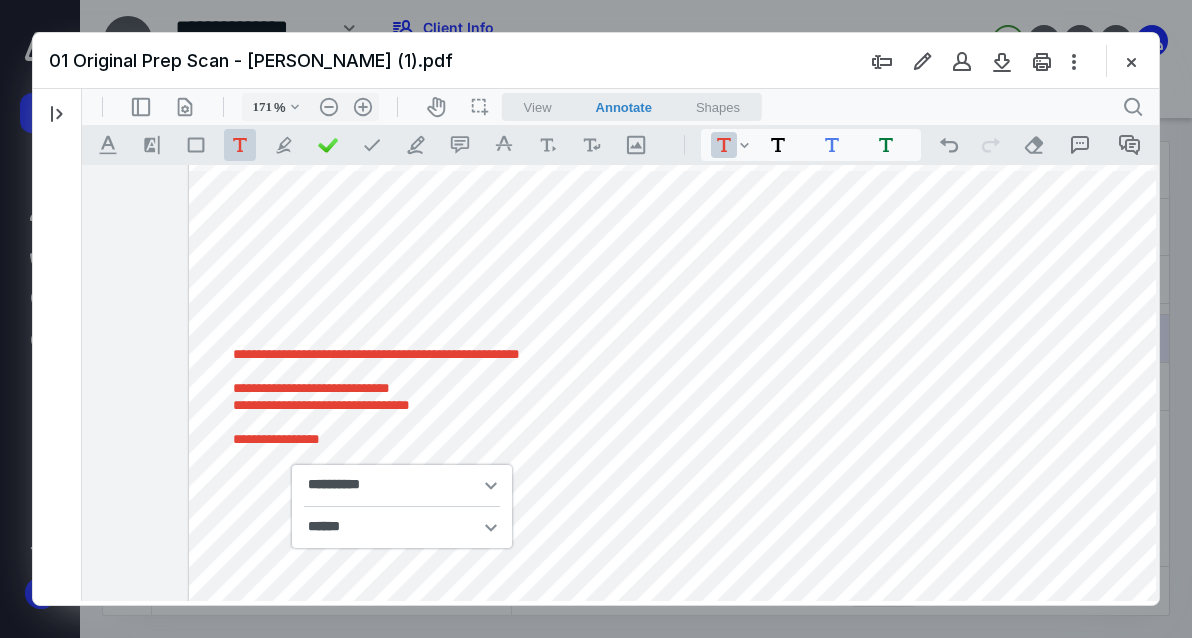 type 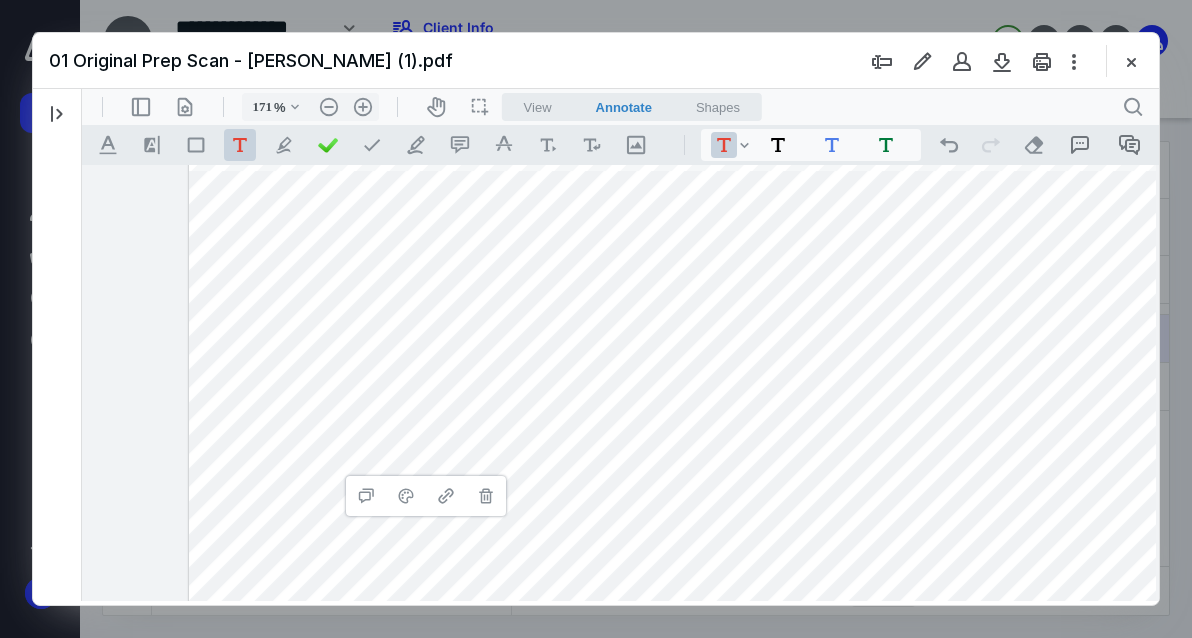 click on "**********" at bounding box center (711, 321) 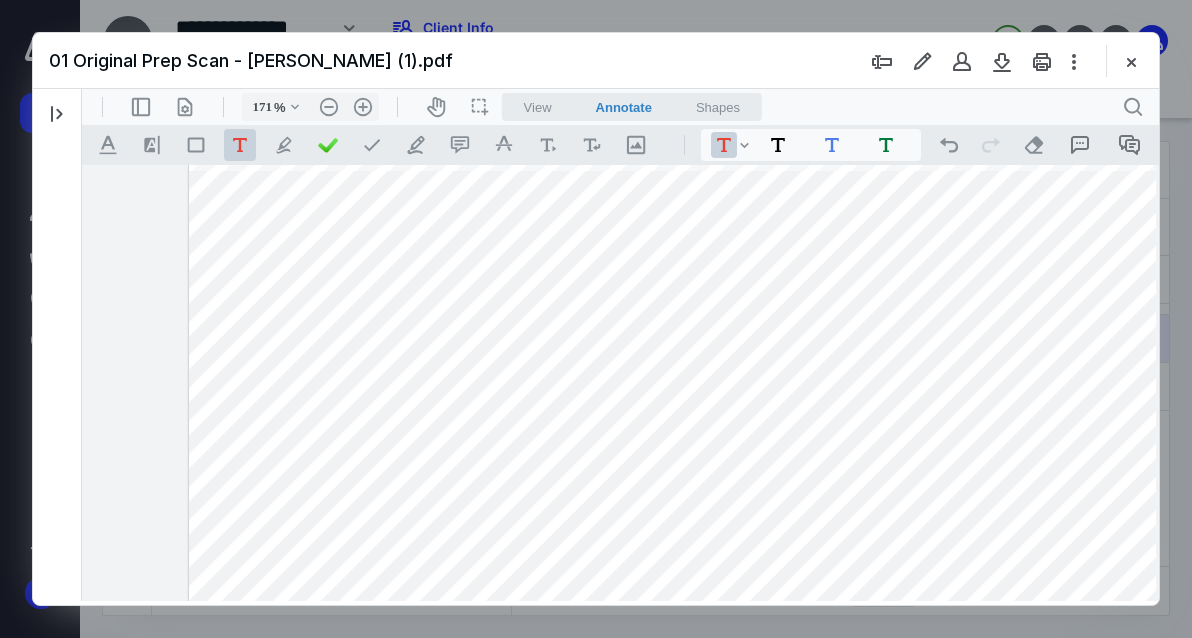 click on "**********" at bounding box center (711, 321) 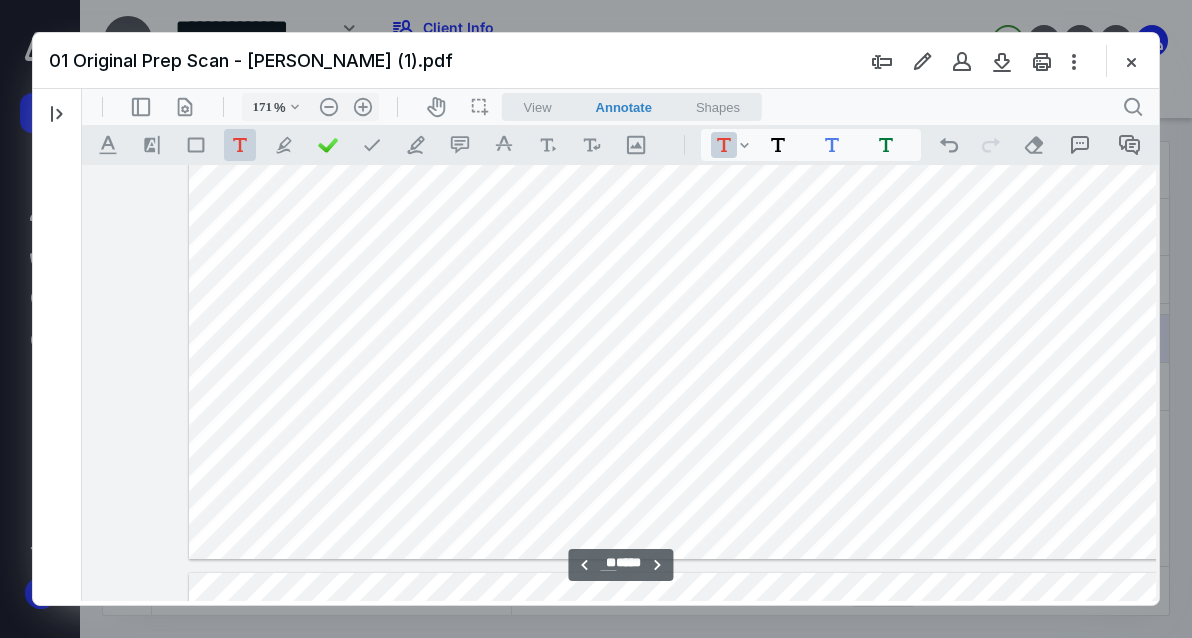 scroll, scrollTop: 60655, scrollLeft: 54, axis: both 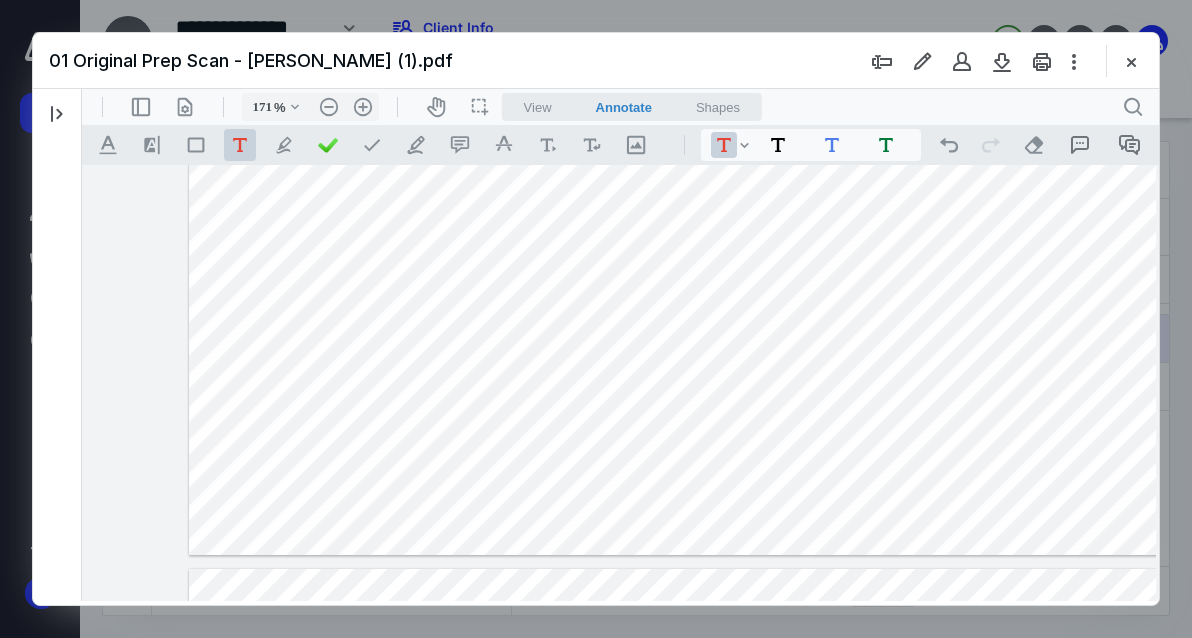 type on "**" 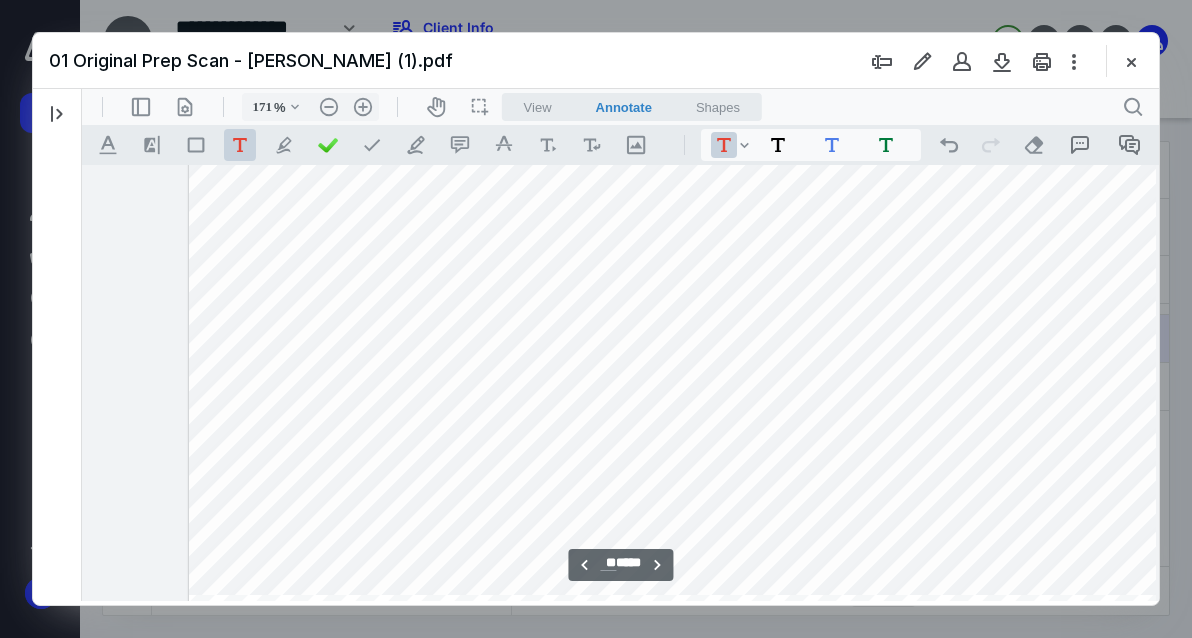 scroll, scrollTop: 61613, scrollLeft: 54, axis: both 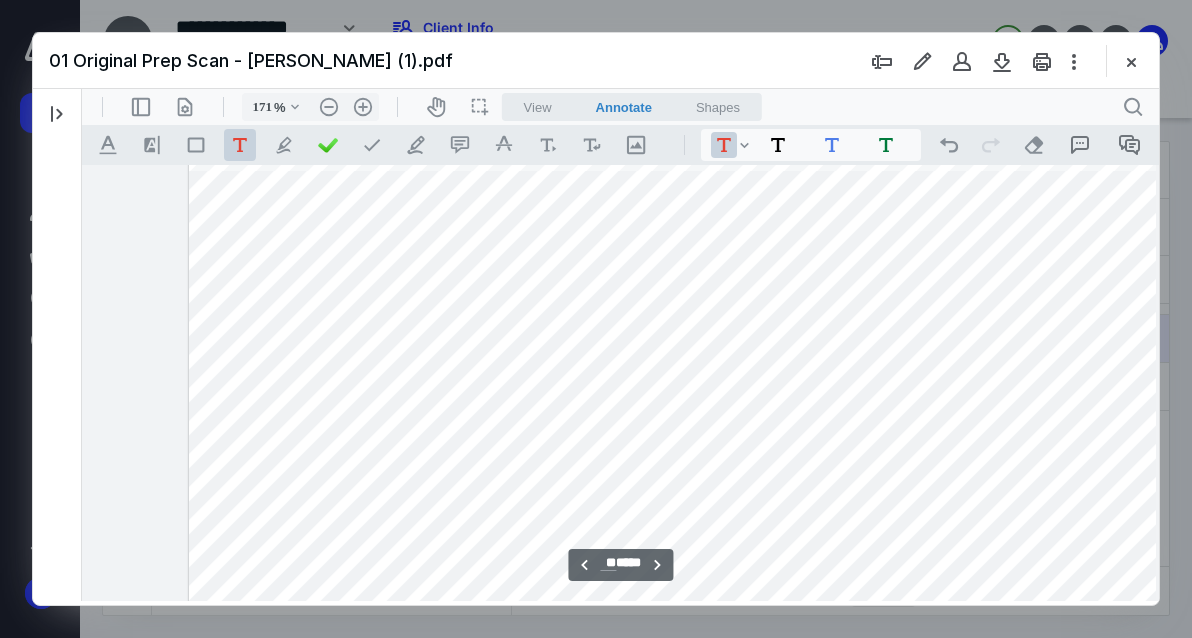 click on "**********" at bounding box center (711, 287) 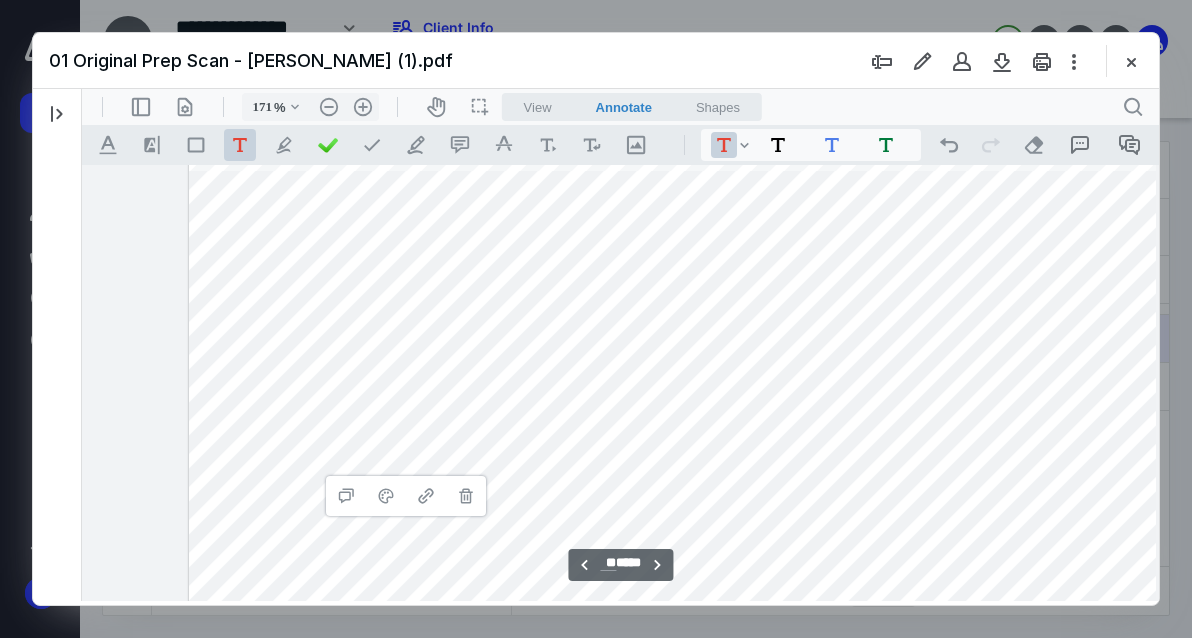 click on "**********" at bounding box center (711, 287) 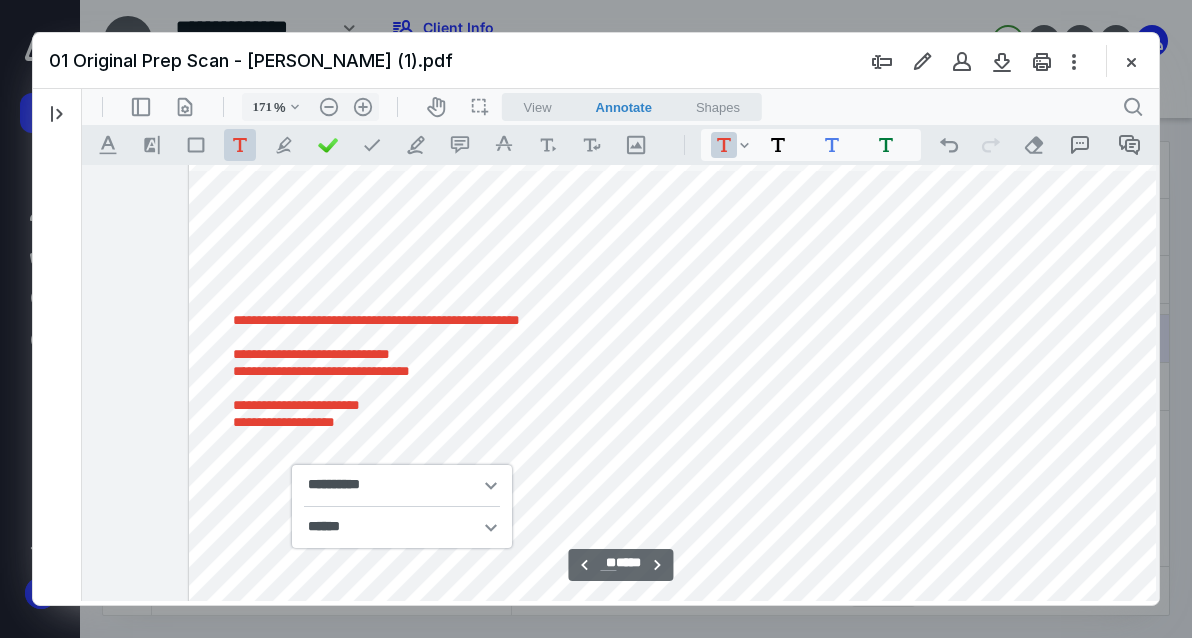 click on "**********" at bounding box center (376, 422) 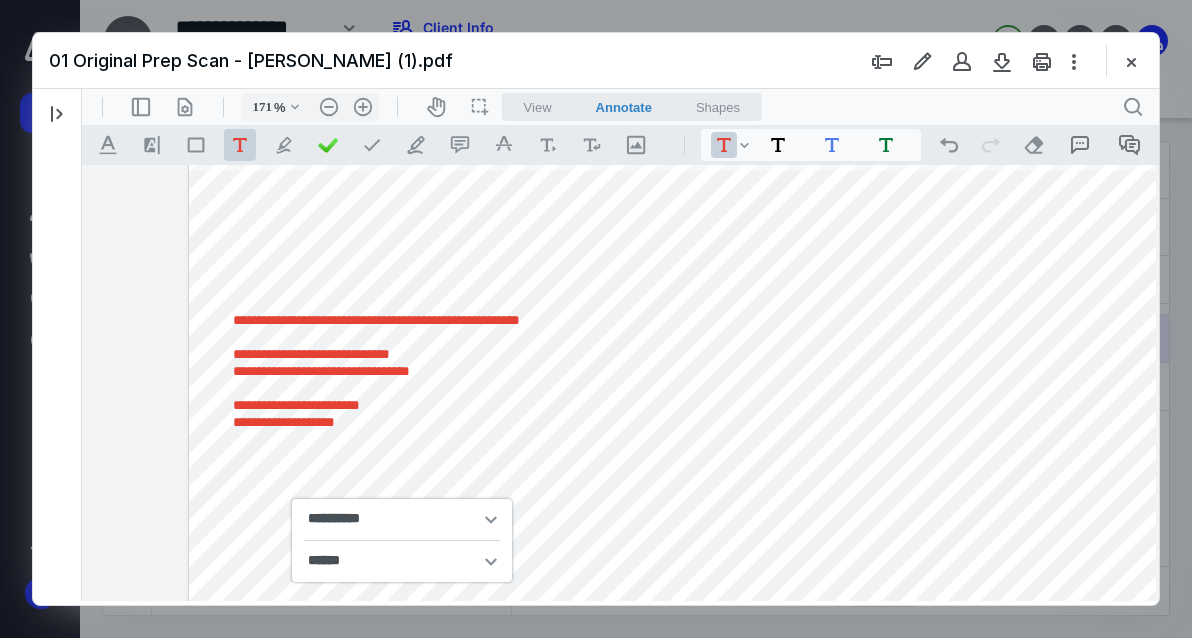 type 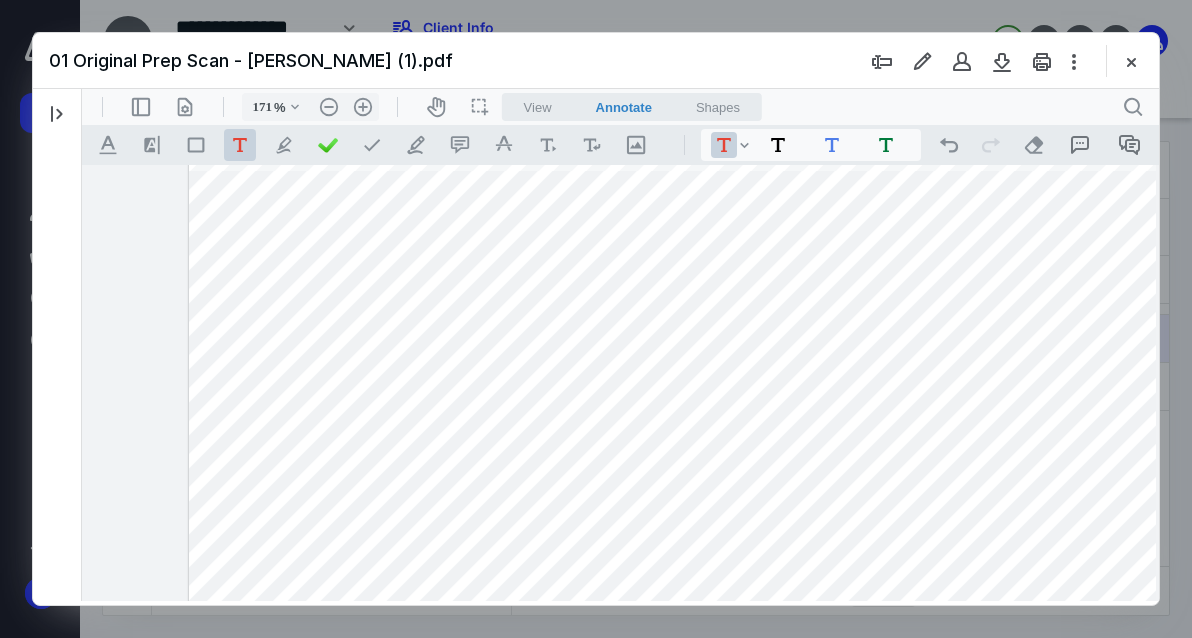 click on "**********" at bounding box center [711, 287] 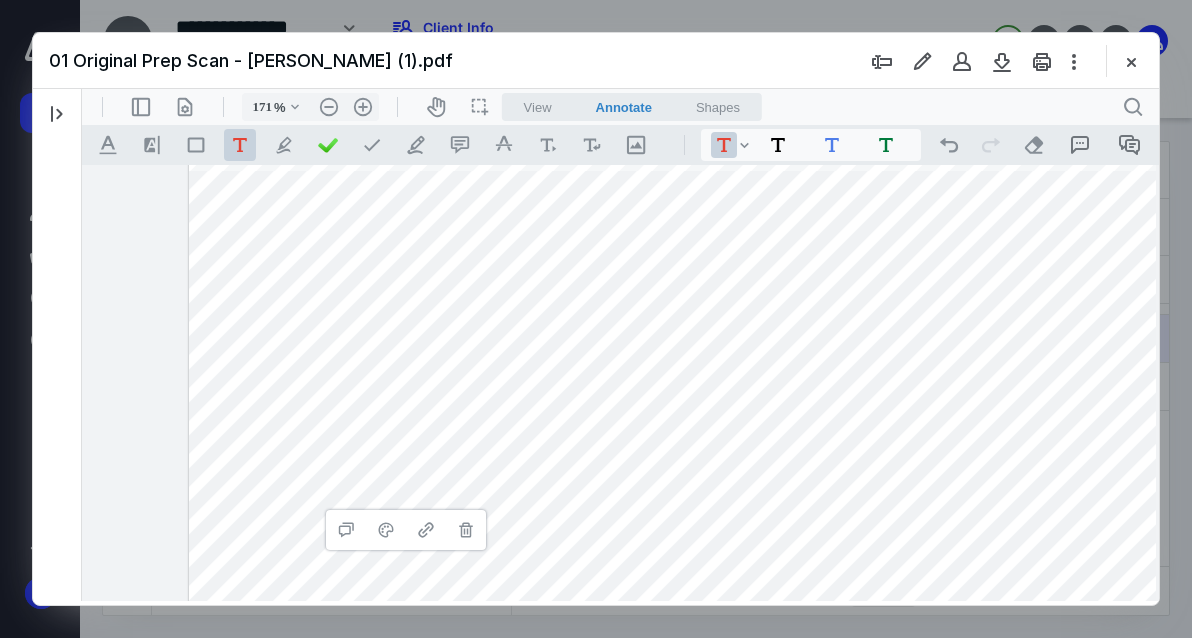 click on "**********" at bounding box center [711, 287] 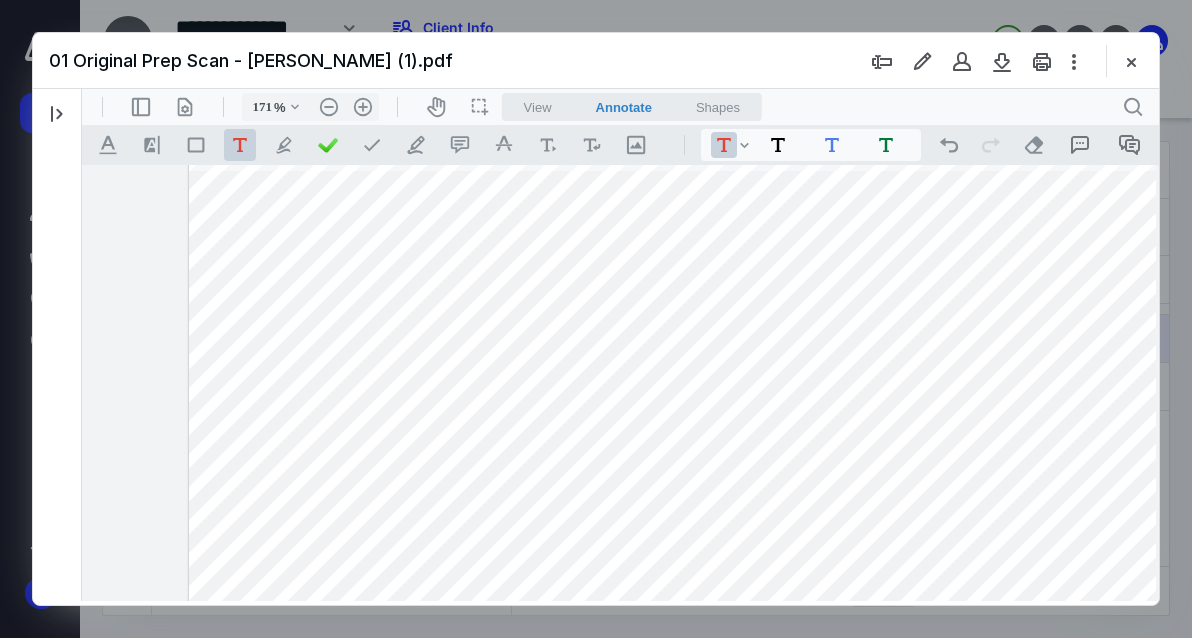 click on "**********" at bounding box center (711, 287) 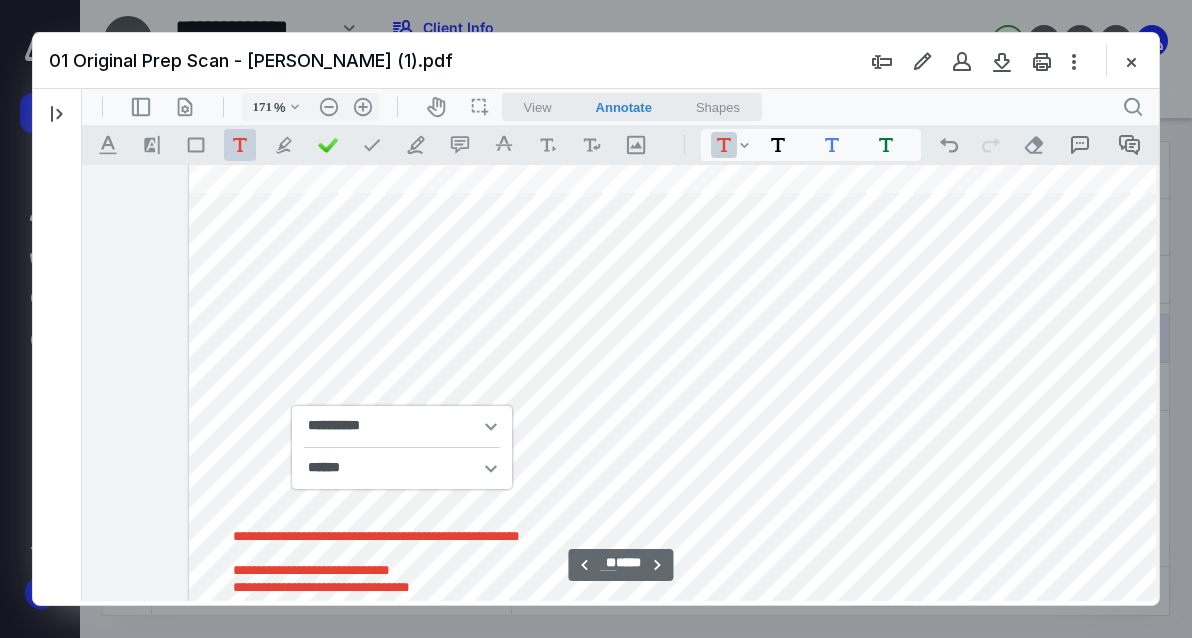 scroll, scrollTop: 61395, scrollLeft: 54, axis: both 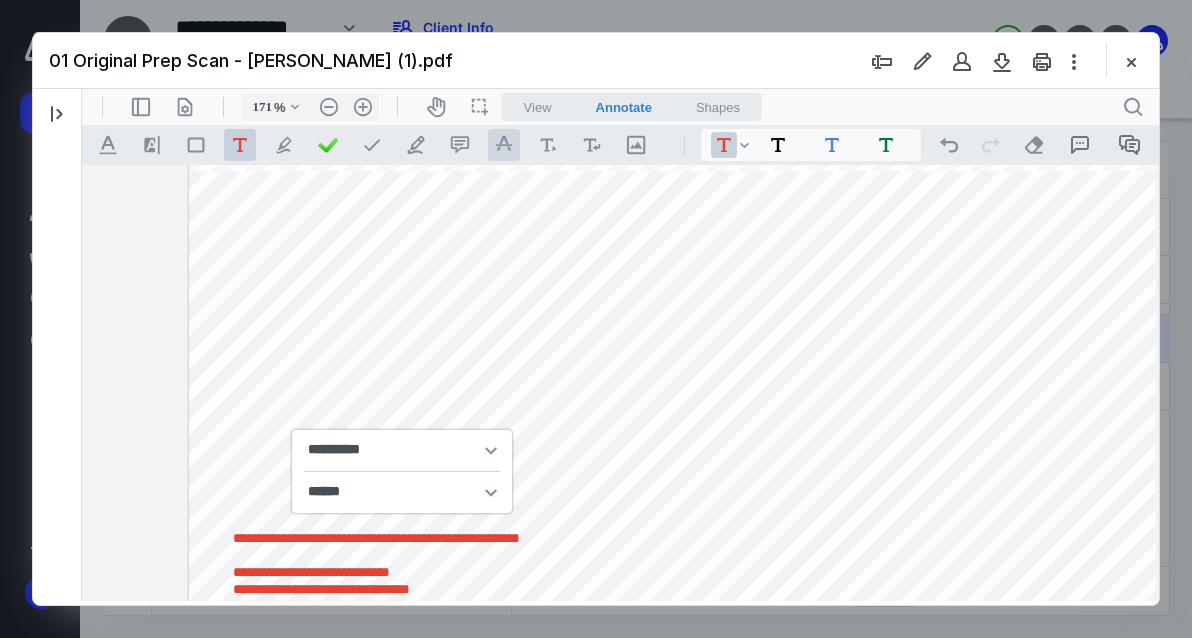 click on ".cls-1{fill:#abb0c4;} icon - tool - text manipulation - strikethrough" at bounding box center [504, 145] 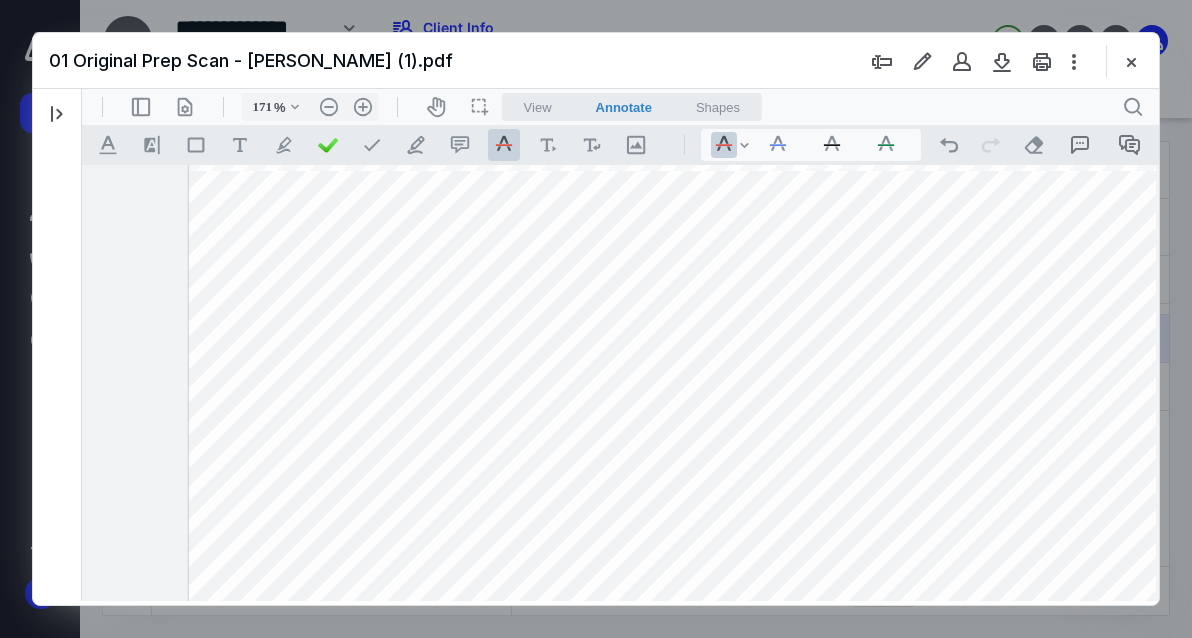 drag, startPoint x: 585, startPoint y: 348, endPoint x: 745, endPoint y: 354, distance: 160.11246 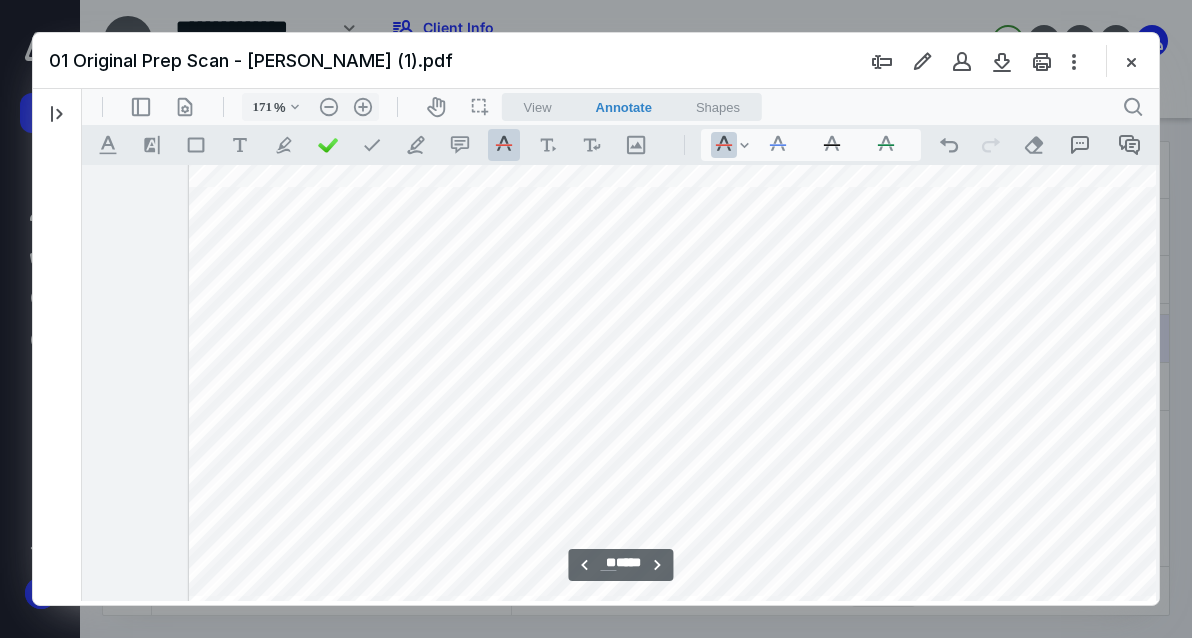 scroll, scrollTop: 61592, scrollLeft: 54, axis: both 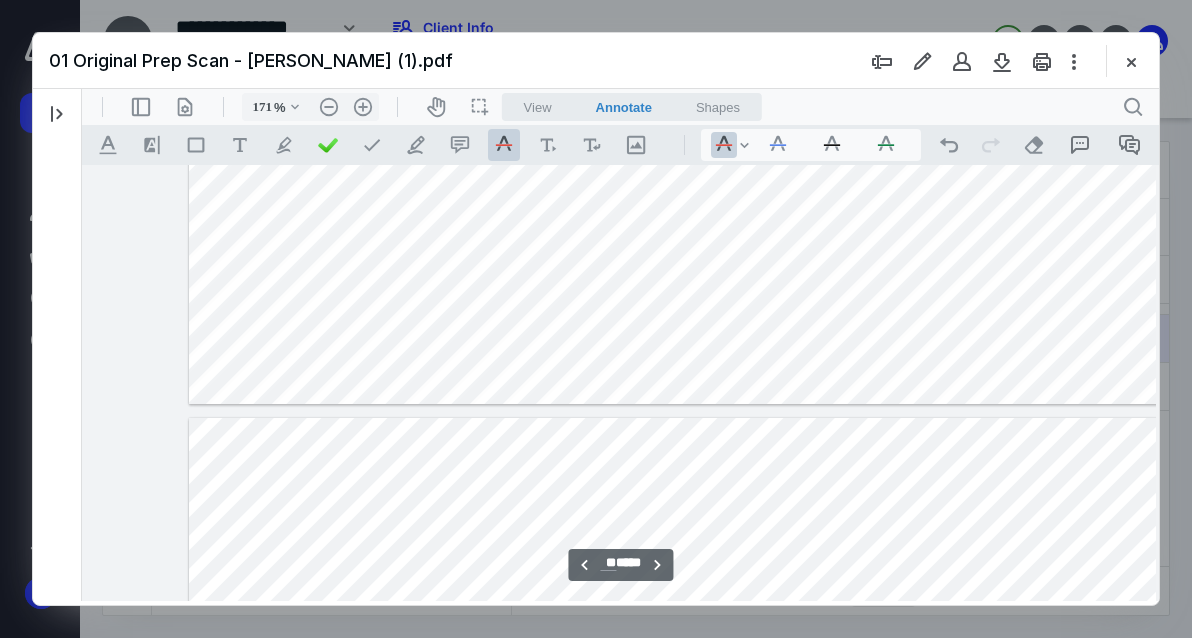type on "**" 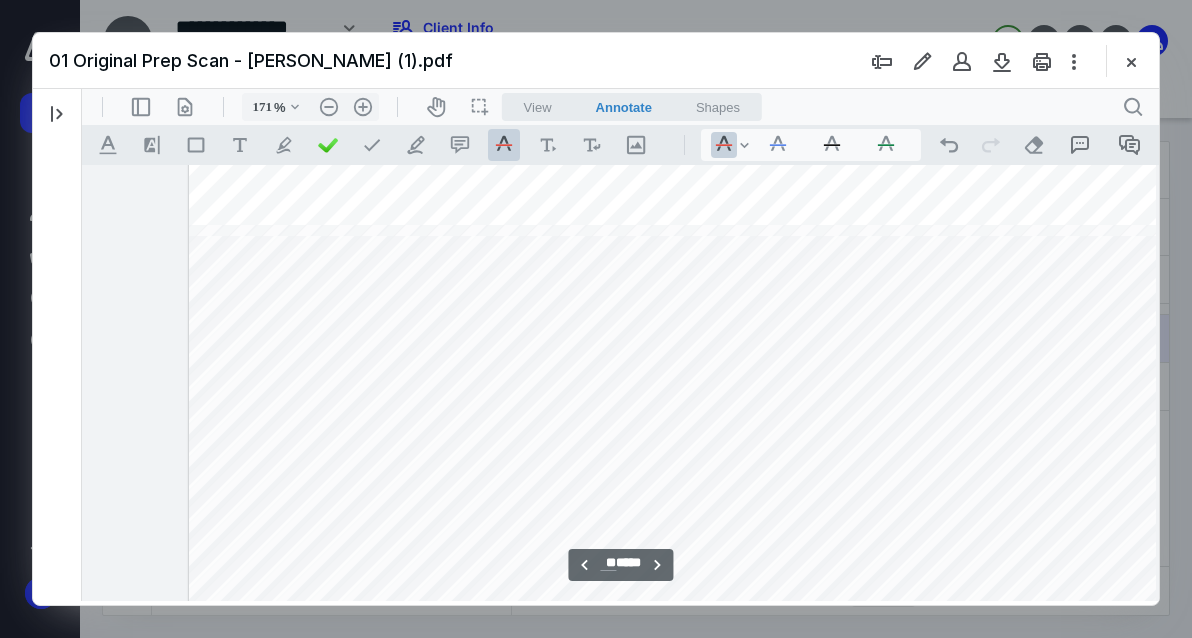 scroll, scrollTop: 61691, scrollLeft: 54, axis: both 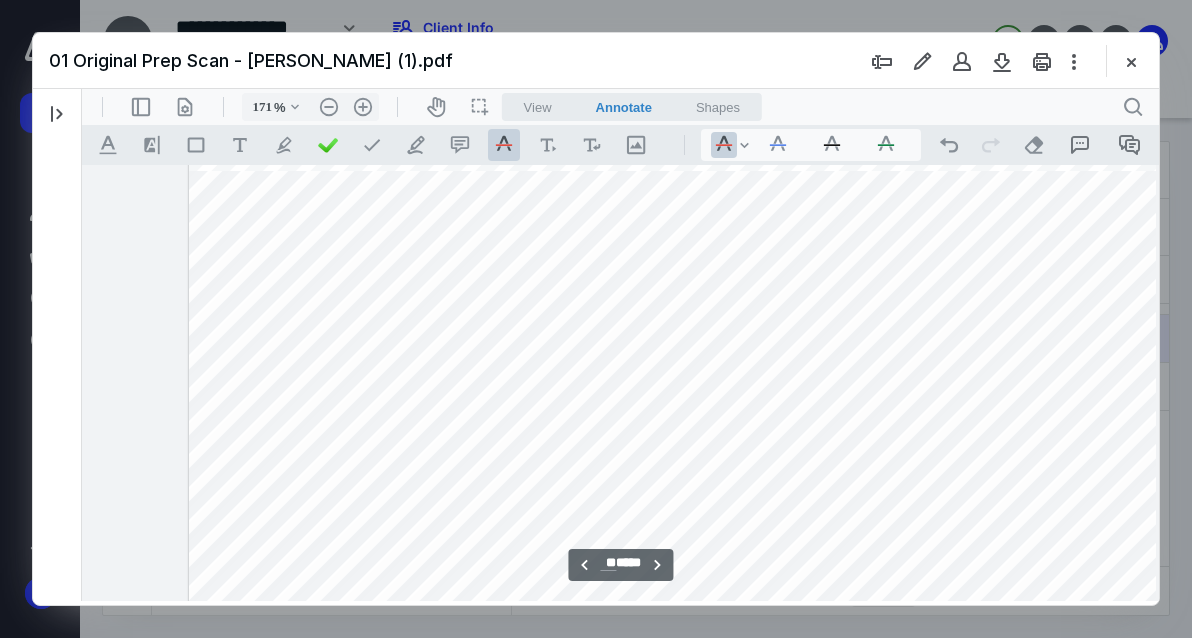 click on "**********" at bounding box center [711, 209] 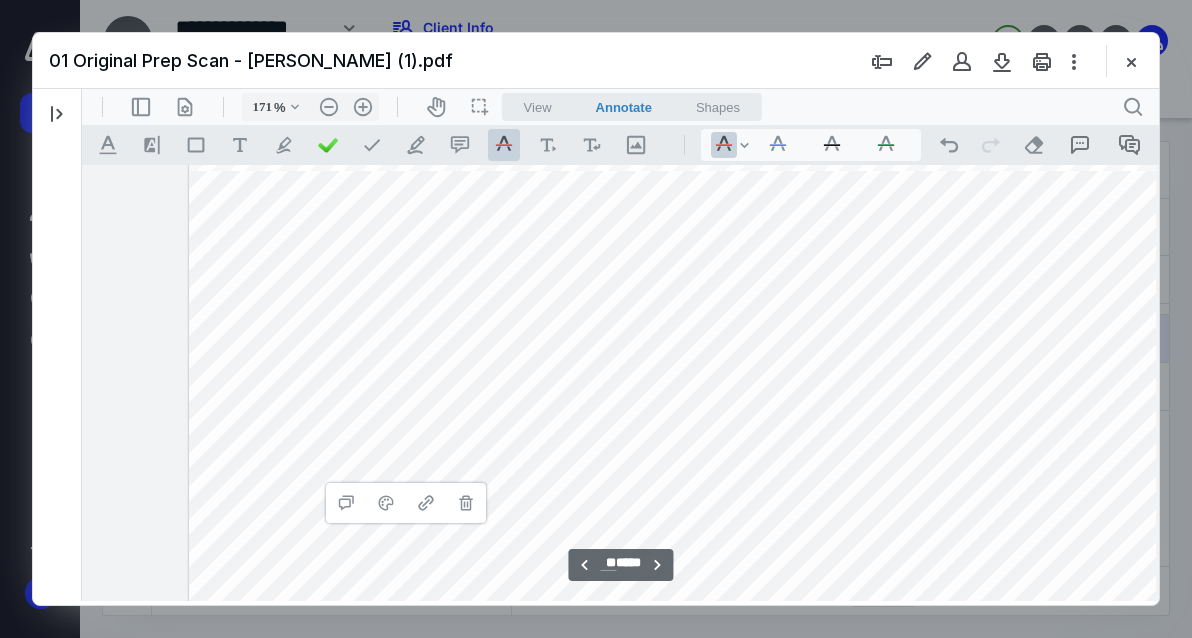 click on "**********" at bounding box center [711, 209] 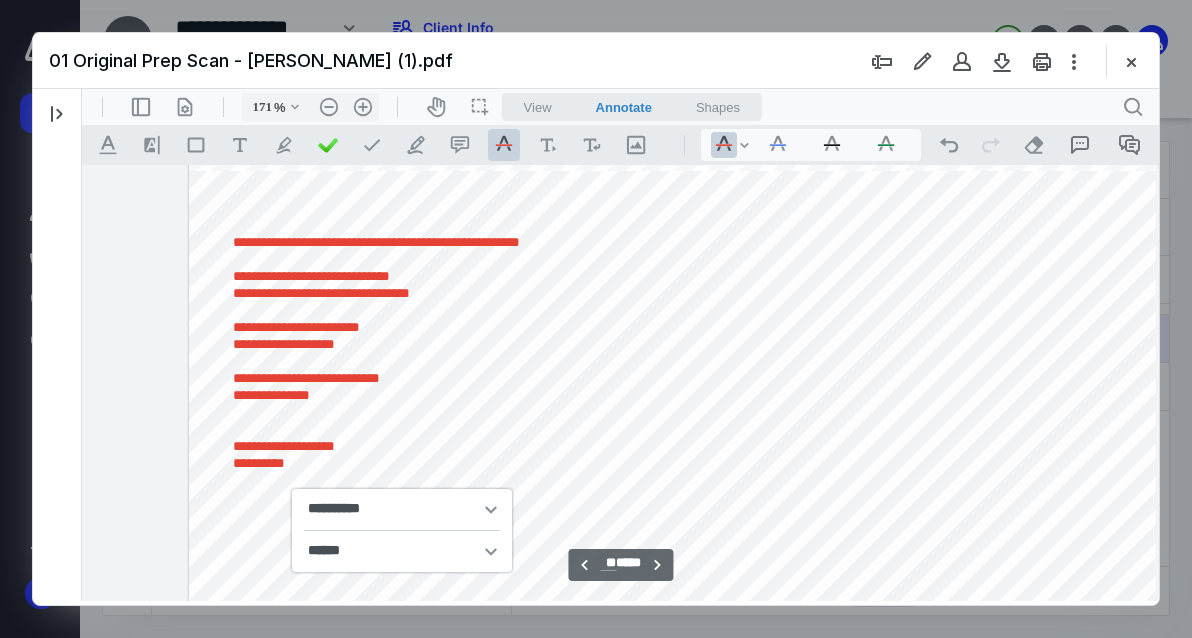 click on "**********" at bounding box center (376, 446) 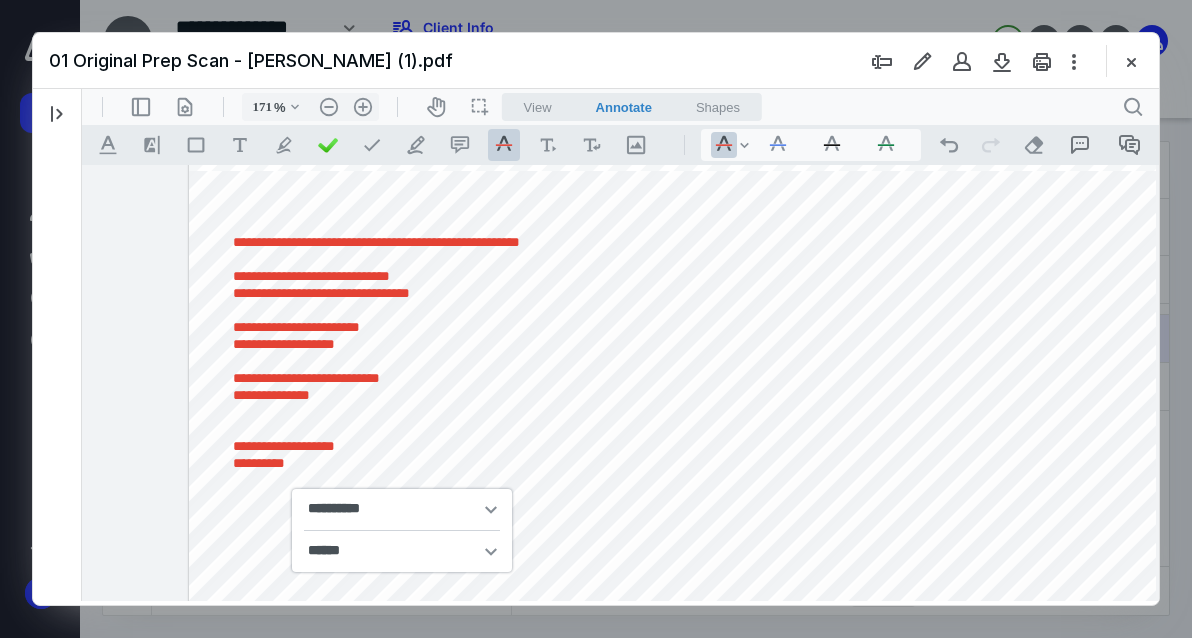 type 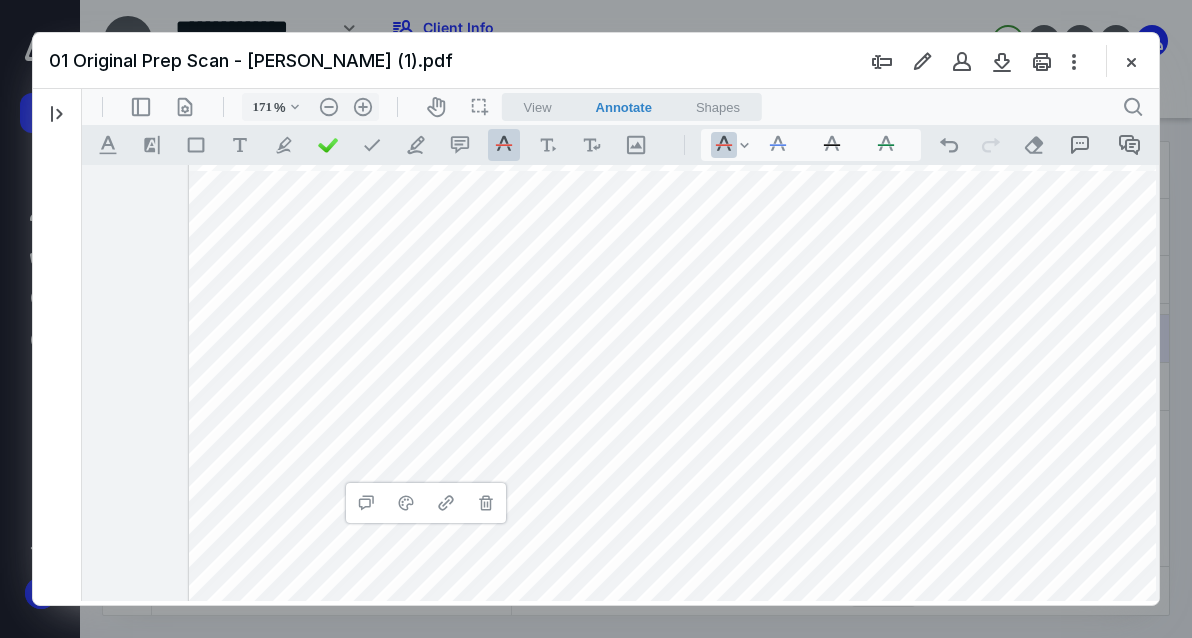 click on "**********" at bounding box center (711, 209) 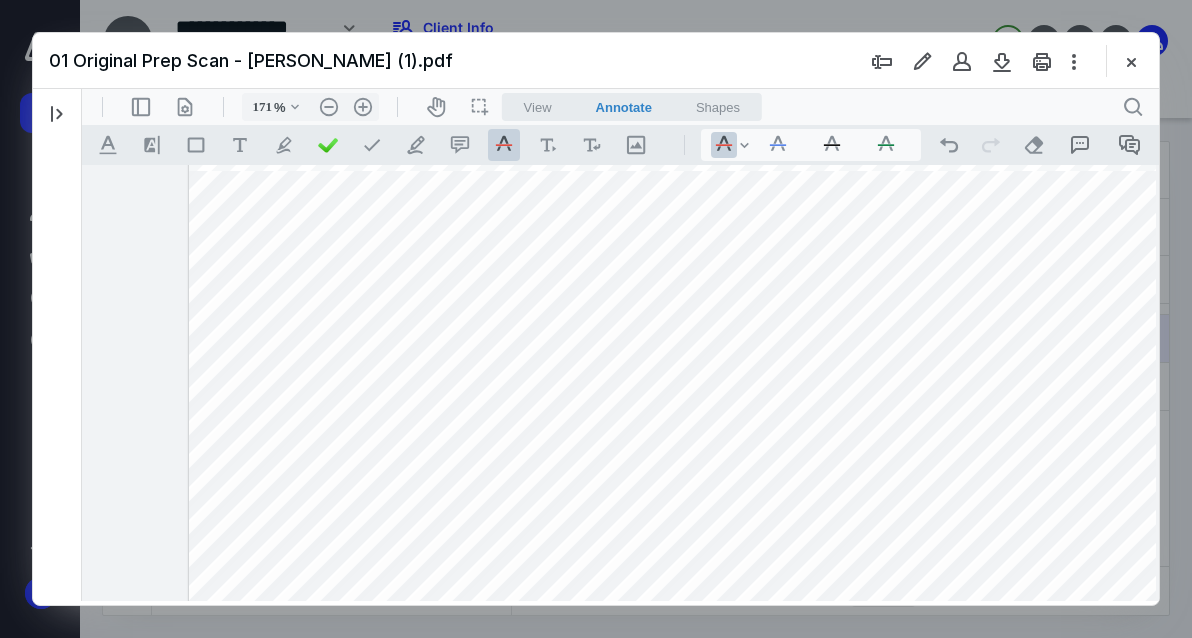 click on "**********" at bounding box center (711, 209) 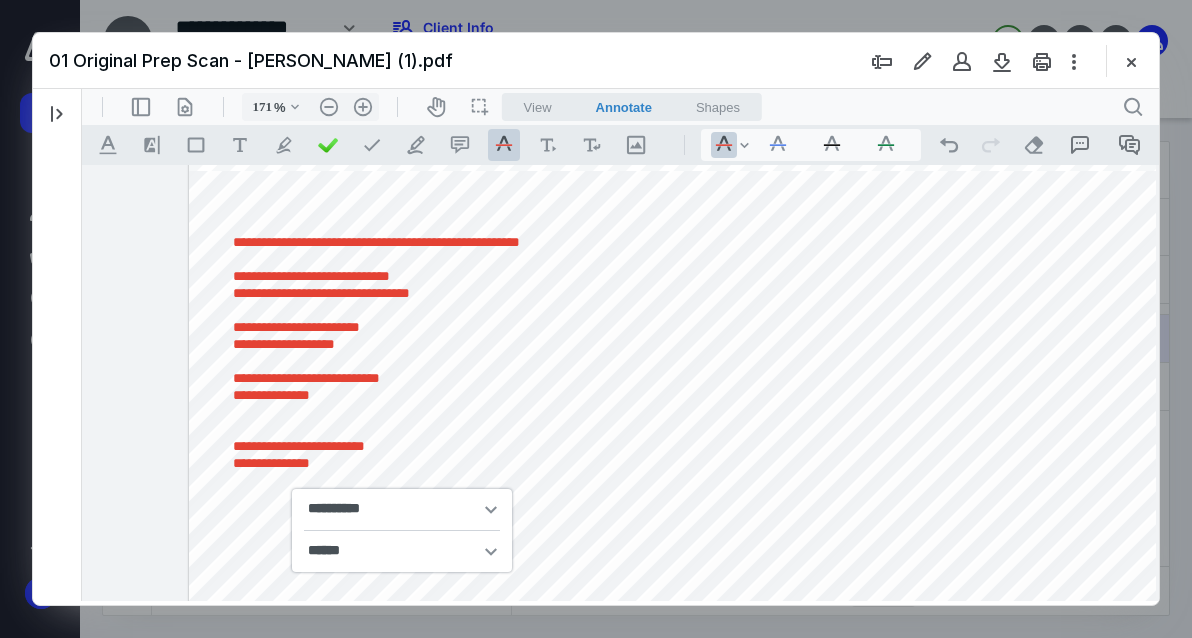 click on "**********" at bounding box center [711, 209] 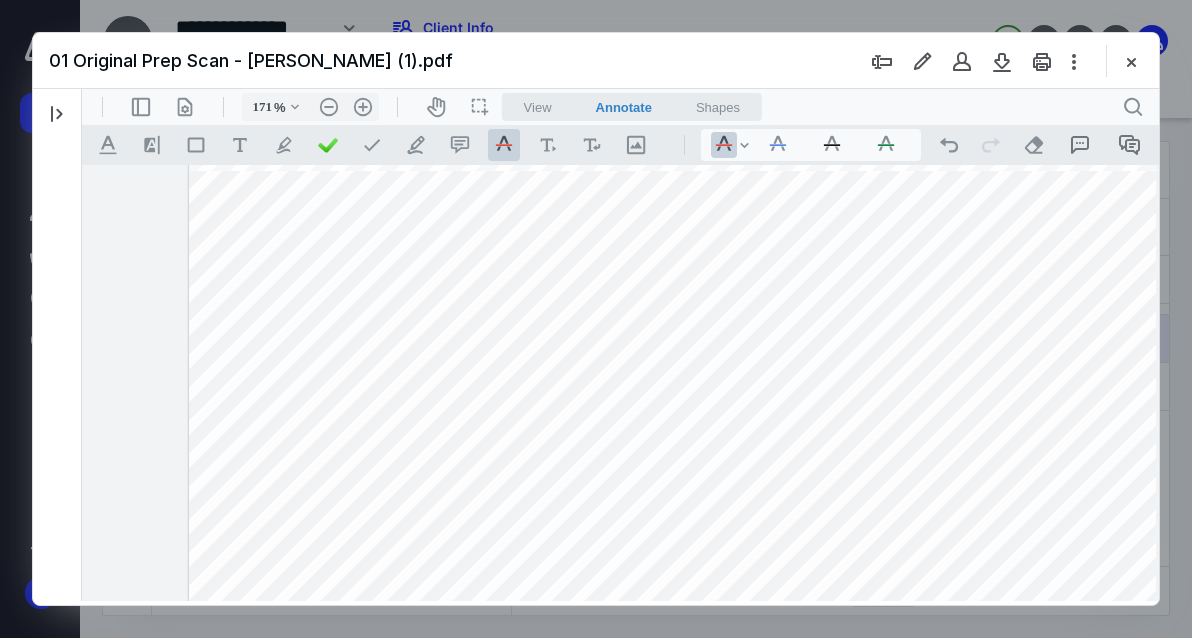 click on "**********" at bounding box center [711, 209] 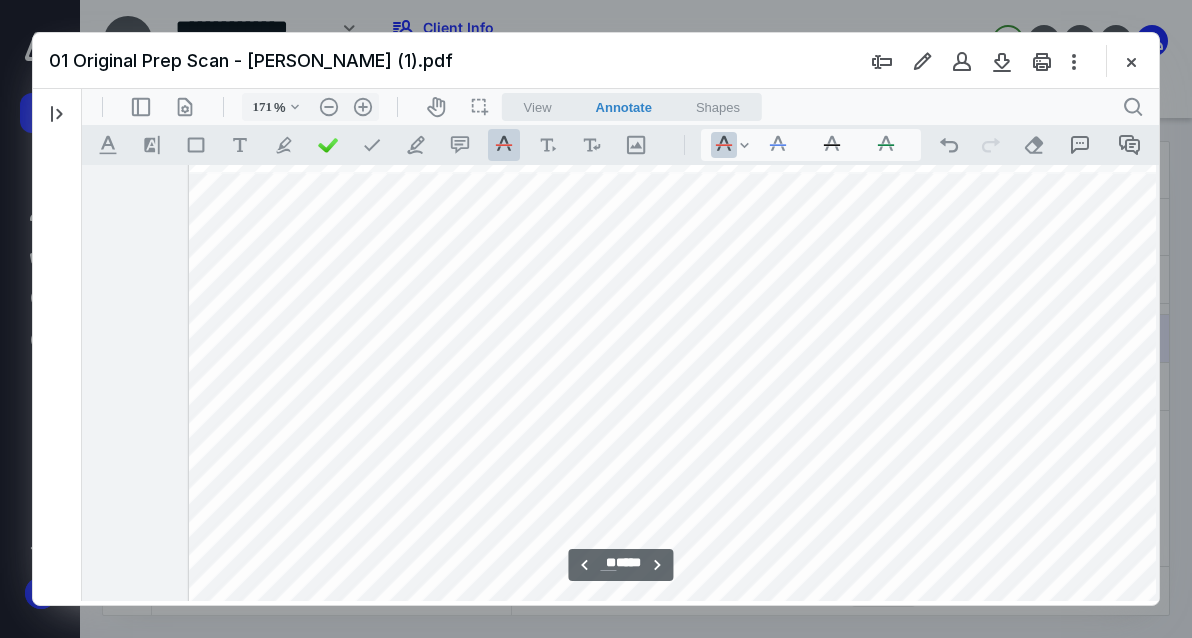 scroll, scrollTop: 61635, scrollLeft: 54, axis: both 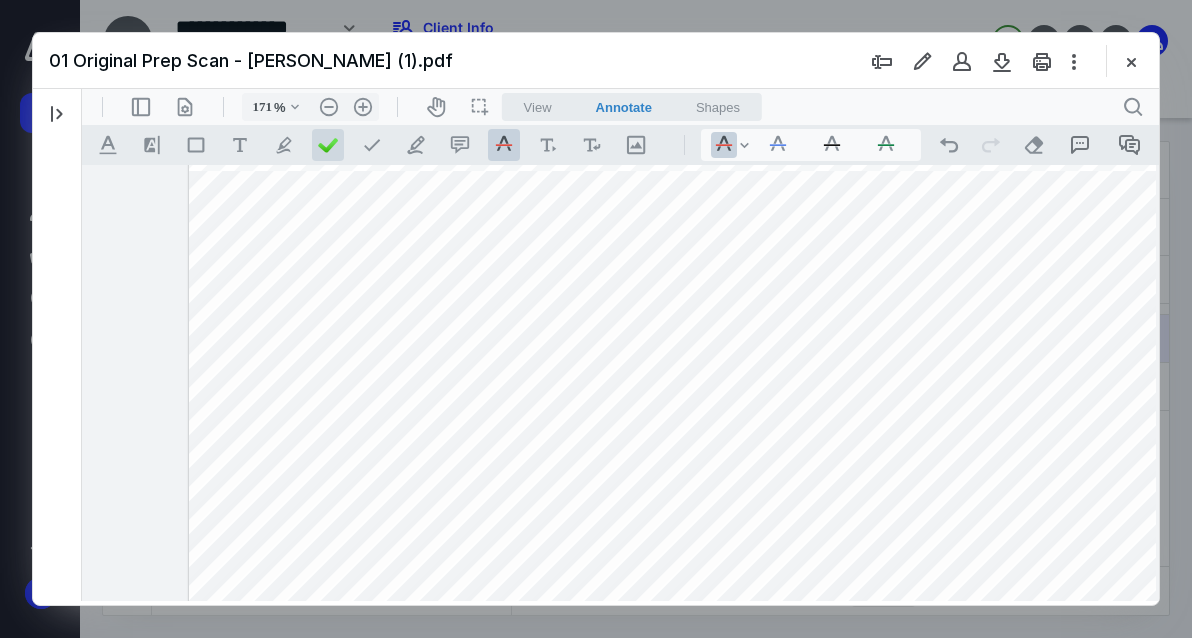 click at bounding box center [328, 145] 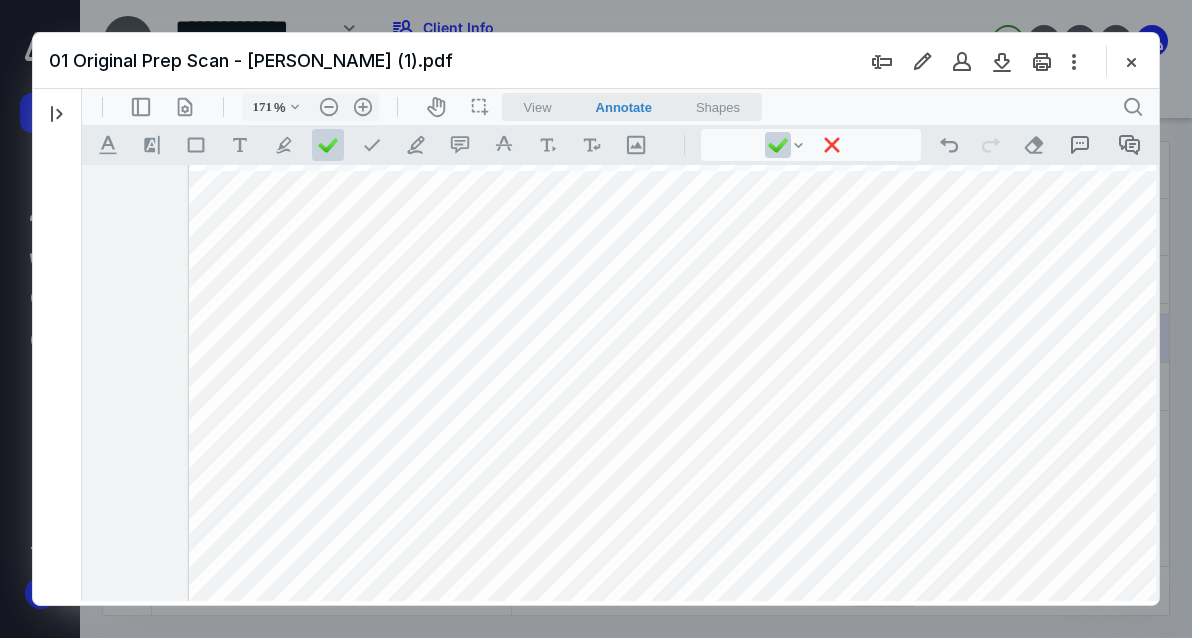 click on "**********" at bounding box center [711, 265] 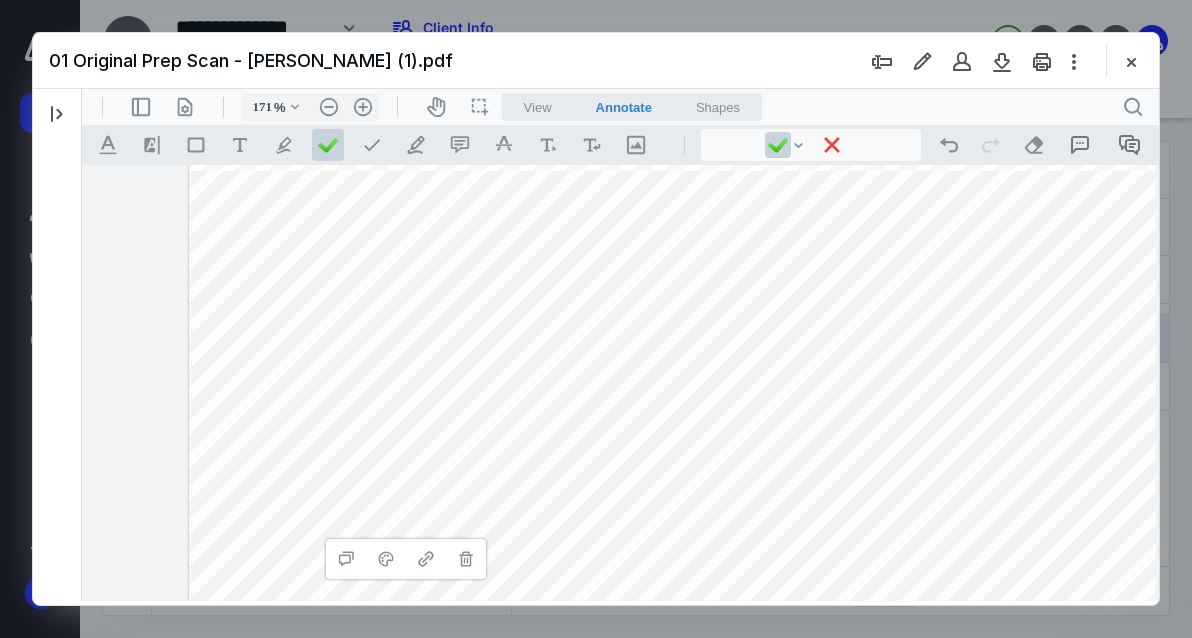 click on "**********" at bounding box center [711, 265] 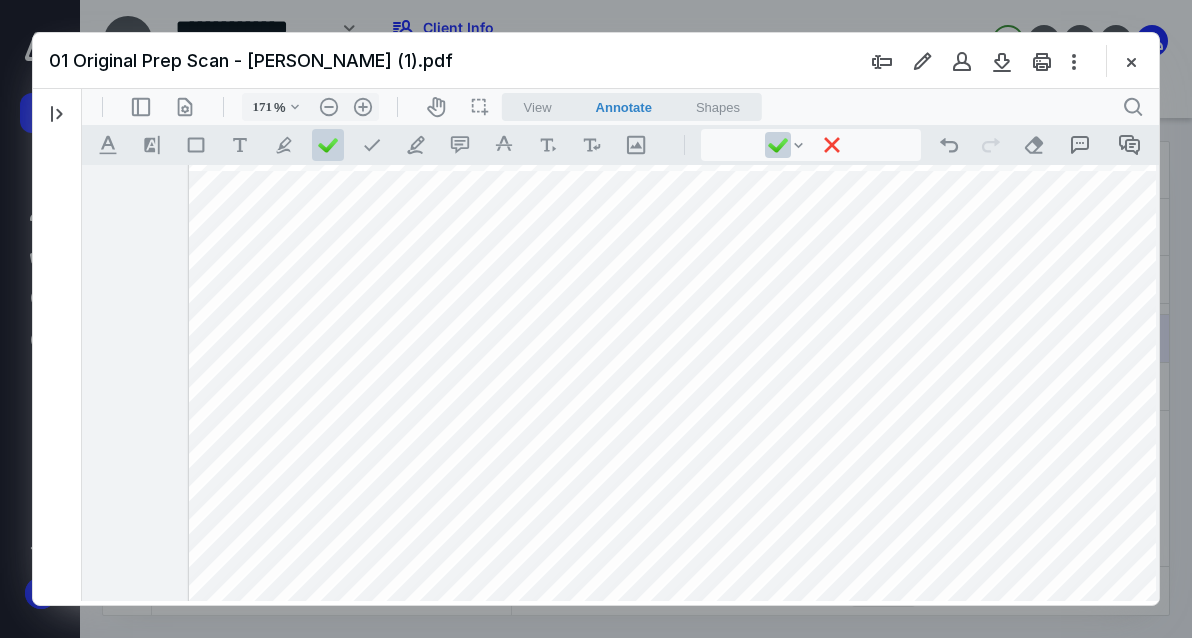 click on "**********" at bounding box center [711, 265] 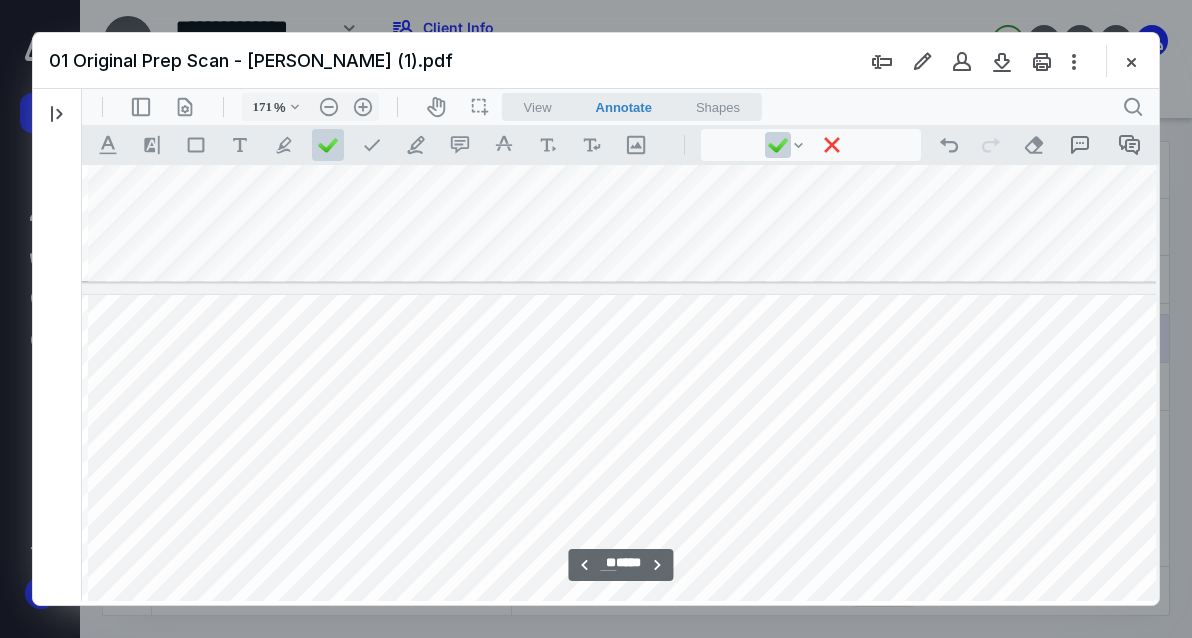 scroll, scrollTop: 63353, scrollLeft: 54, axis: both 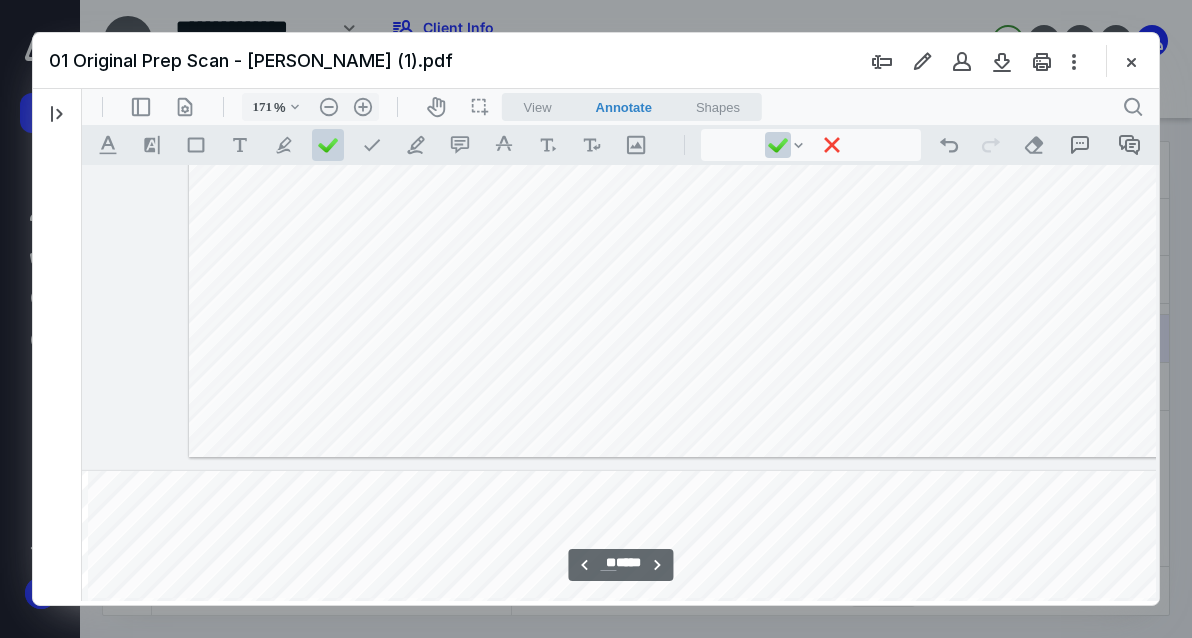 type on "**" 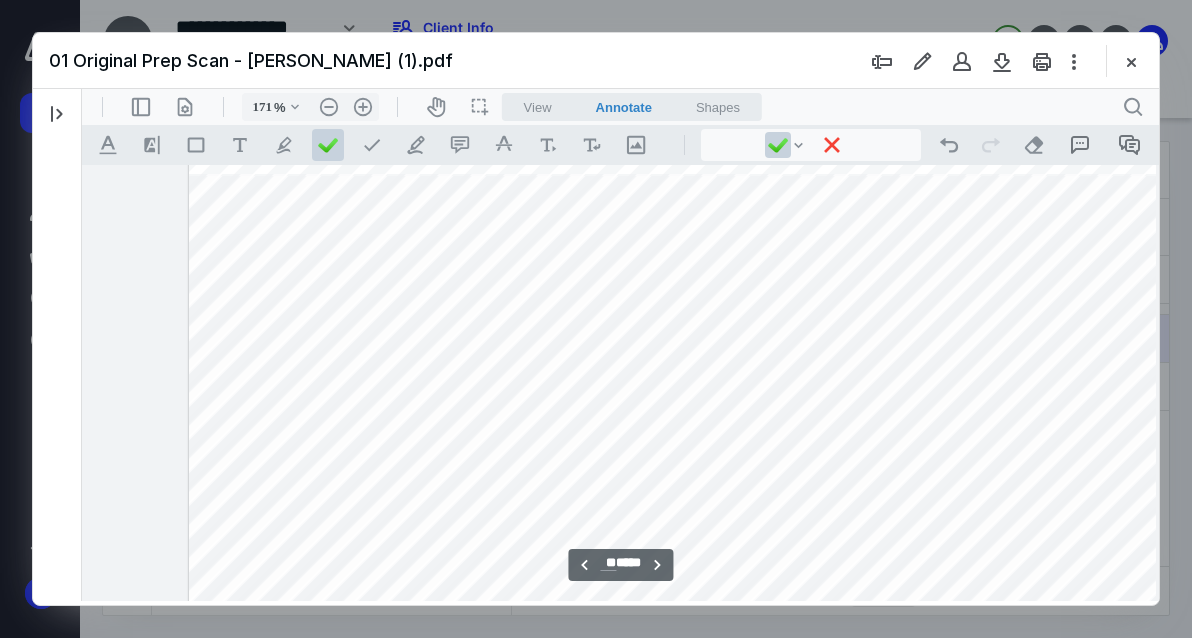 scroll, scrollTop: 61736, scrollLeft: 54, axis: both 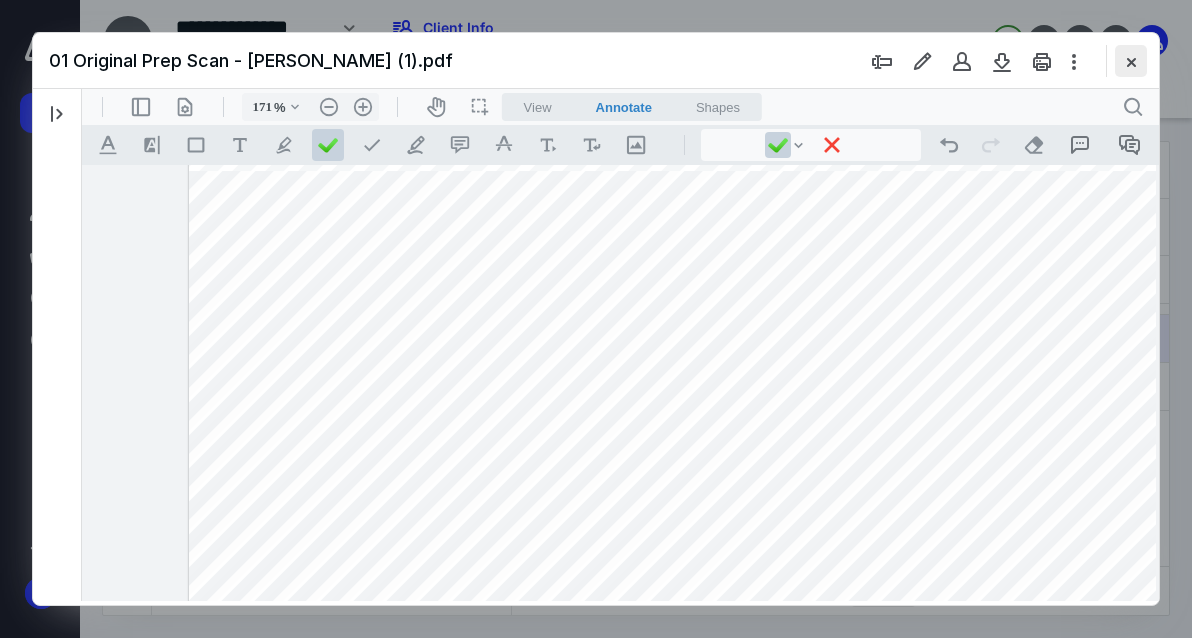 click at bounding box center (1131, 61) 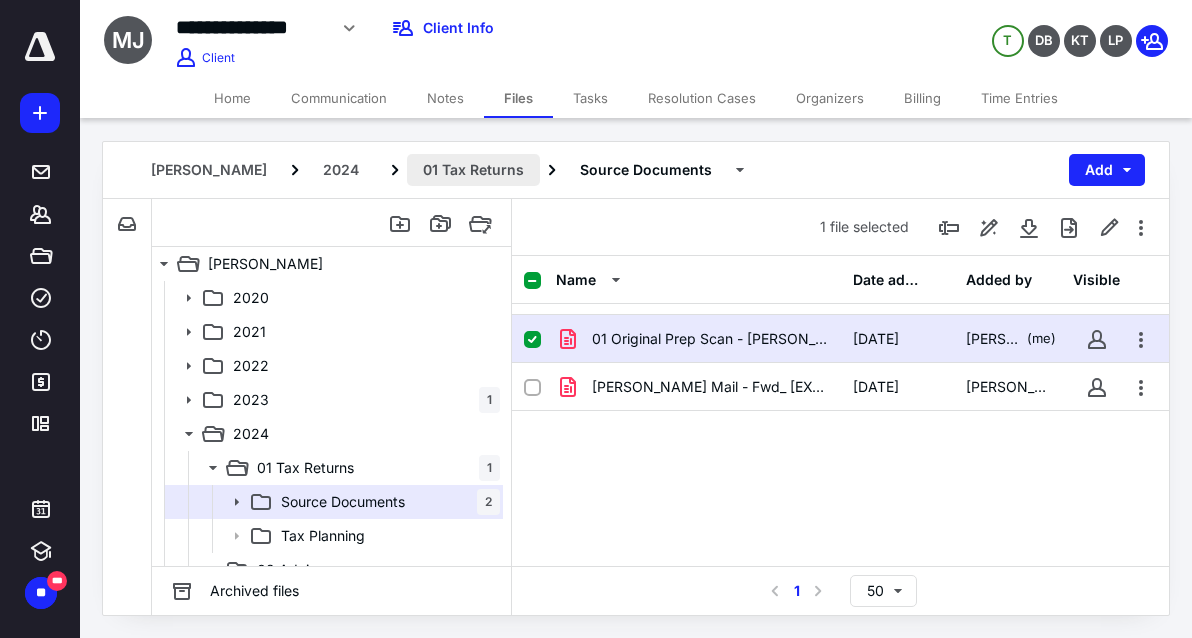 click on "01 Tax Returns" at bounding box center (473, 170) 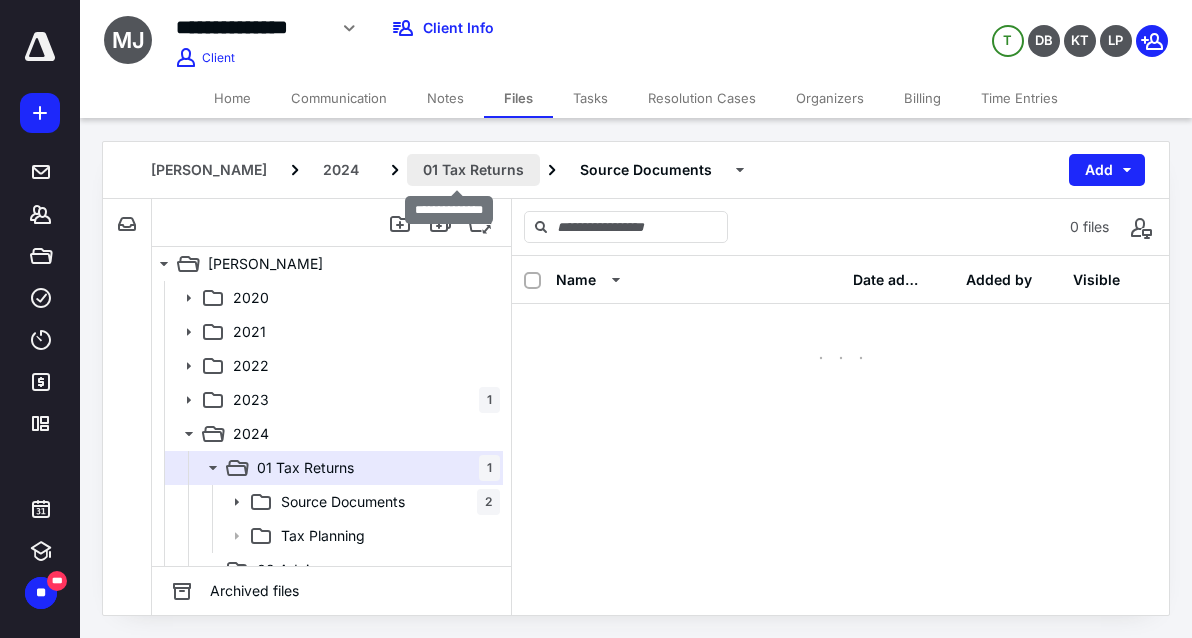 scroll, scrollTop: 0, scrollLeft: 0, axis: both 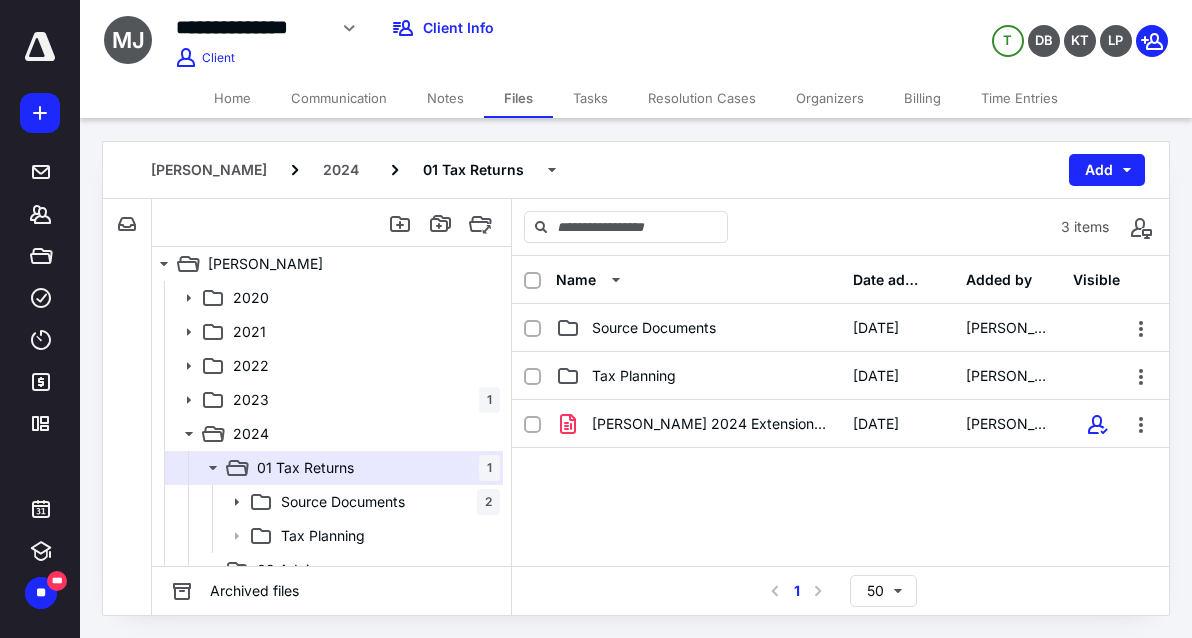 click on "Tasks" at bounding box center [590, 98] 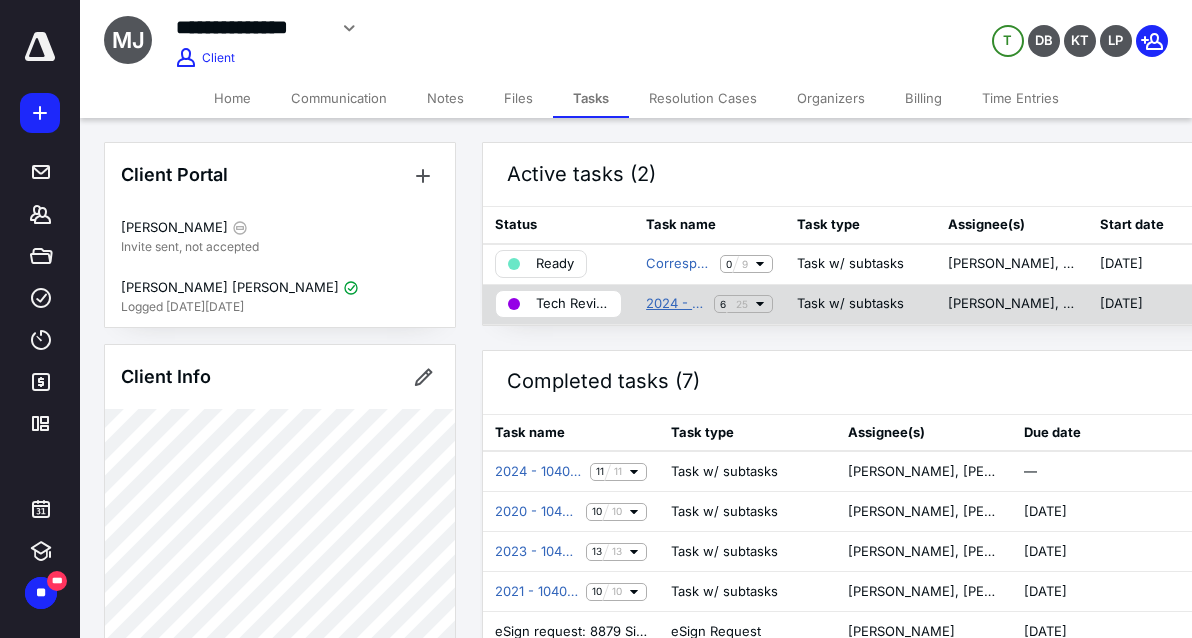 click on "2024 - 1040 Jason Maxwell [LATE]" at bounding box center (676, 304) 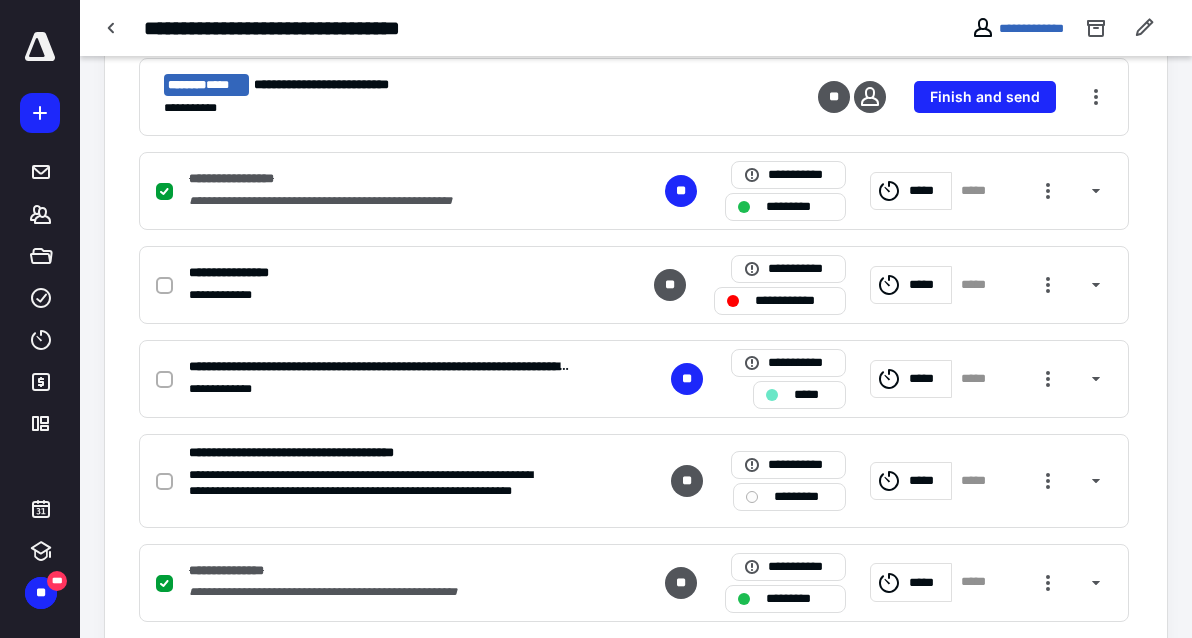 scroll, scrollTop: 1089, scrollLeft: 0, axis: vertical 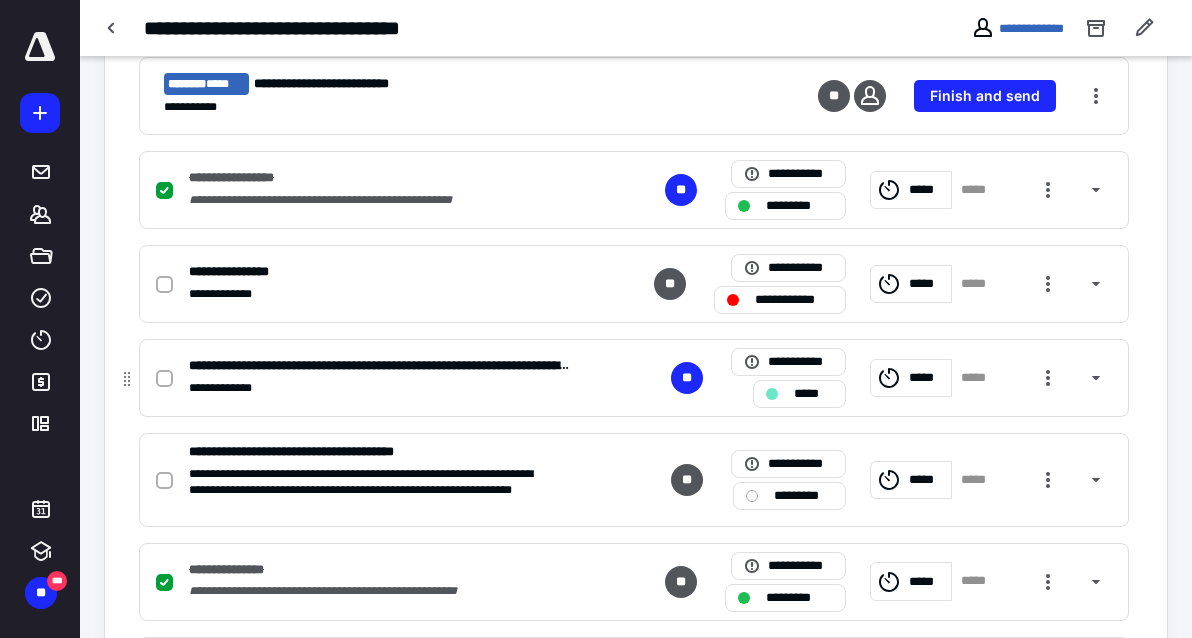 click 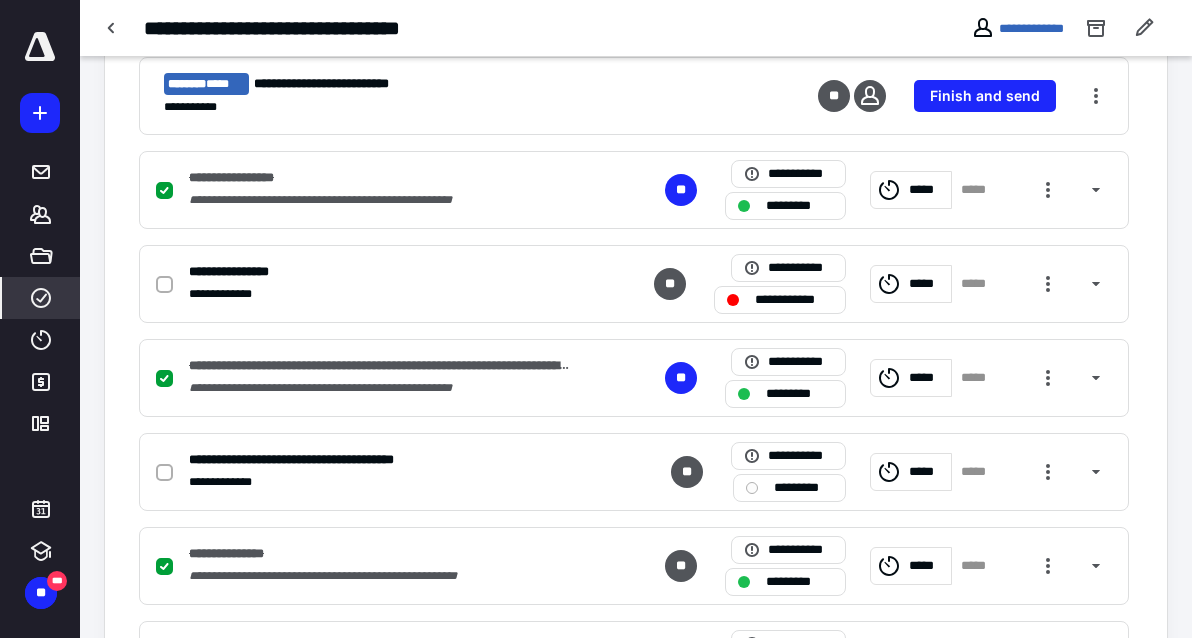 click on "****" at bounding box center (41, 298) 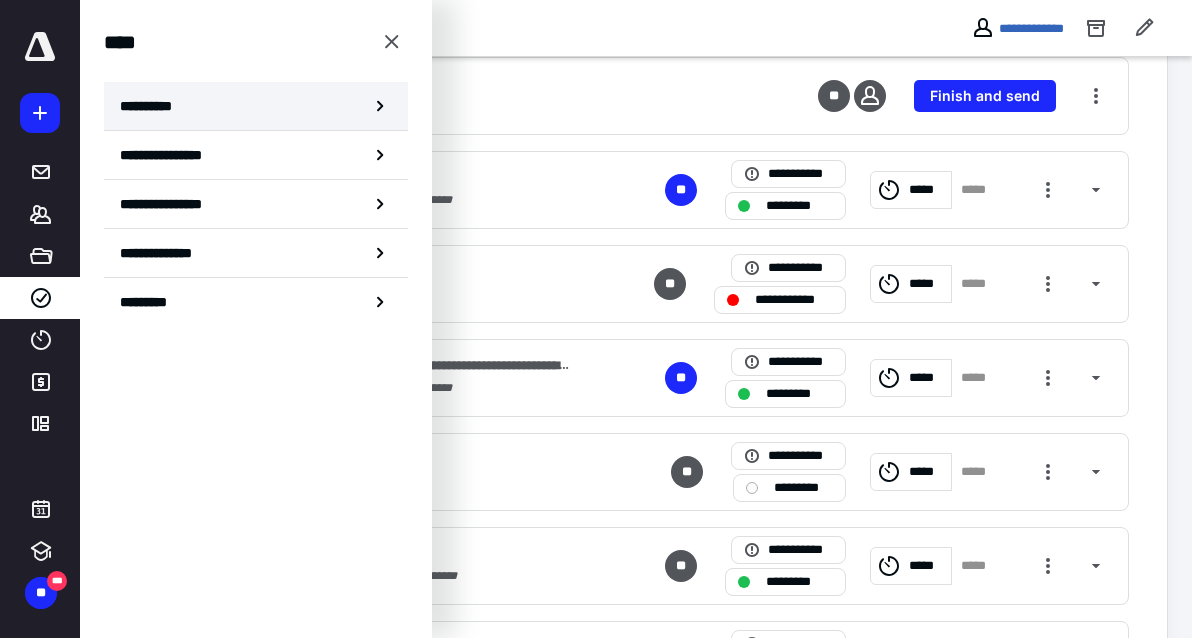 click on "**********" at bounding box center [256, 106] 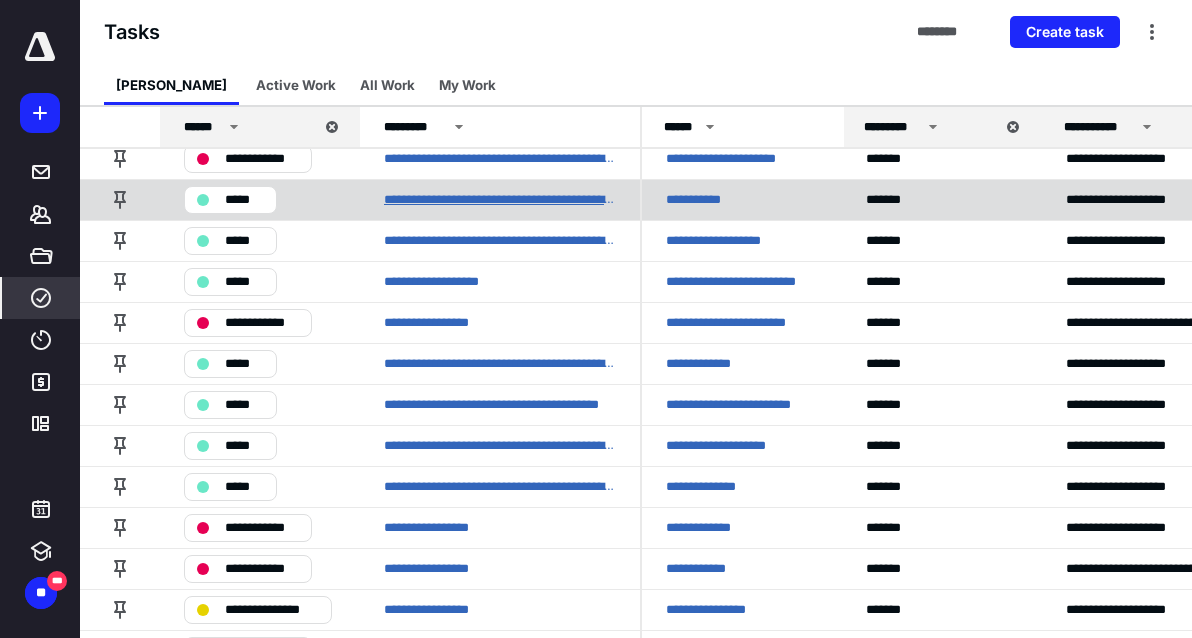 scroll, scrollTop: 226, scrollLeft: 0, axis: vertical 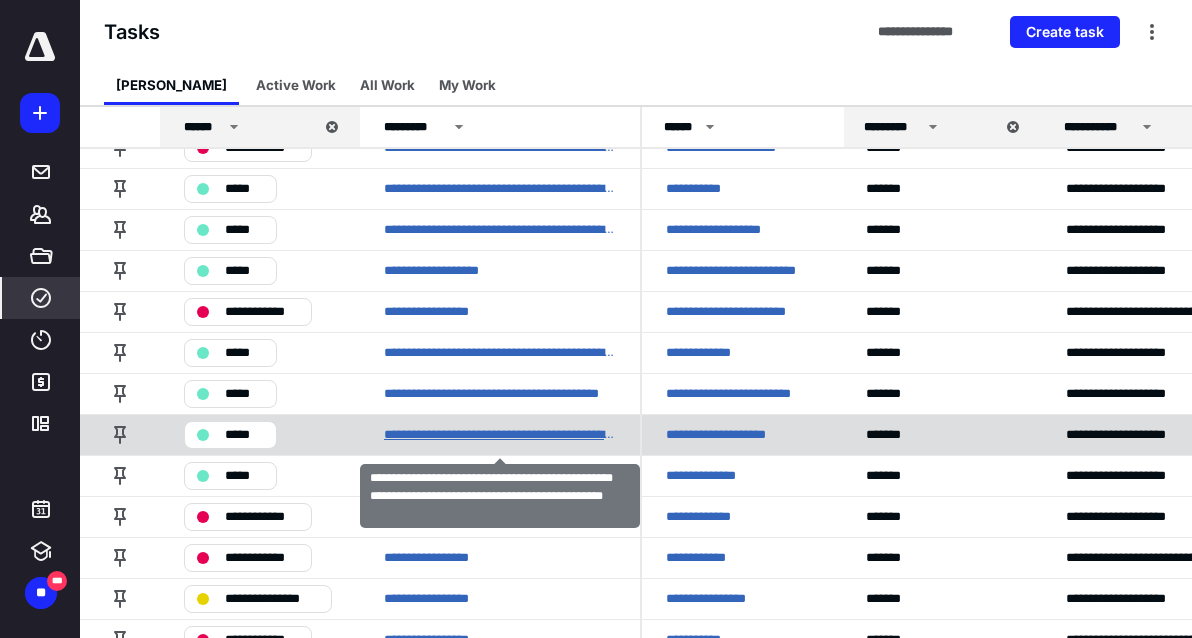 click on "**********" at bounding box center [500, 435] 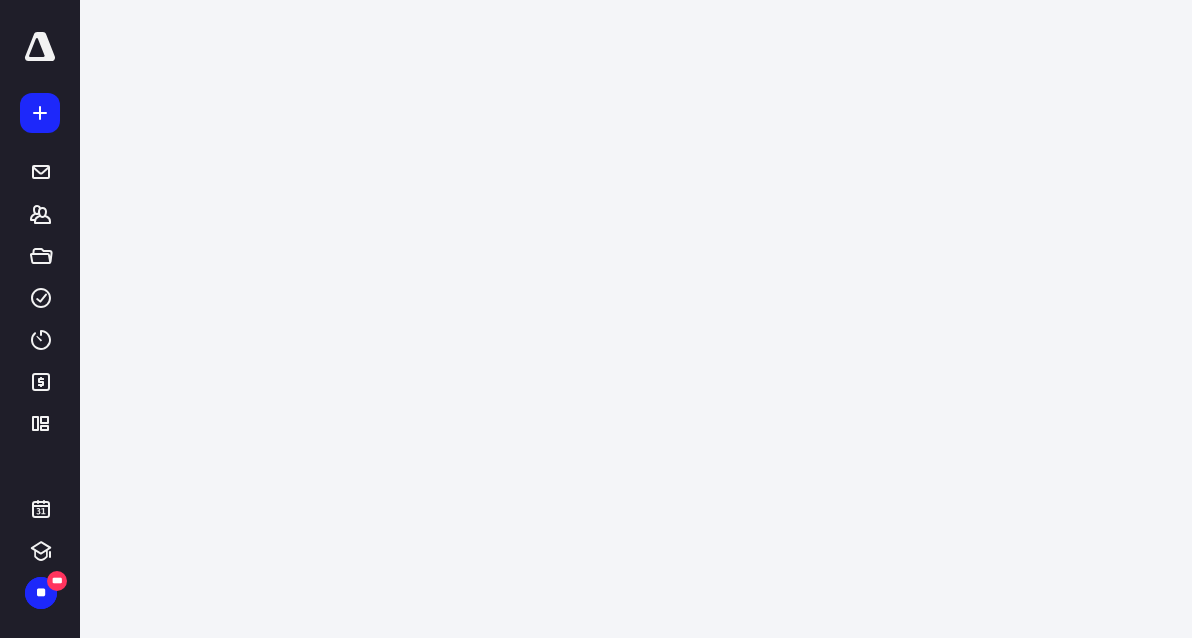 scroll, scrollTop: 0, scrollLeft: 0, axis: both 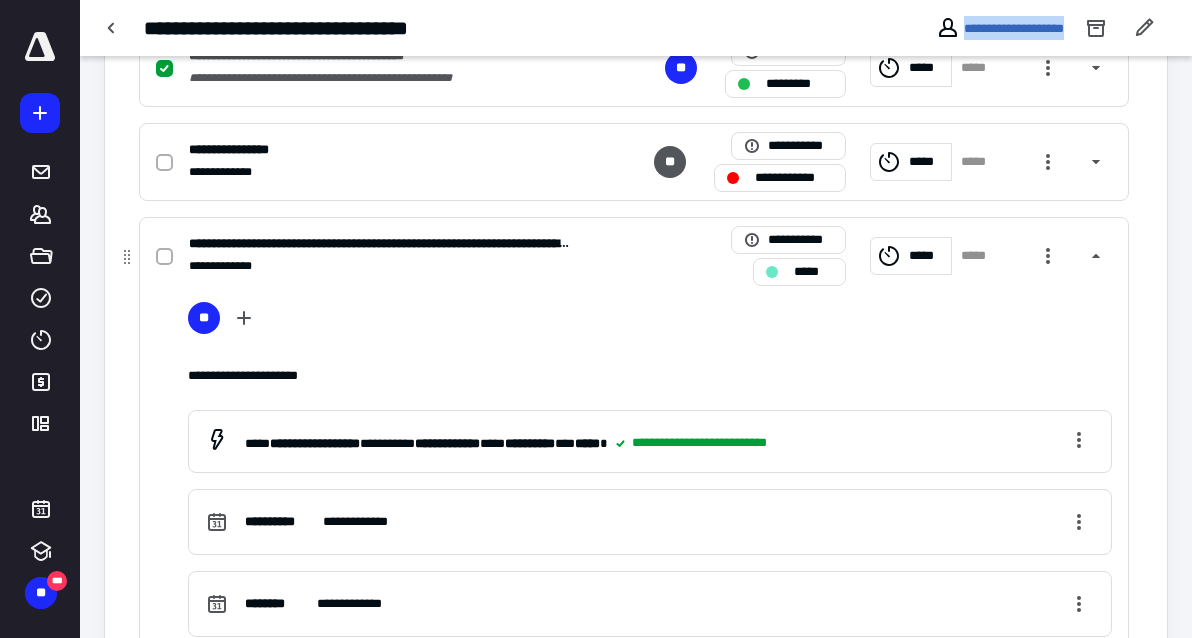 click at bounding box center [164, 257] 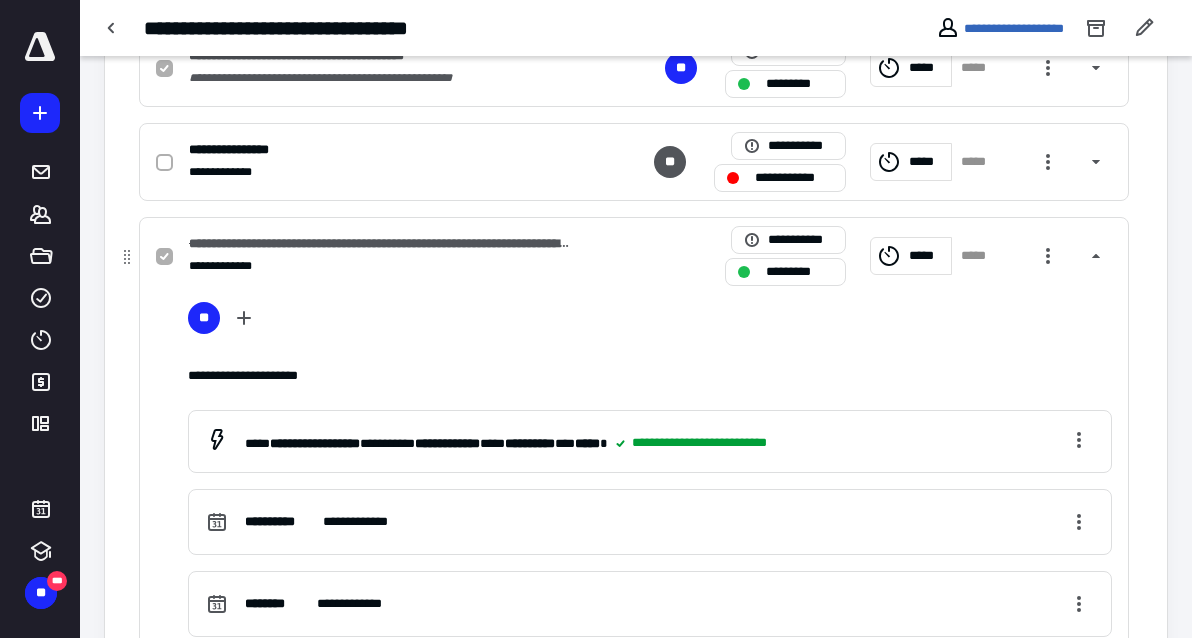 click on "**********" at bounding box center (634, 256) 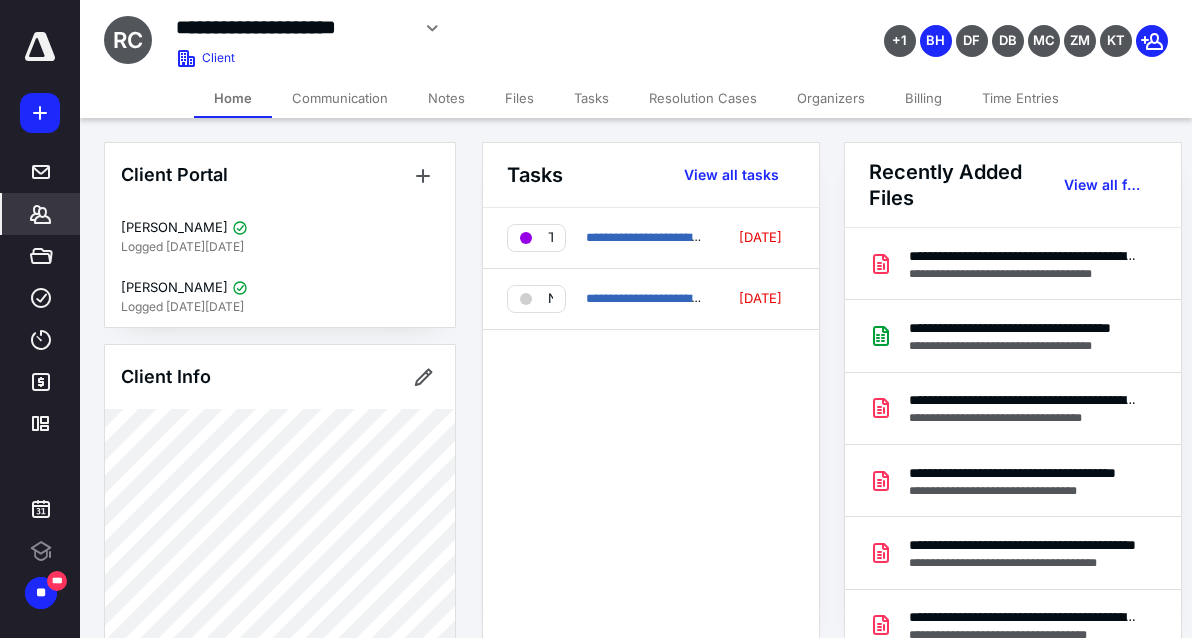 scroll, scrollTop: 0, scrollLeft: 0, axis: both 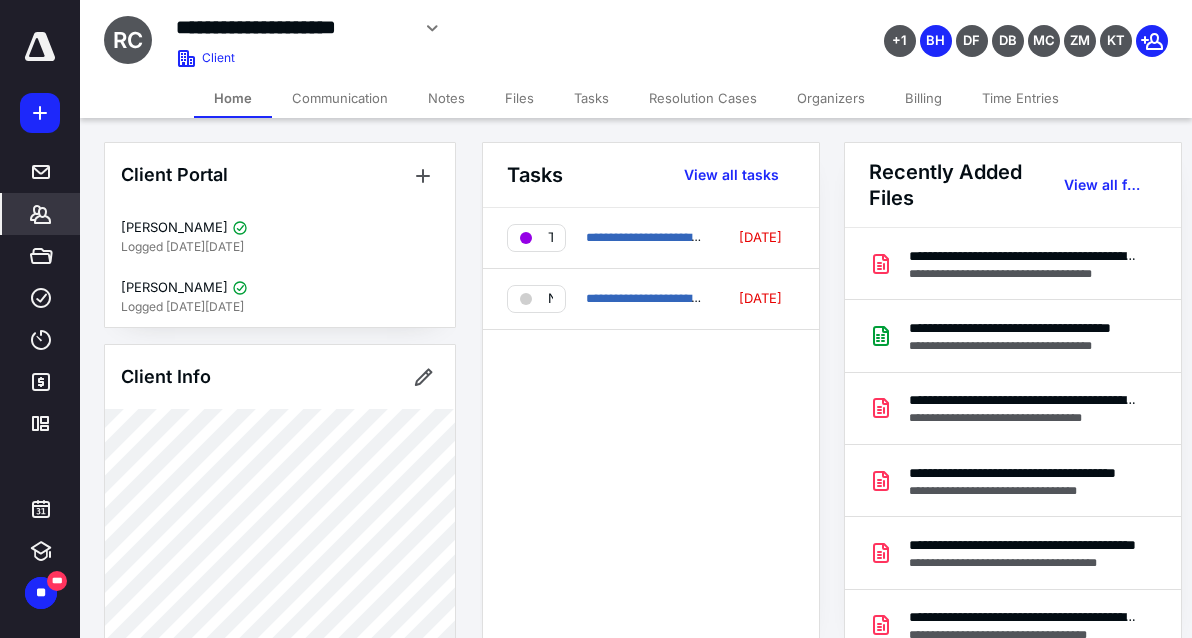 click on "Files" at bounding box center [519, 98] 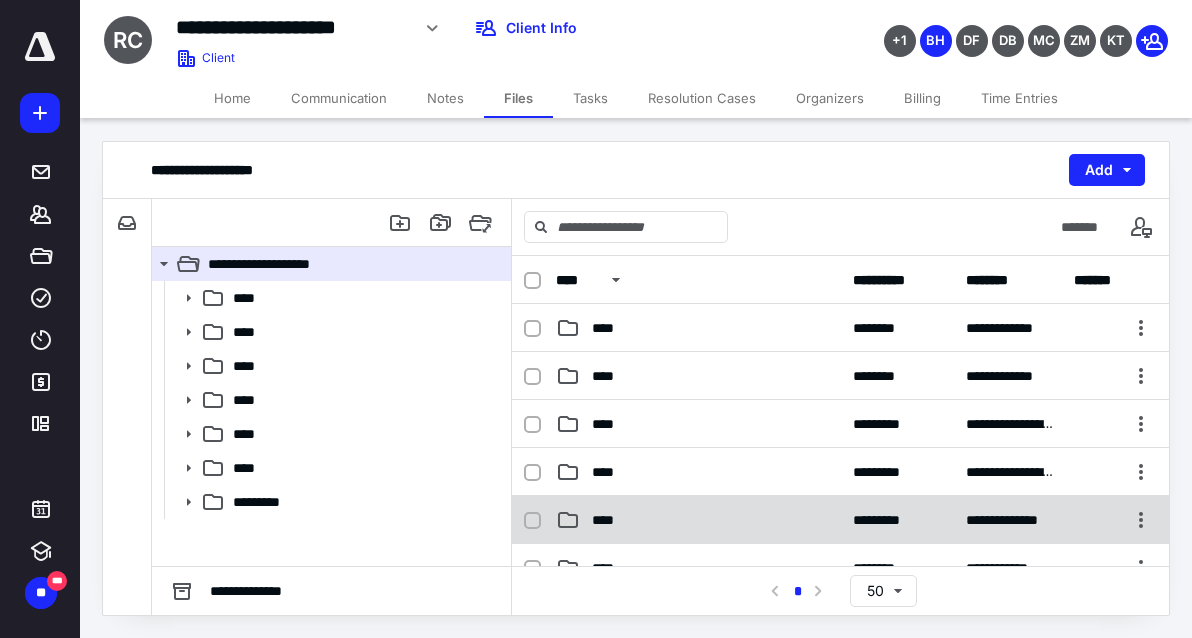 click on "****" at bounding box center [609, 520] 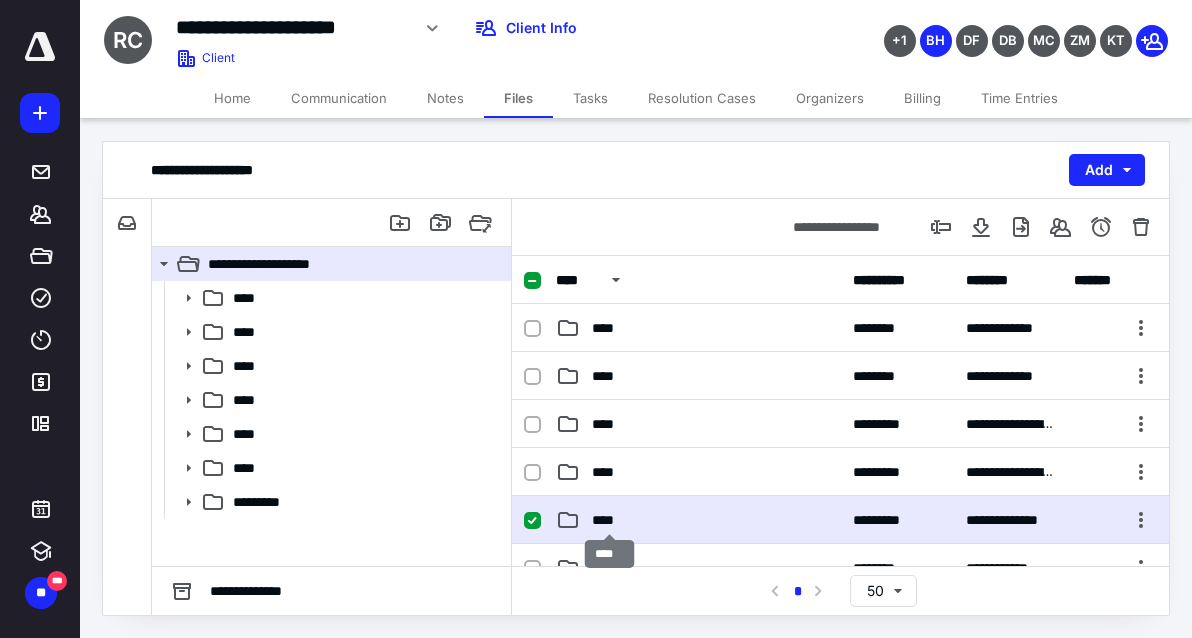 click on "****" at bounding box center (609, 520) 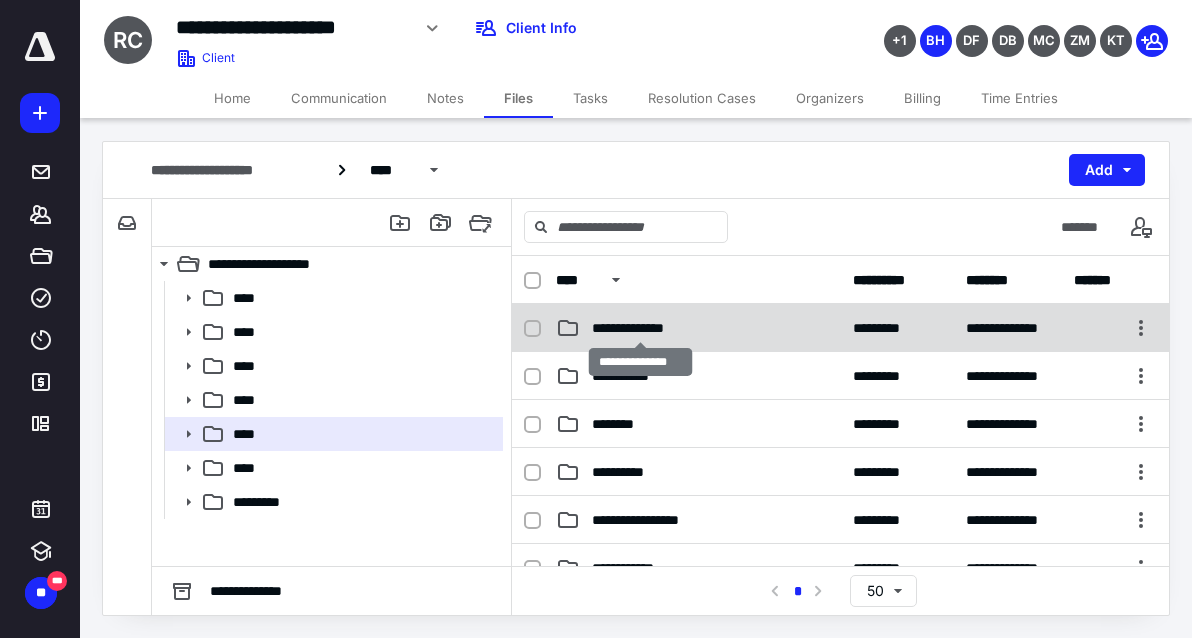 click on "**********" at bounding box center [640, 328] 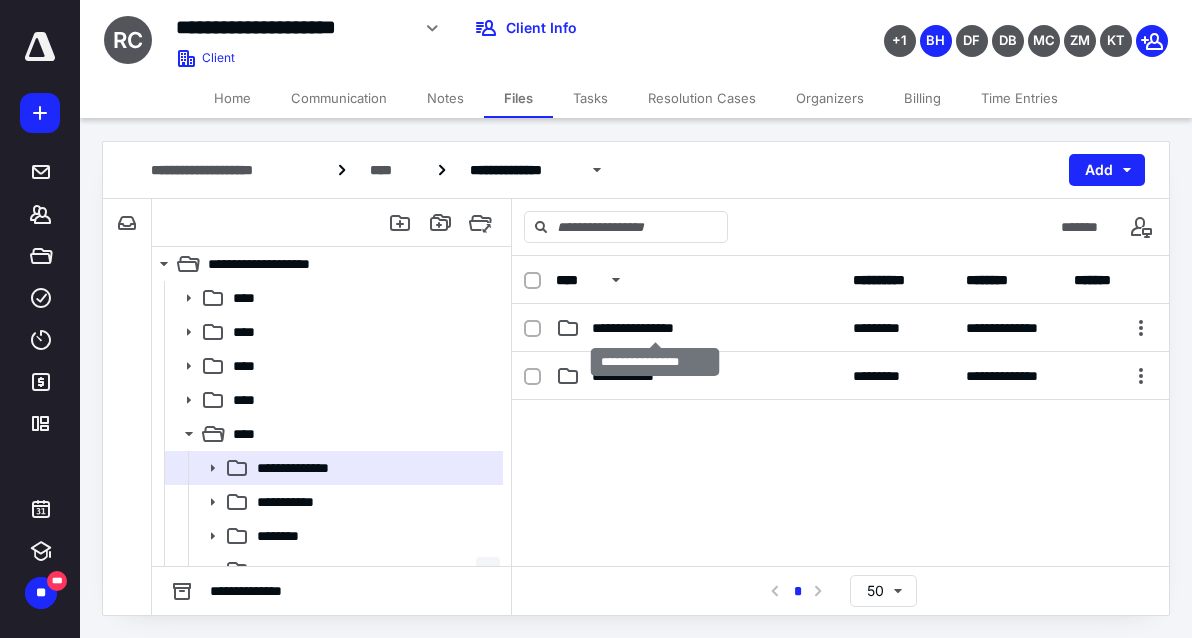 click on "**********" at bounding box center [655, 328] 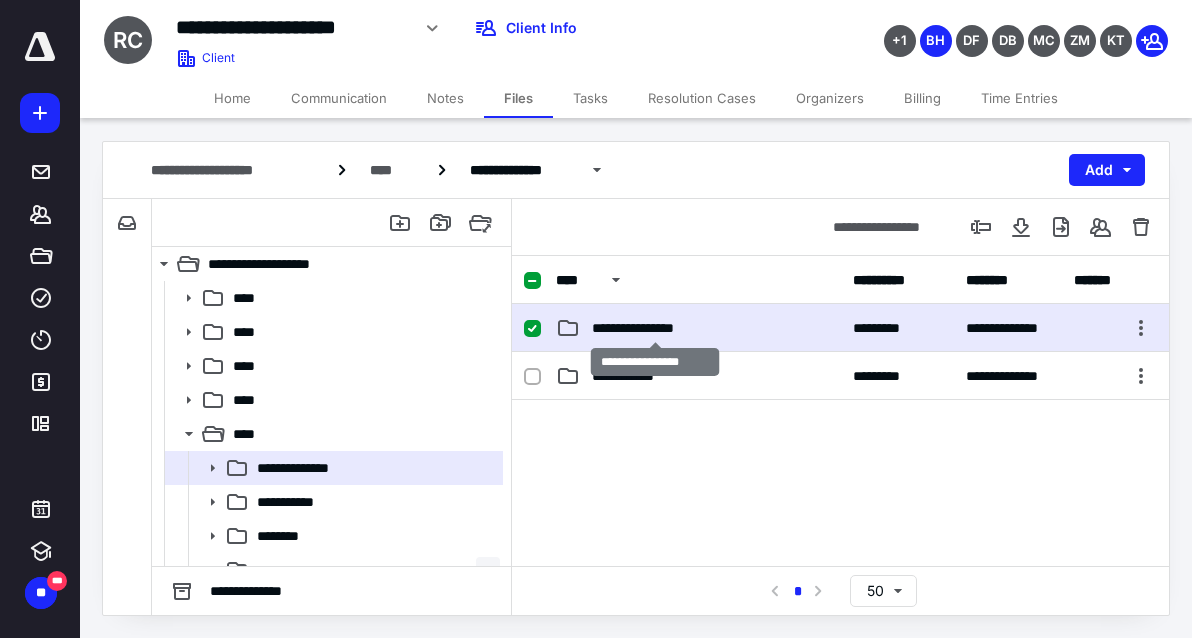 click on "**********" at bounding box center (655, 328) 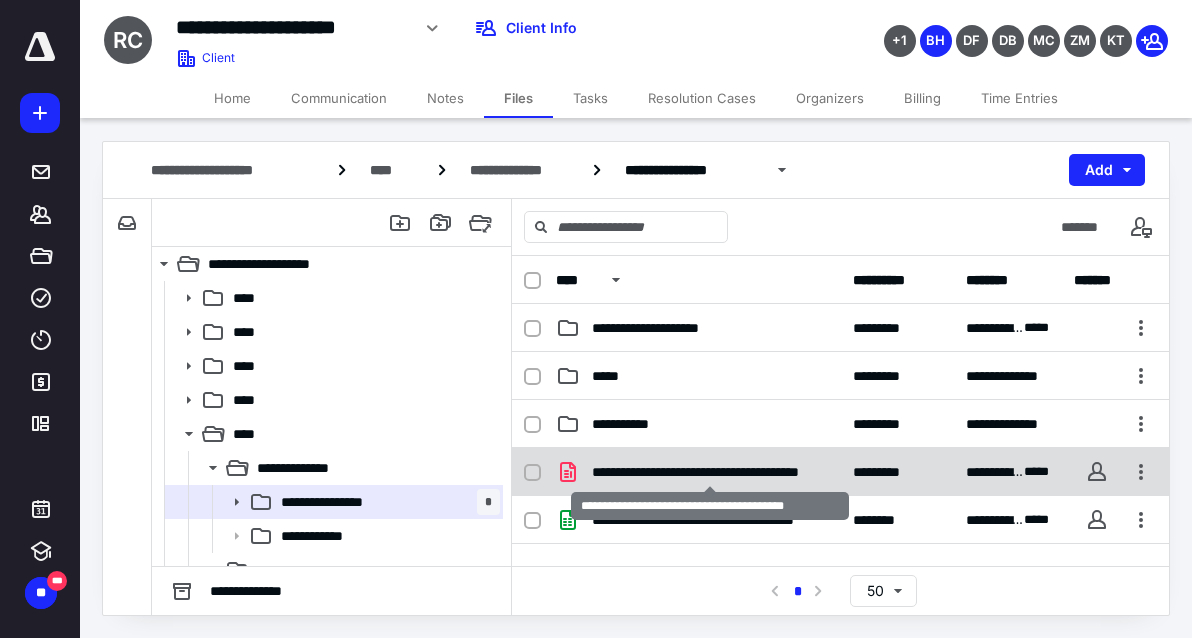 click on "**********" at bounding box center [710, 472] 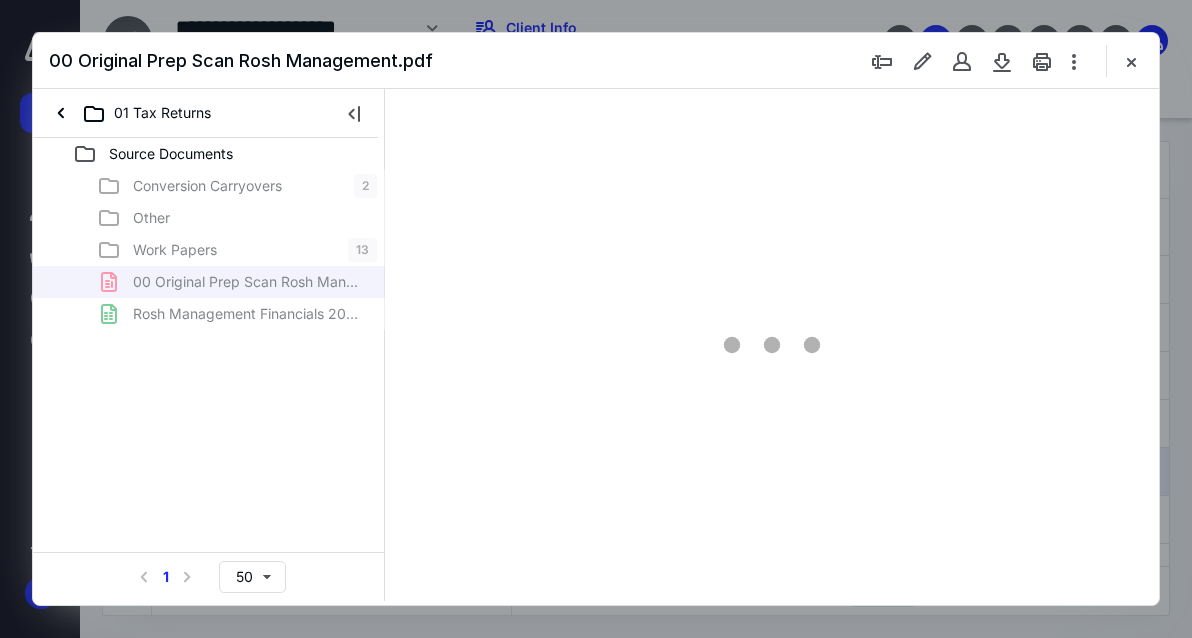 scroll, scrollTop: 0, scrollLeft: 0, axis: both 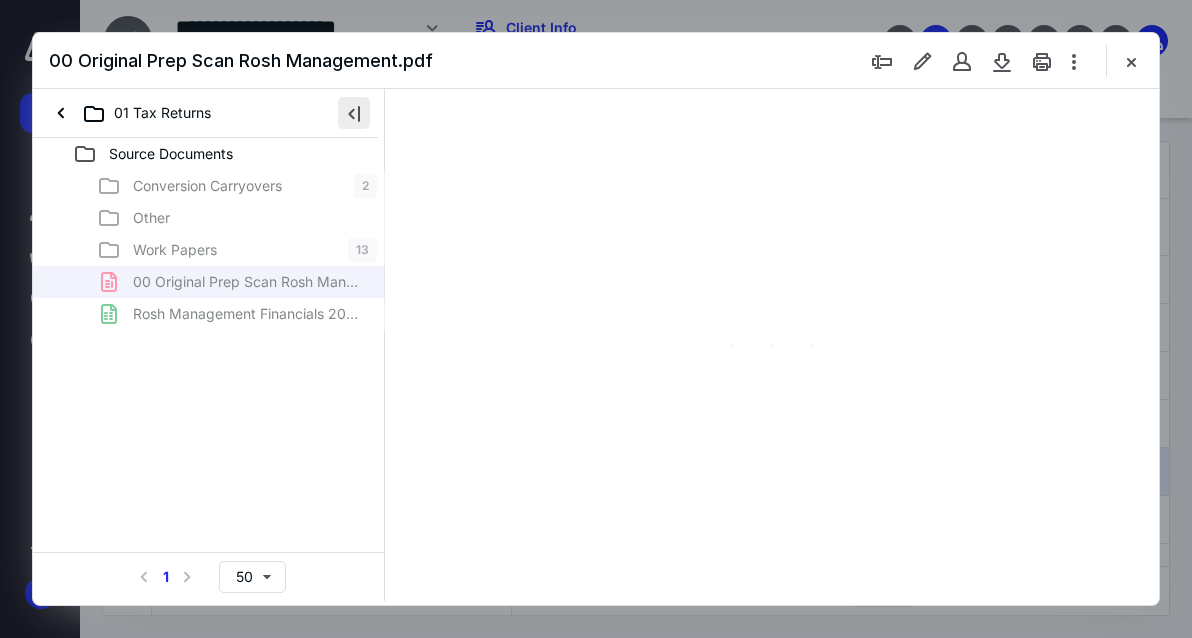 click at bounding box center [354, 113] 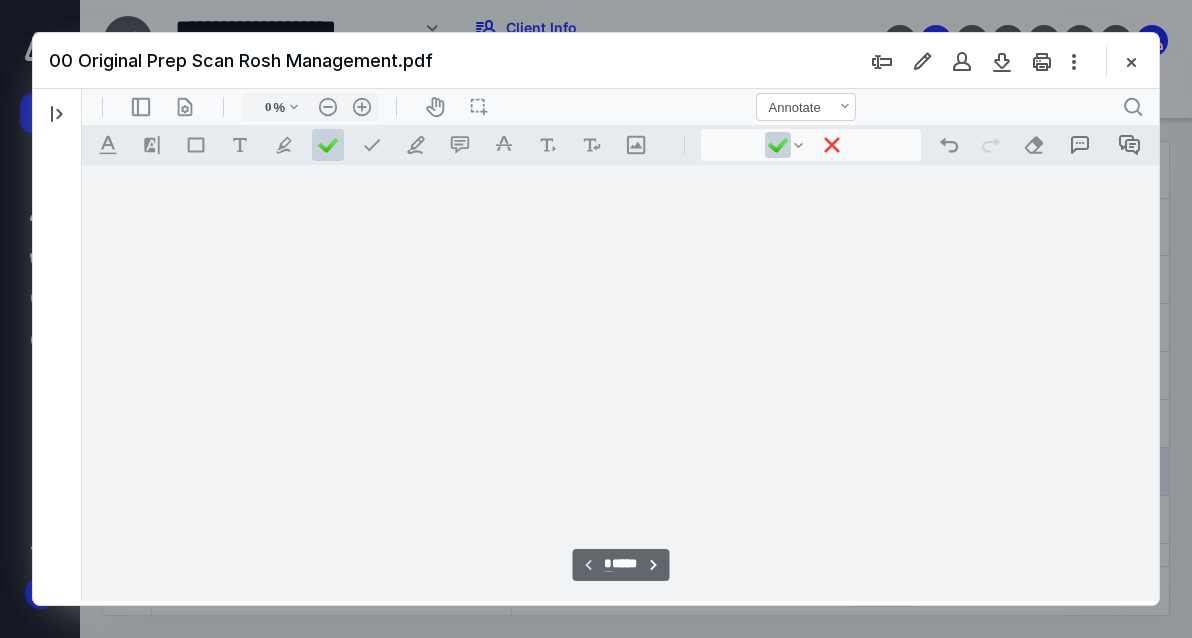 type on "171" 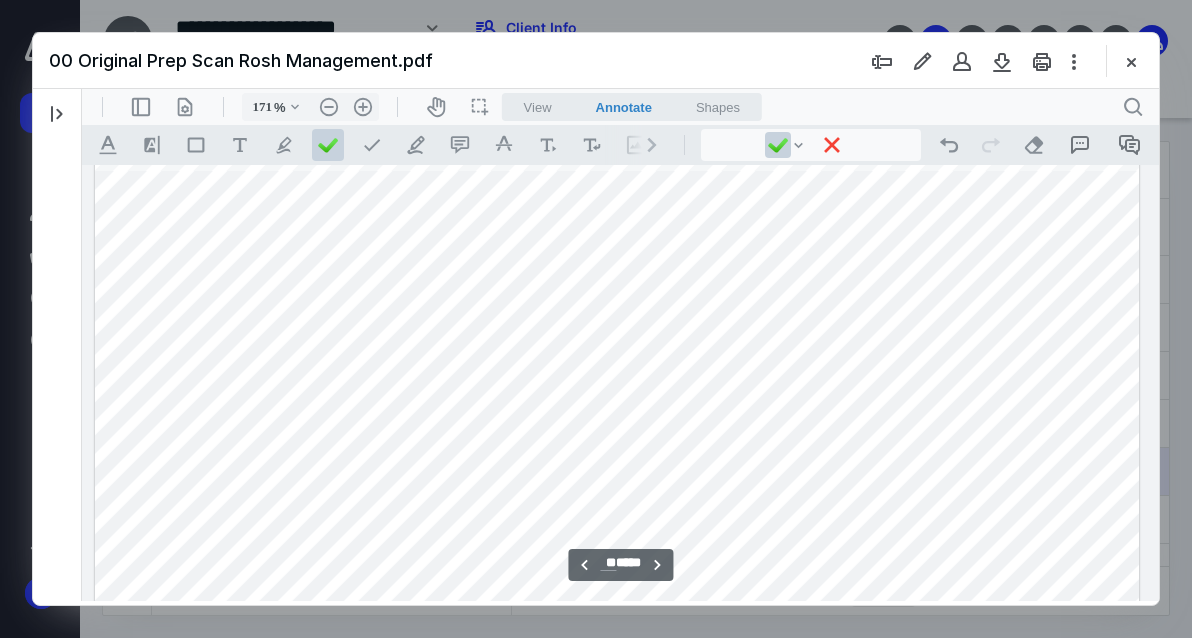 scroll, scrollTop: 31686, scrollLeft: 151, axis: both 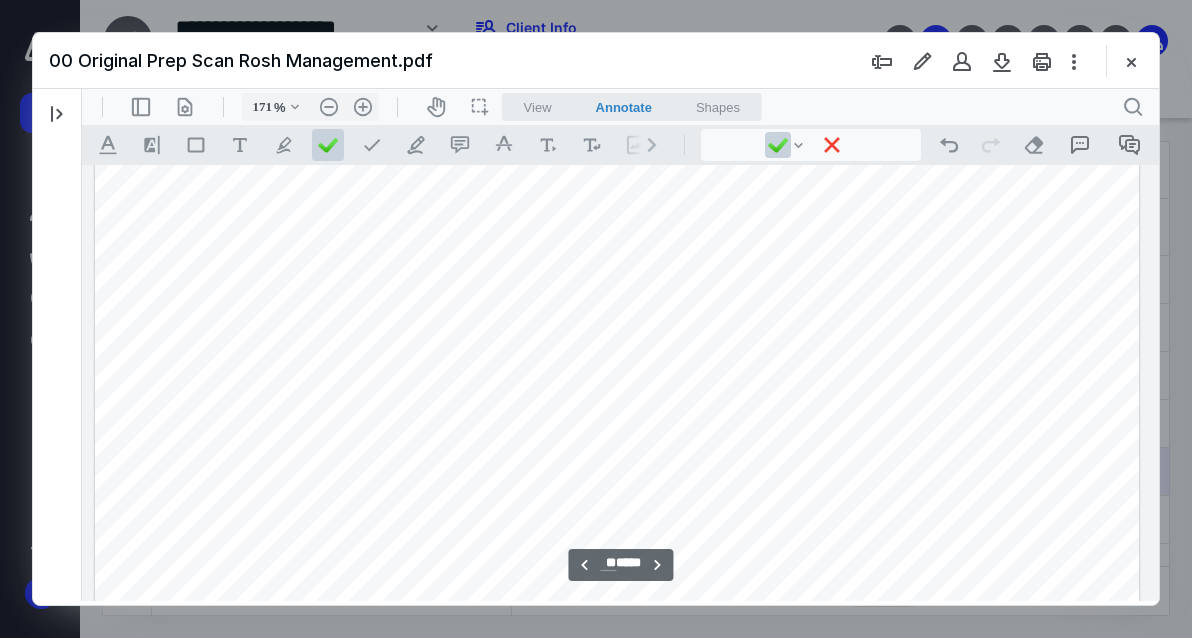 type on "**" 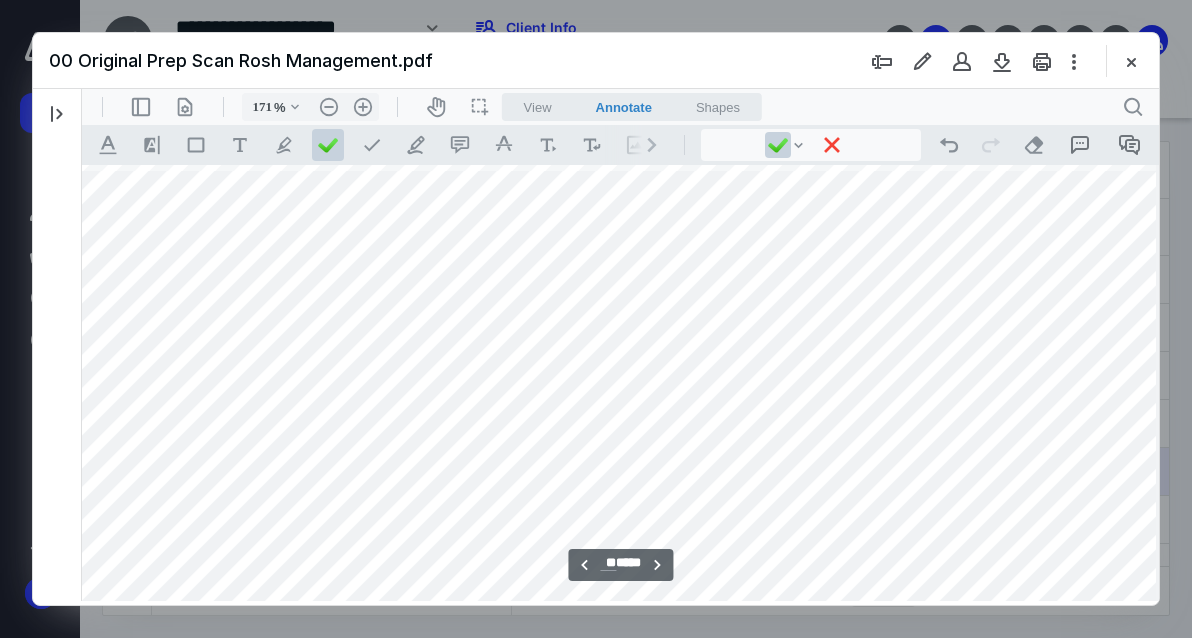 scroll, scrollTop: 45206, scrollLeft: 0, axis: vertical 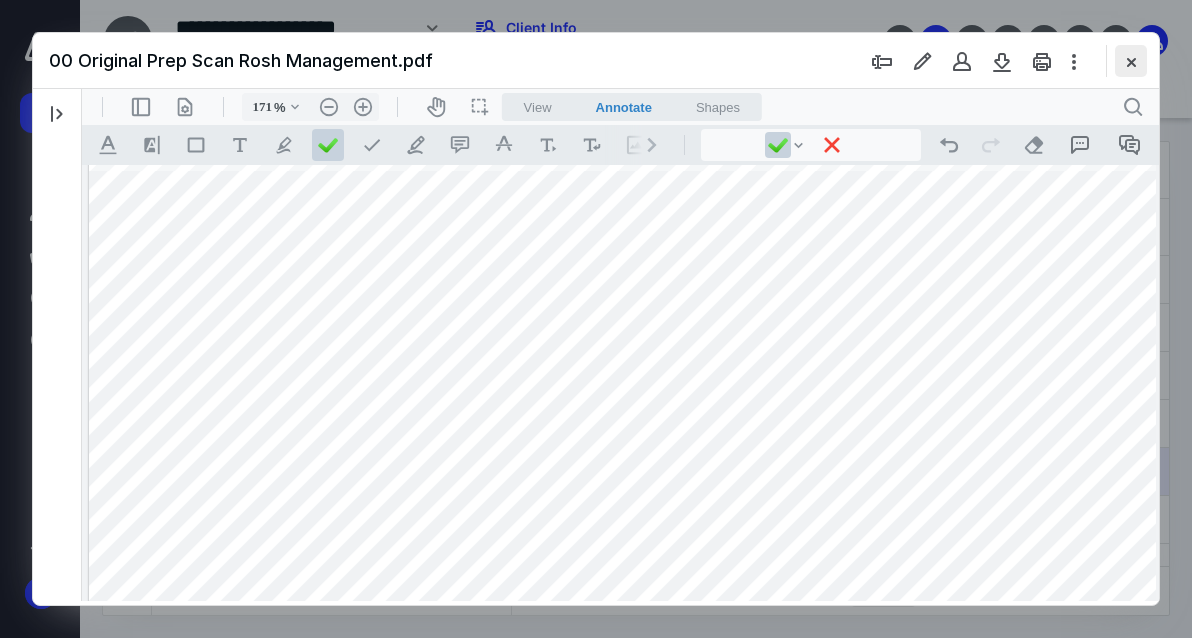 click at bounding box center [1131, 61] 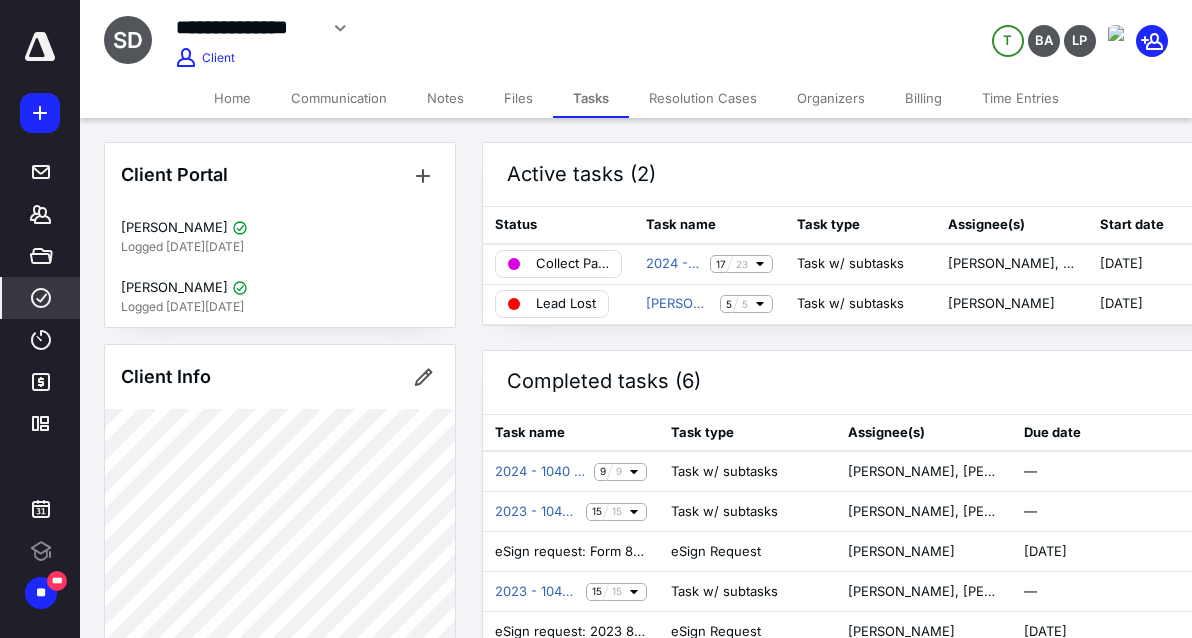 scroll, scrollTop: 0, scrollLeft: 0, axis: both 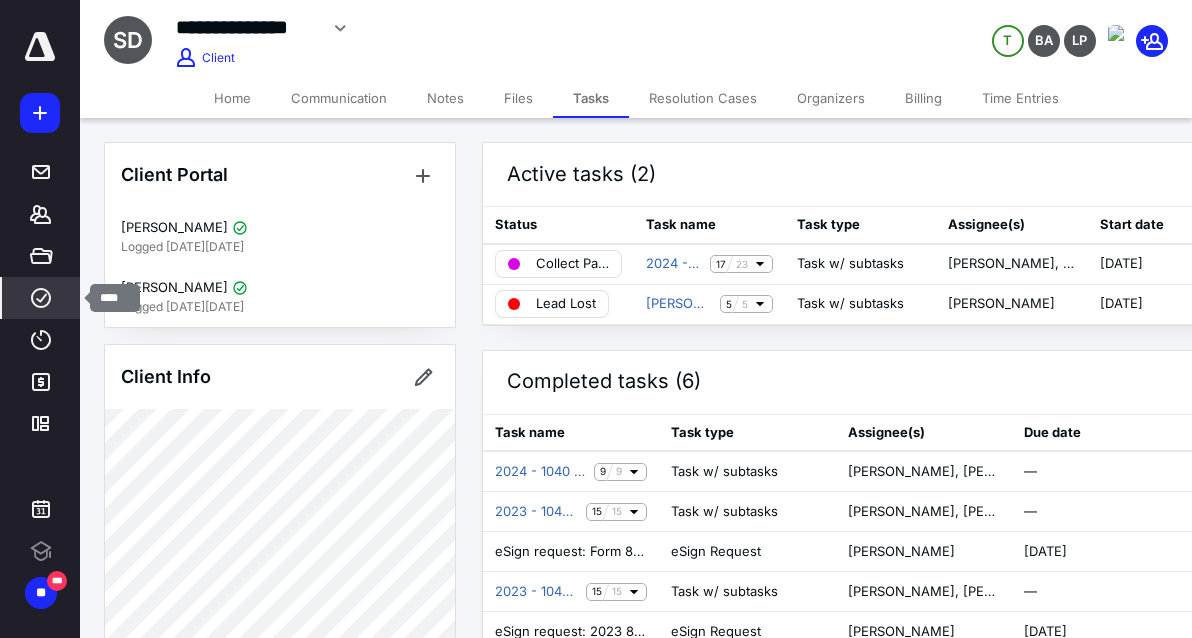 click 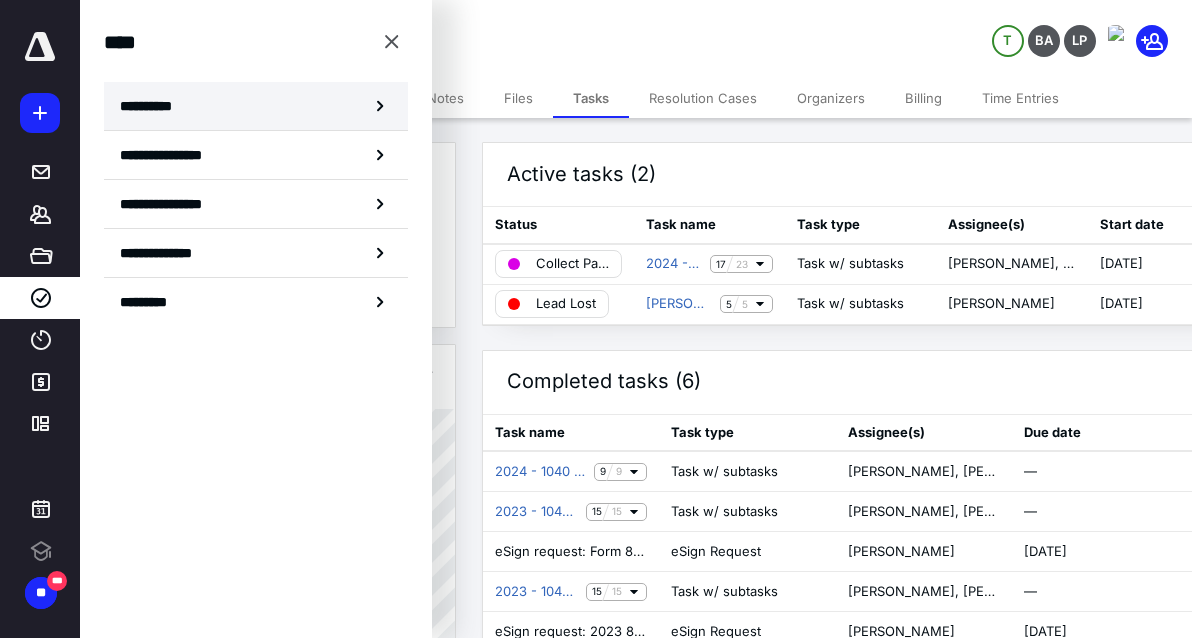 click on "**********" at bounding box center (256, 106) 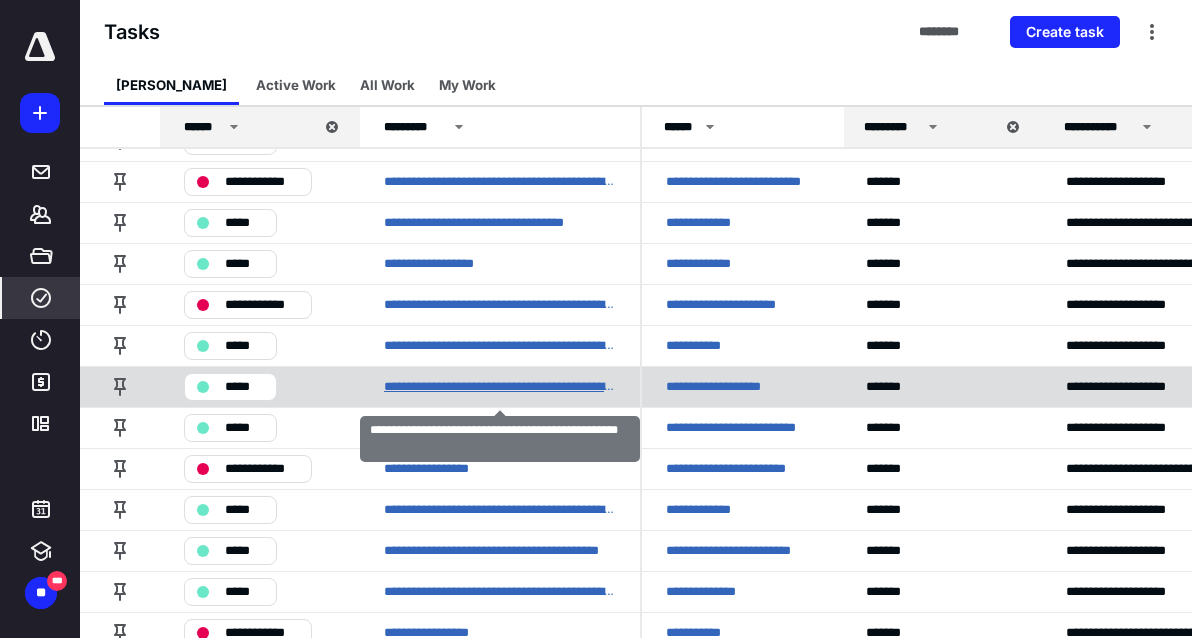 scroll, scrollTop: 75, scrollLeft: 0, axis: vertical 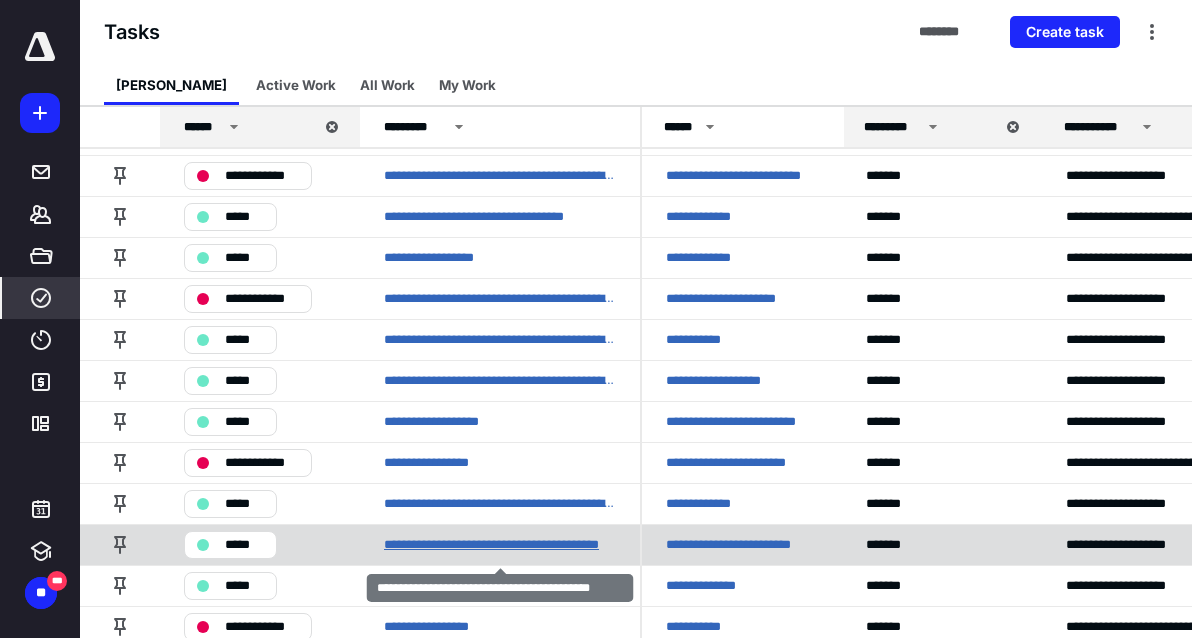click on "**********" at bounding box center (500, 545) 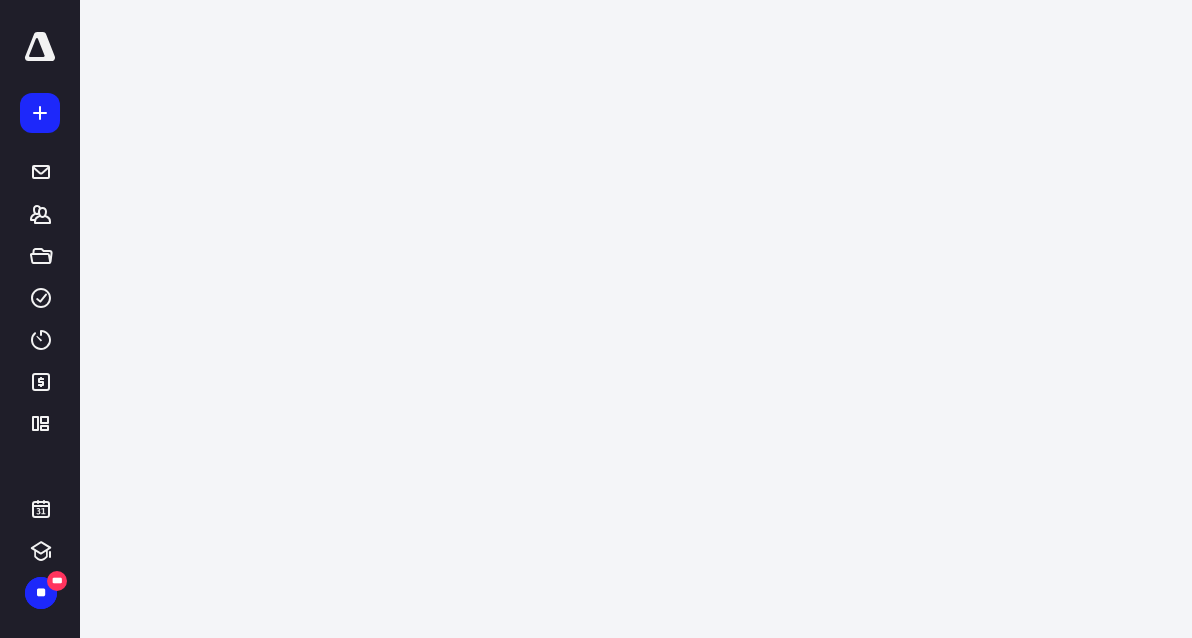 scroll, scrollTop: 0, scrollLeft: 0, axis: both 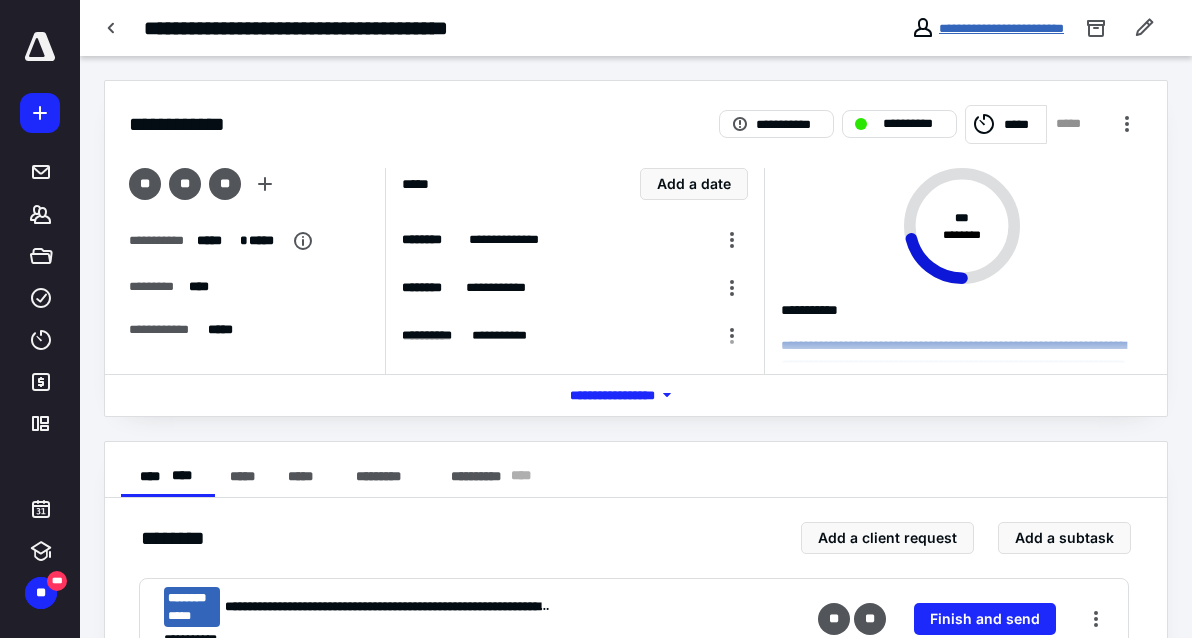 click on "**********" at bounding box center [1001, 28] 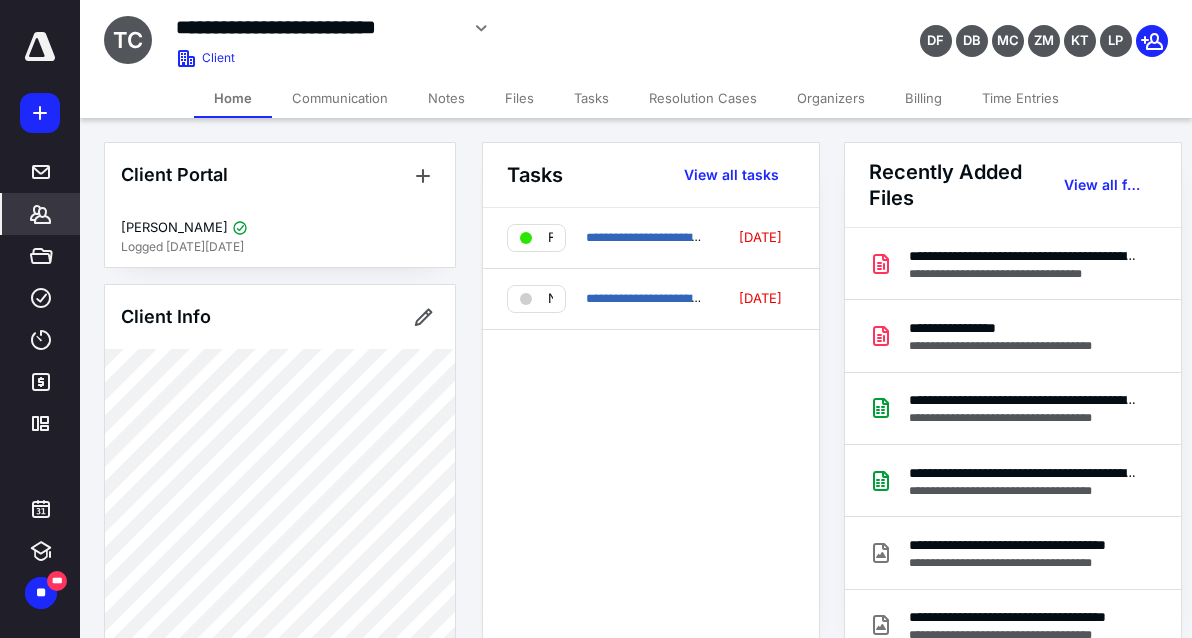 click on "Files" at bounding box center [519, 98] 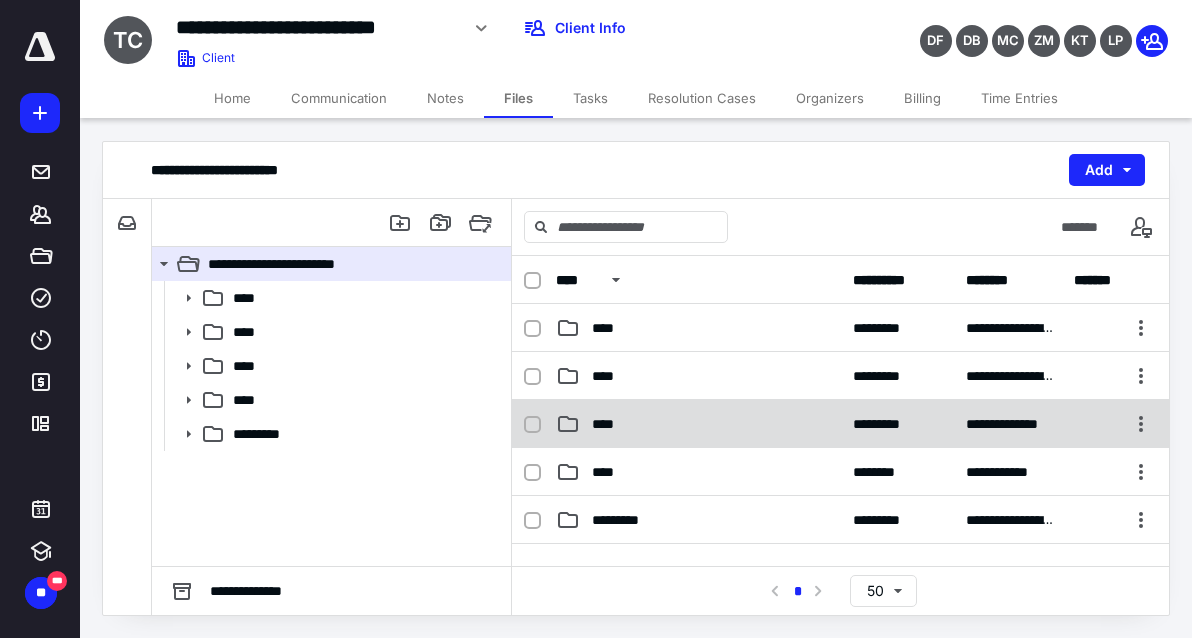 click on "****" at bounding box center (698, 424) 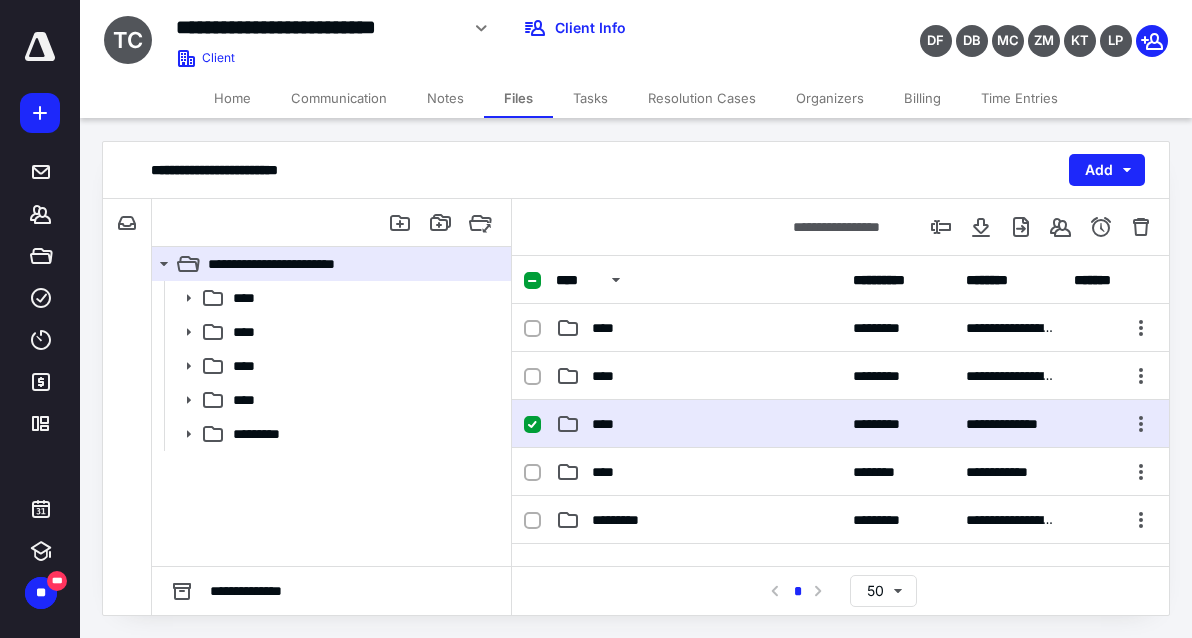 click on "****" at bounding box center [698, 424] 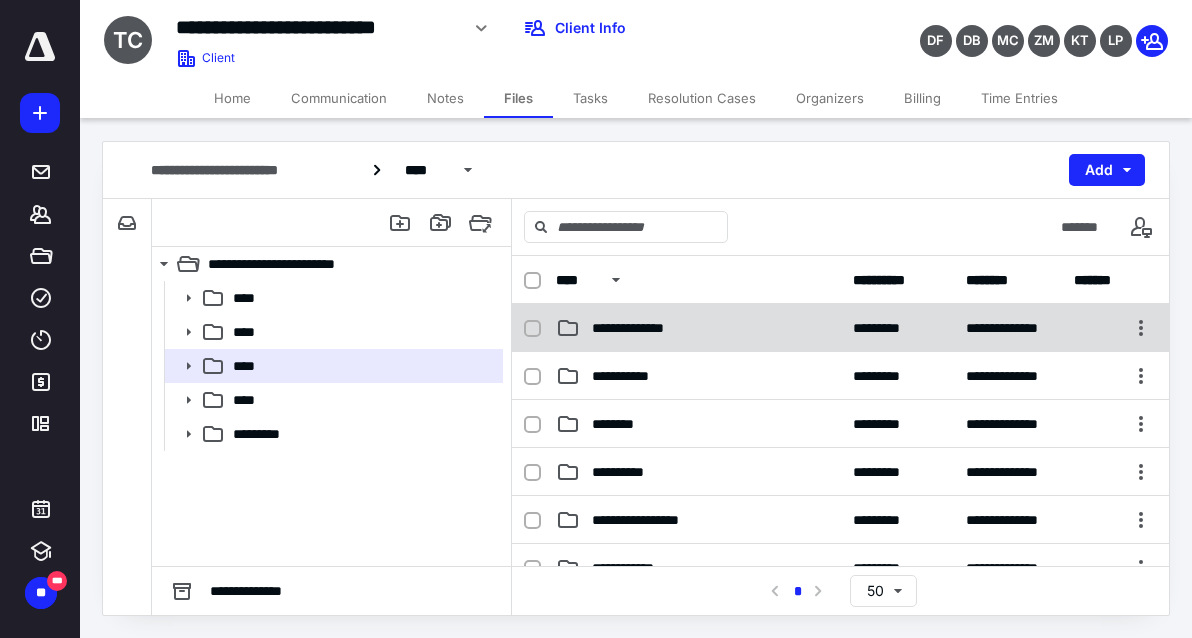 click on "**********" at bounding box center [640, 328] 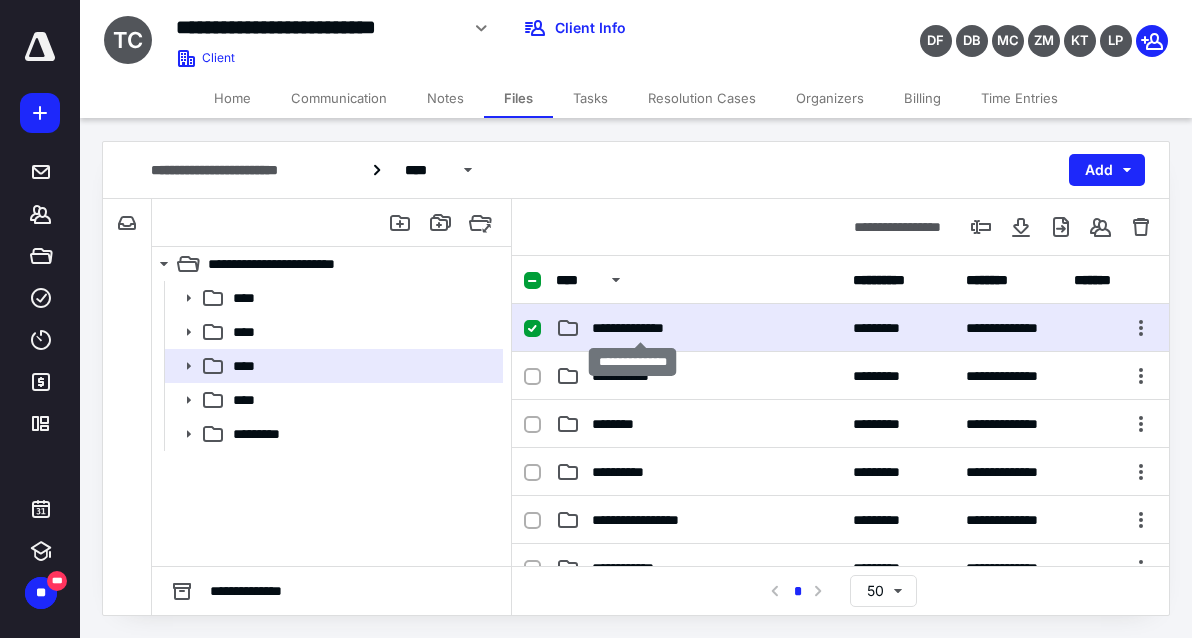 click on "**********" at bounding box center (640, 328) 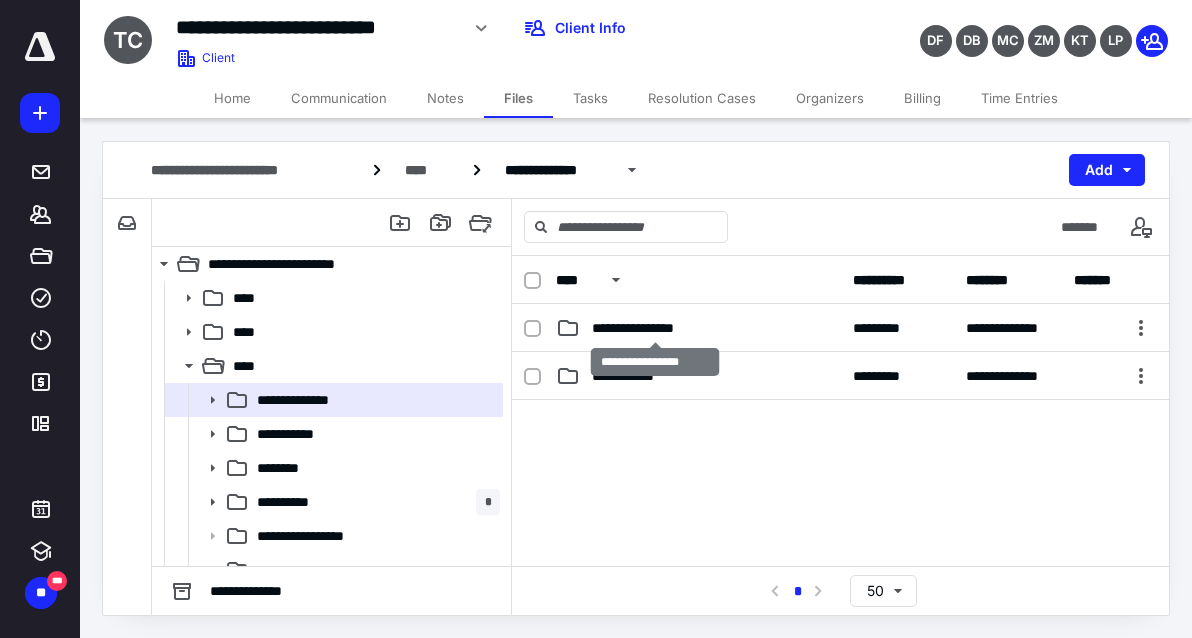 click on "**********" at bounding box center (655, 328) 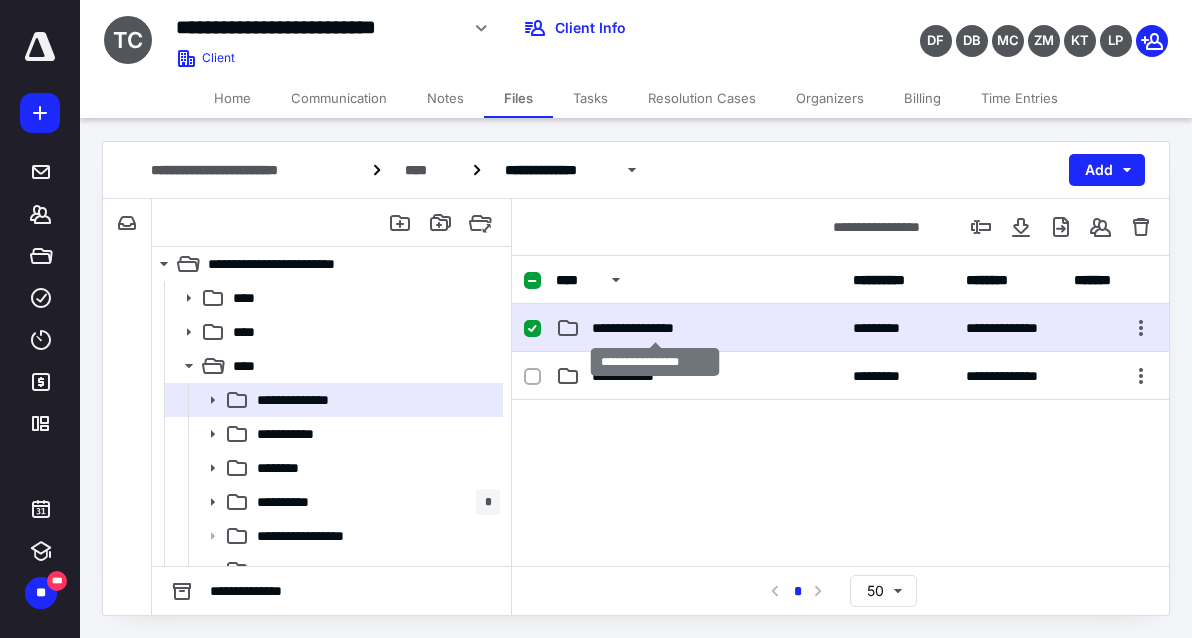 click on "**********" at bounding box center [655, 328] 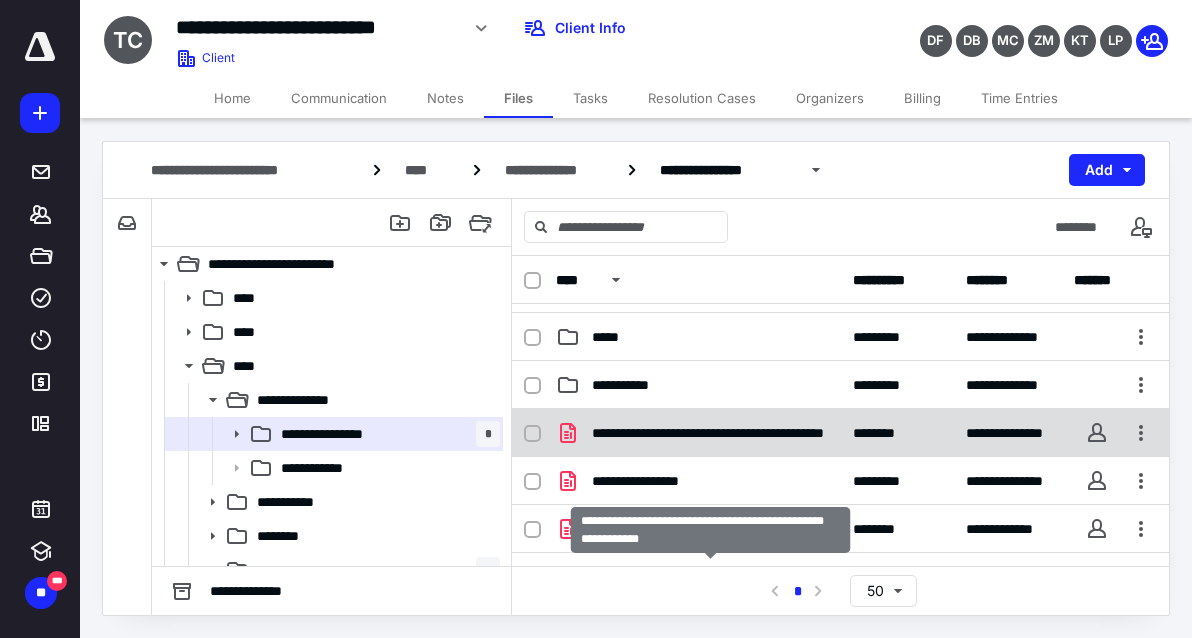 scroll, scrollTop: 29, scrollLeft: 0, axis: vertical 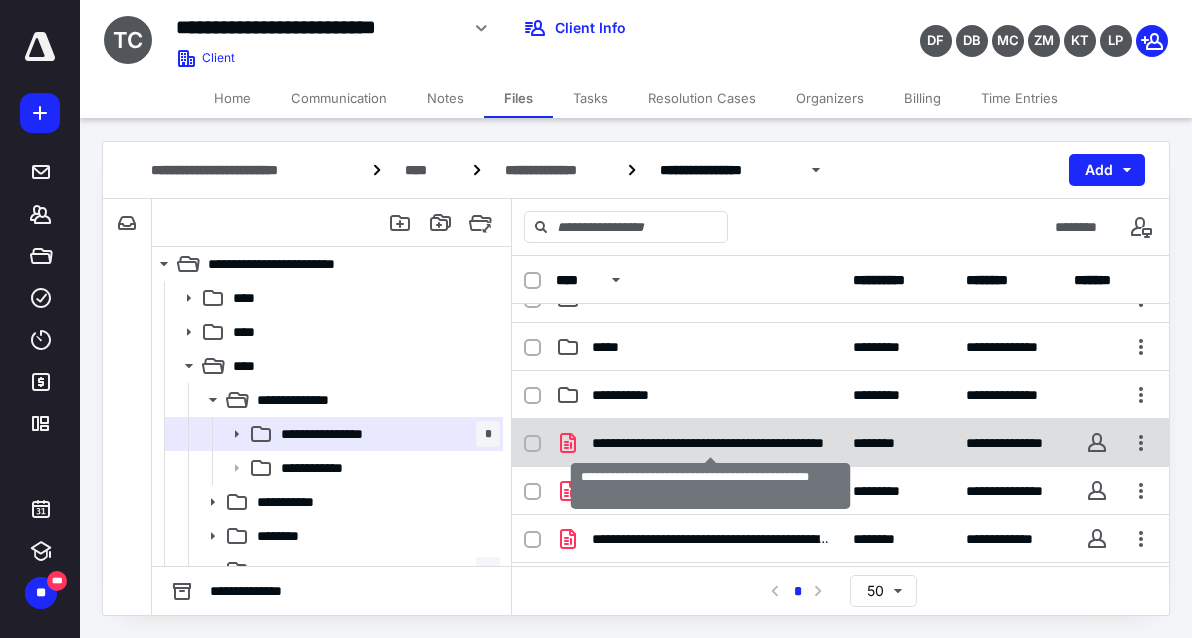 click on "**********" at bounding box center [710, 443] 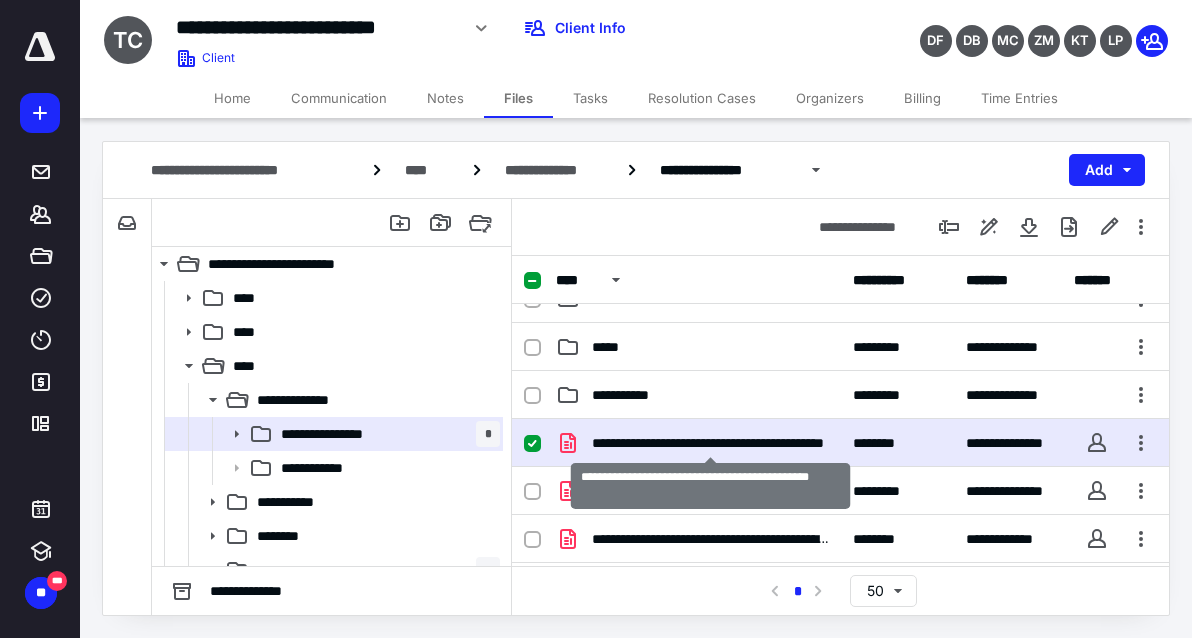 click on "**********" at bounding box center (710, 443) 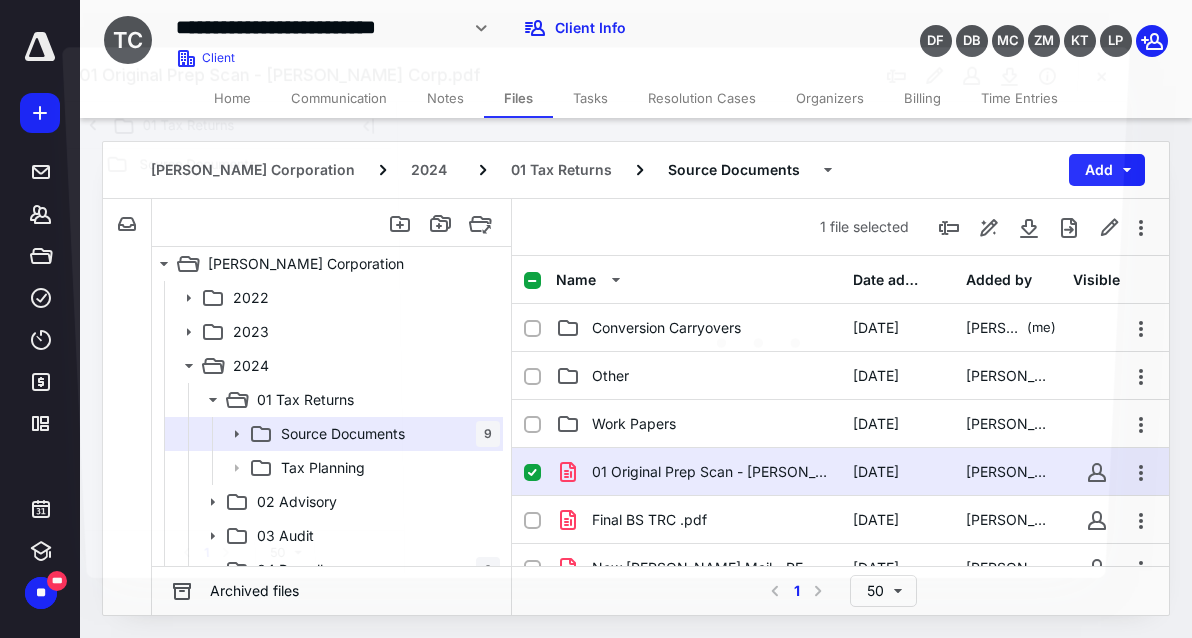scroll, scrollTop: 29, scrollLeft: 0, axis: vertical 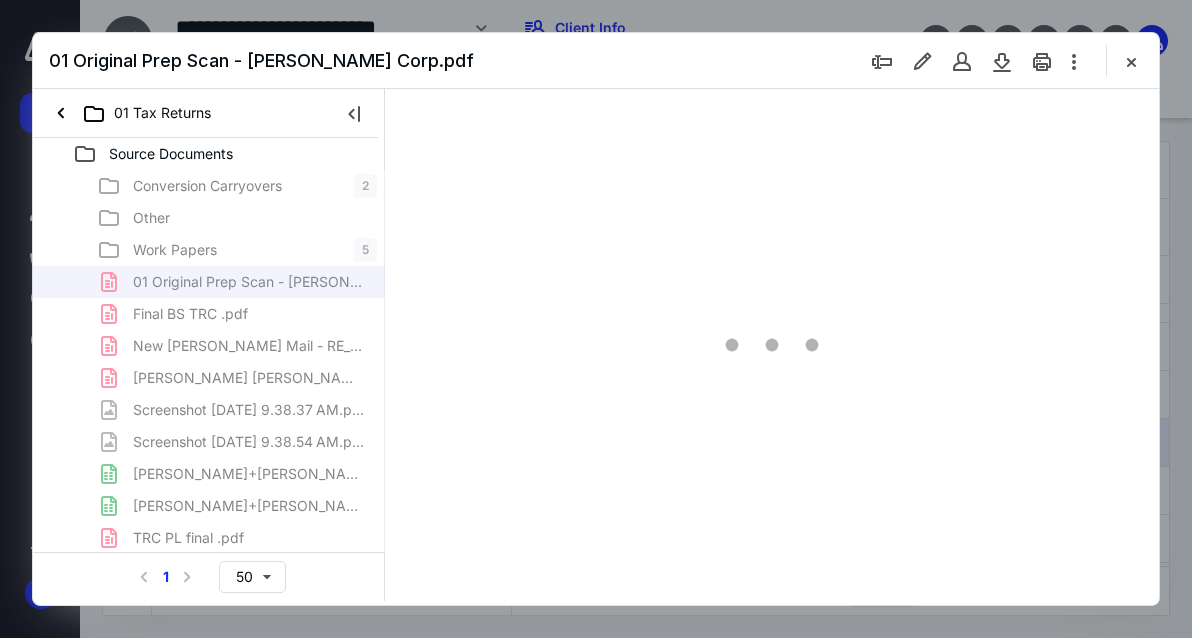 type on "124" 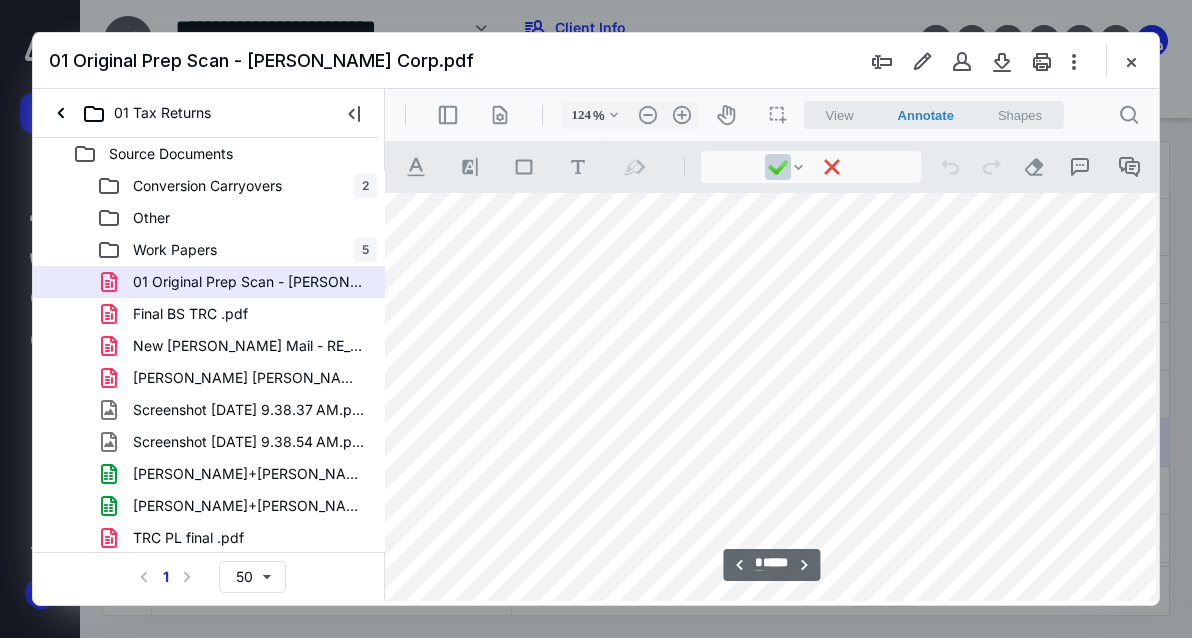 scroll, scrollTop: 6022, scrollLeft: 47, axis: both 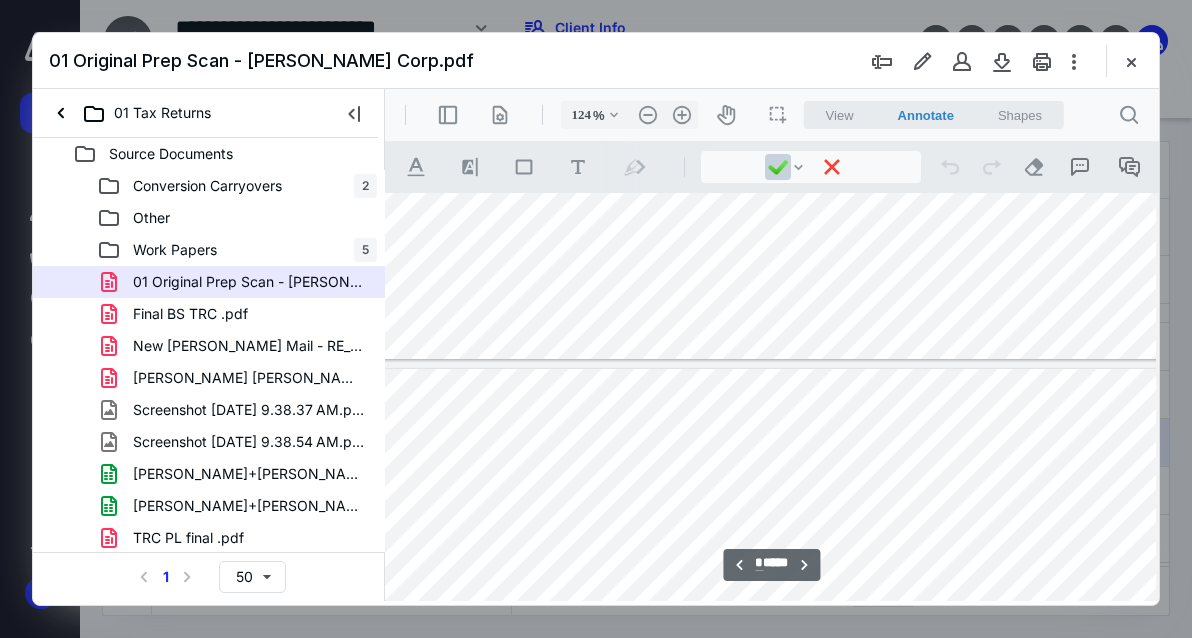 type on "*" 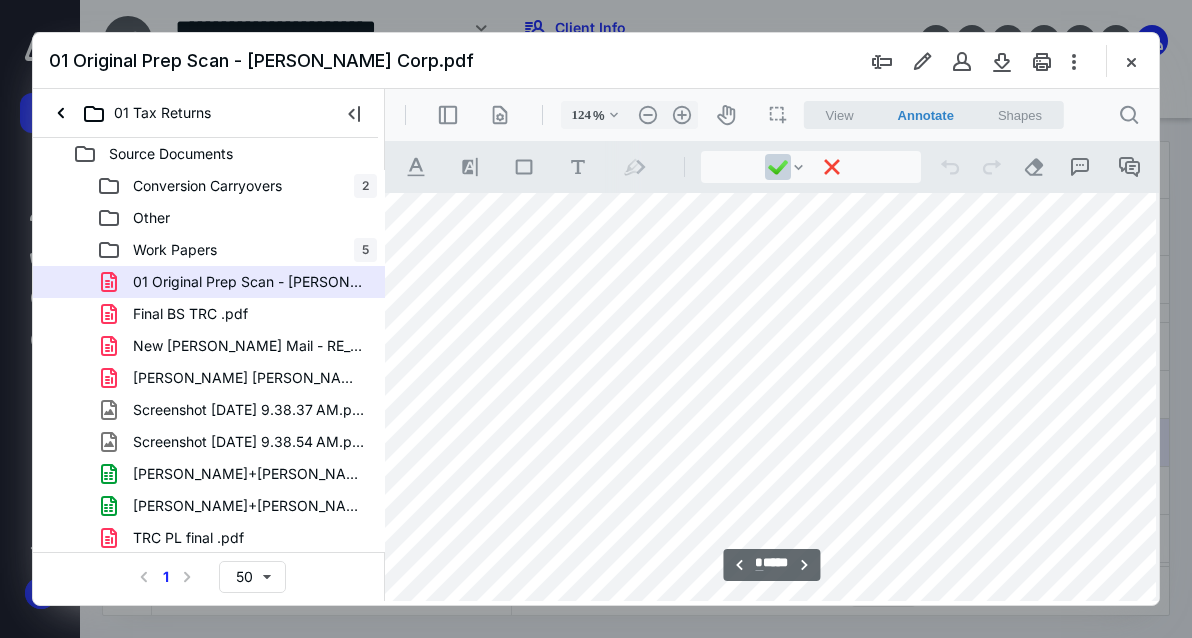 scroll, scrollTop: 5151, scrollLeft: 47, axis: both 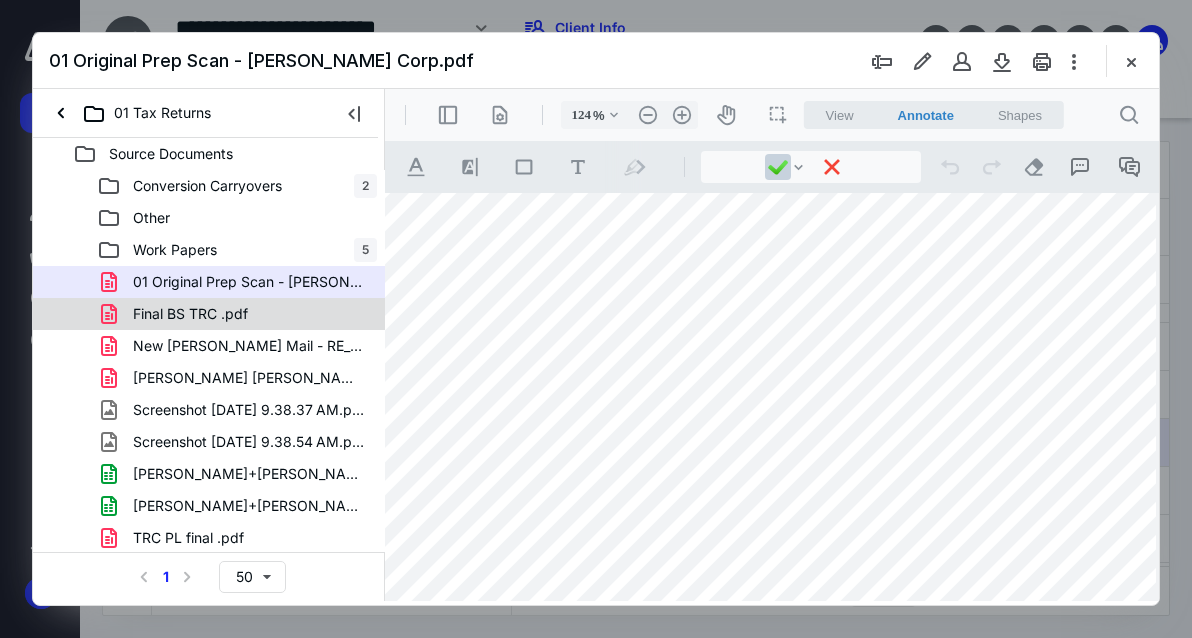 click on "Final BS TRC .pdf" at bounding box center [190, 314] 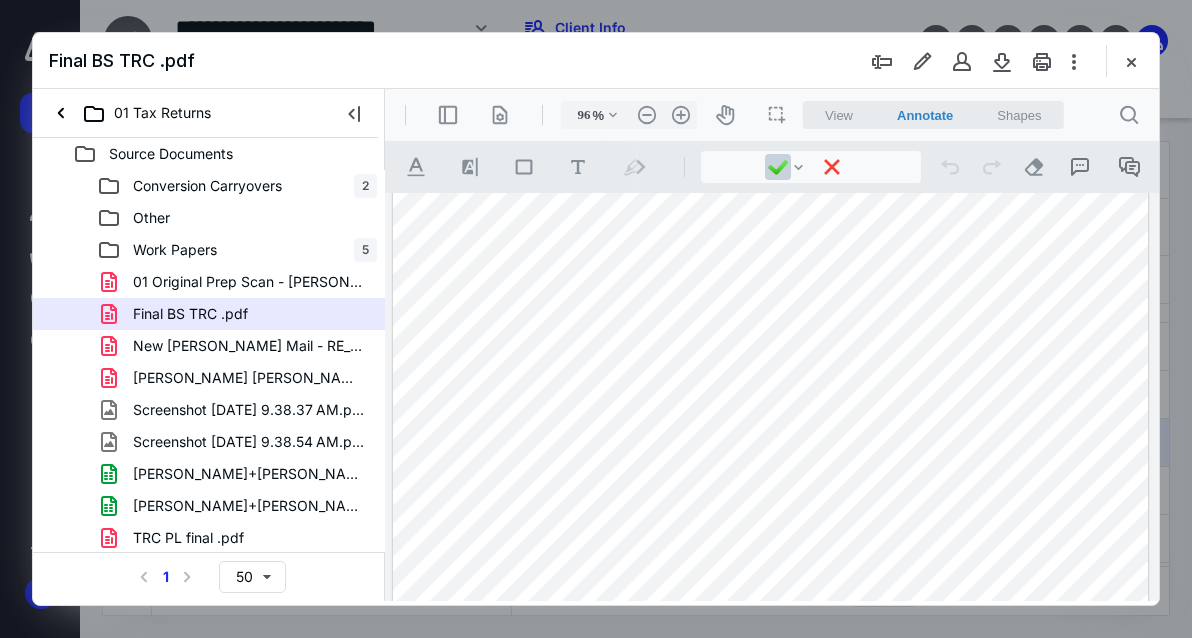 scroll, scrollTop: 183, scrollLeft: 0, axis: vertical 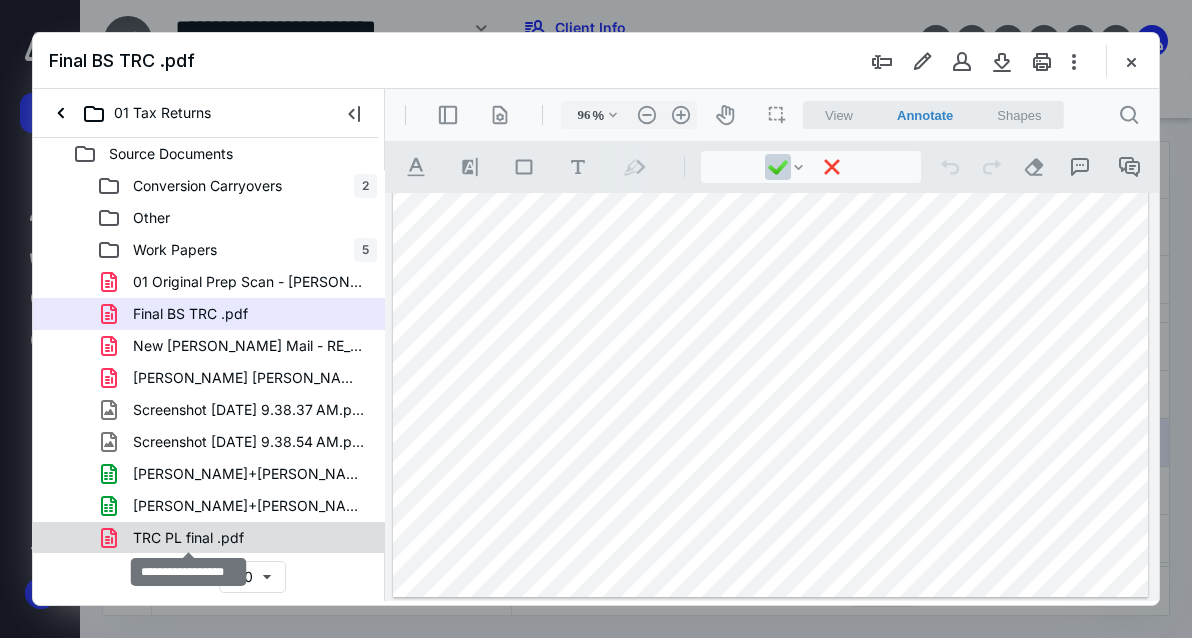 click on "TRC PL final .pdf" at bounding box center [188, 538] 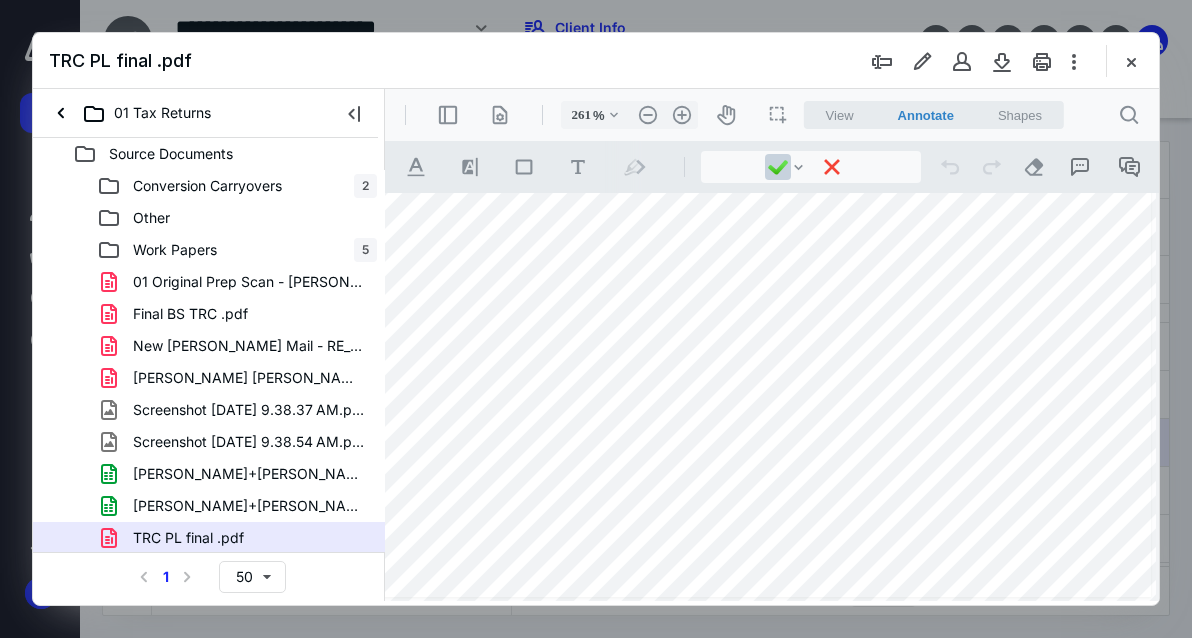 scroll, scrollTop: 797, scrollLeft: 620, axis: both 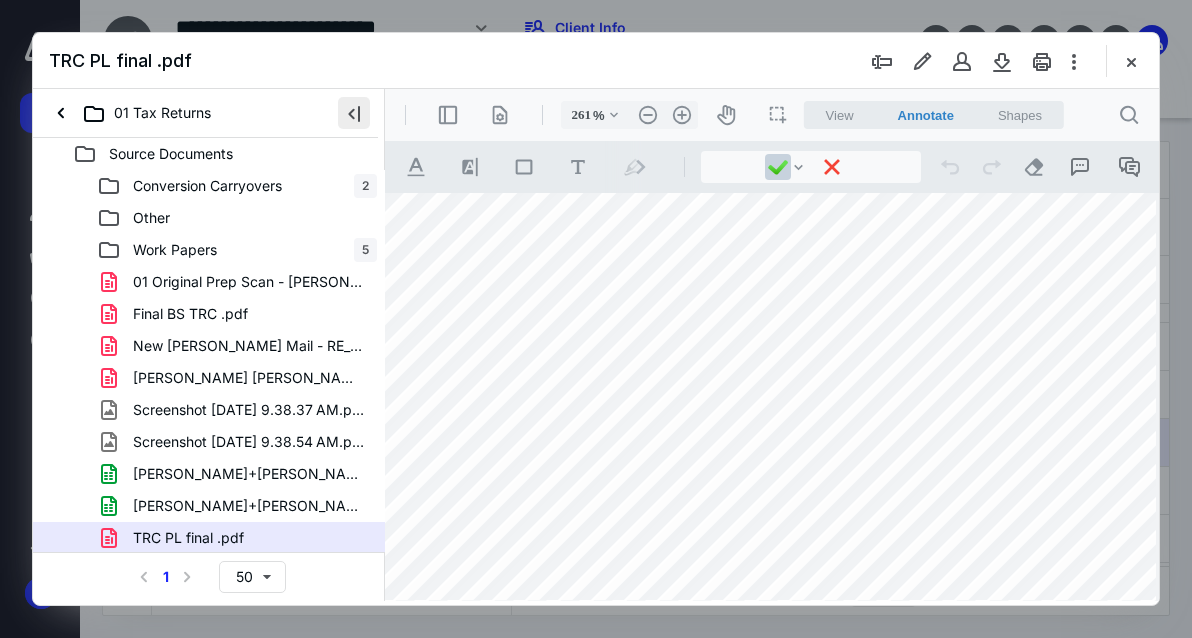 click at bounding box center [354, 113] 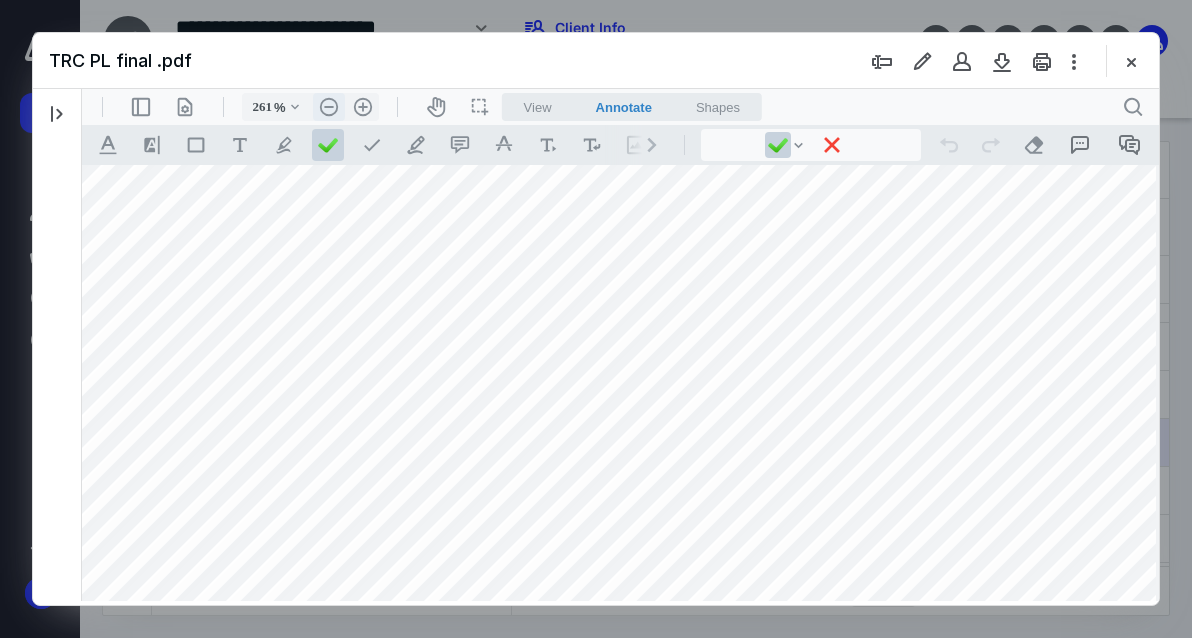 click on ".cls-1{fill:#abb0c4;} icon - header - zoom - out - line" at bounding box center (329, 107) 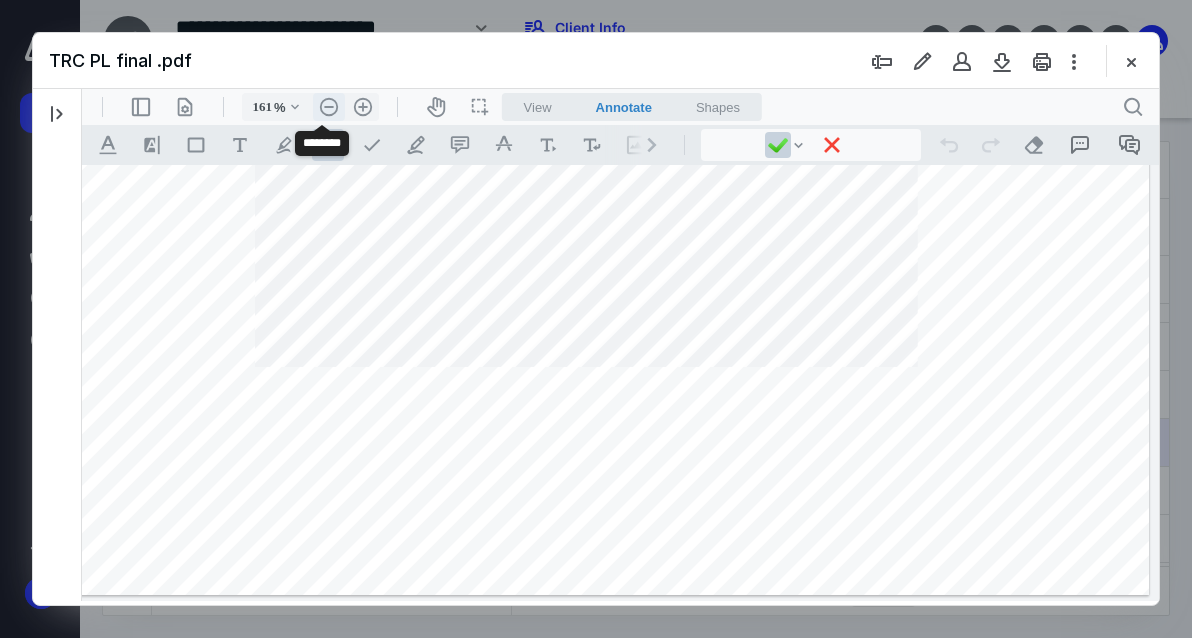 scroll, scrollTop: 422, scrollLeft: 175, axis: both 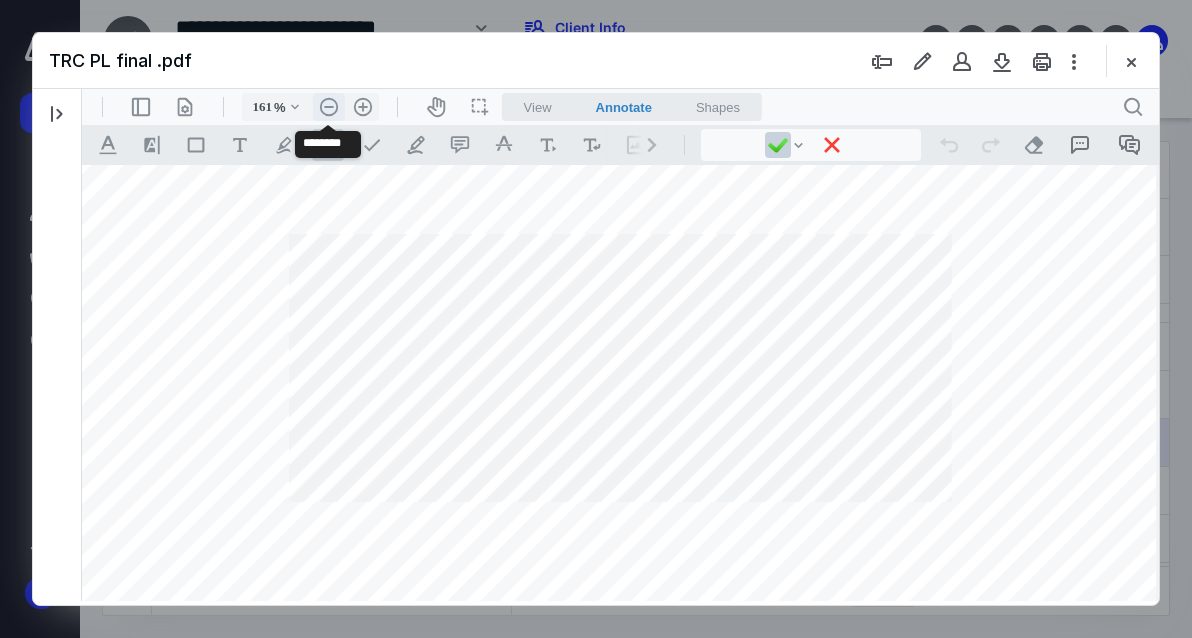click on ".cls-1{fill:#abb0c4;} icon - header - zoom - out - line" at bounding box center (329, 107) 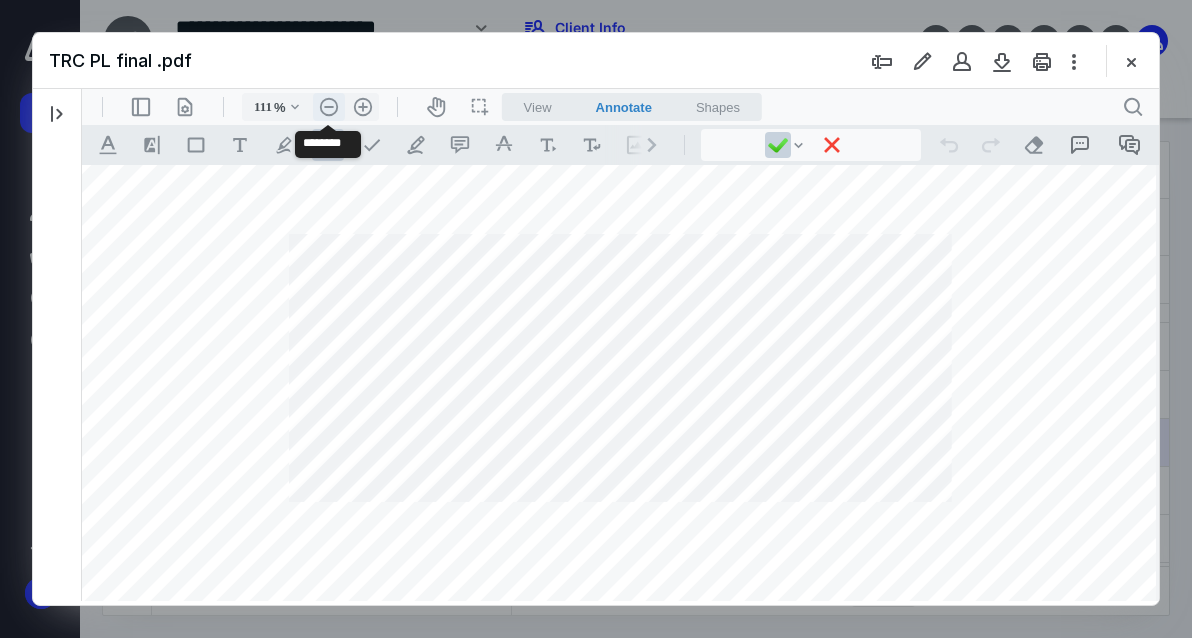 scroll, scrollTop: 234, scrollLeft: 0, axis: vertical 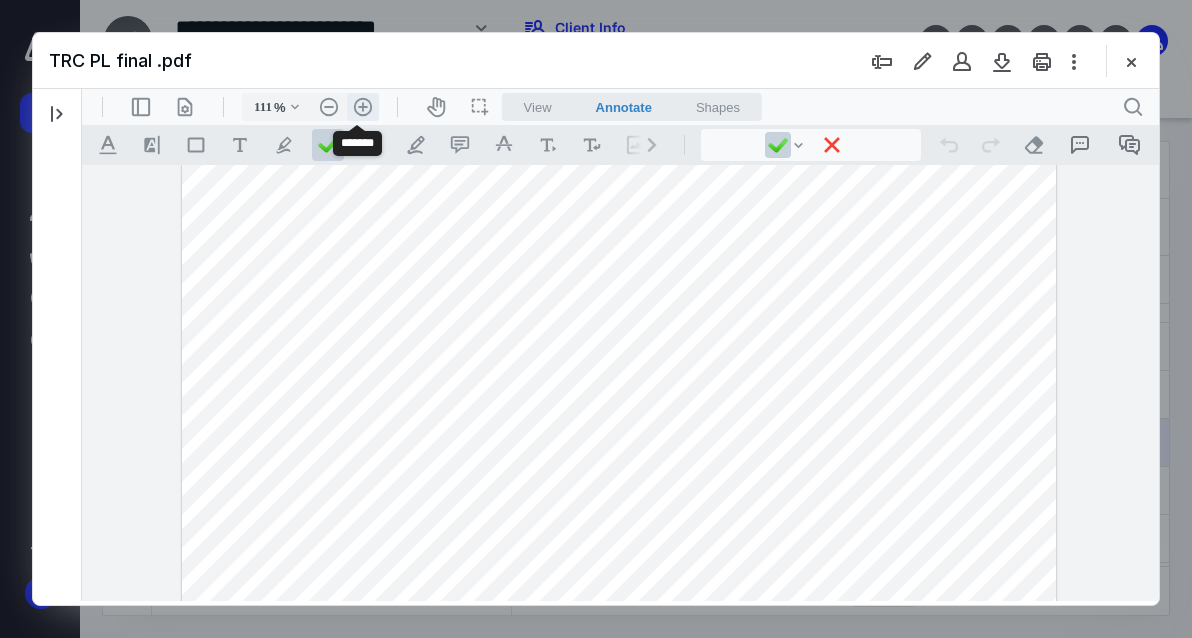click on ".cls-1{fill:#abb0c4;} icon - header - zoom - in - line" at bounding box center (363, 107) 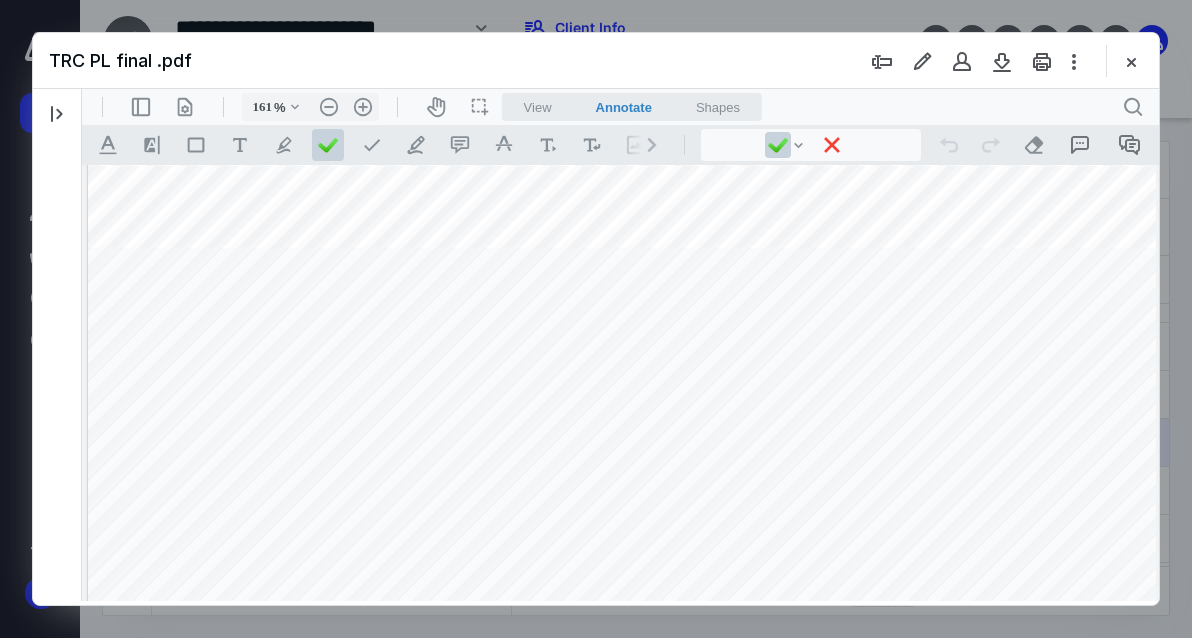 scroll, scrollTop: 0, scrollLeft: 0, axis: both 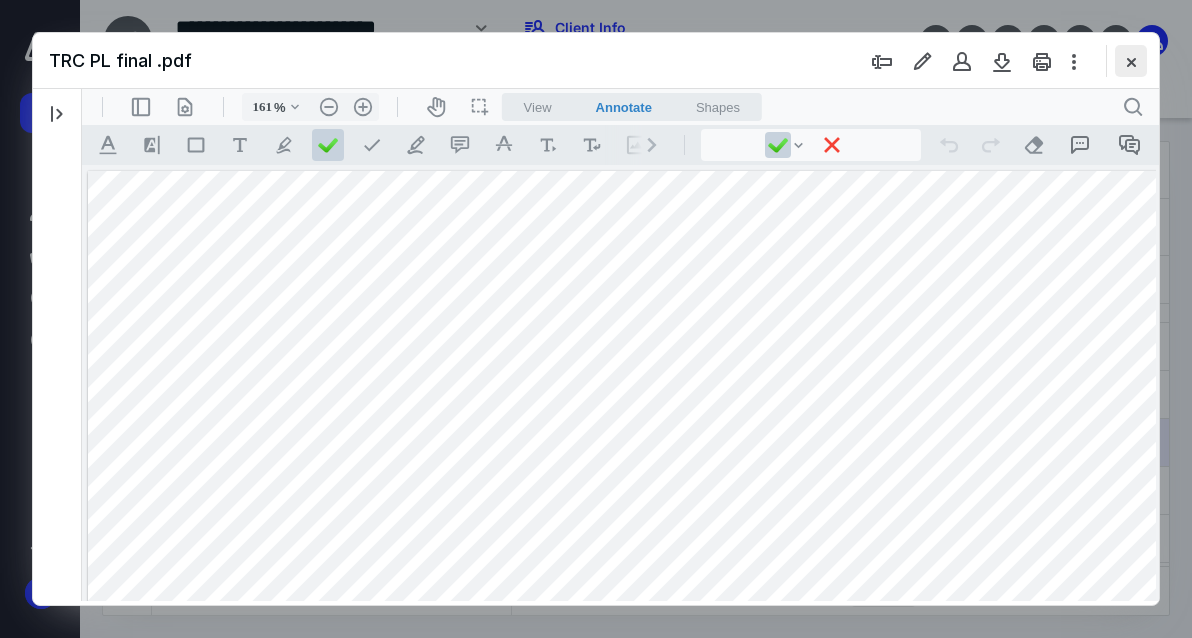 click at bounding box center [1131, 61] 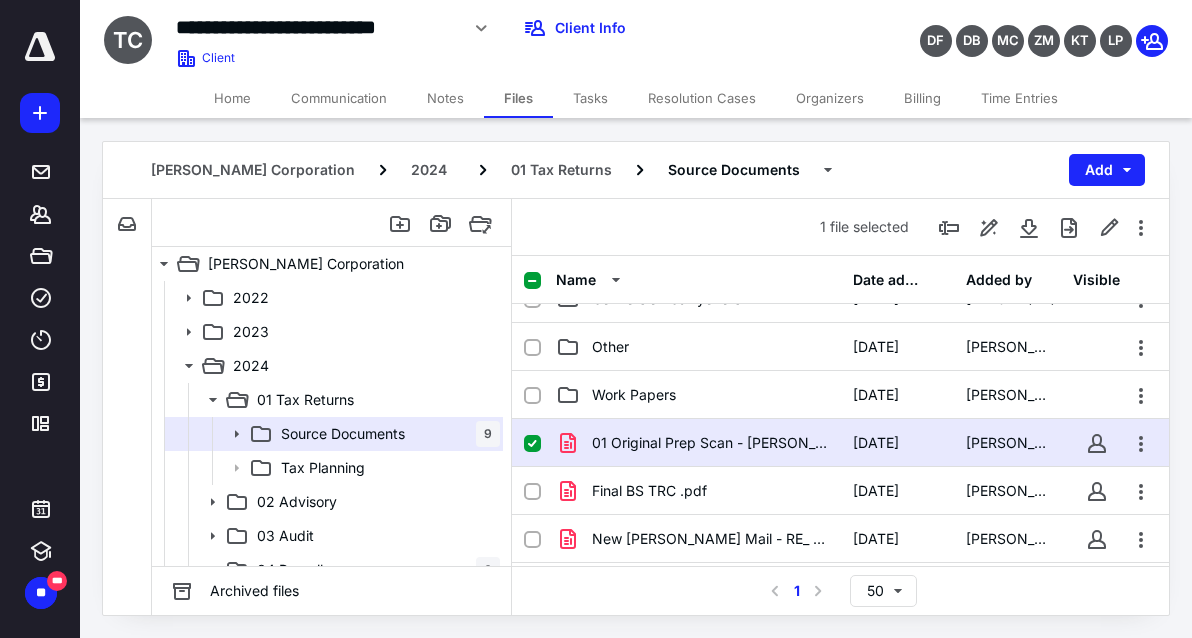 click on "01 Original Prep Scan - Thomas Romney Corp.pdf" at bounding box center (710, 443) 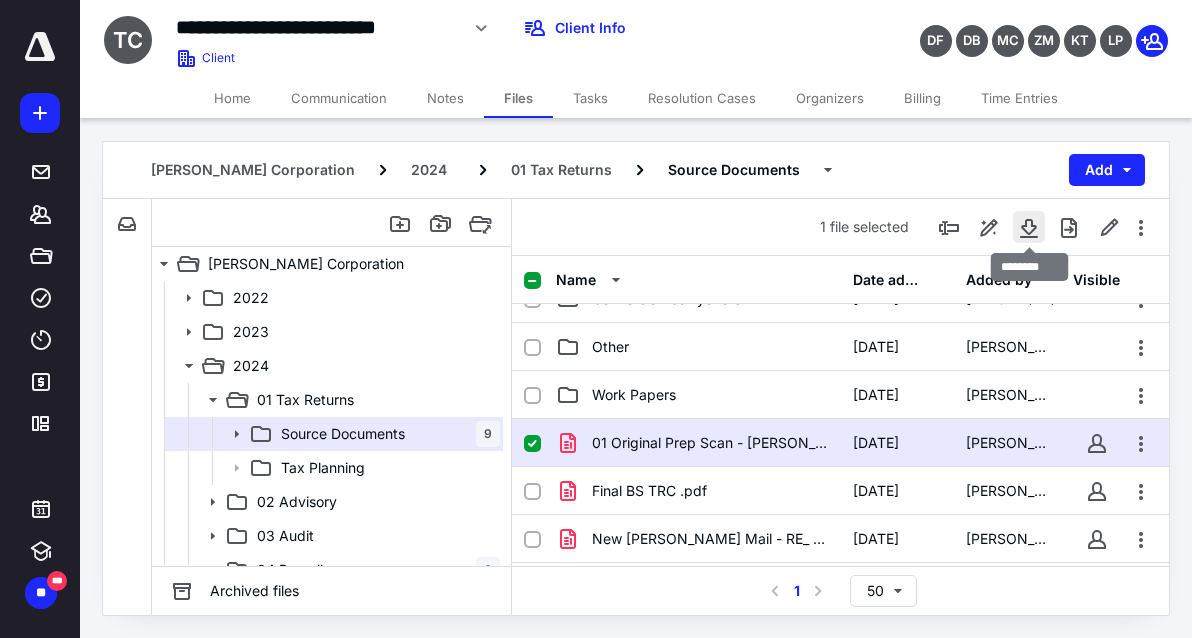 click at bounding box center [1029, 227] 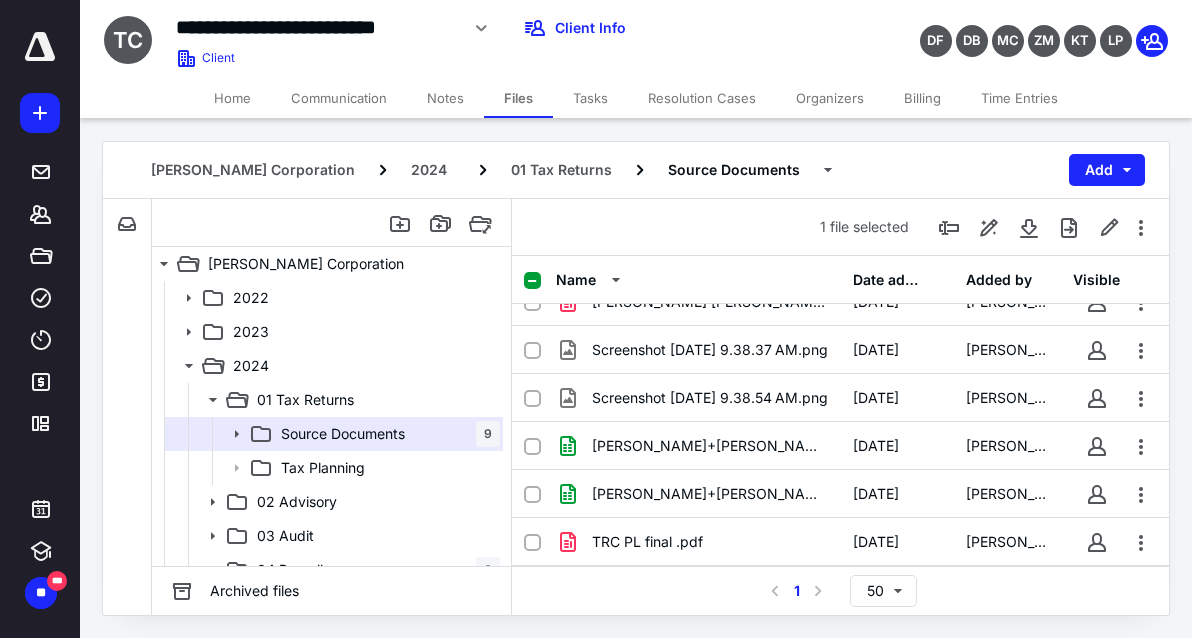 scroll, scrollTop: 313, scrollLeft: 0, axis: vertical 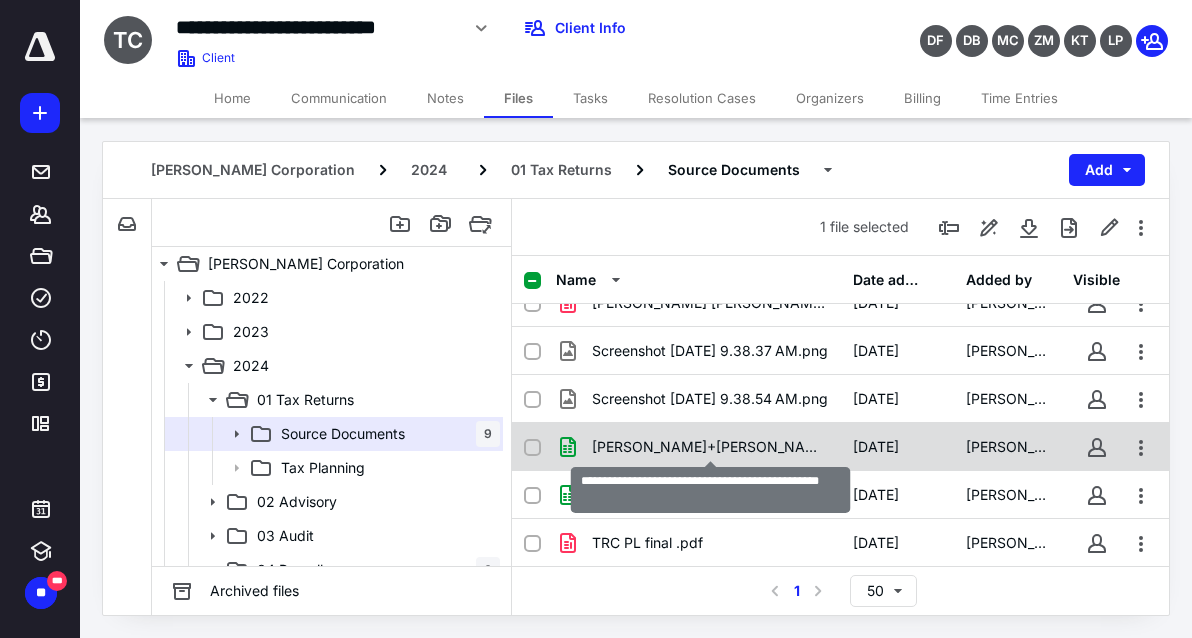 click on "Thomas+Romney+Corporation_Balance+Sheet (1).xlsx" at bounding box center (710, 447) 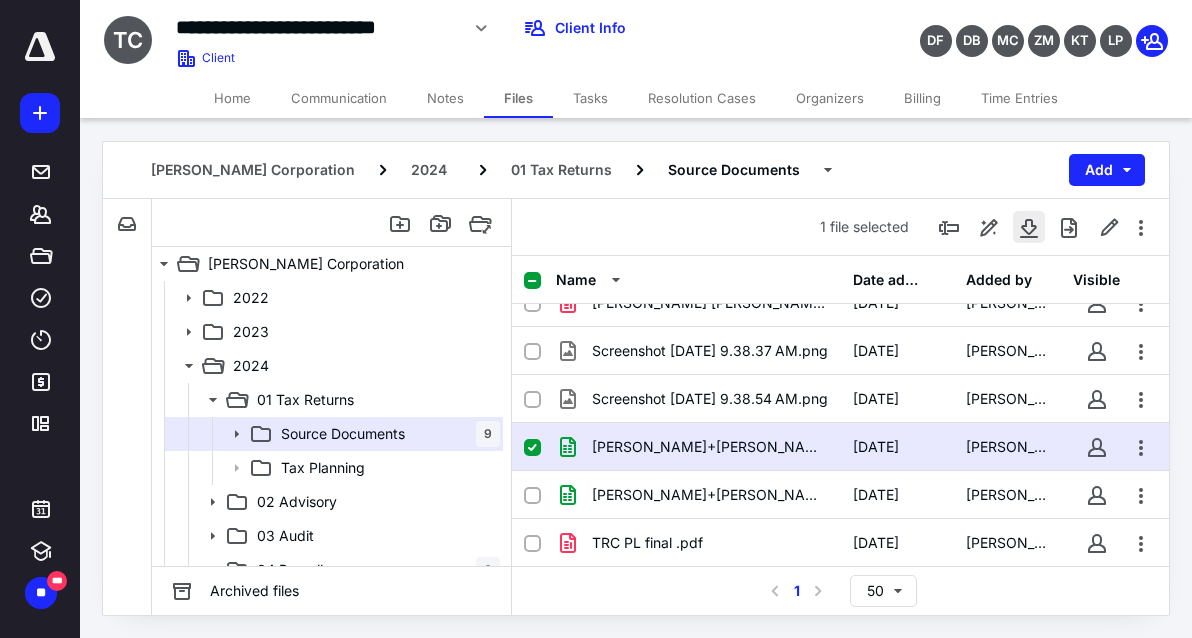 click at bounding box center (1029, 227) 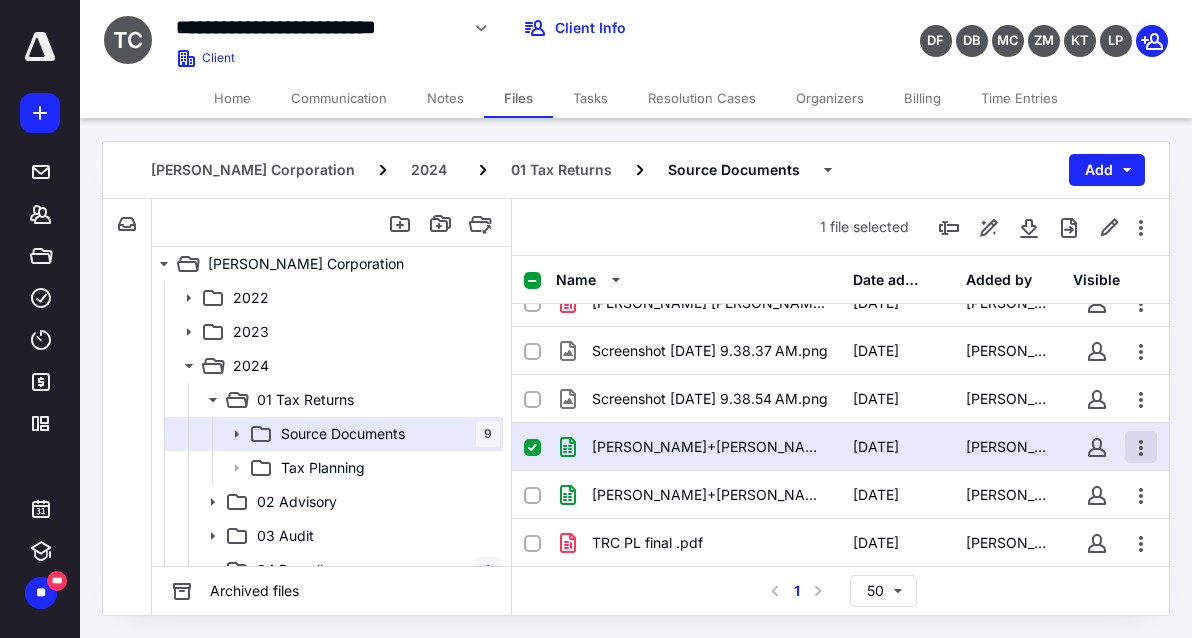 click at bounding box center [1141, 447] 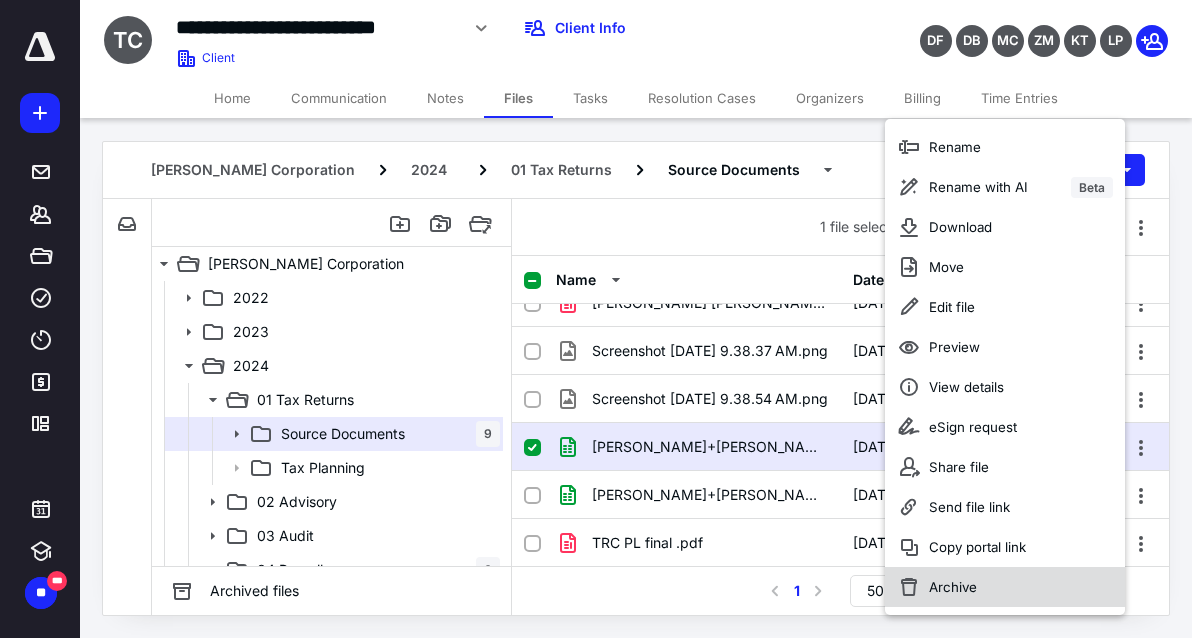 click on "Archive" at bounding box center (1005, 587) 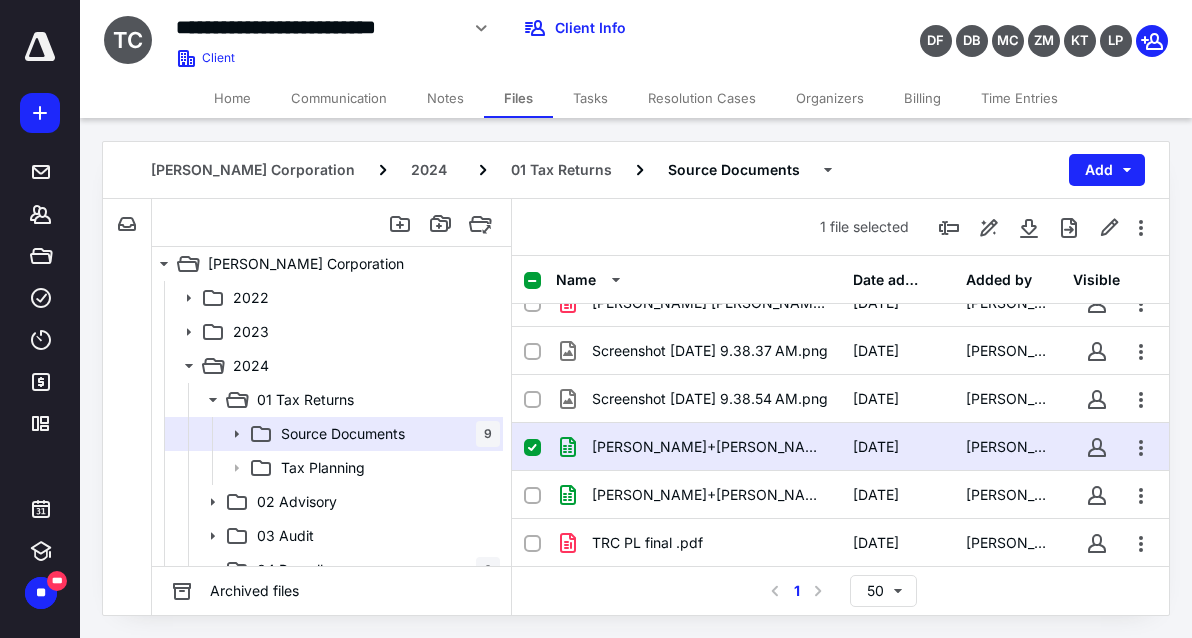 checkbox on "false" 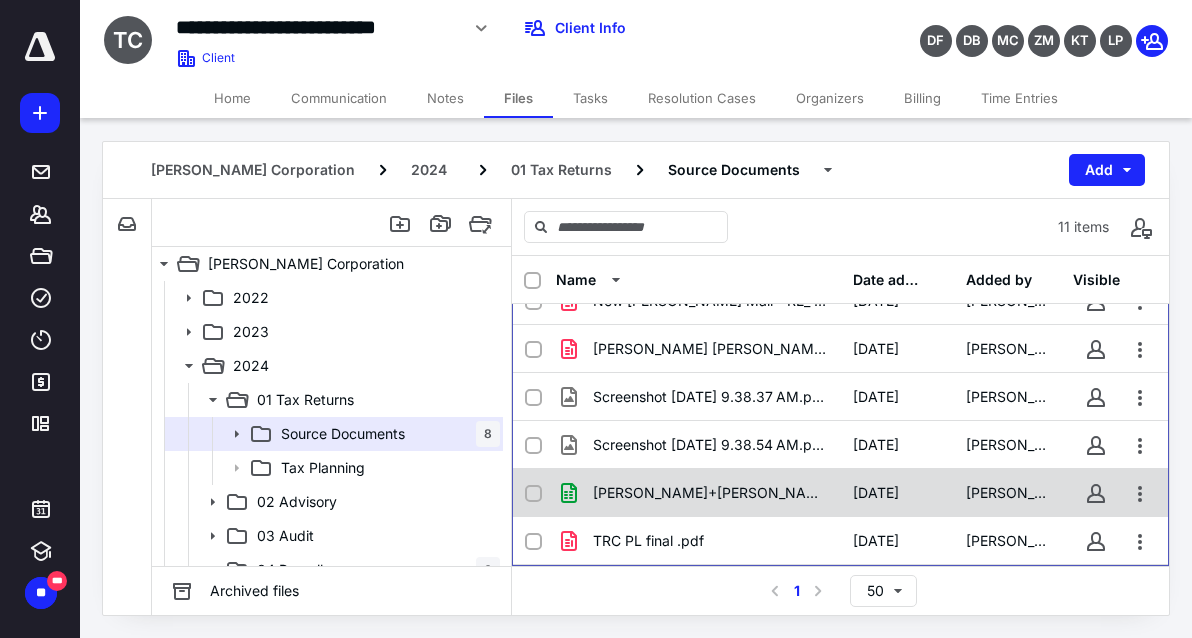 scroll, scrollTop: 313, scrollLeft: 0, axis: vertical 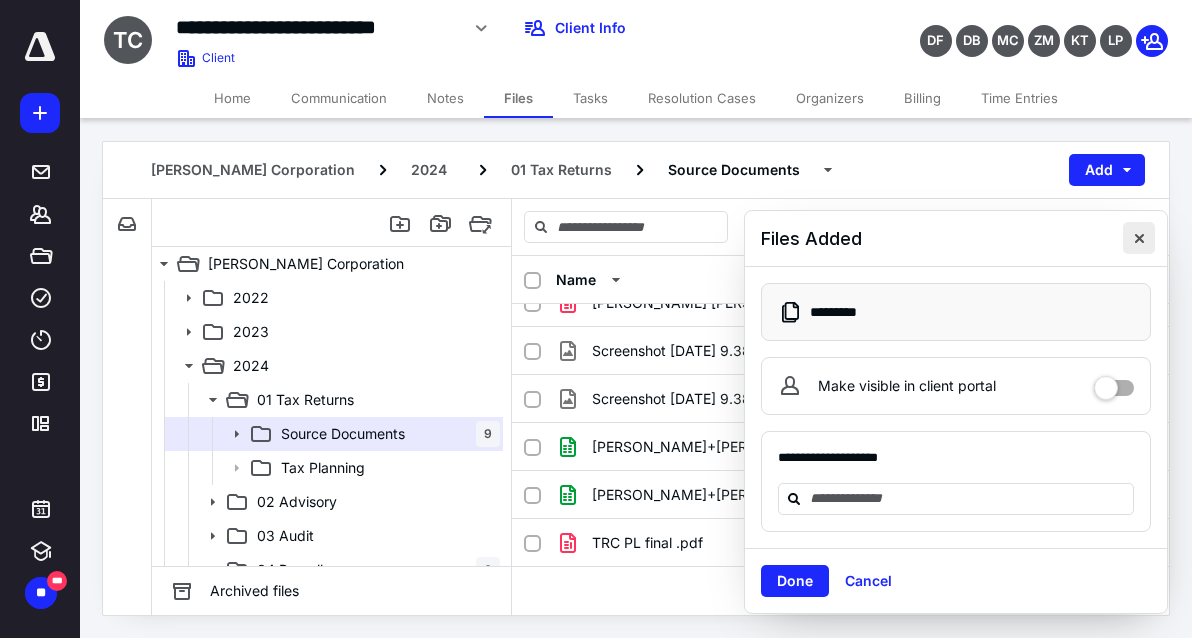click at bounding box center (1139, 238) 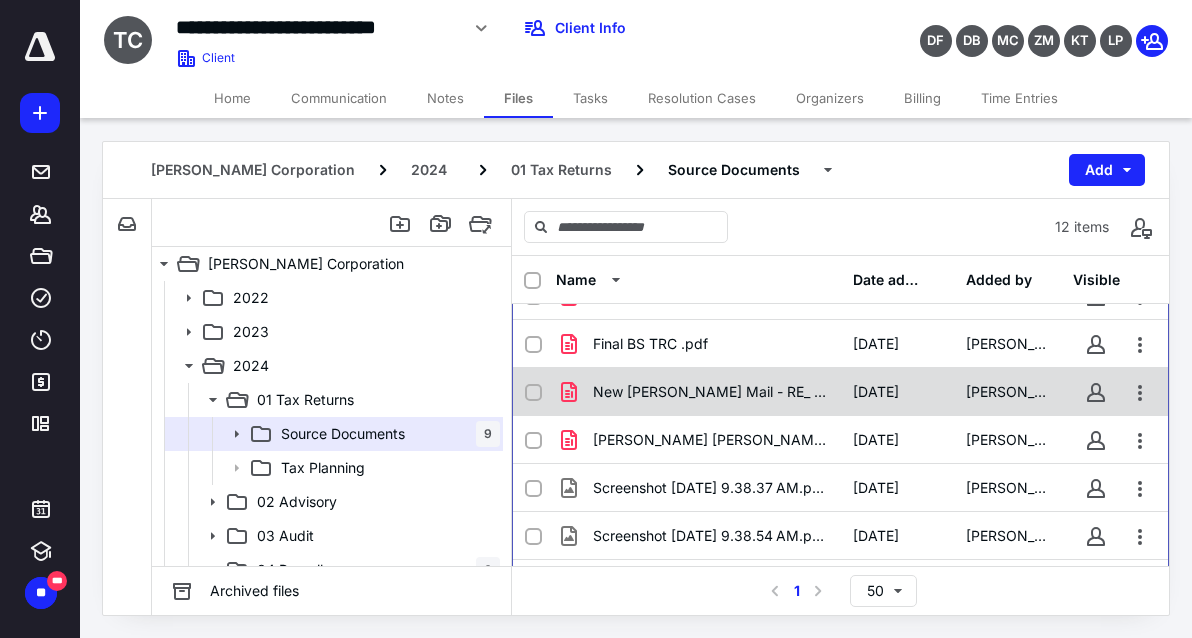 scroll, scrollTop: 176, scrollLeft: 0, axis: vertical 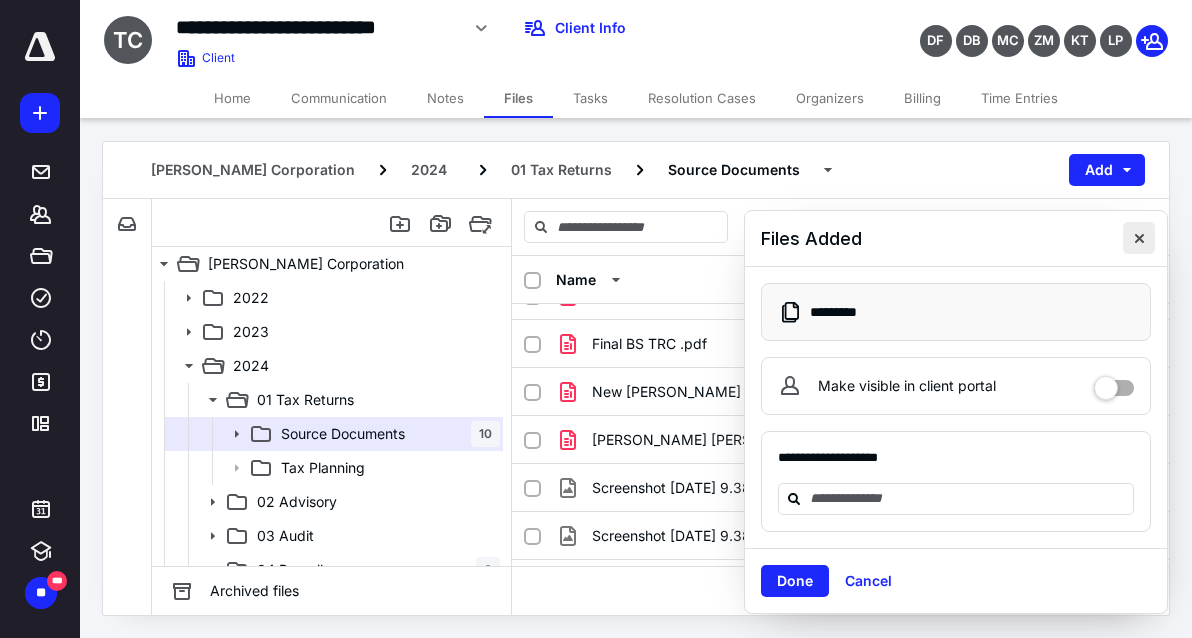 click at bounding box center (1139, 238) 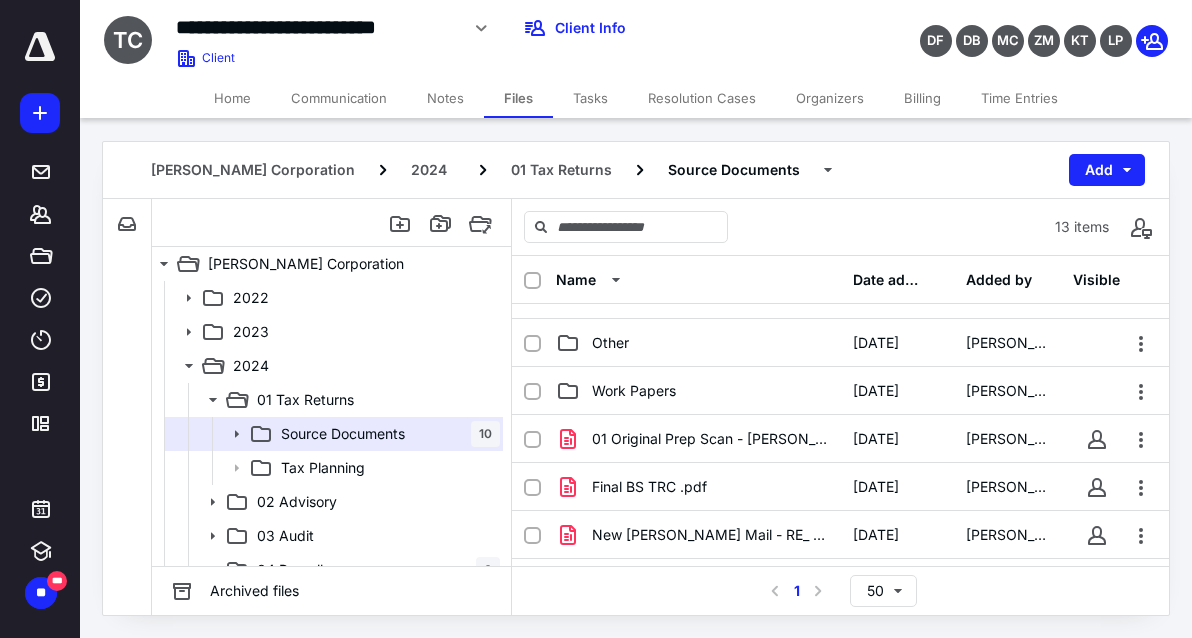 scroll, scrollTop: 0, scrollLeft: 0, axis: both 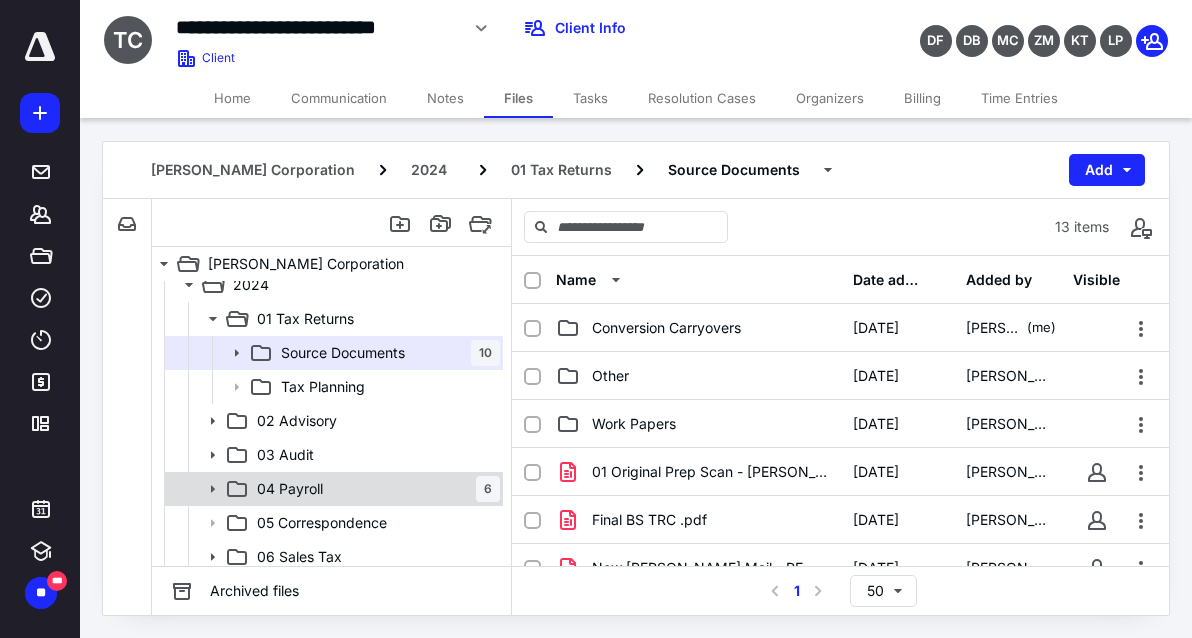 click on "04 Payroll" at bounding box center [290, 489] 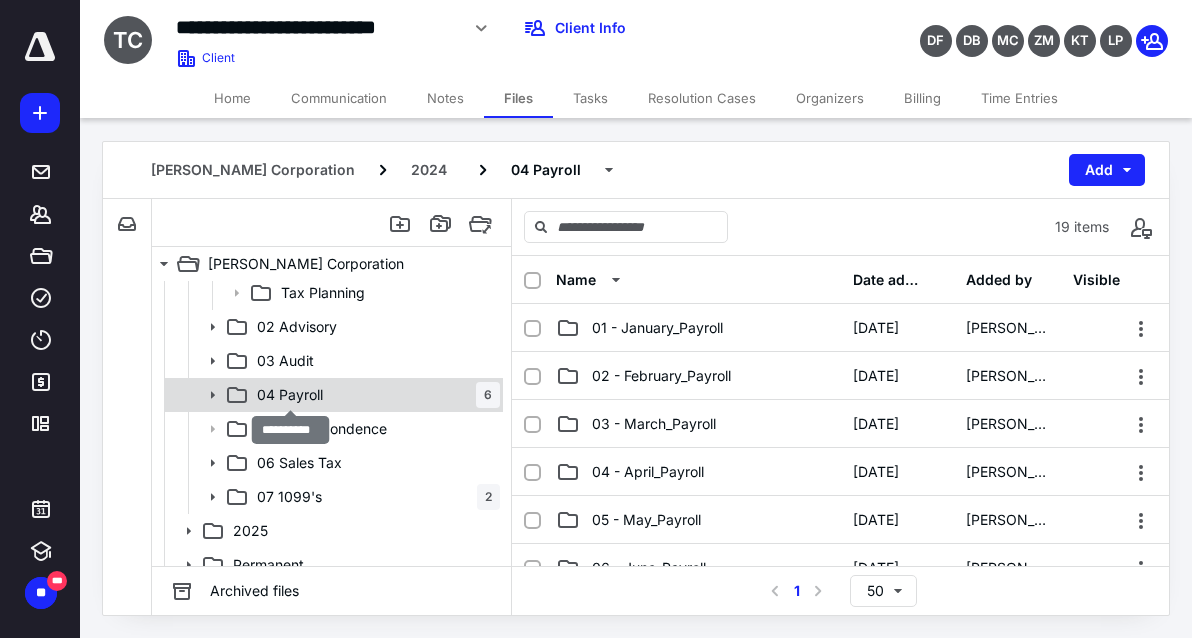 scroll, scrollTop: 177, scrollLeft: 0, axis: vertical 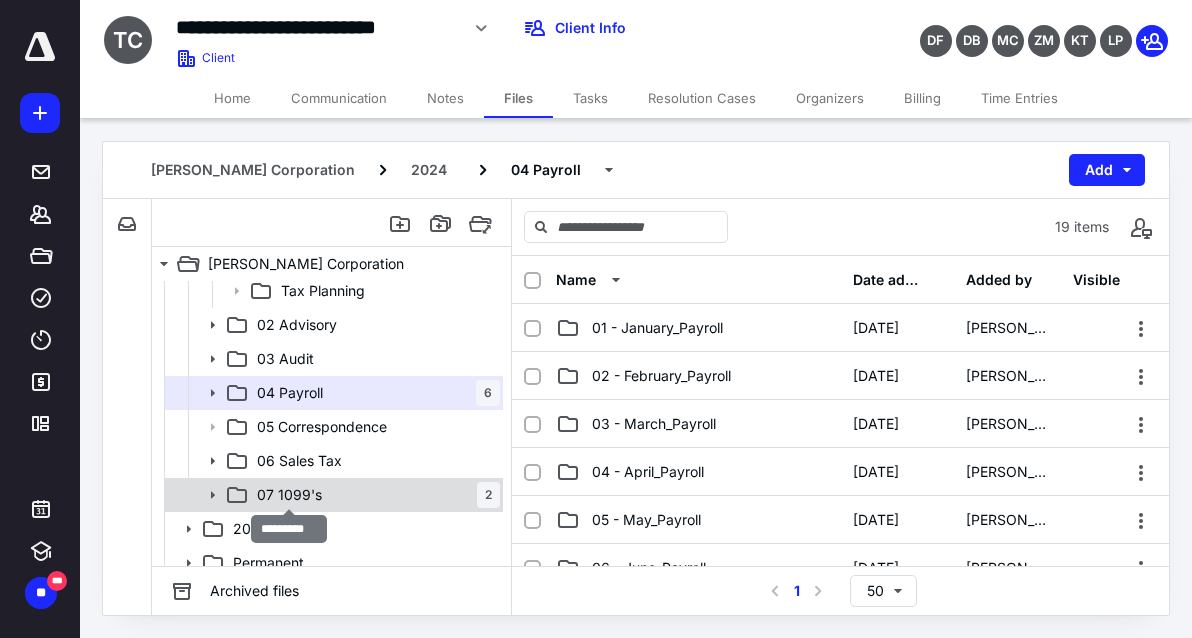 click on "07 1099's" at bounding box center (289, 495) 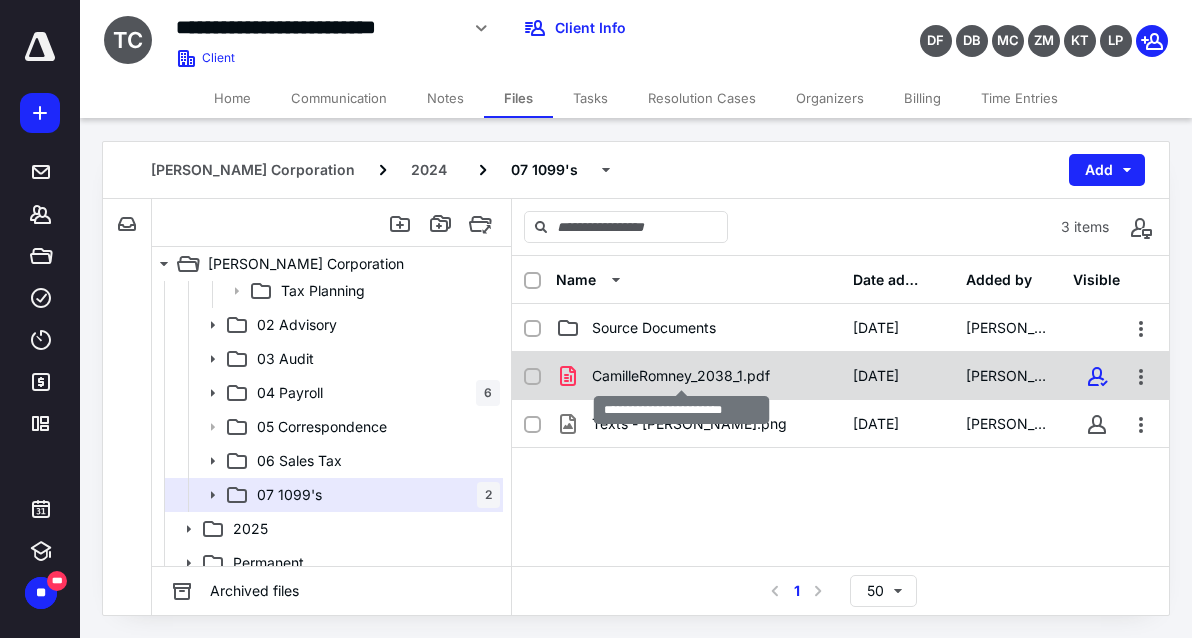 click on "CamilleRomney_2038_1.pdf" at bounding box center [681, 376] 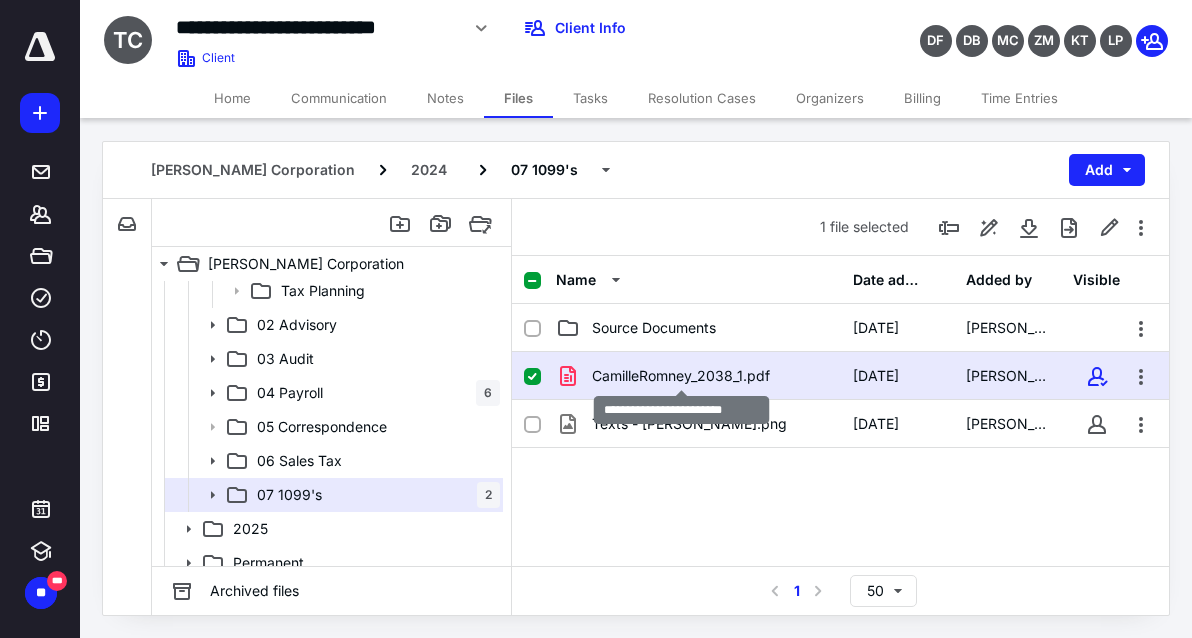 click on "CamilleRomney_2038_1.pdf" at bounding box center [681, 376] 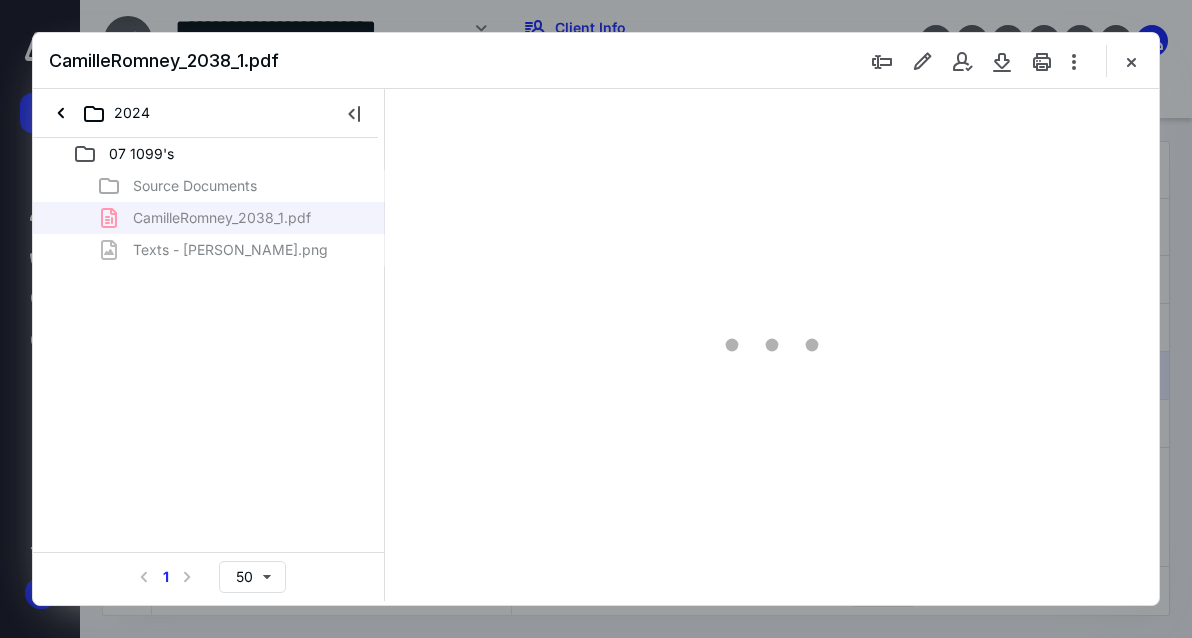 scroll, scrollTop: 0, scrollLeft: 0, axis: both 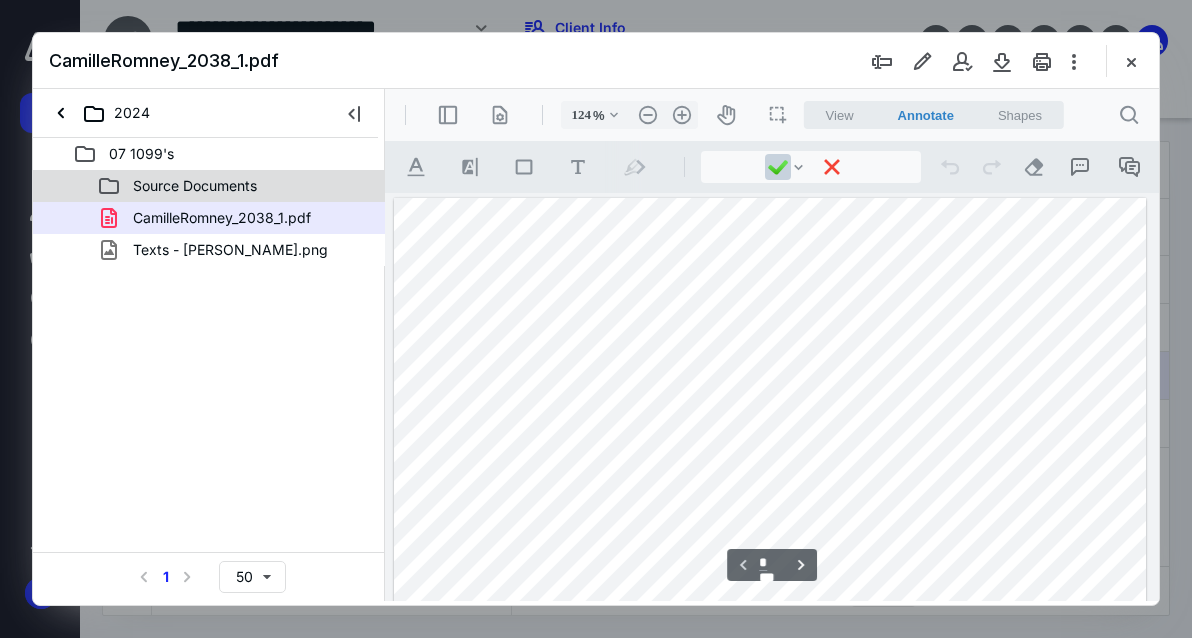 click on "Source Documents" at bounding box center (195, 186) 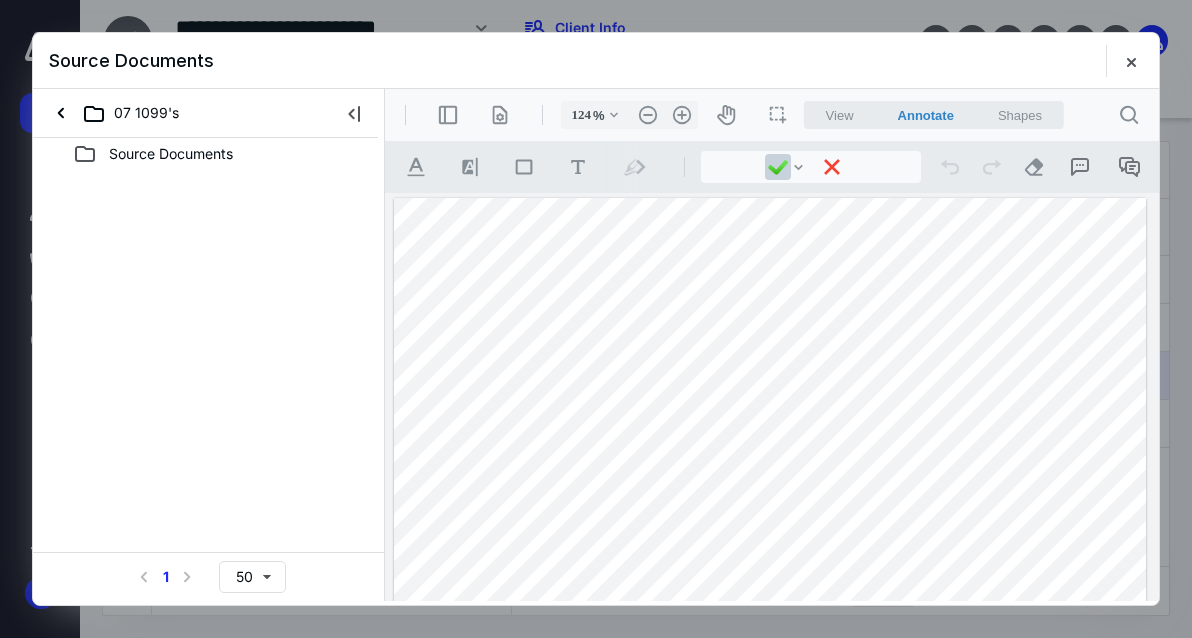 click on "Source Documents" at bounding box center [171, 154] 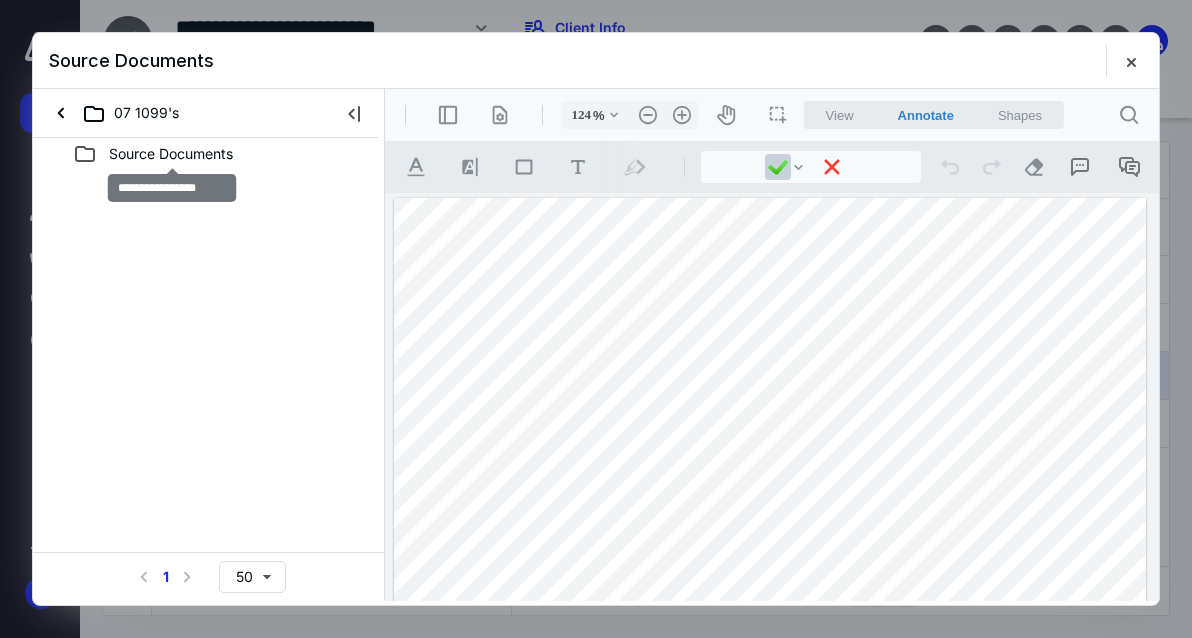 click on "Source Documents" at bounding box center (171, 154) 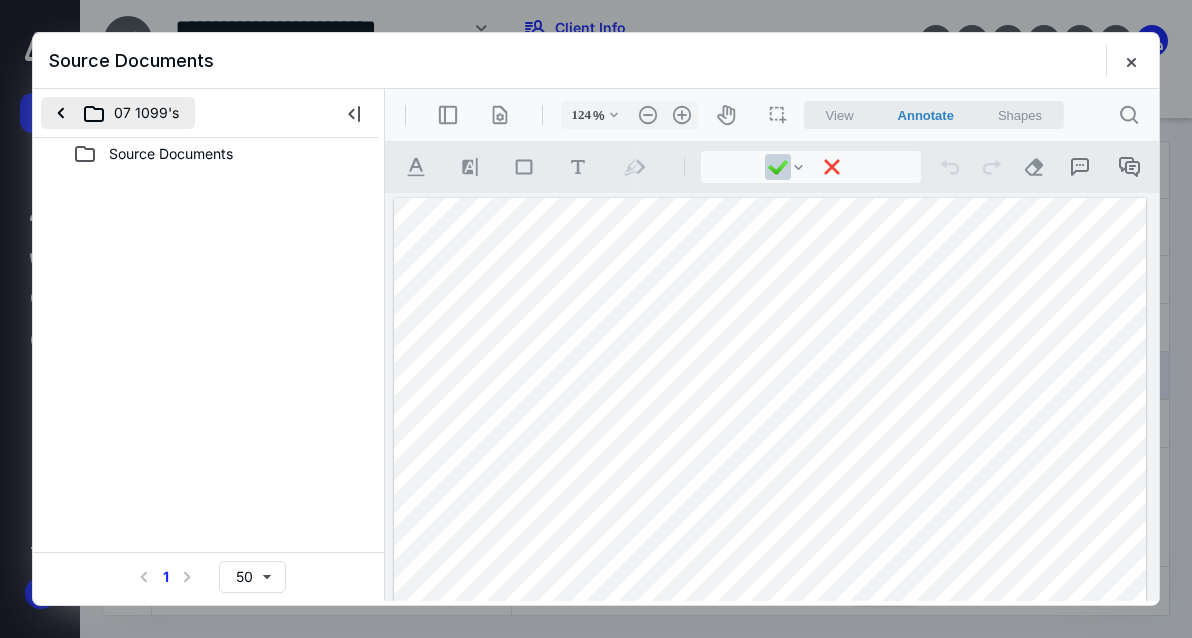 click on "07 1099's" at bounding box center (118, 113) 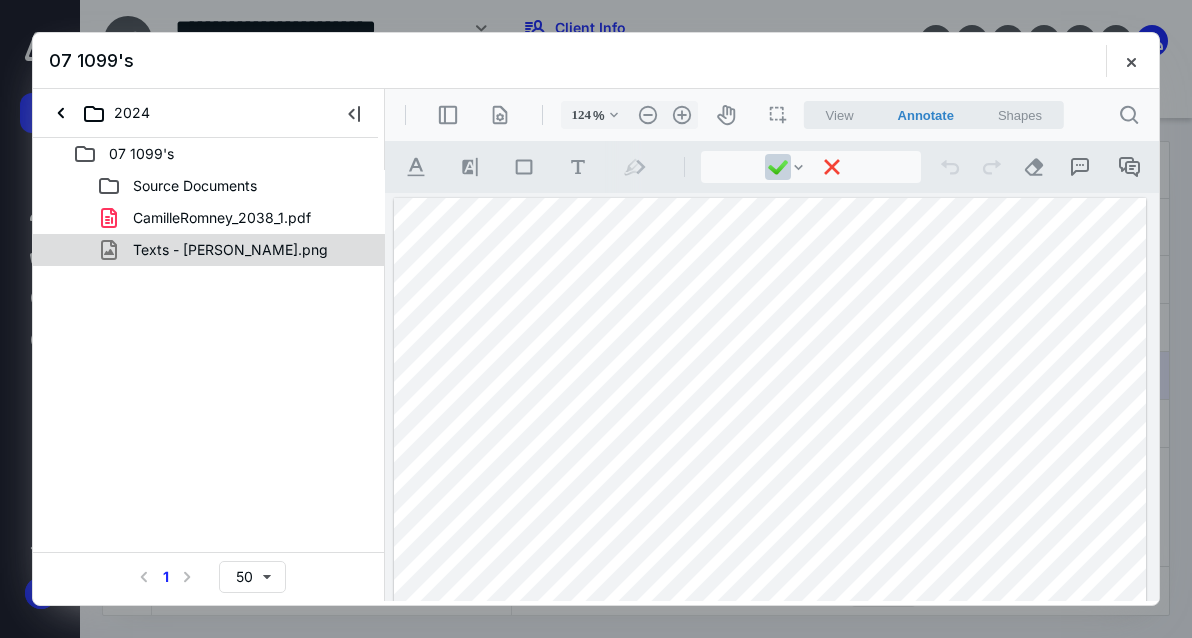 click on "Texts - Tom Romney.png" at bounding box center [230, 250] 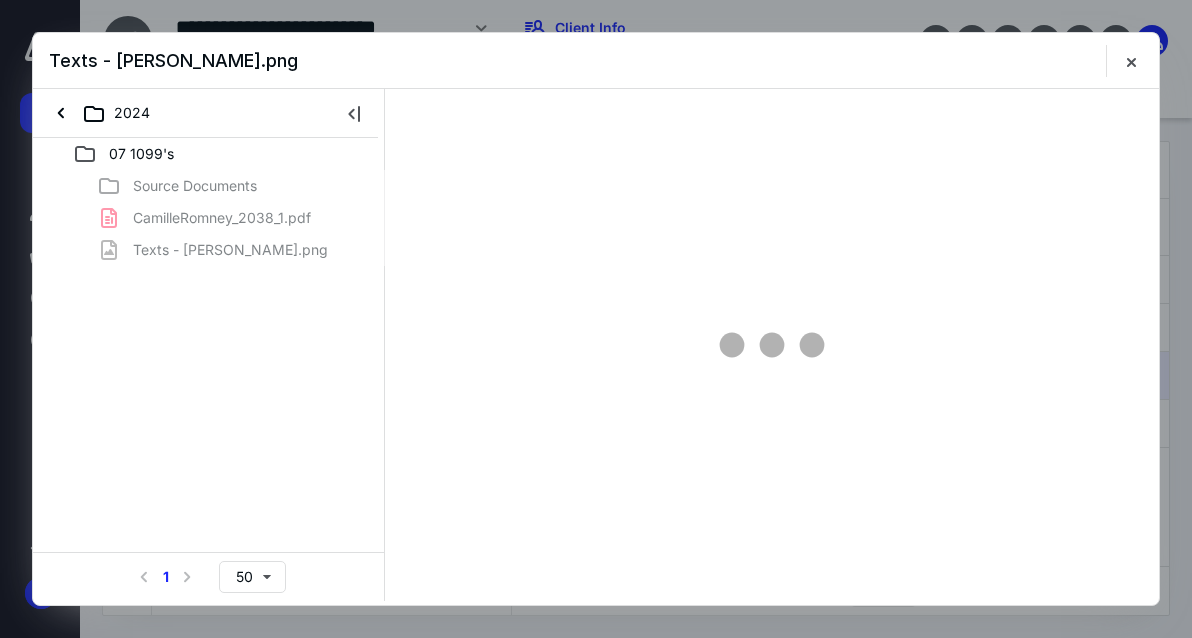 click on "Source Documents CamilleRomney_2038_1.pdf Texts - Tom Romney.png" at bounding box center [209, 218] 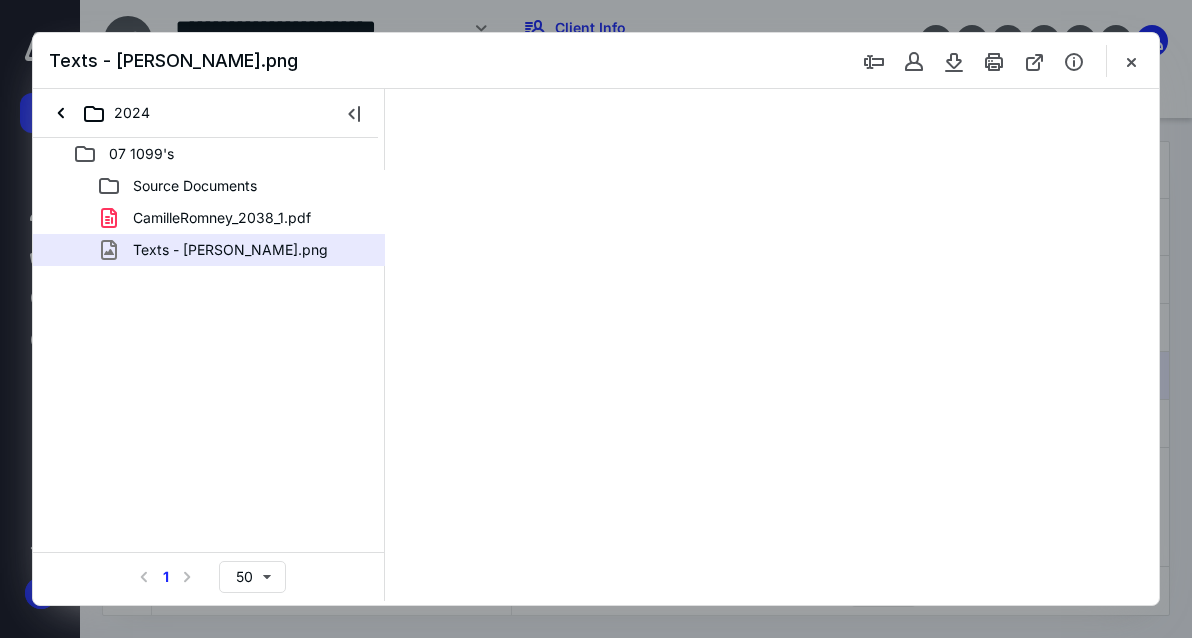 type on "124" 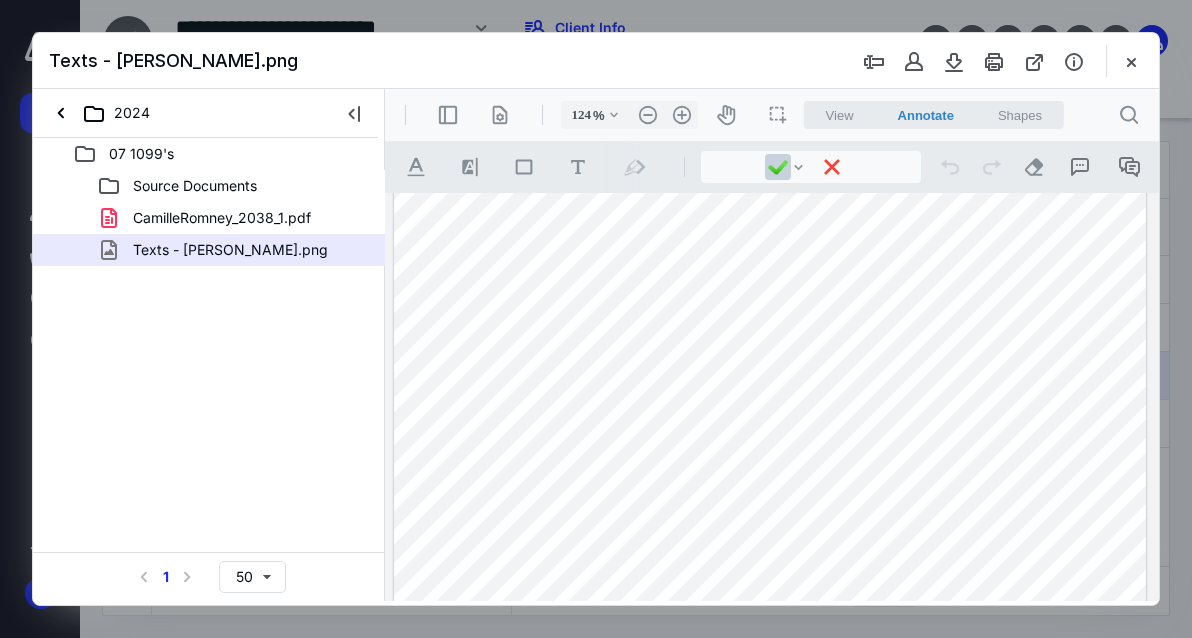 scroll, scrollTop: 44, scrollLeft: 0, axis: vertical 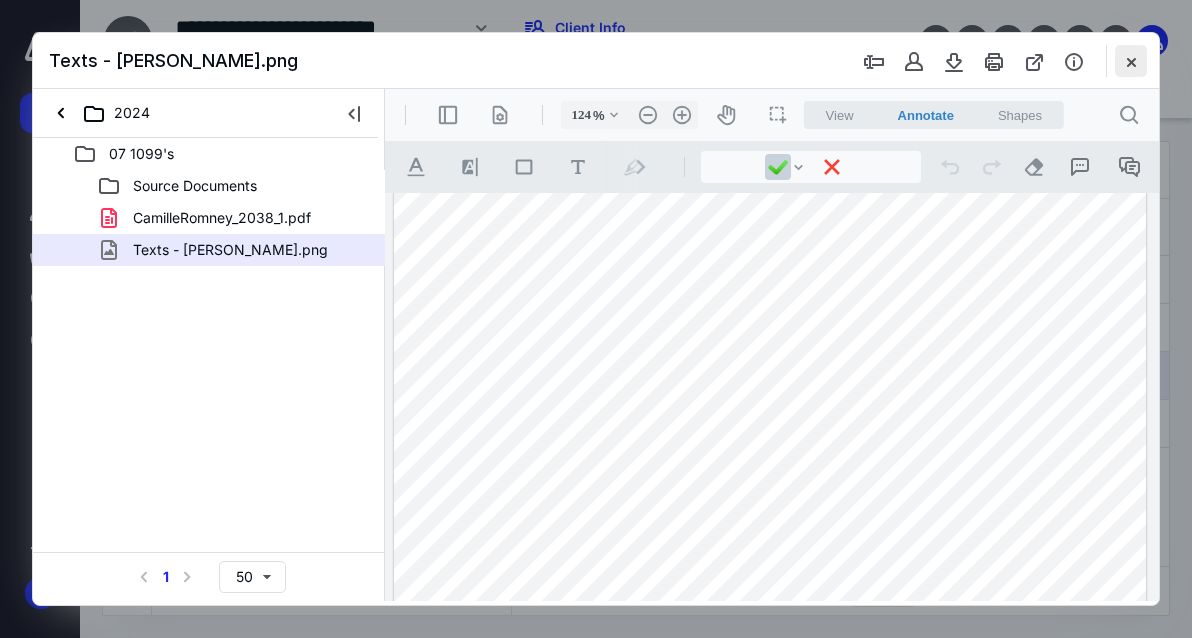 click at bounding box center [1131, 61] 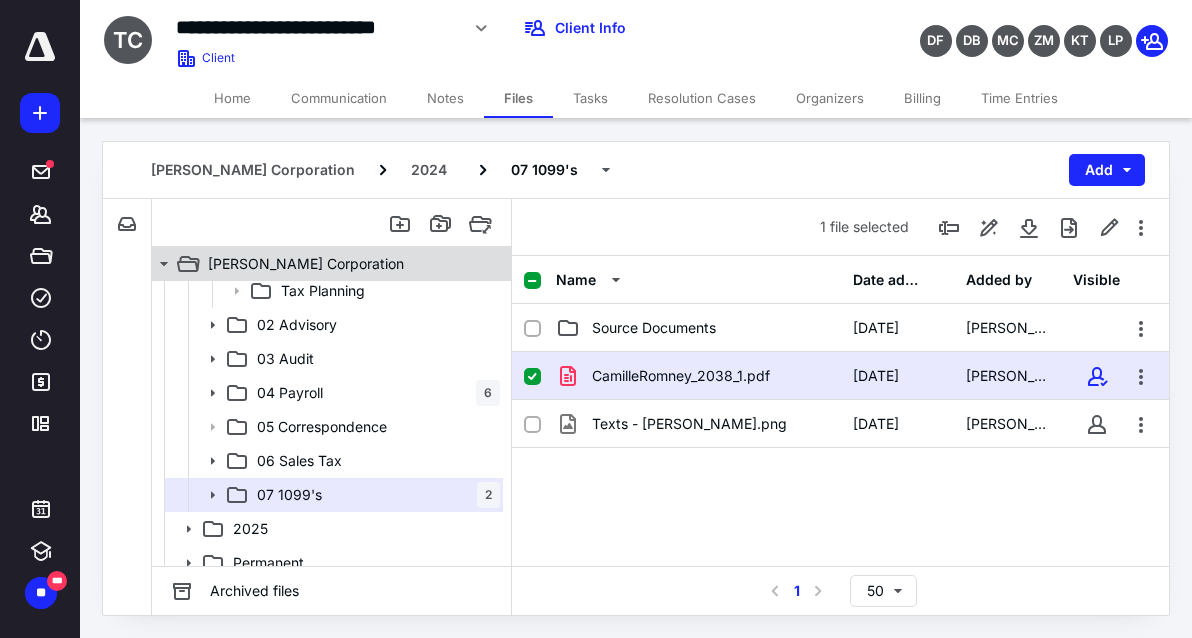 click 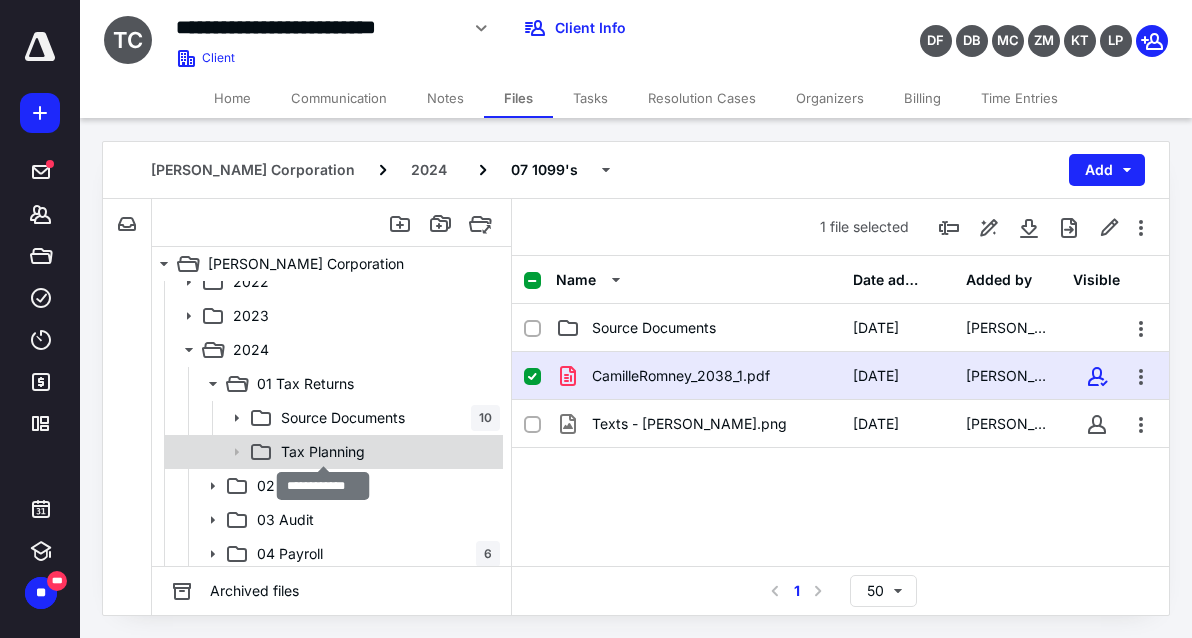 scroll, scrollTop: 13, scrollLeft: 0, axis: vertical 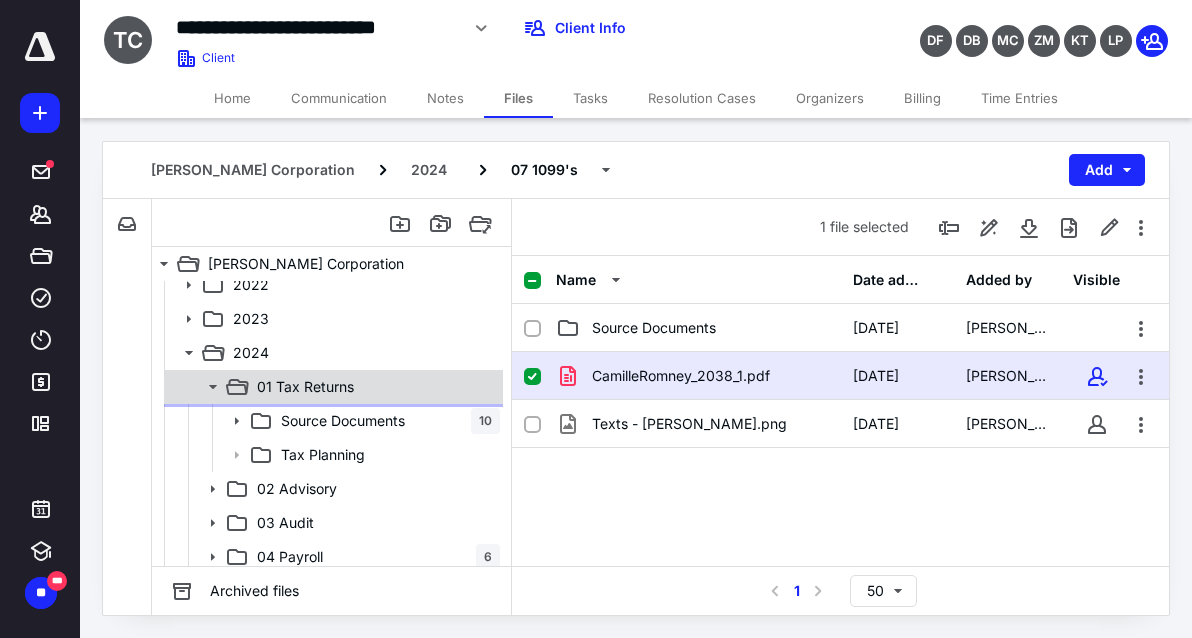 click on "01 Tax Returns" at bounding box center (305, 387) 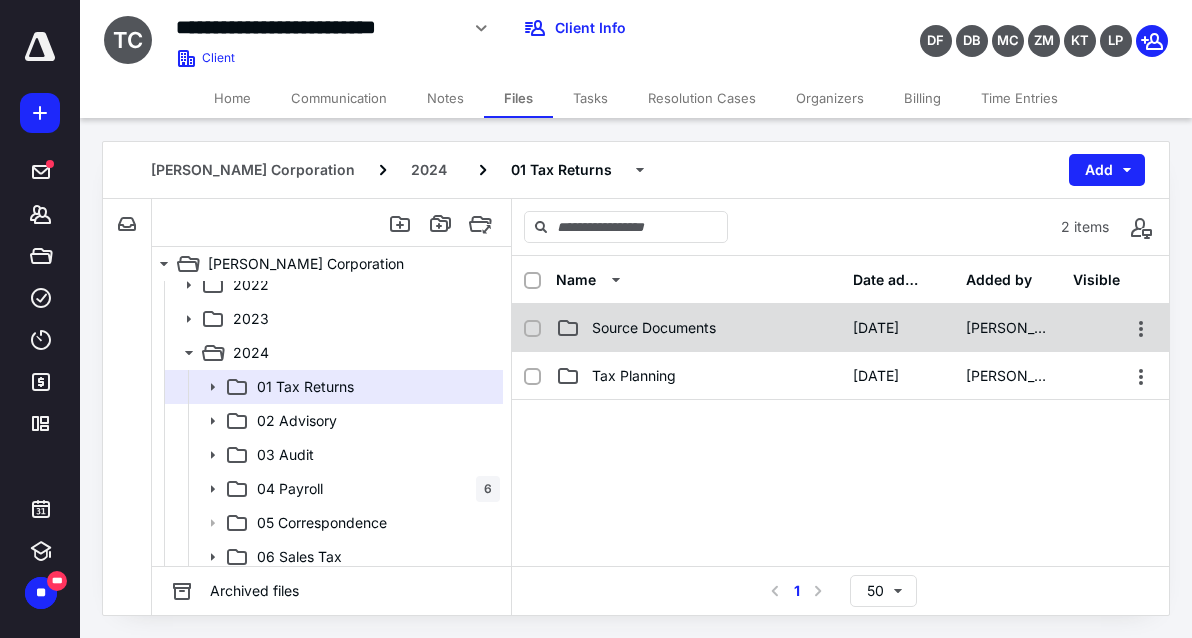 click on "Source Documents" at bounding box center (698, 328) 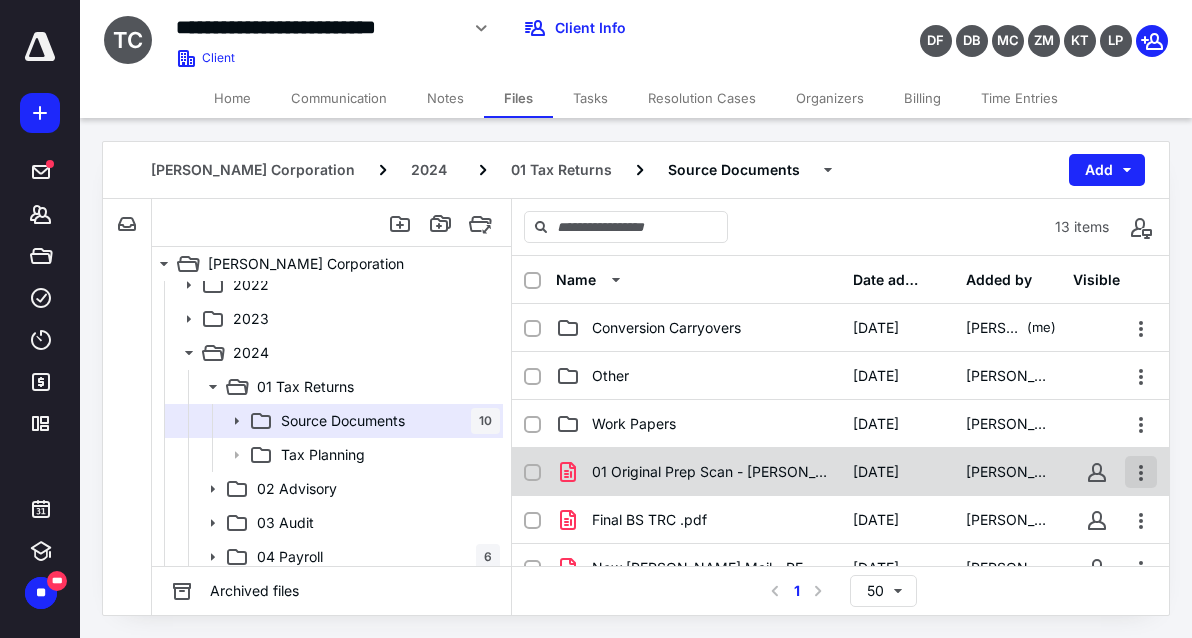 click at bounding box center [1141, 472] 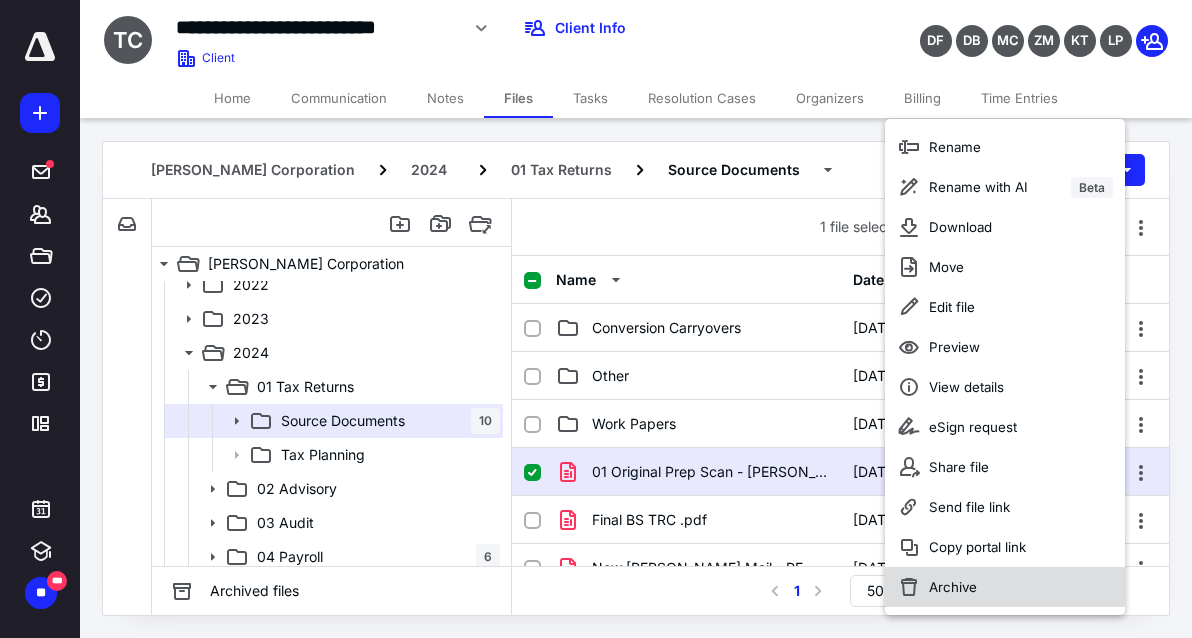click on "Archive" at bounding box center (1005, 587) 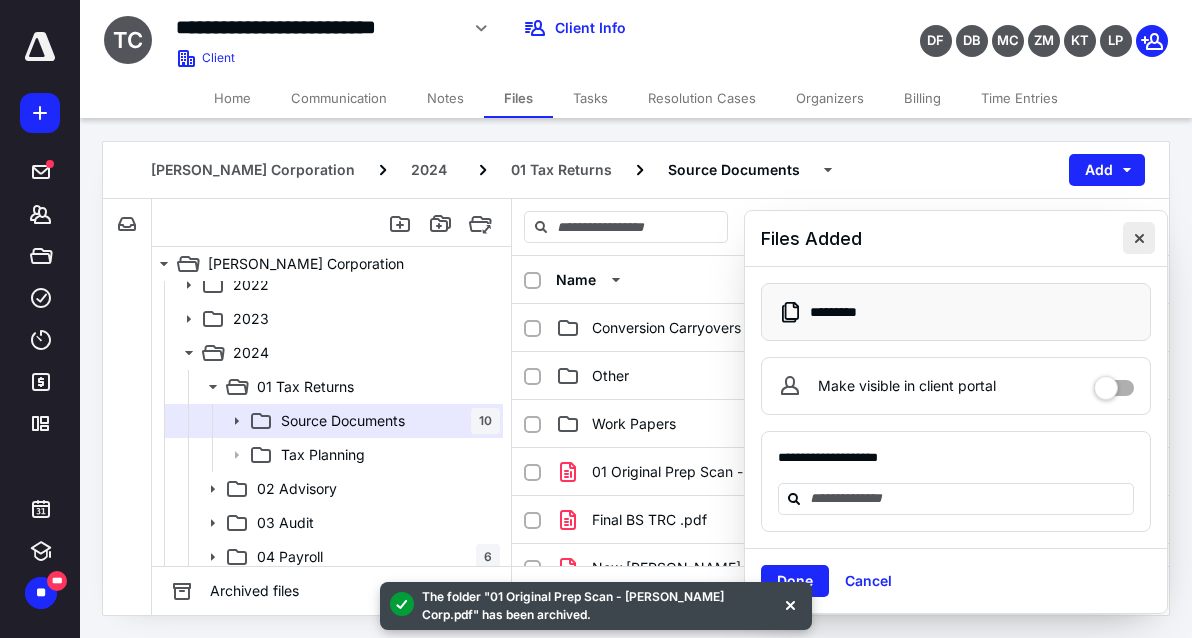 click at bounding box center [1139, 238] 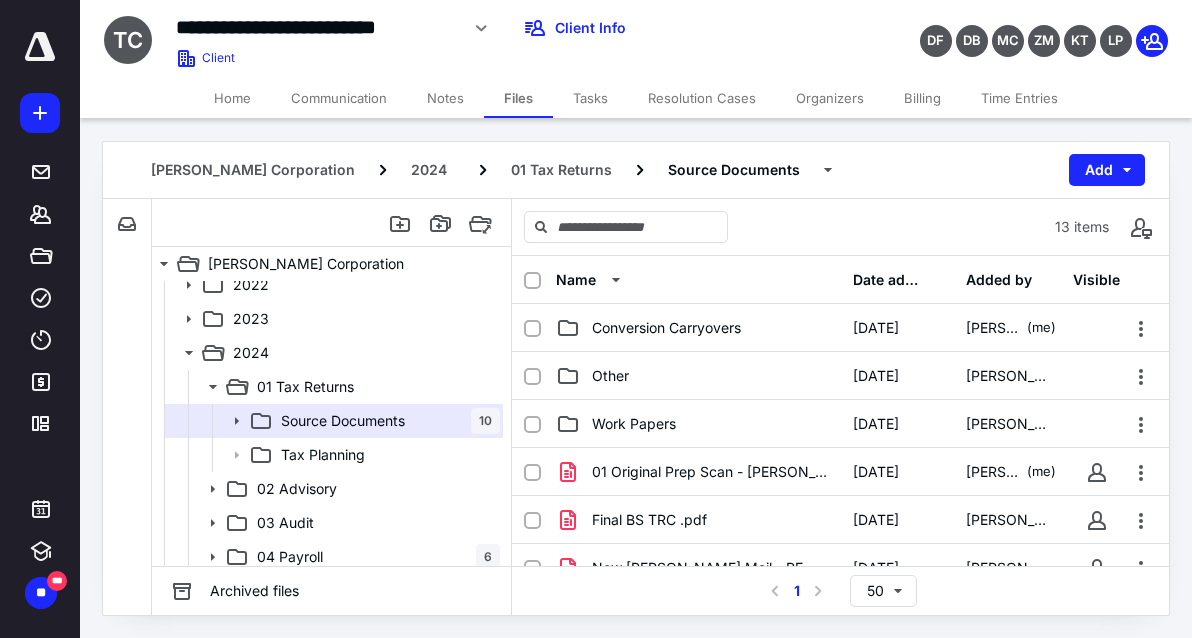 click on "Tasks" at bounding box center (590, 98) 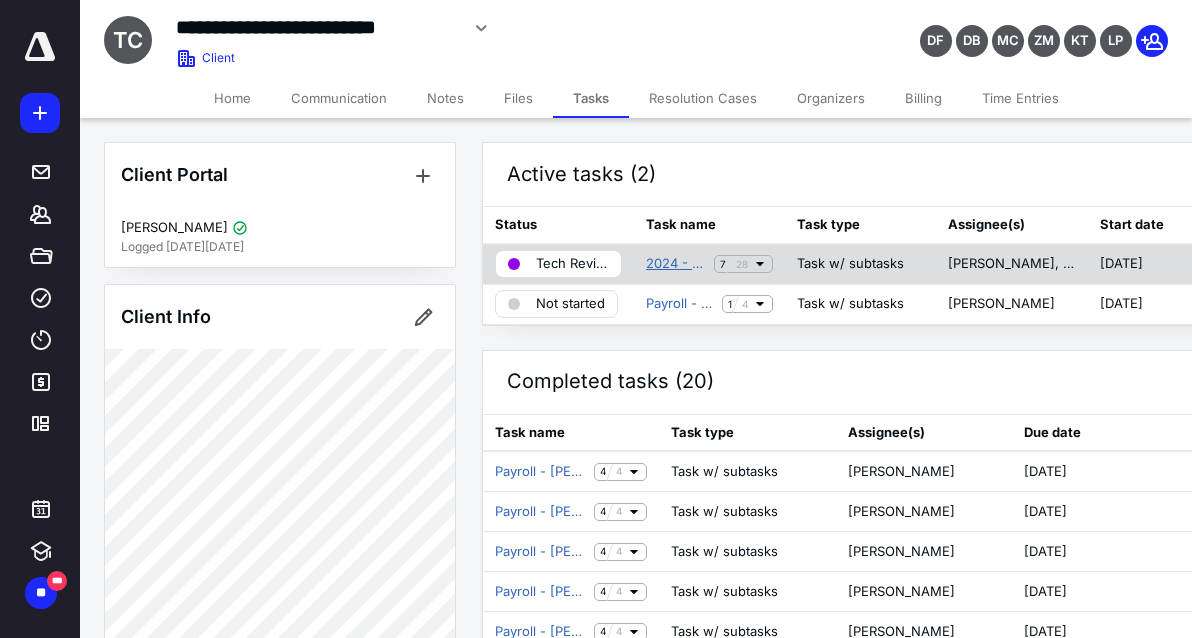 click on "2024 - 1120S Thomas Romney Corporation" at bounding box center [676, 264] 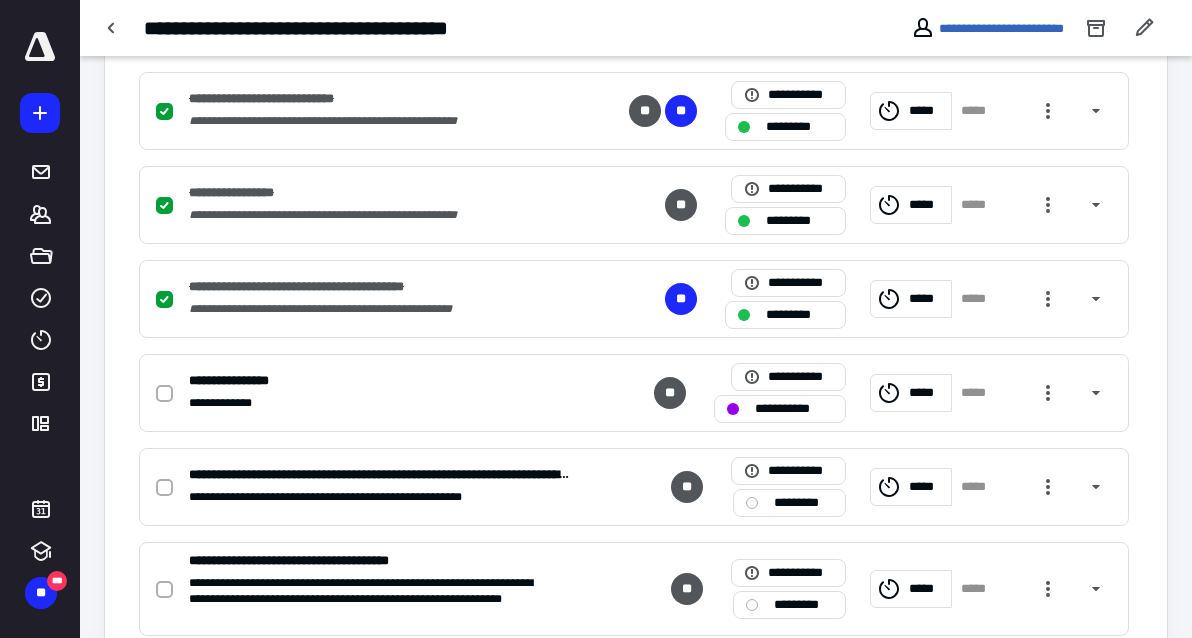 scroll, scrollTop: 1283, scrollLeft: 0, axis: vertical 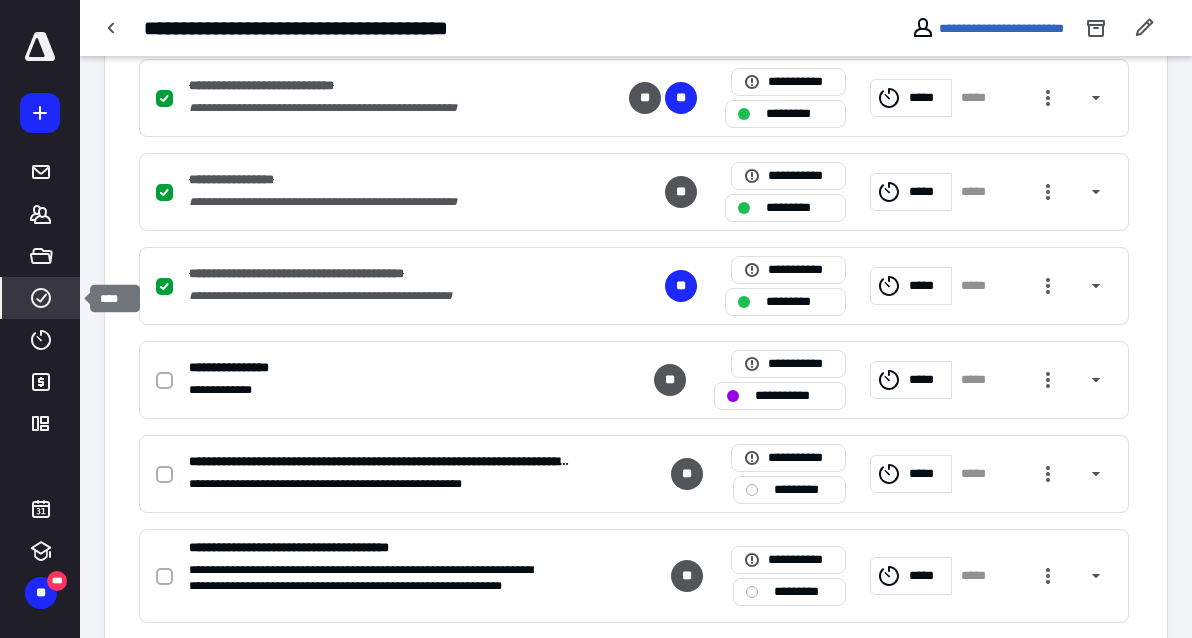 click 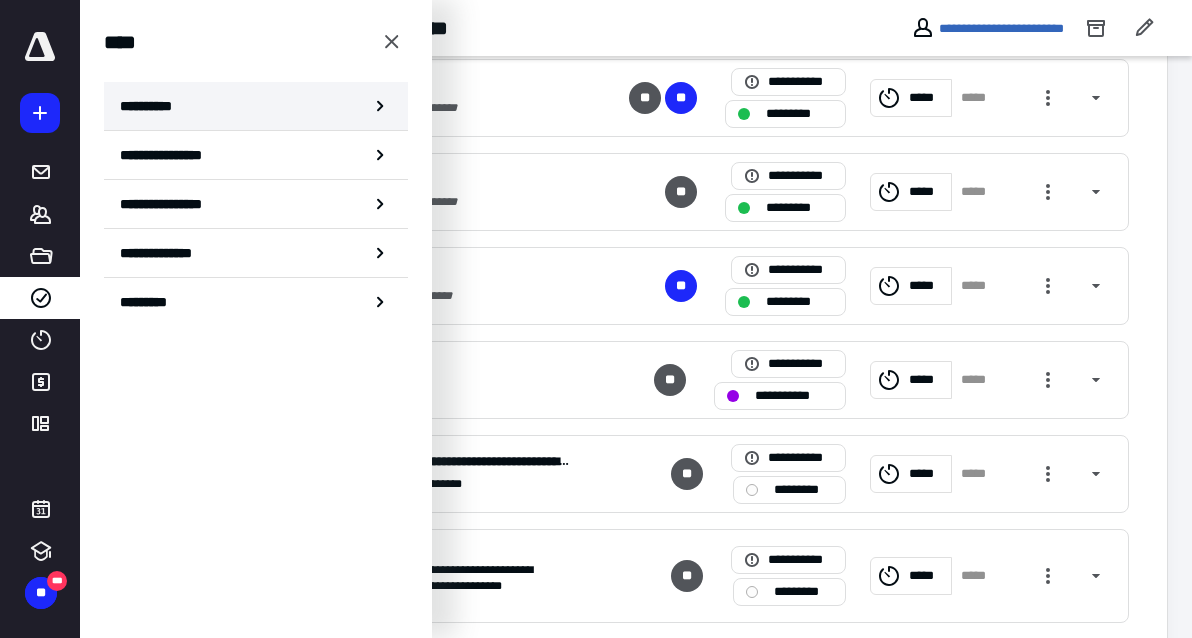 click on "**********" at bounding box center [256, 106] 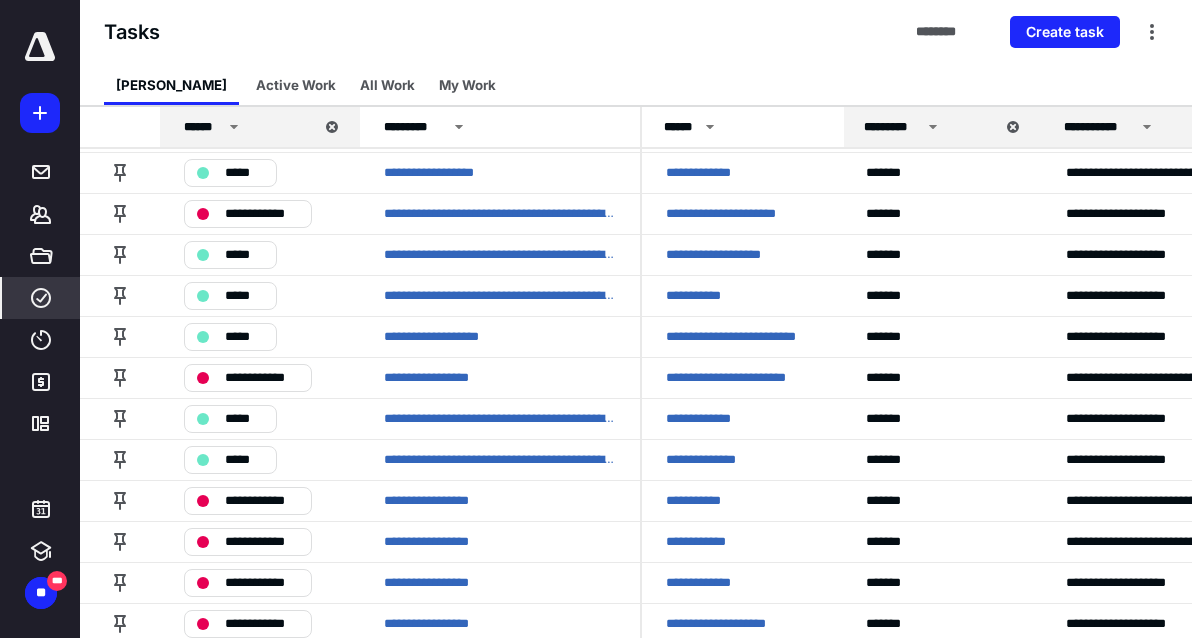 scroll, scrollTop: 0, scrollLeft: 0, axis: both 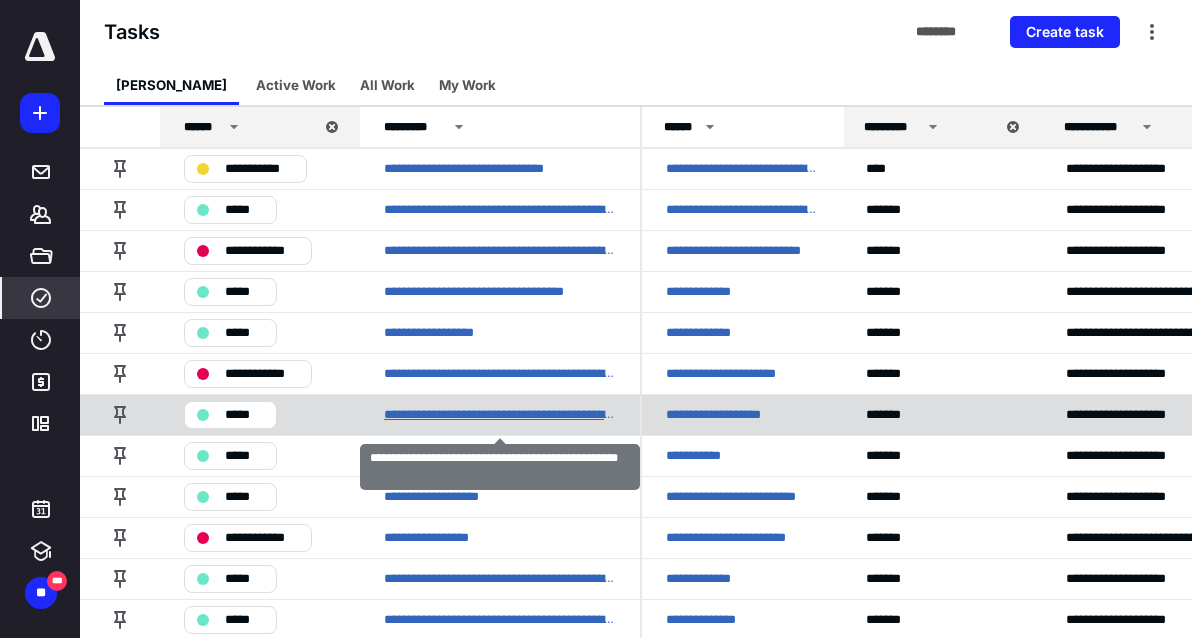 click on "**********" at bounding box center [500, 415] 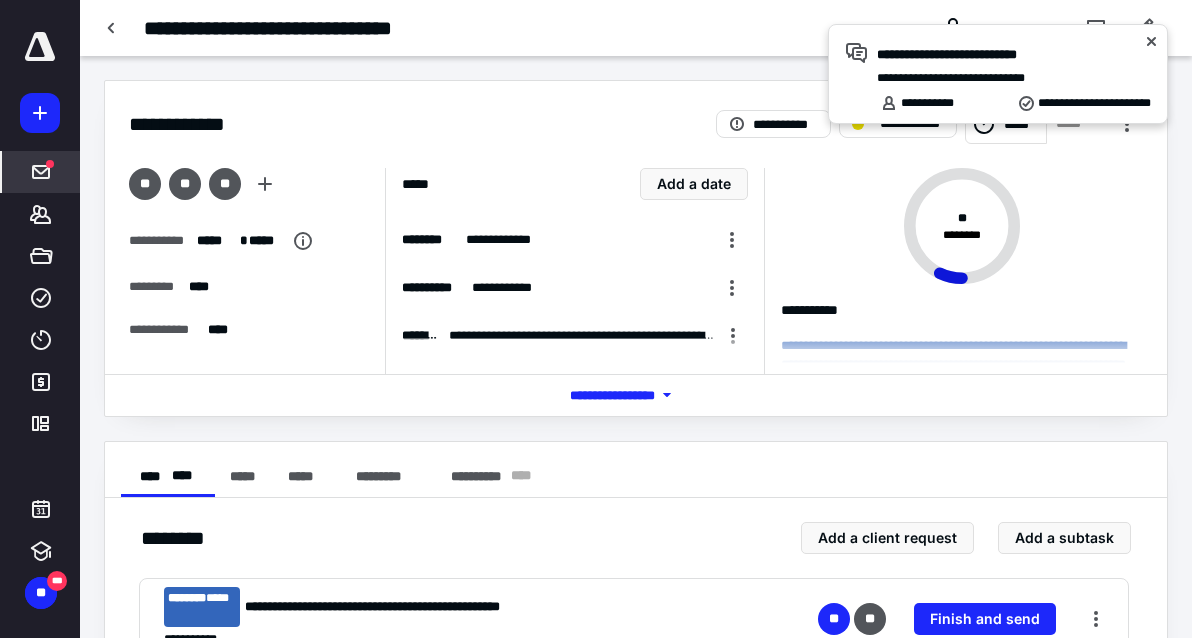 click on "*****" at bounding box center (41, 172) 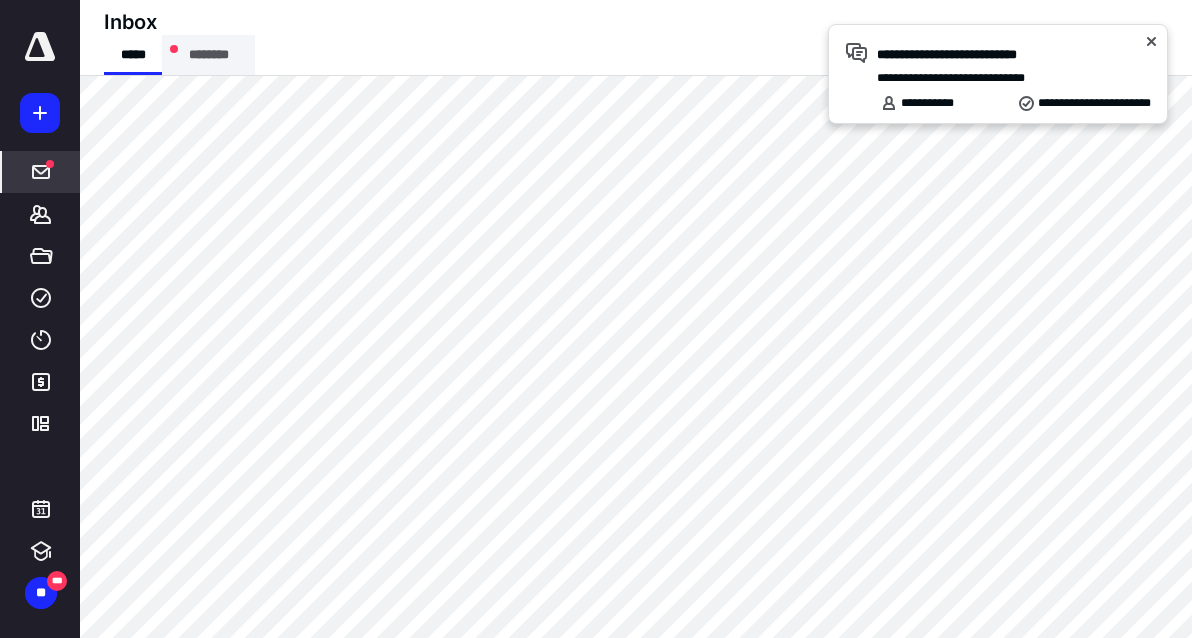 click on "********" at bounding box center (208, 55) 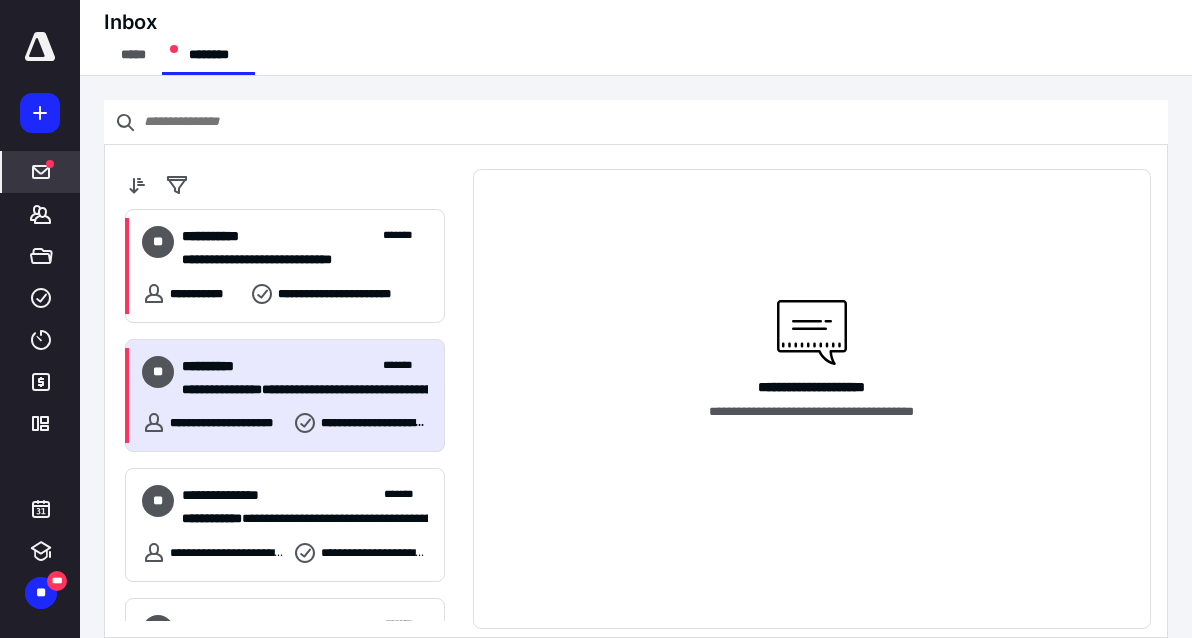 click on "**********" at bounding box center (285, 396) 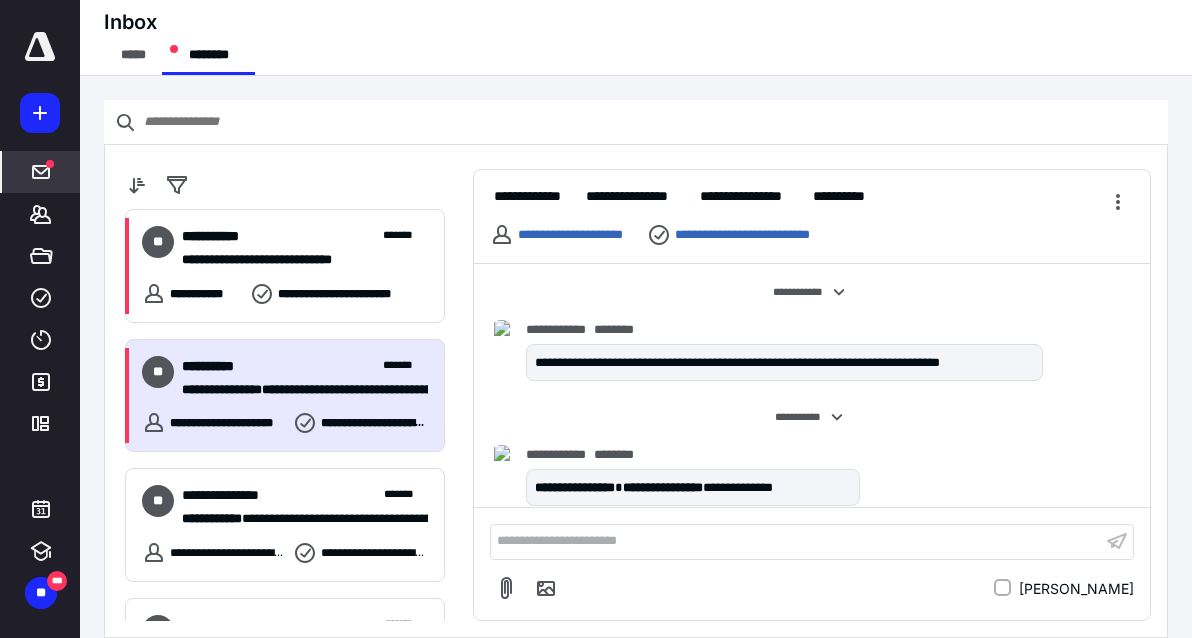 scroll, scrollTop: 2763, scrollLeft: 0, axis: vertical 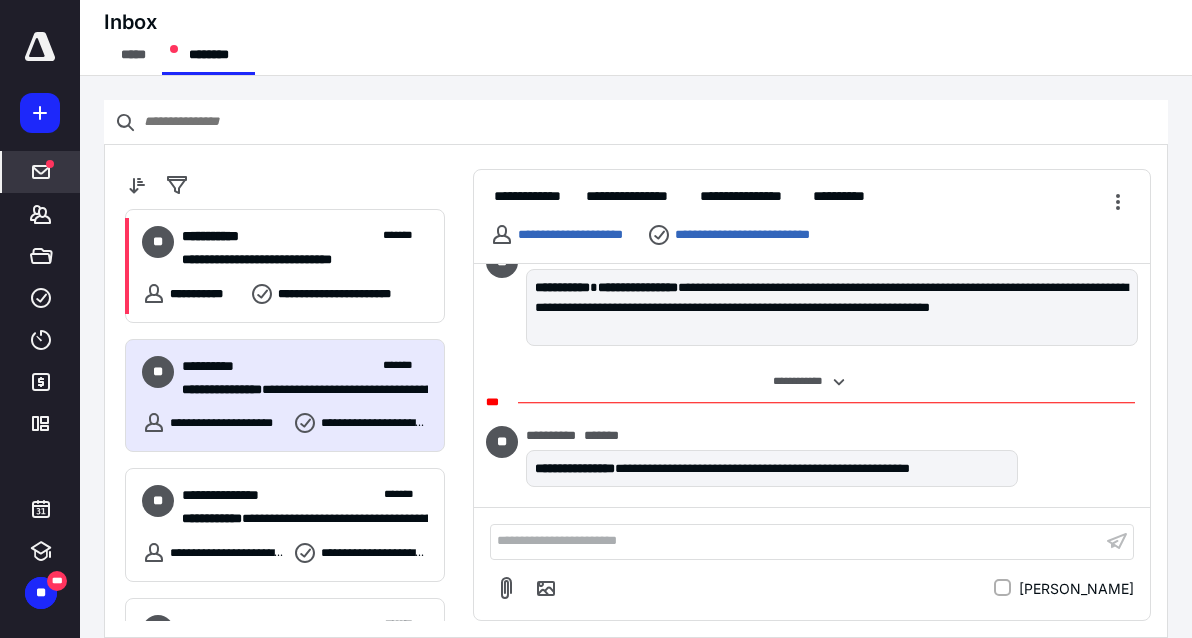 click on "**********" at bounding box center [796, 541] 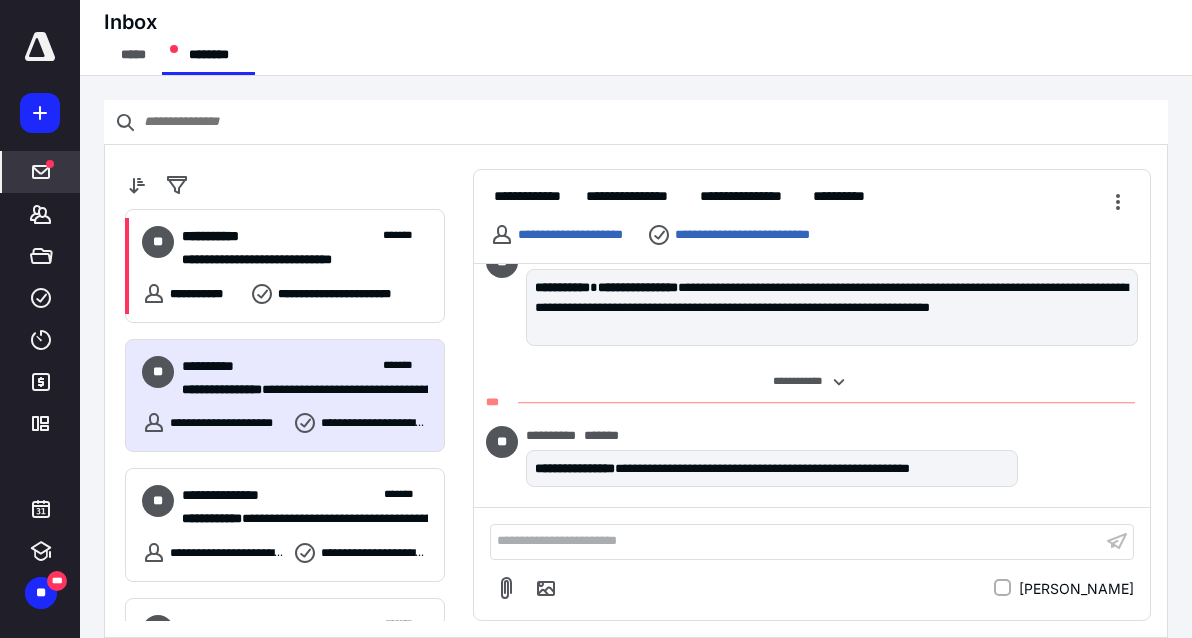 type 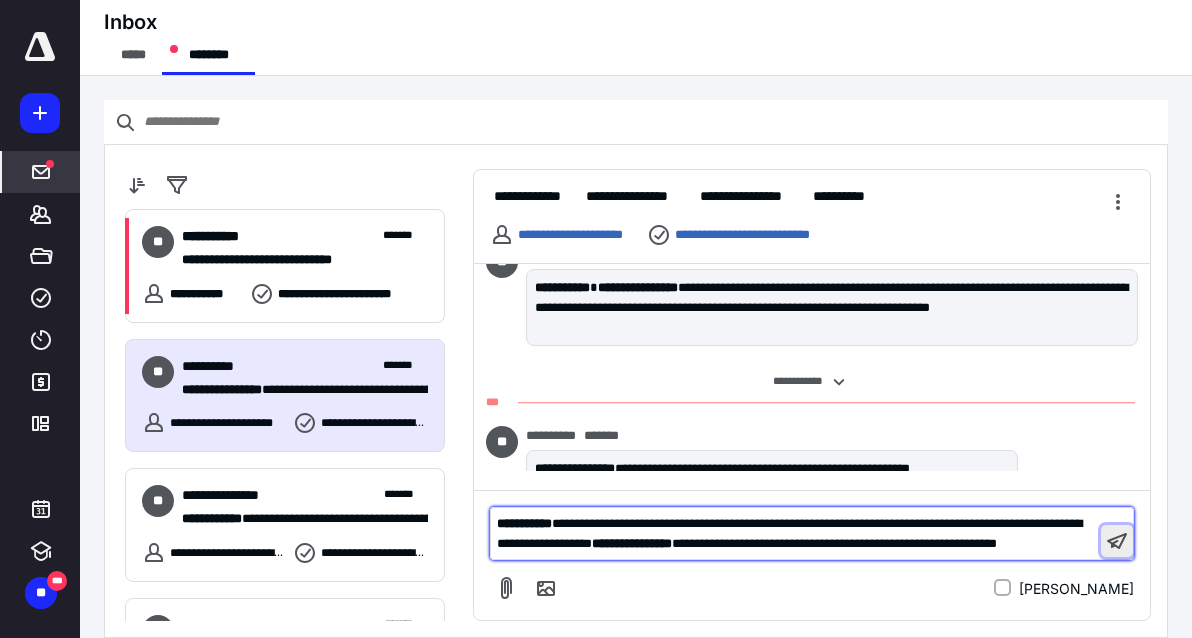 click at bounding box center [1117, 541] 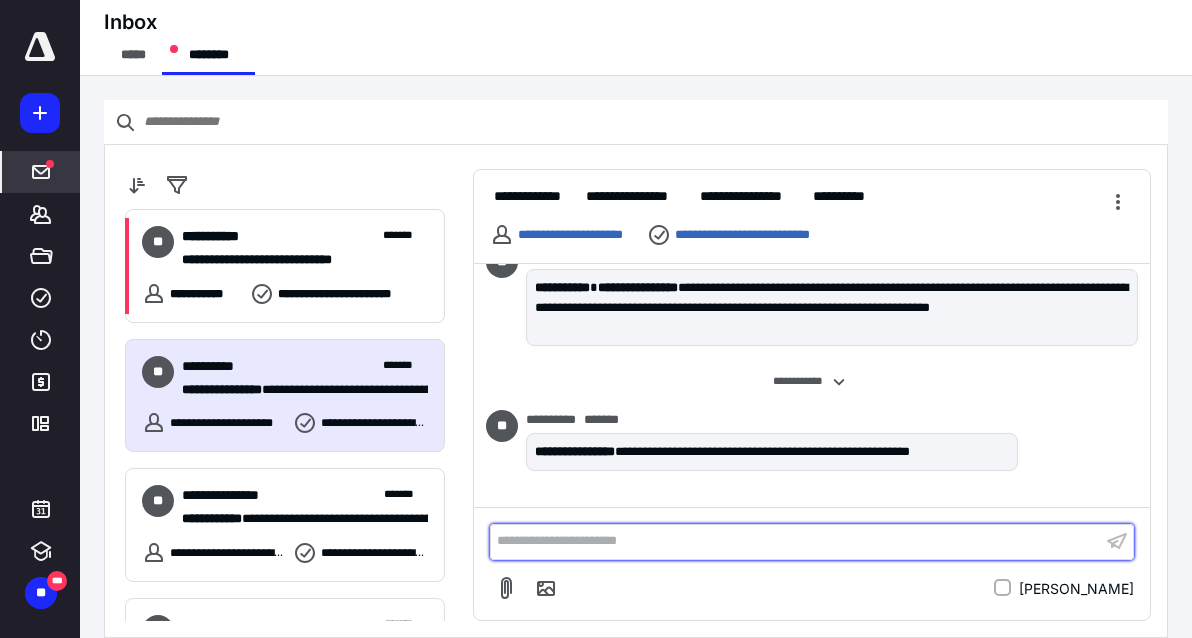 scroll, scrollTop: 2870, scrollLeft: 0, axis: vertical 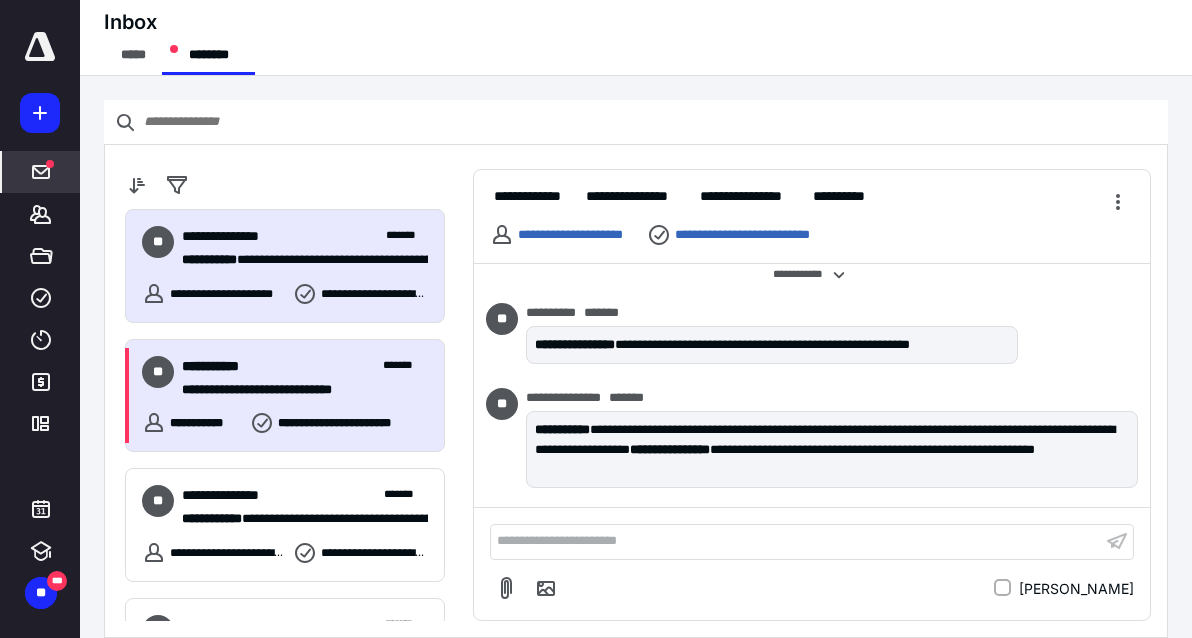 click on "**********" at bounding box center [305, 390] 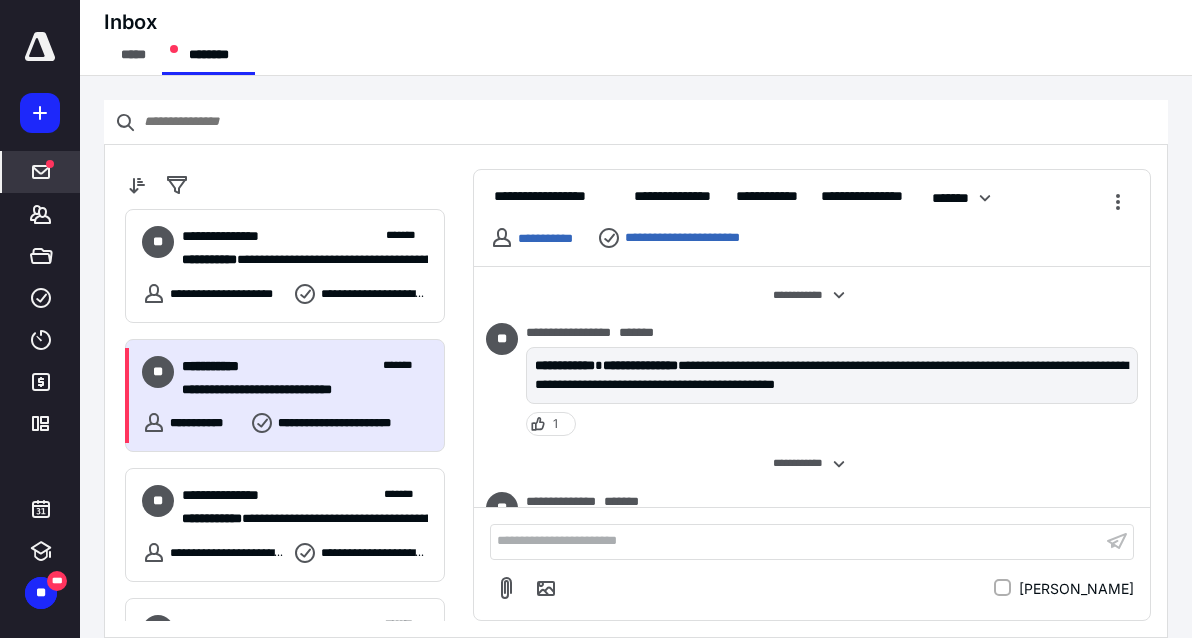 scroll, scrollTop: 2189, scrollLeft: 0, axis: vertical 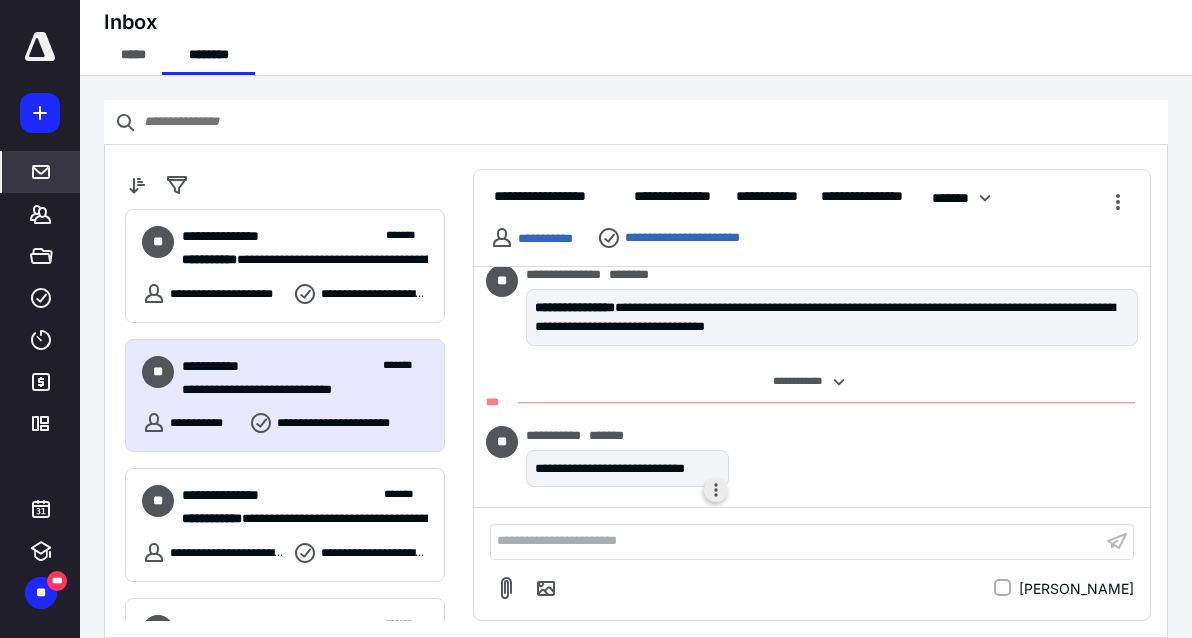 click at bounding box center (716, 490) 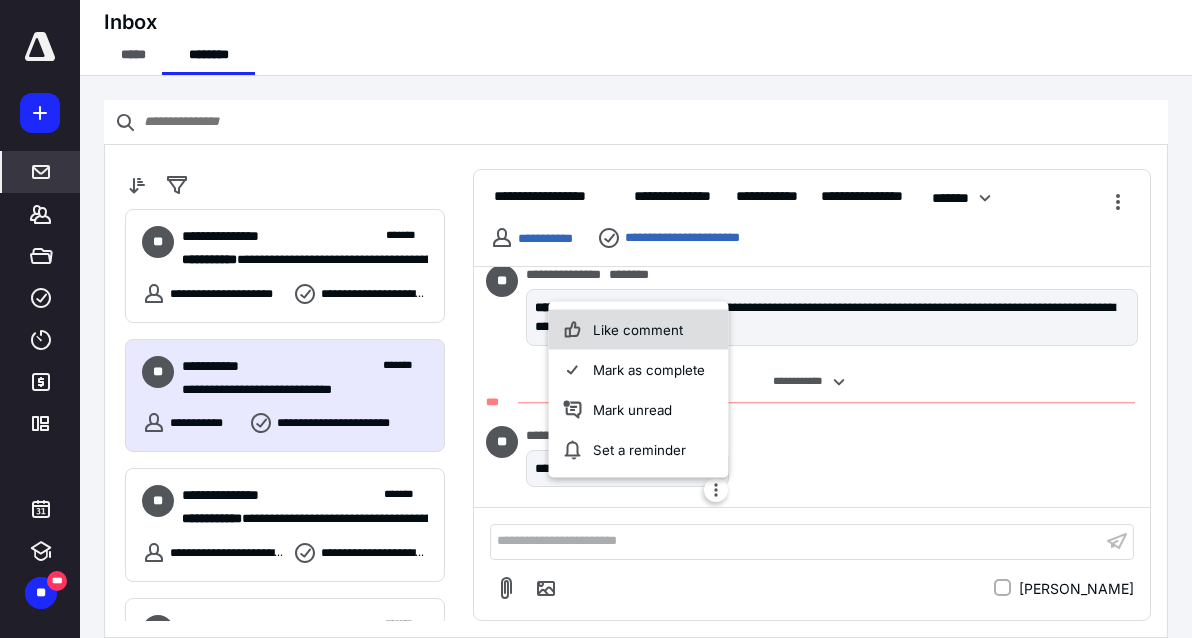 click on "Like comment" at bounding box center [639, 330] 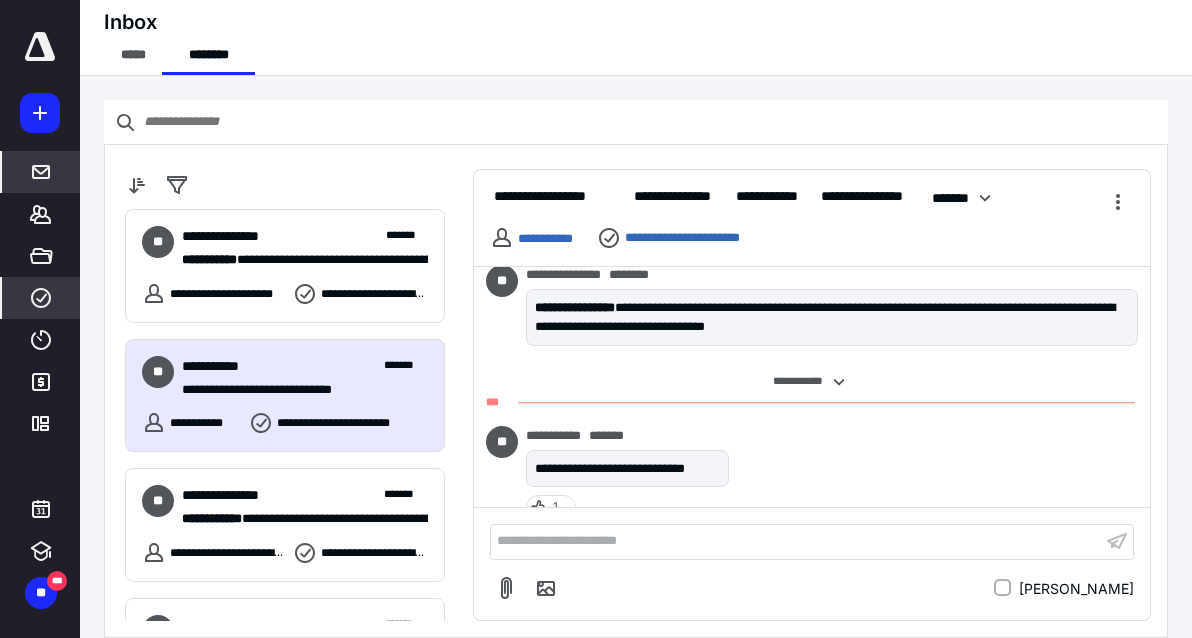 click on "****" at bounding box center [41, 298] 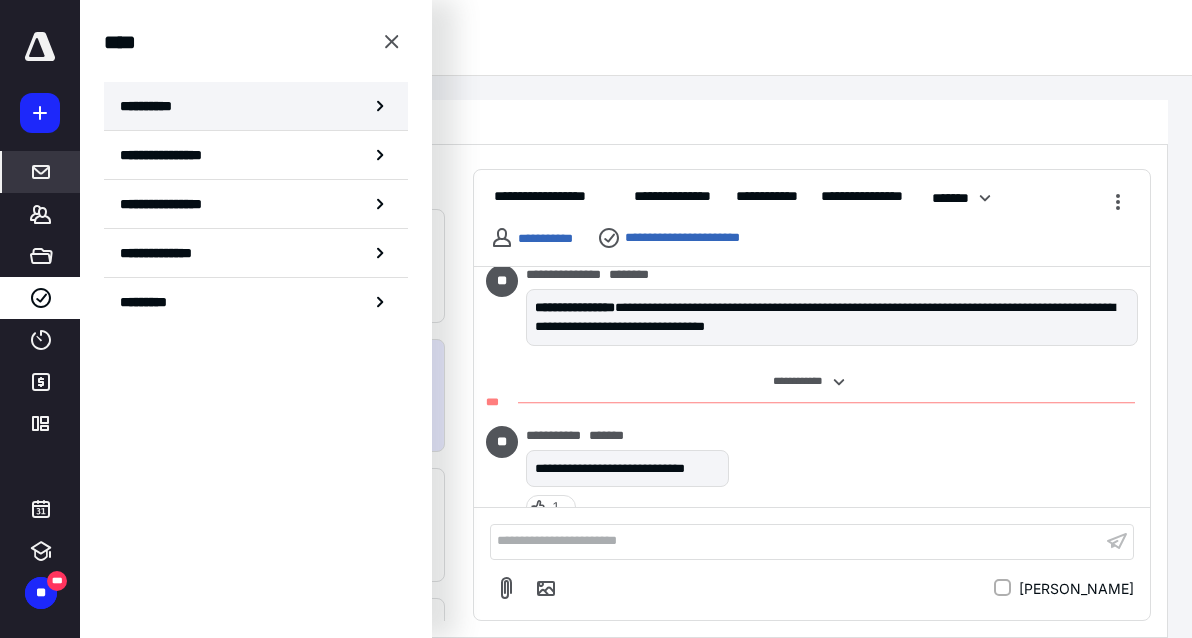 click on "**********" at bounding box center [256, 106] 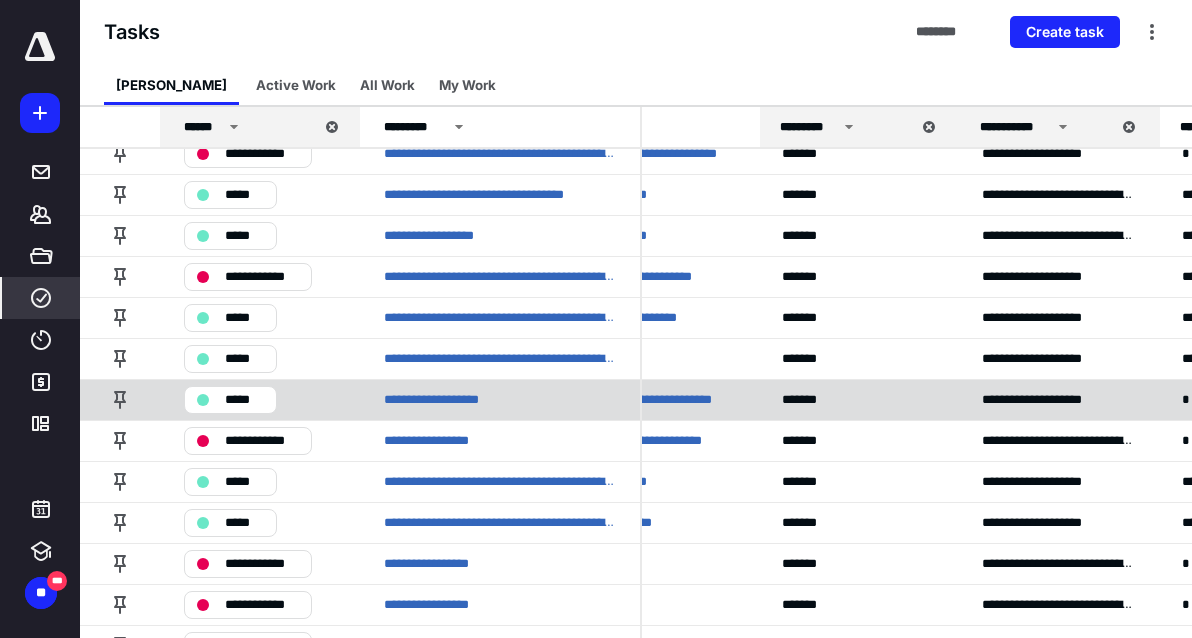 scroll, scrollTop: 97, scrollLeft: 0, axis: vertical 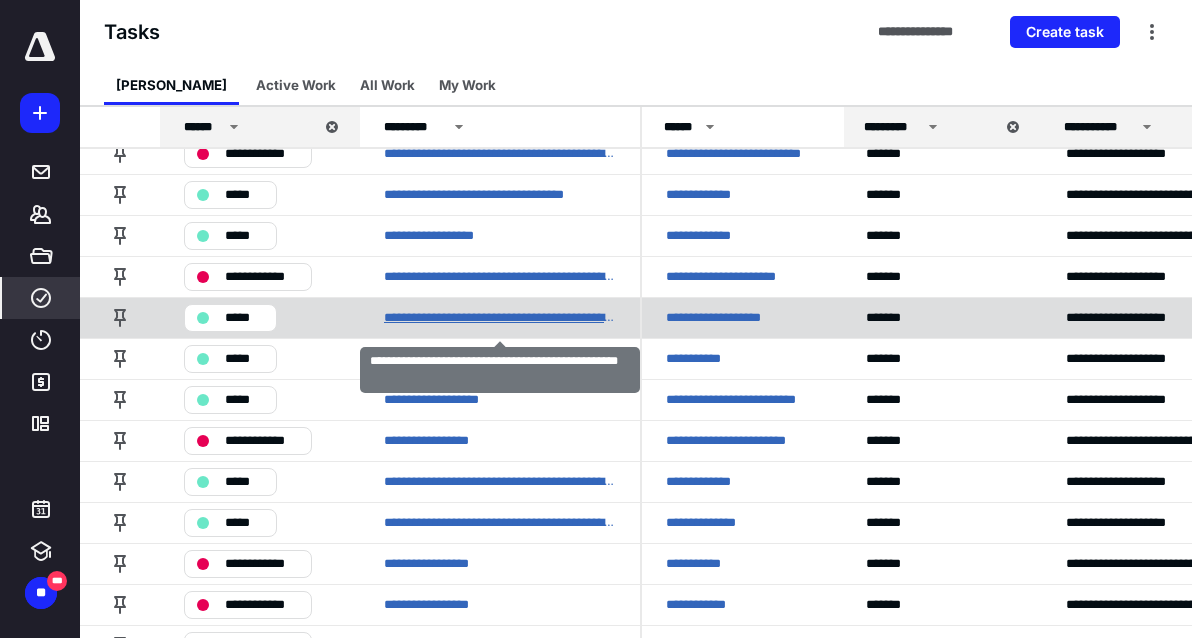 click on "**********" at bounding box center (500, 318) 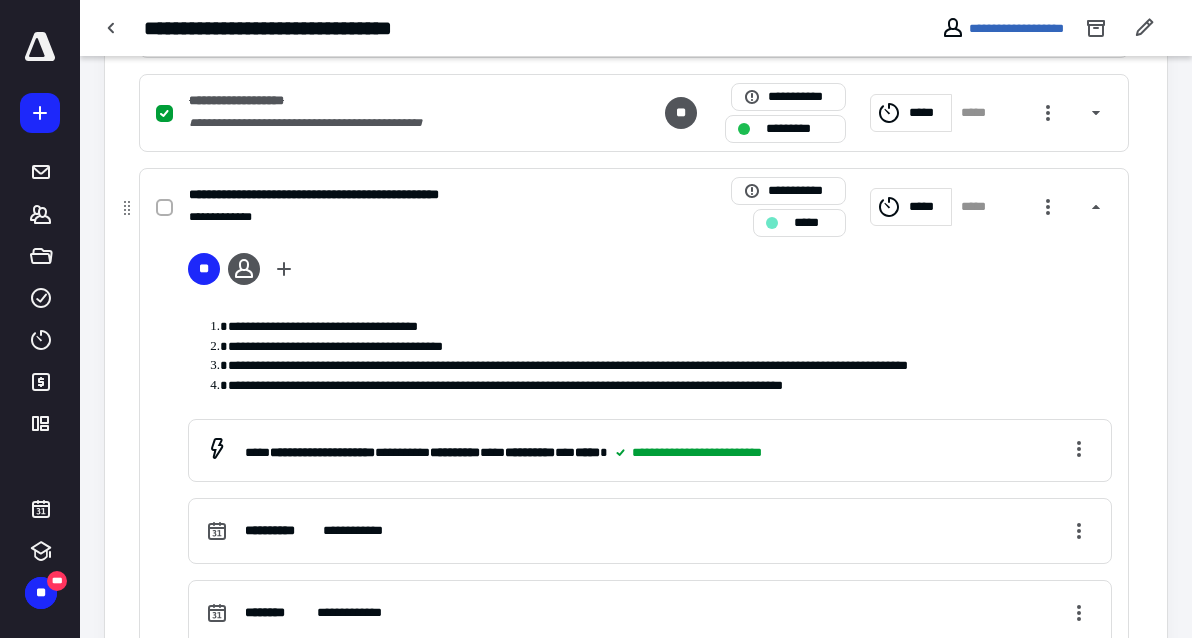 scroll, scrollTop: 693, scrollLeft: 0, axis: vertical 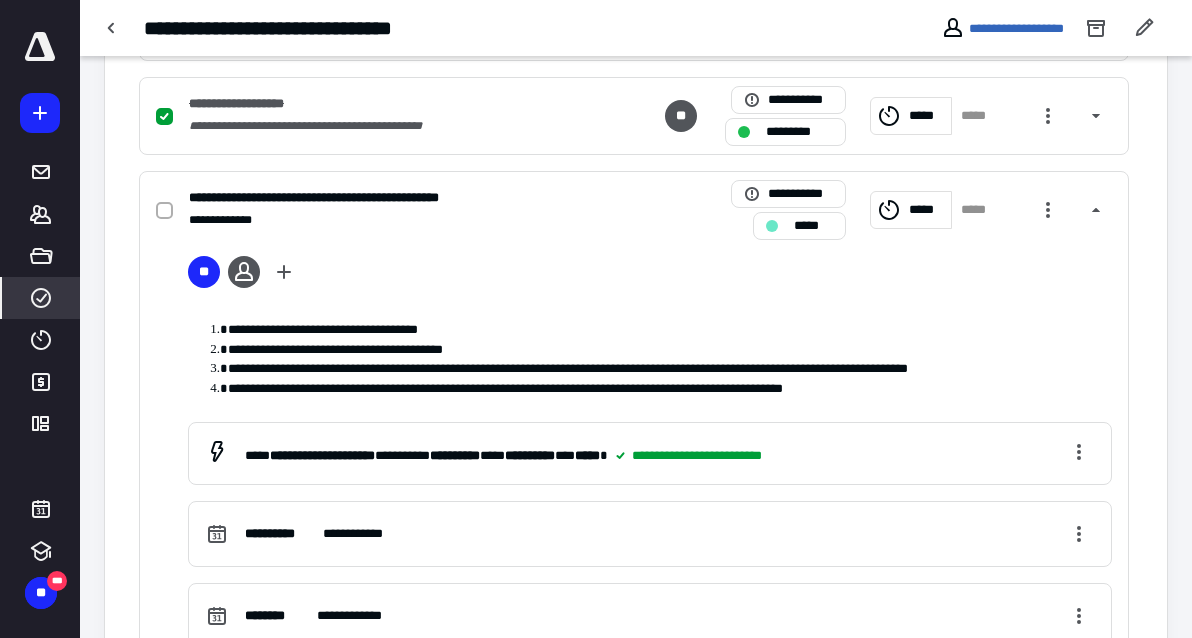 click 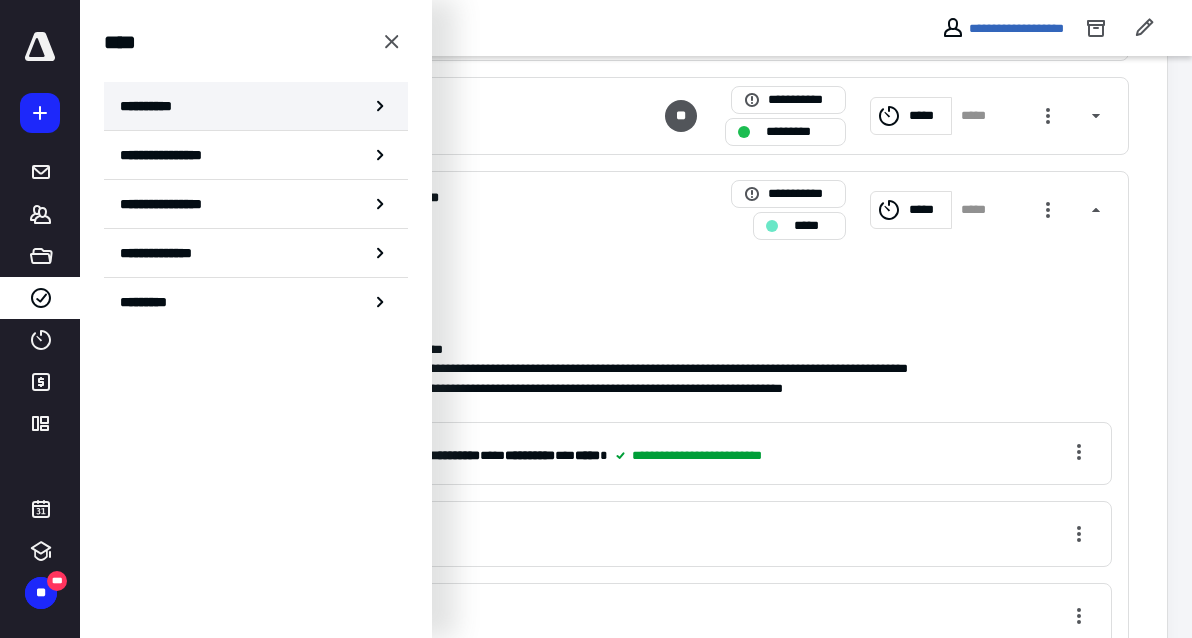 click on "**********" at bounding box center [256, 106] 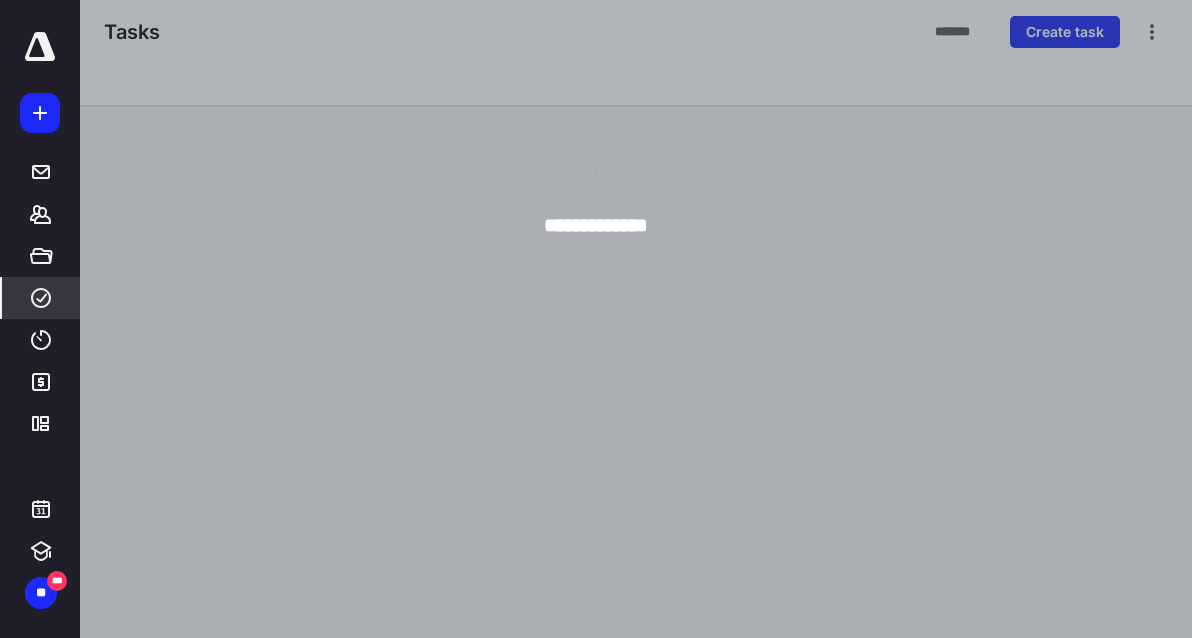 scroll, scrollTop: 0, scrollLeft: 0, axis: both 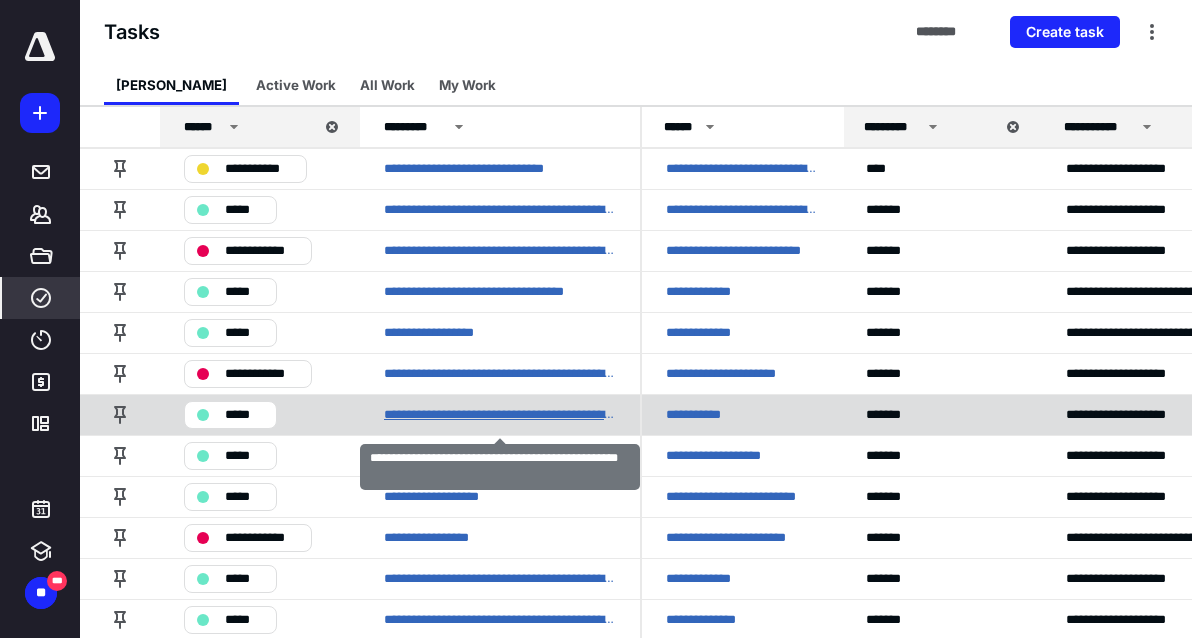 click on "**********" at bounding box center (500, 415) 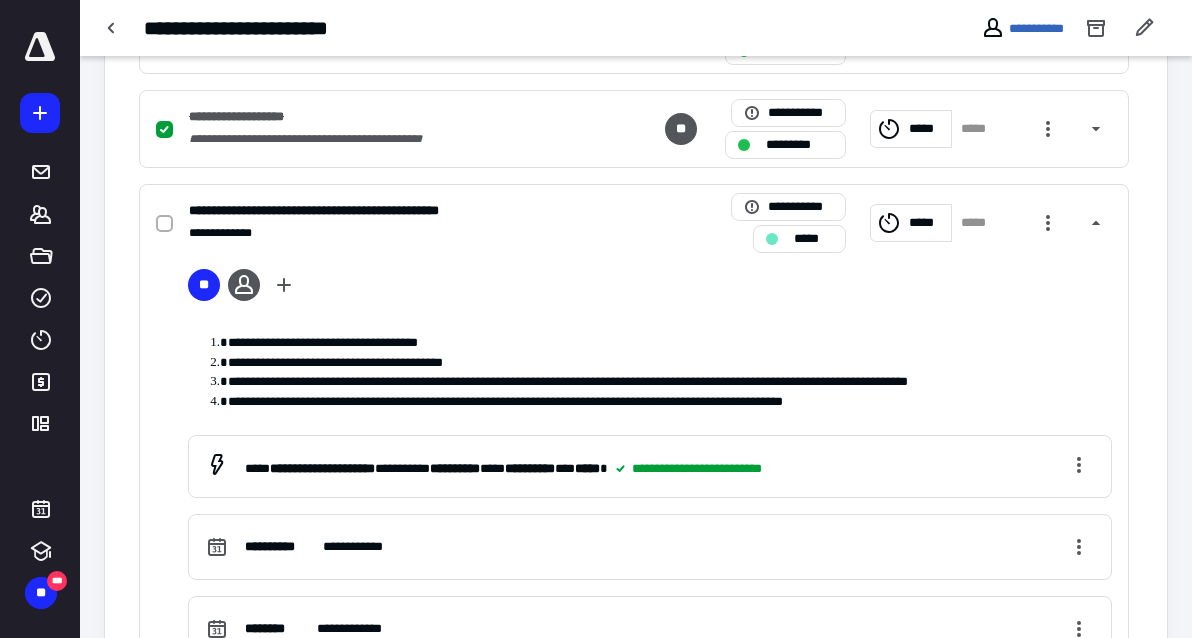 scroll, scrollTop: 695, scrollLeft: 0, axis: vertical 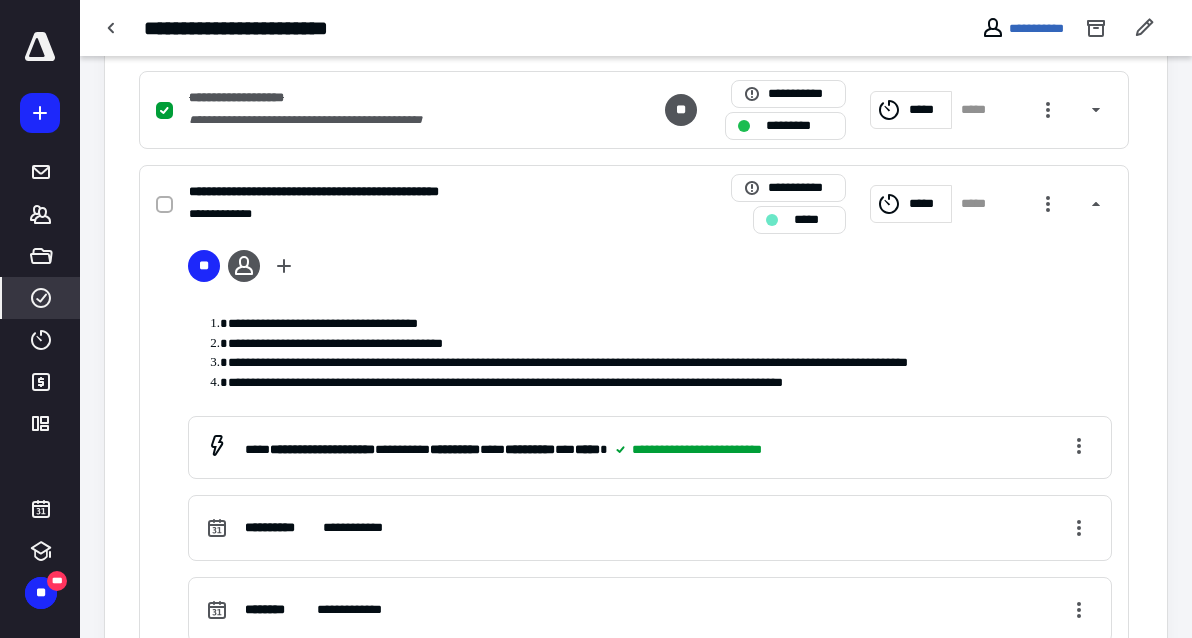 click on "****" at bounding box center [41, 298] 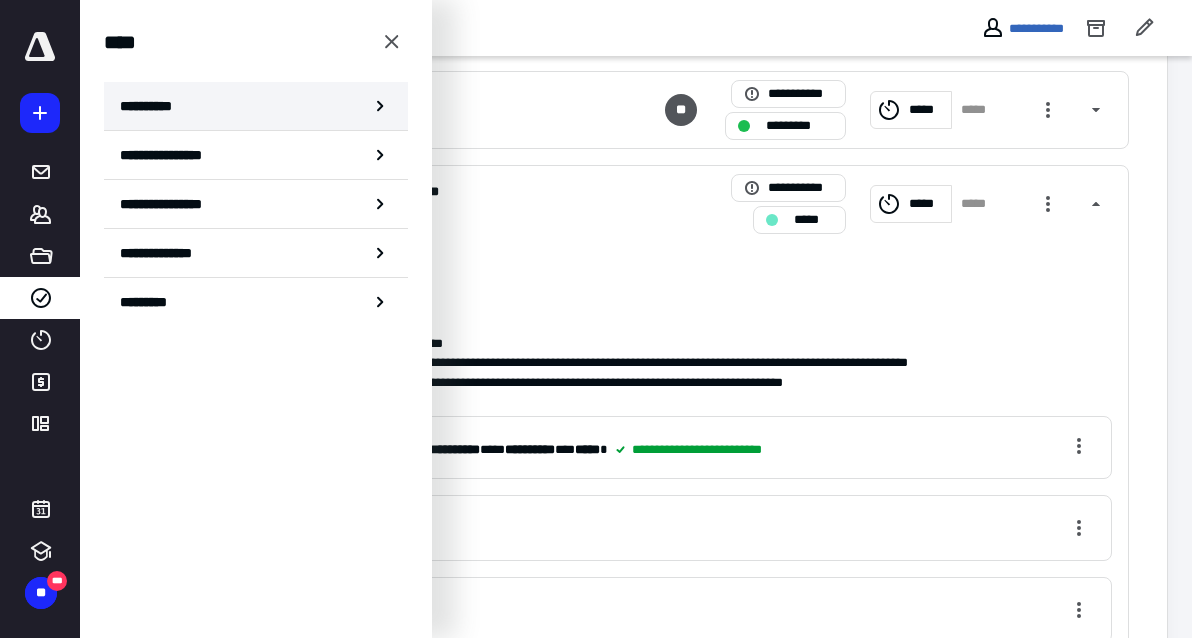 click on "**********" at bounding box center (256, 106) 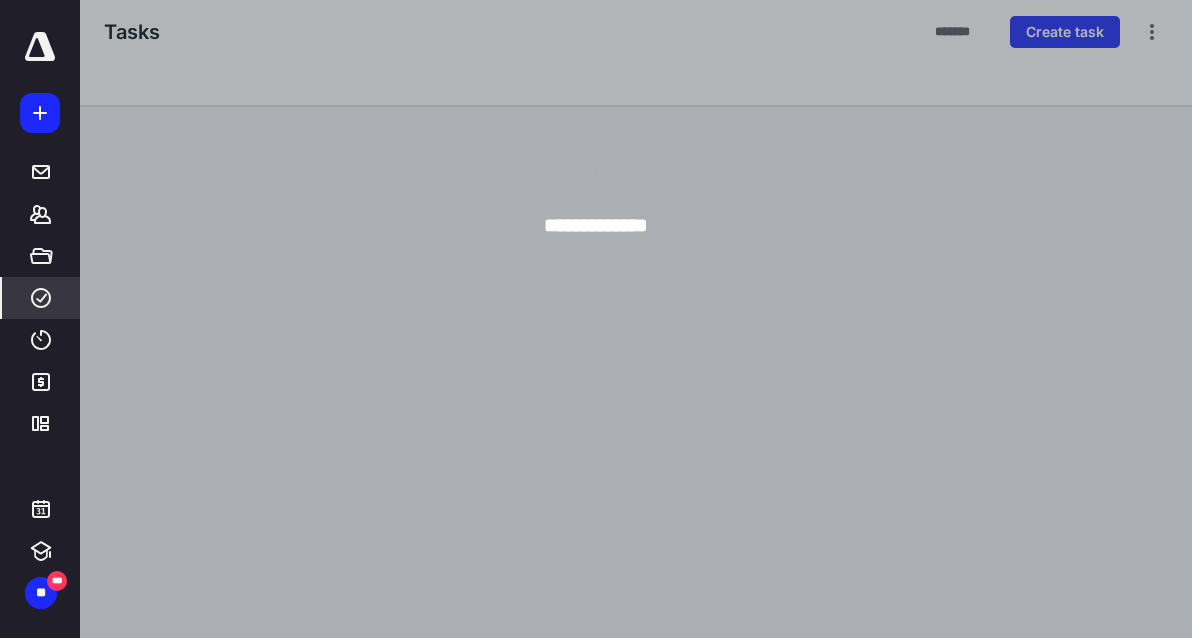 scroll, scrollTop: 0, scrollLeft: 0, axis: both 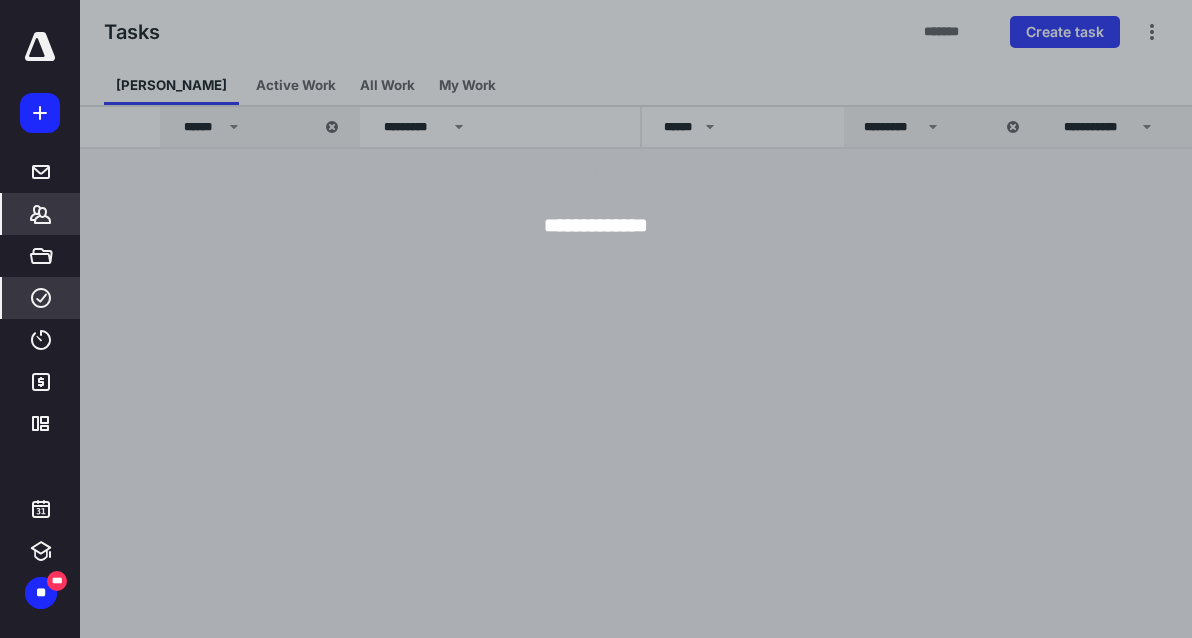 click 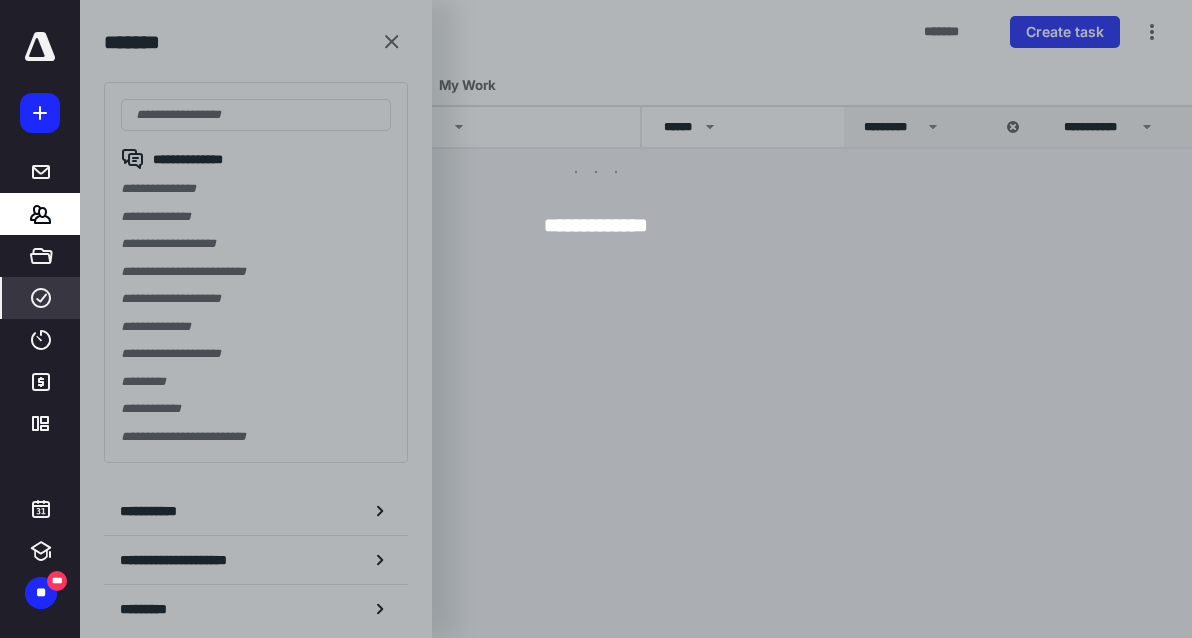 click at bounding box center (676, 319) 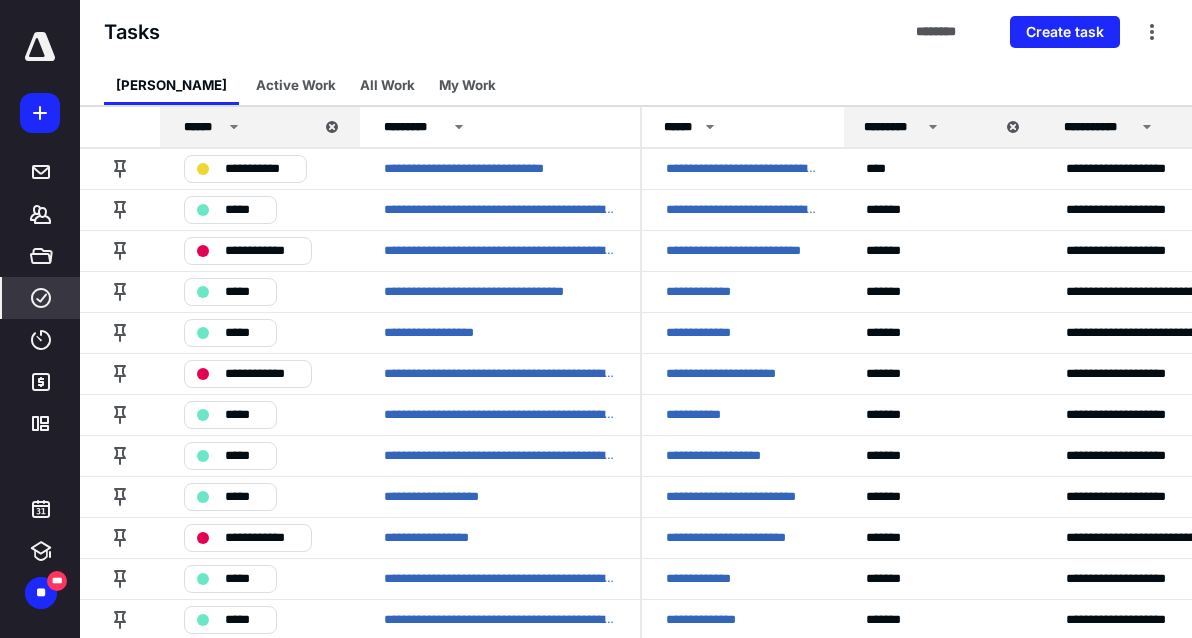 scroll, scrollTop: 618, scrollLeft: 0, axis: vertical 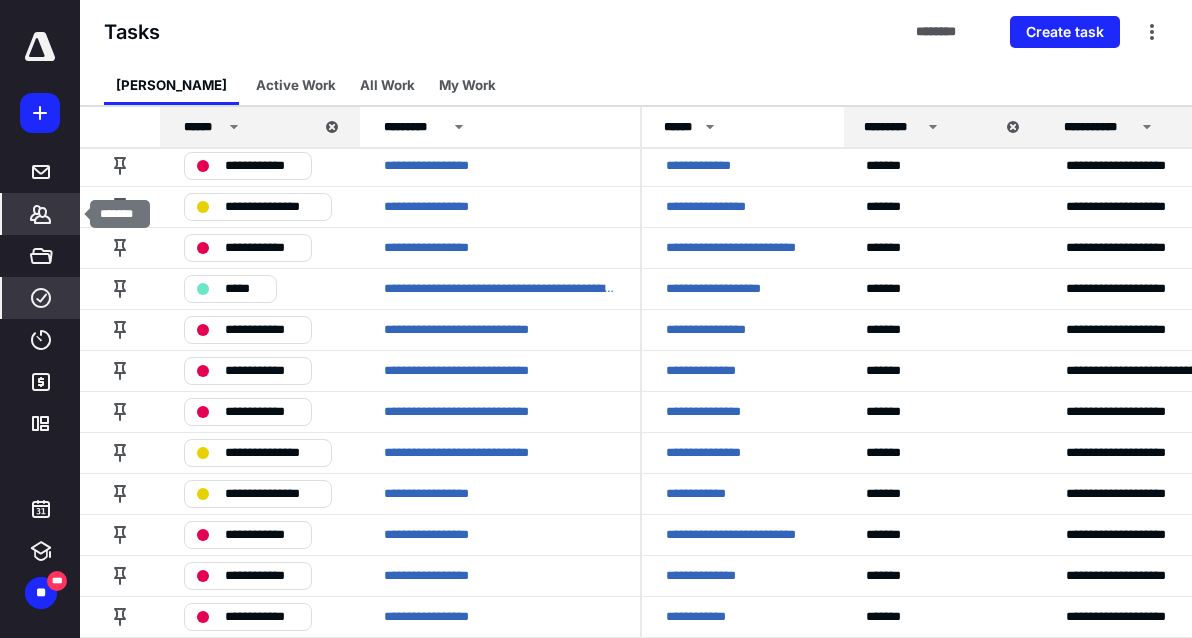 click on "*******" at bounding box center (41, 214) 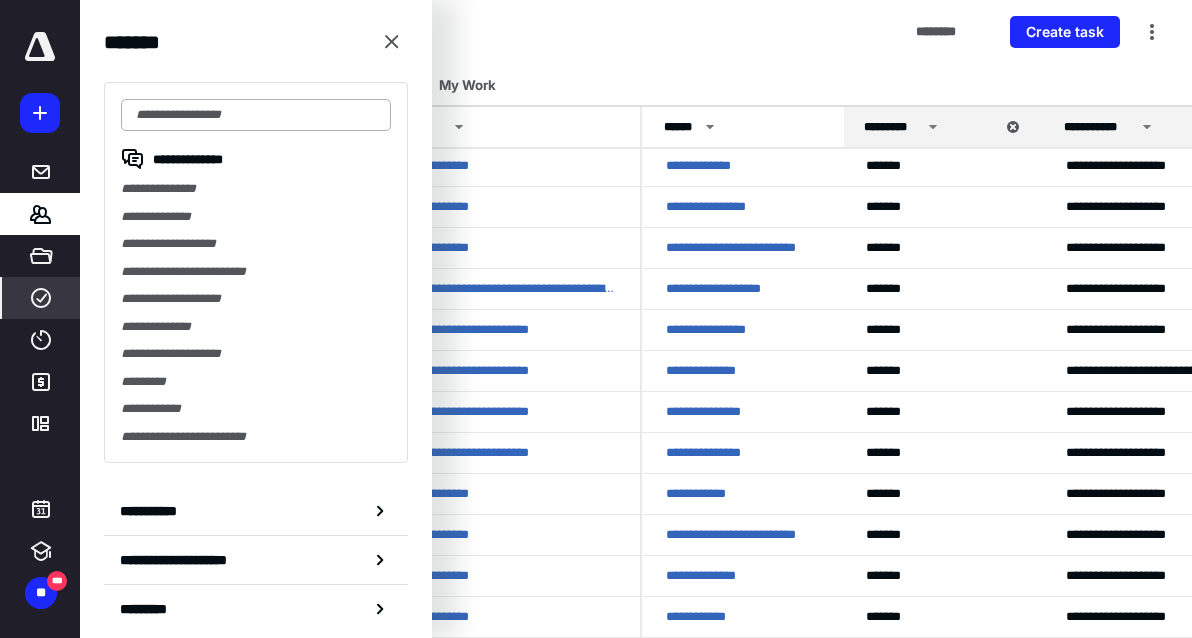 click at bounding box center (256, 115) 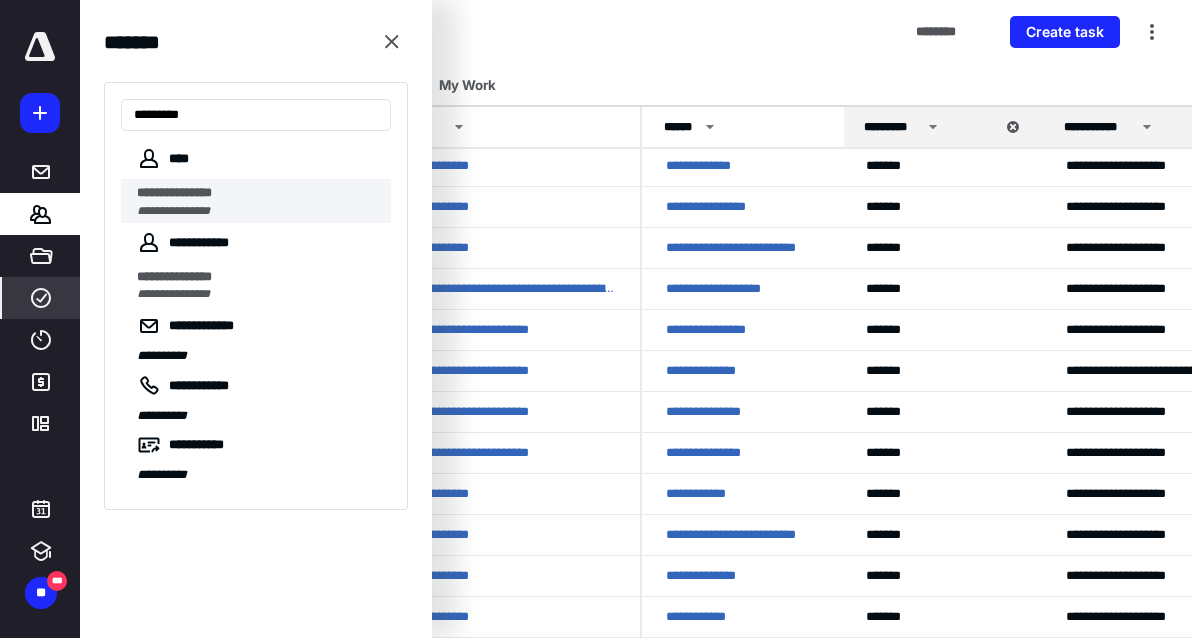 type on "********" 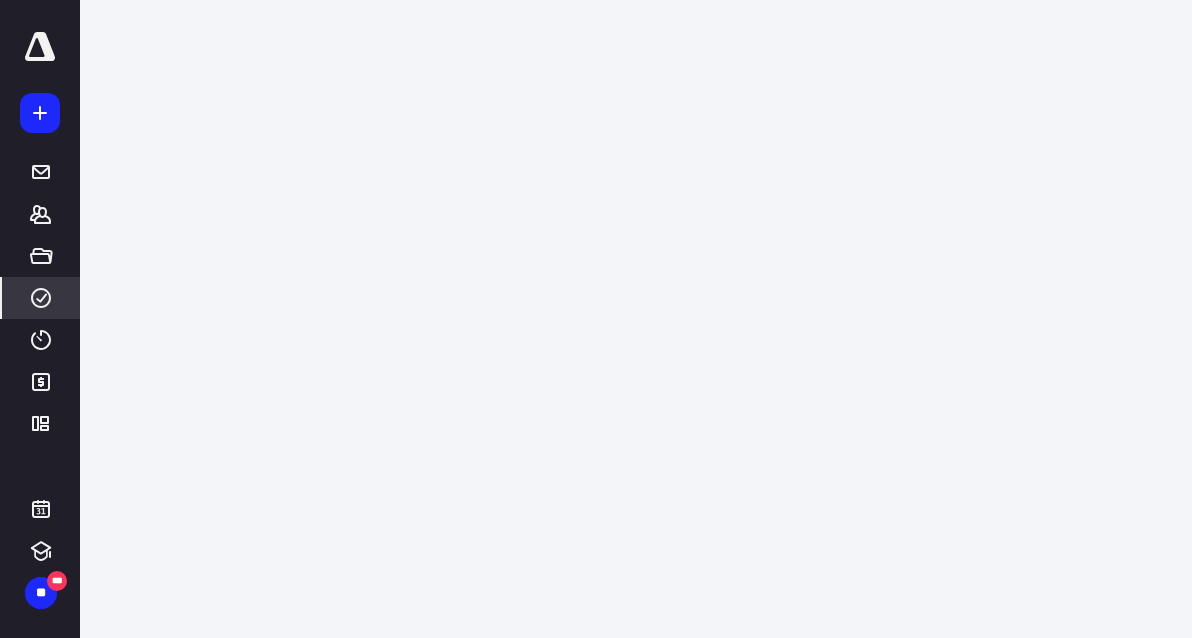 scroll, scrollTop: 0, scrollLeft: 0, axis: both 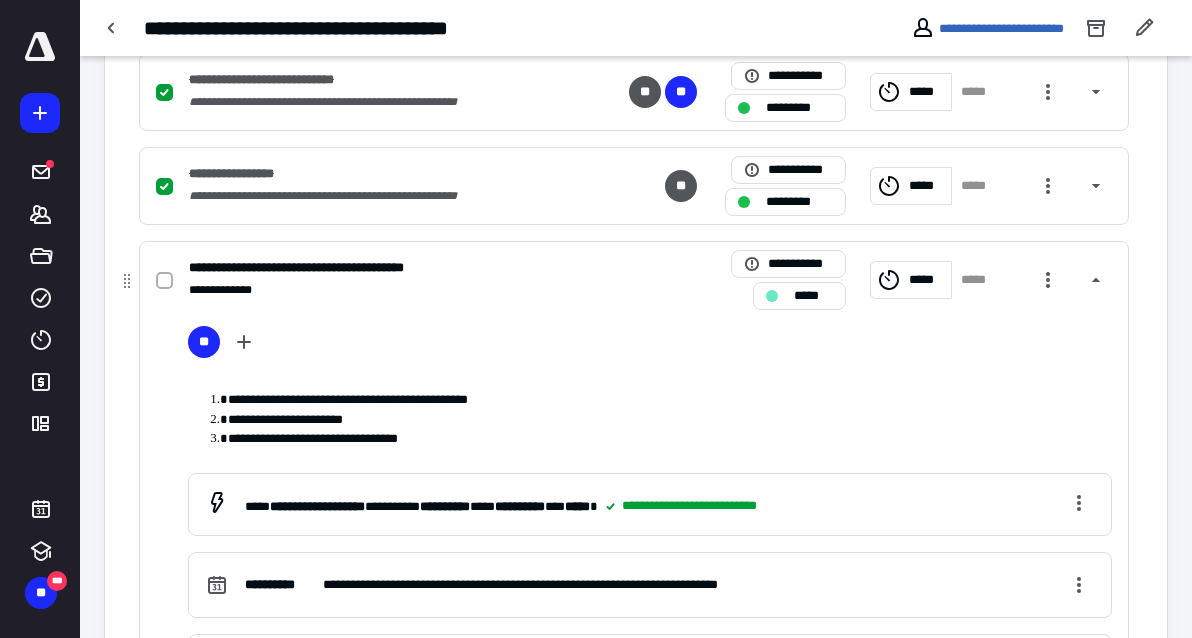 click 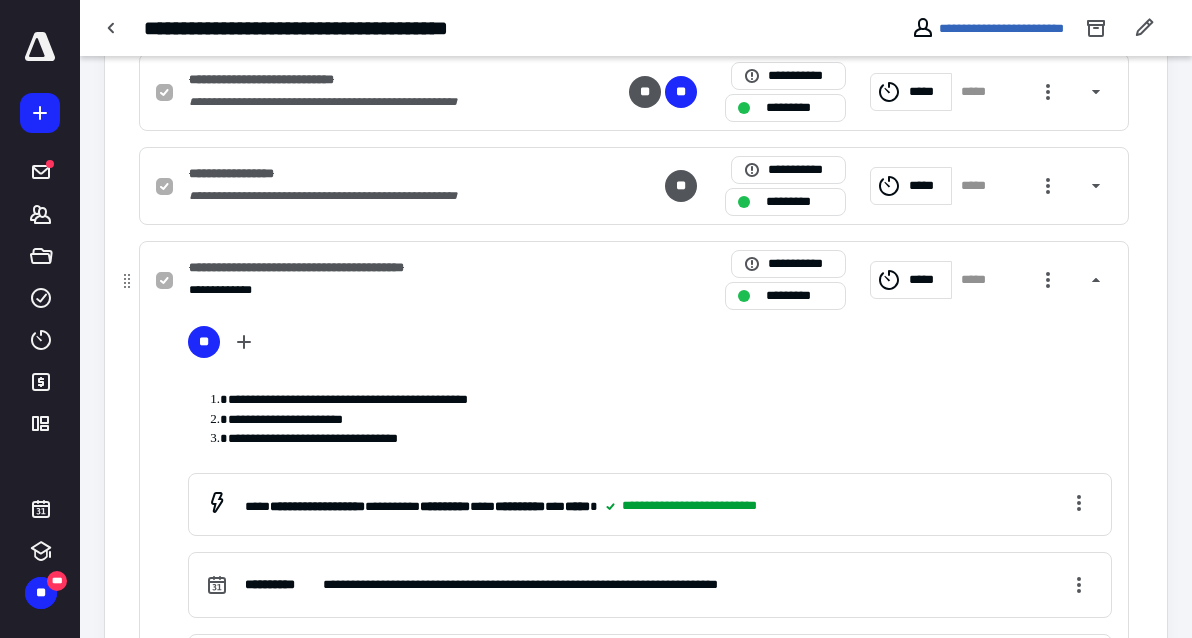 click on "**********" at bounding box center (359, 280) 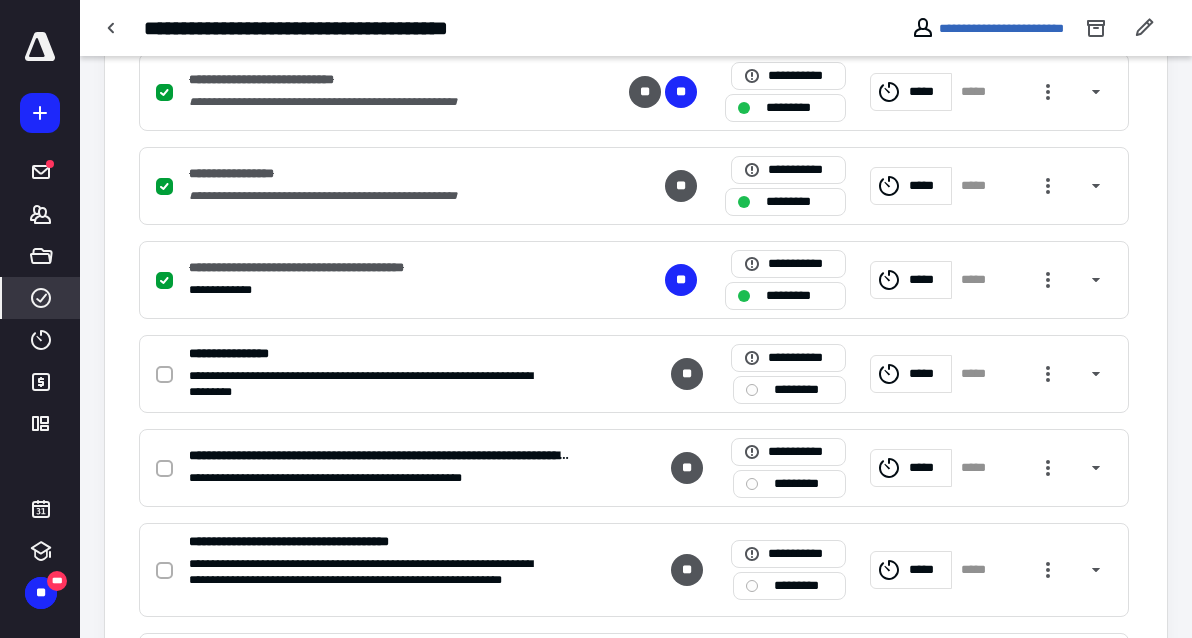 click 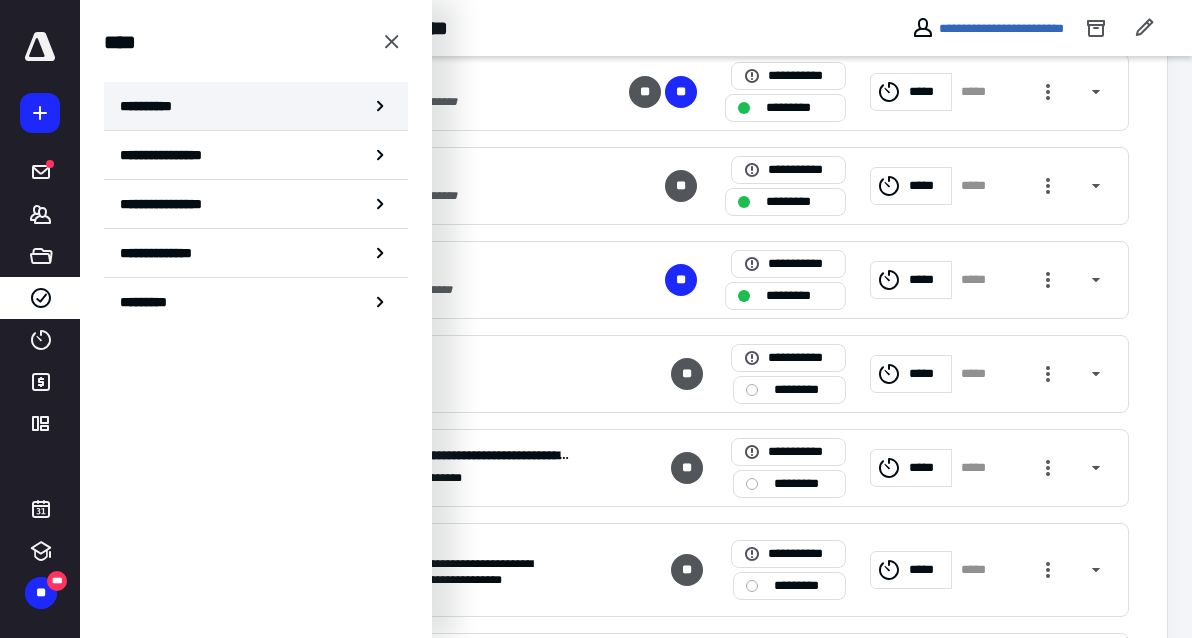 click on "**********" at bounding box center [256, 106] 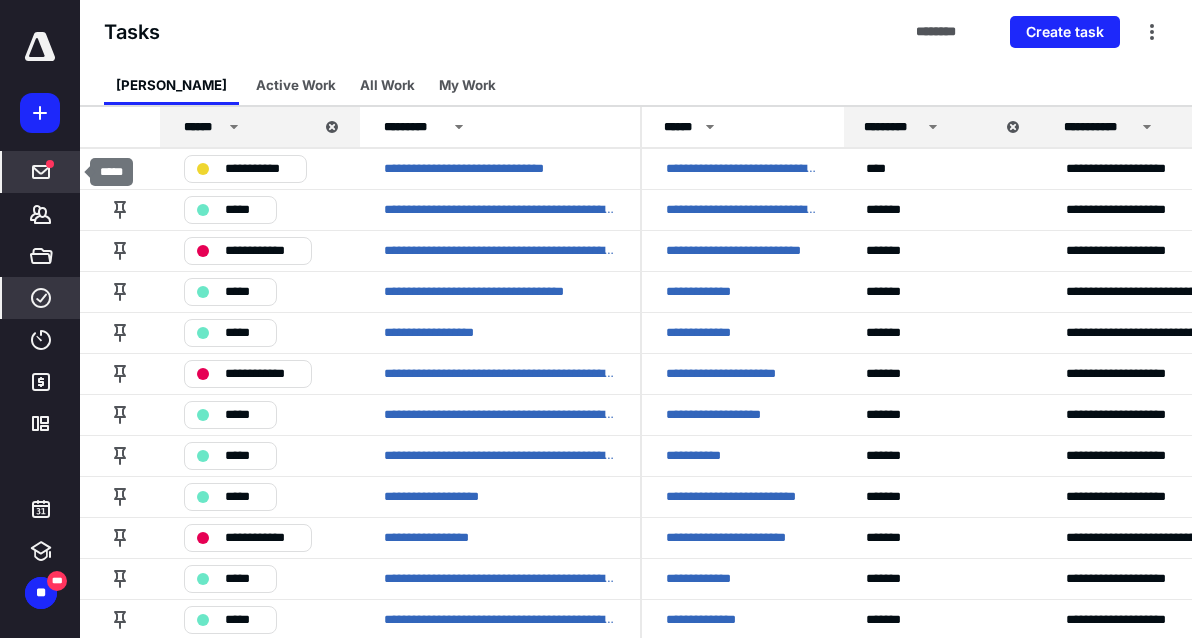 click 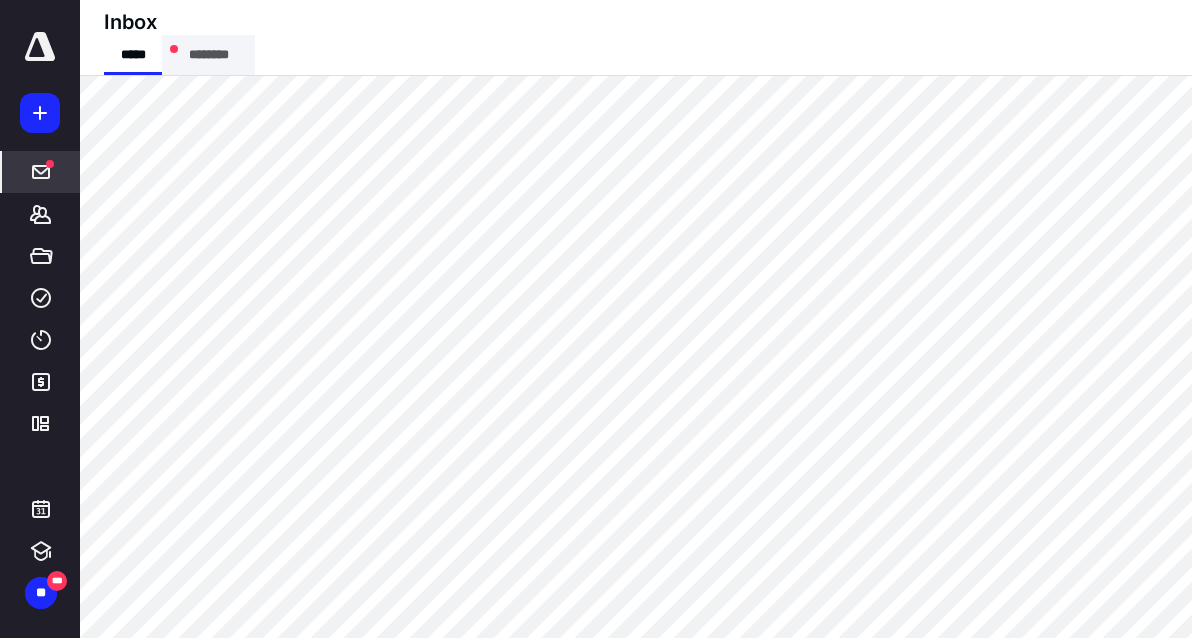 click on "********" at bounding box center (208, 55) 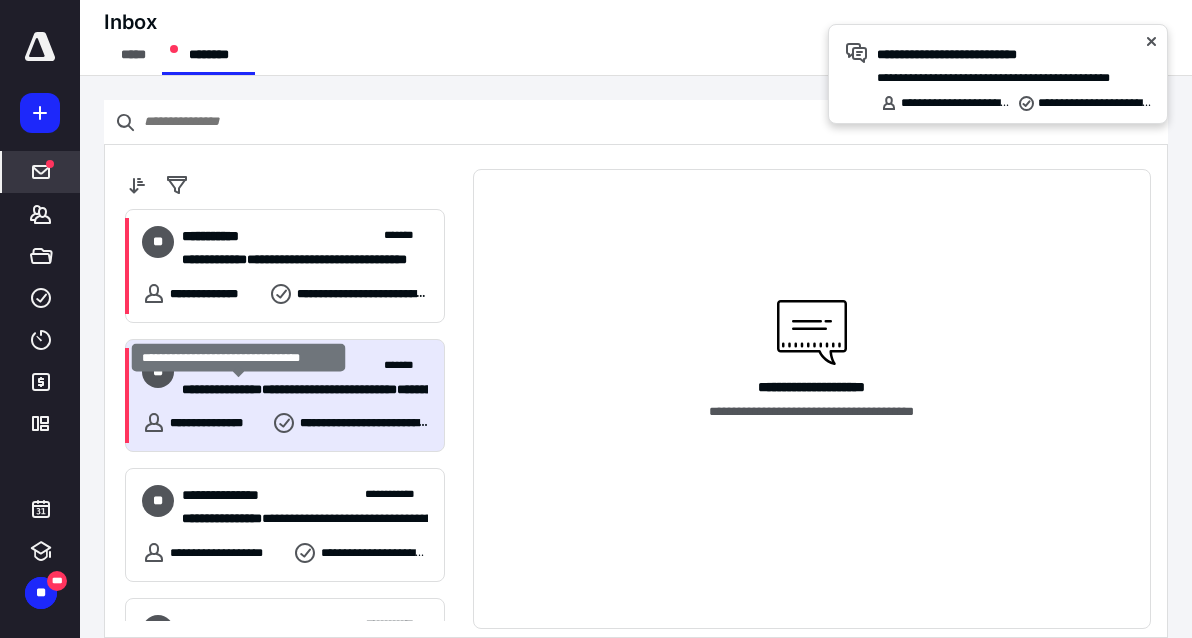 click on "**********" at bounding box center (222, 389) 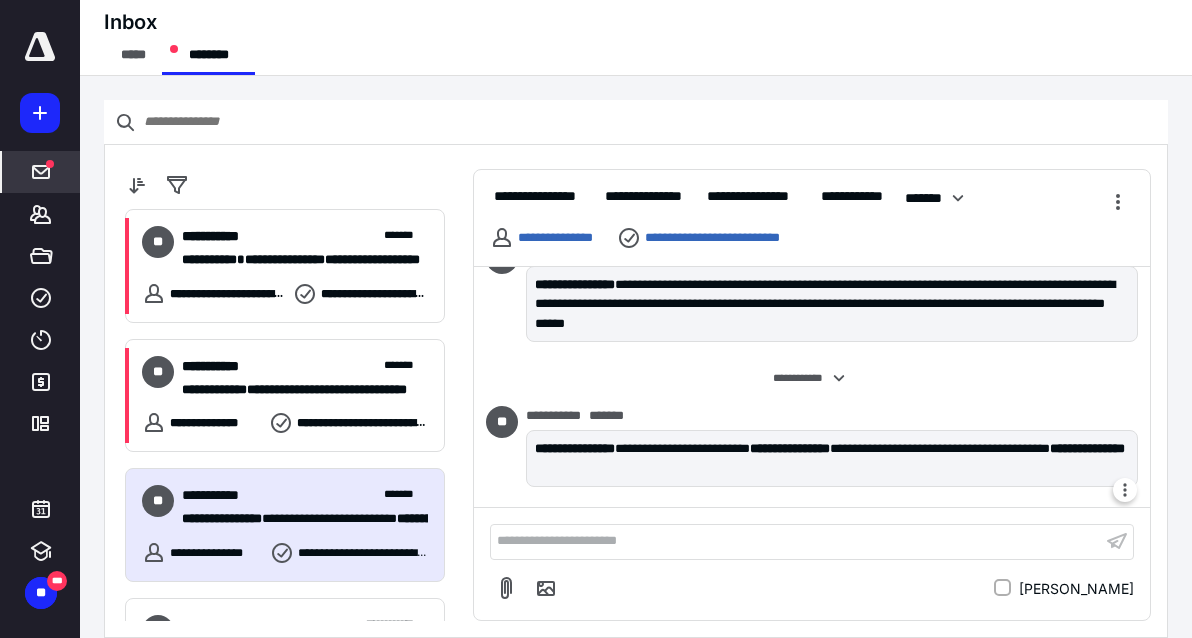 scroll, scrollTop: 1895, scrollLeft: 0, axis: vertical 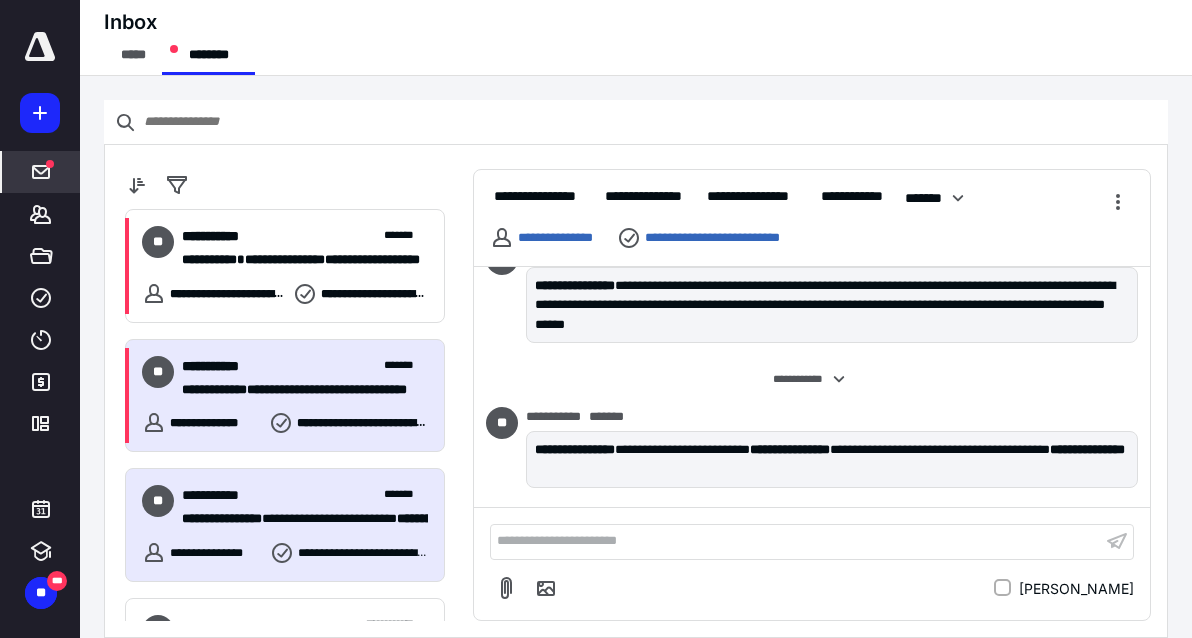 click on "**********" at bounding box center (305, 390) 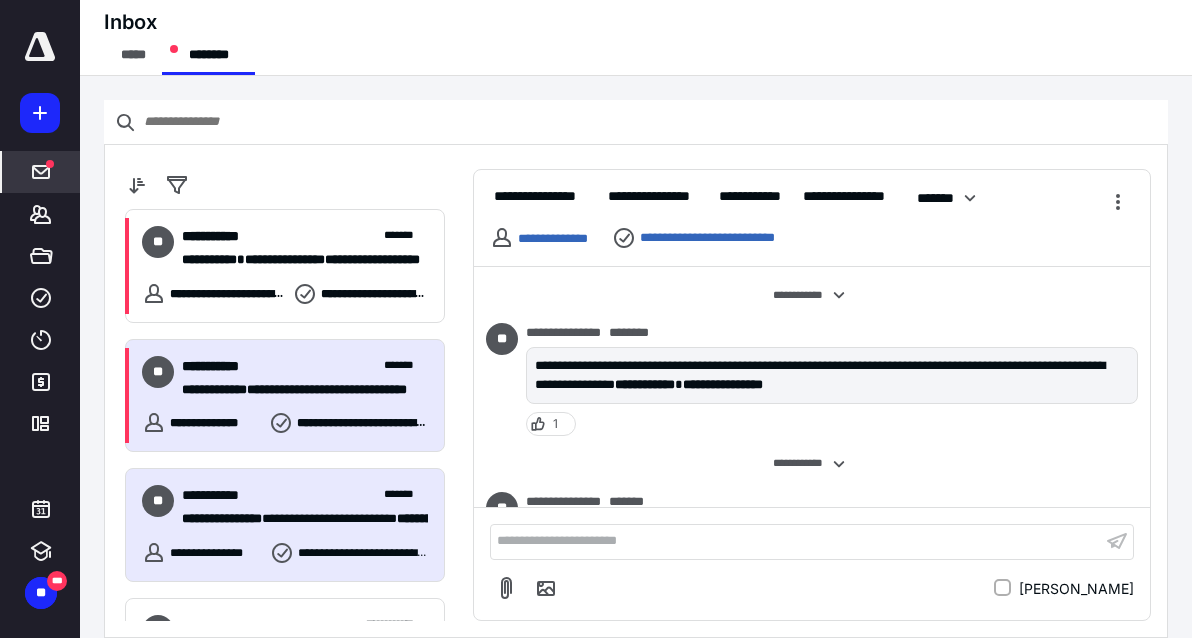 scroll, scrollTop: 1493, scrollLeft: 0, axis: vertical 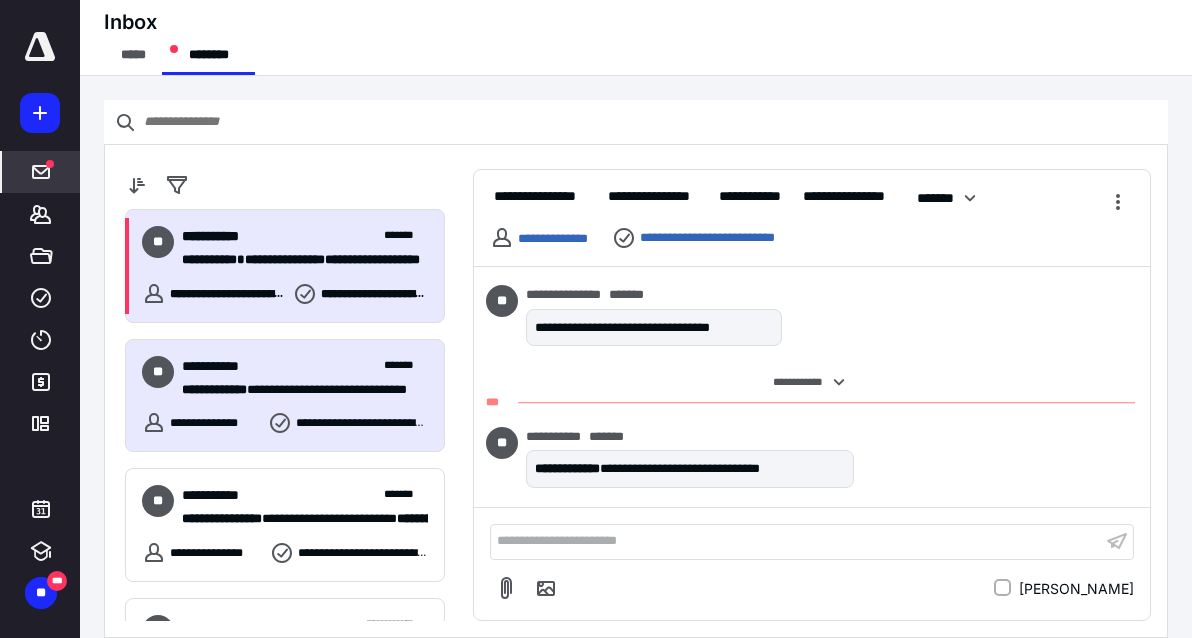 click on "**********" at bounding box center [213, 294] 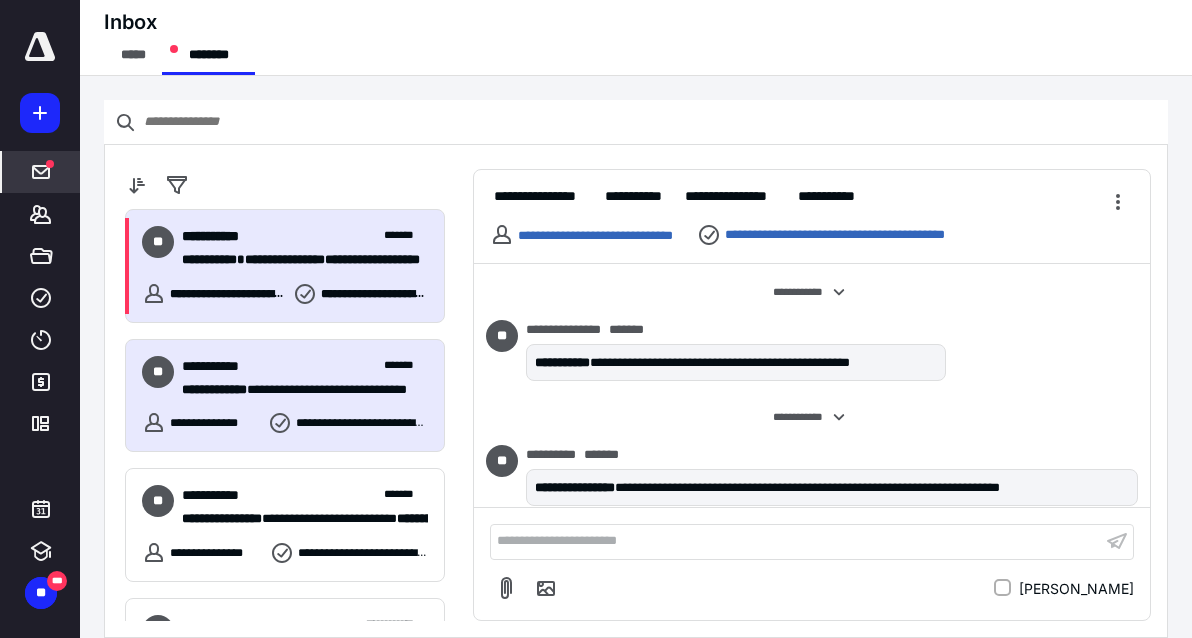 scroll, scrollTop: 285, scrollLeft: 0, axis: vertical 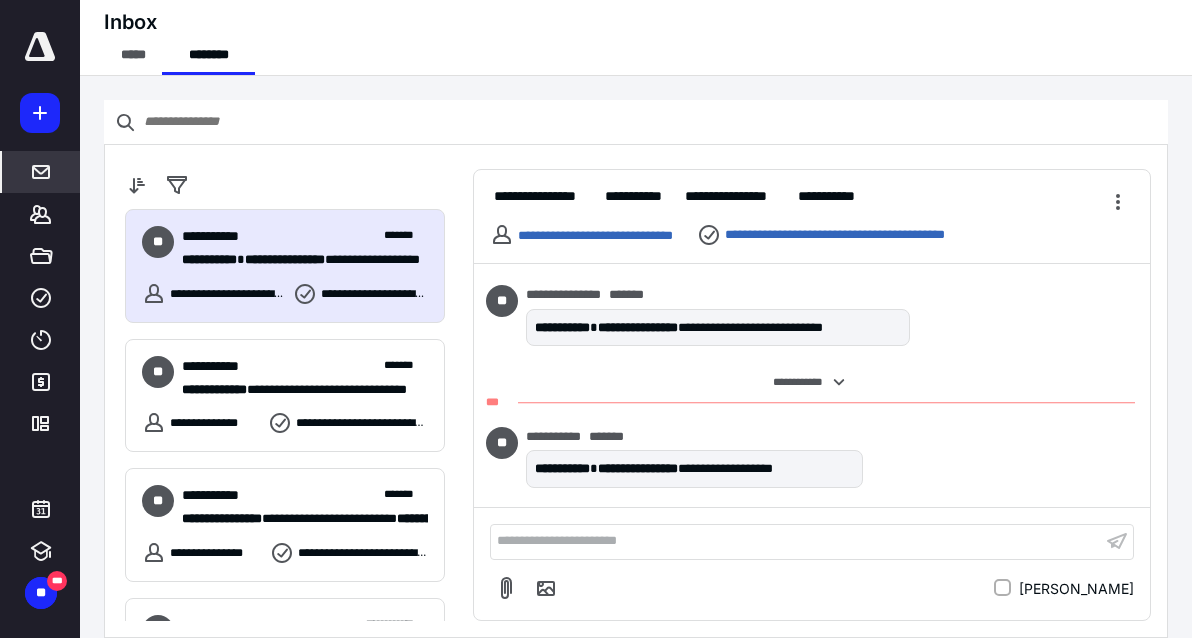 click on "**********" at bounding box center [796, 541] 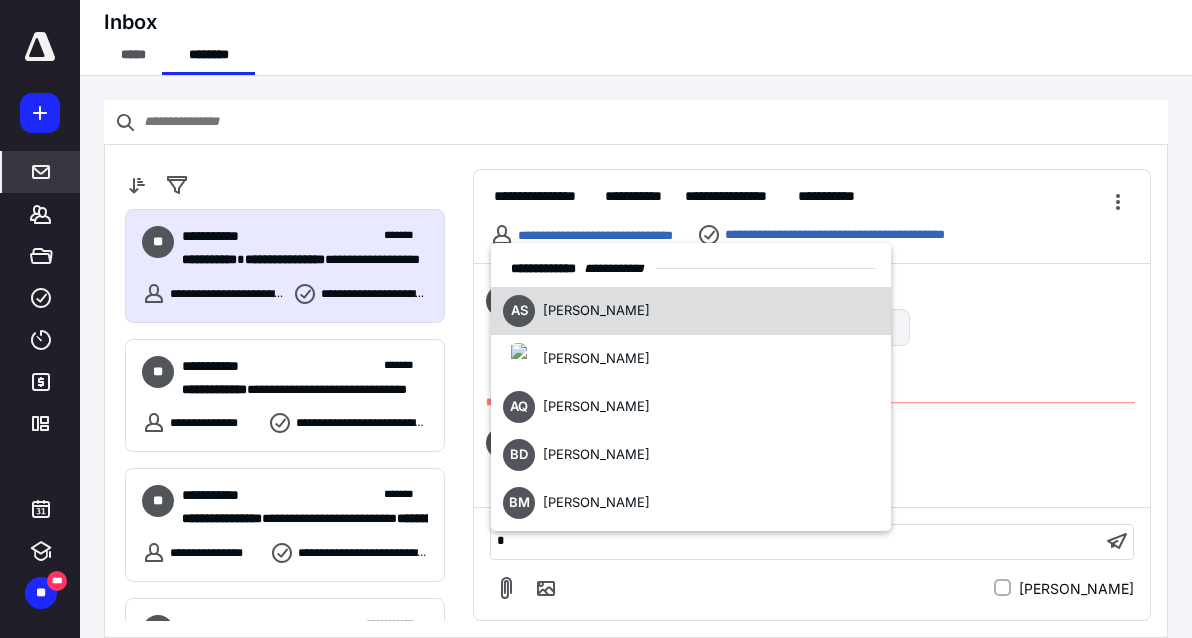 type 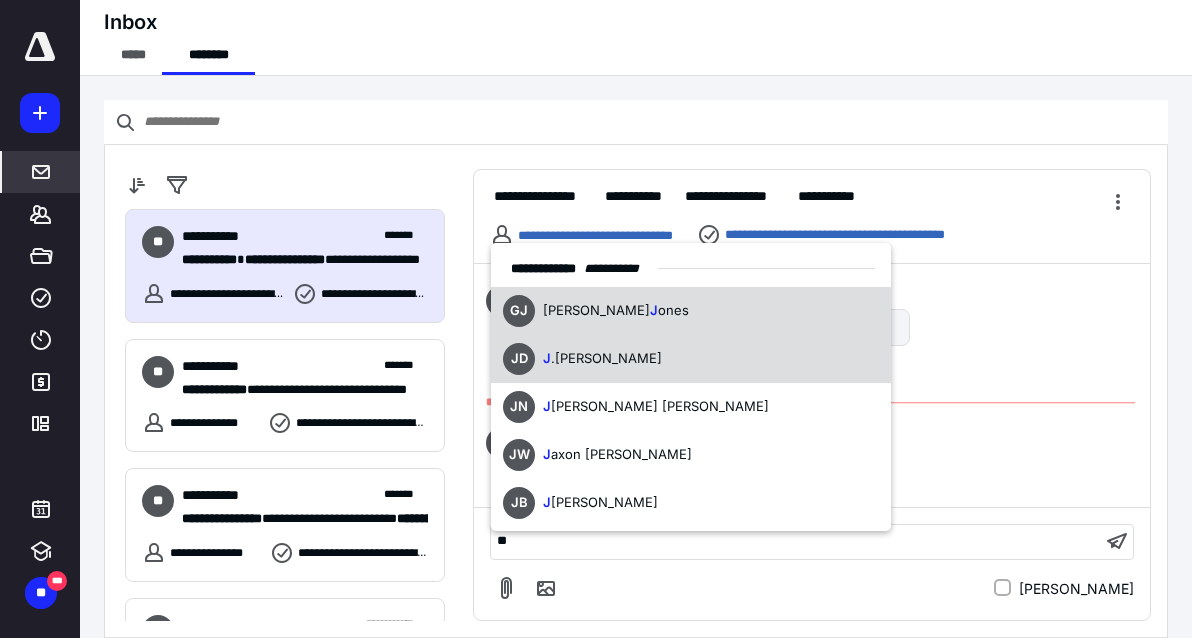 click on "JD J .W. Davies" at bounding box center (691, 359) 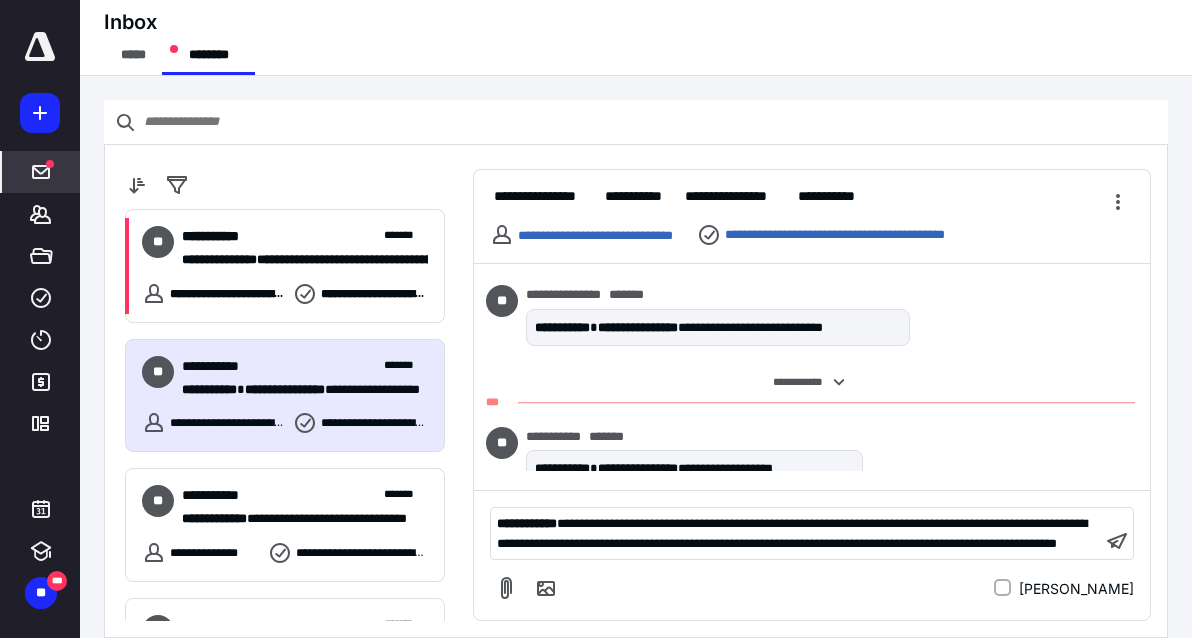 click on "**********" at bounding box center (792, 533) 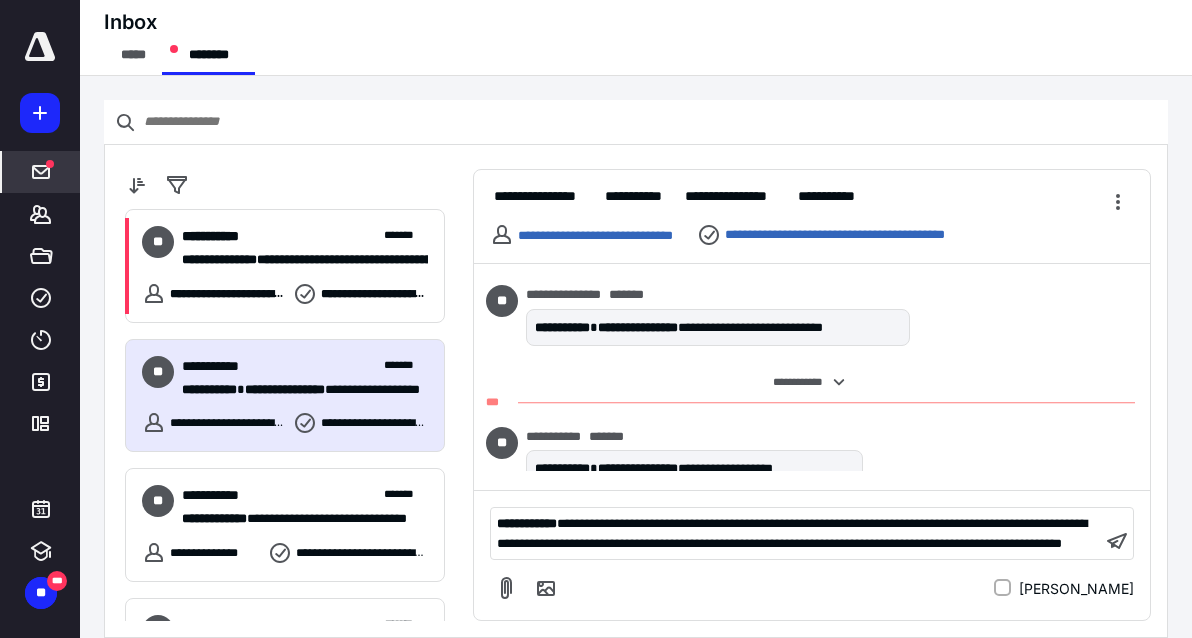click on "**********" at bounding box center (792, 533) 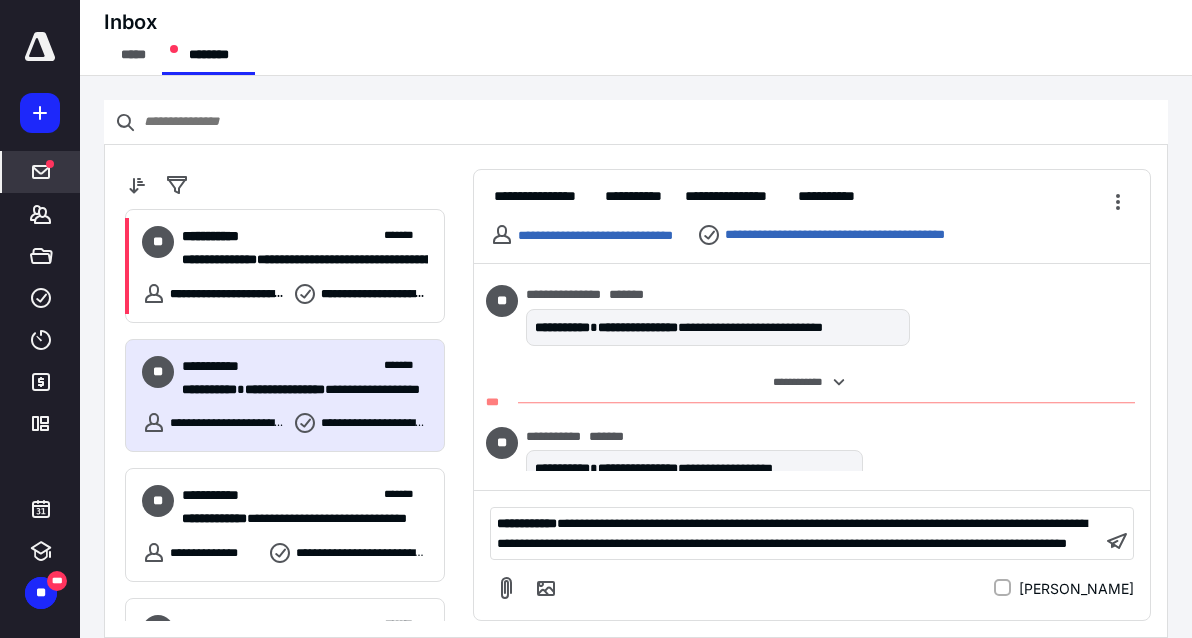 click on "**********" at bounding box center [796, 533] 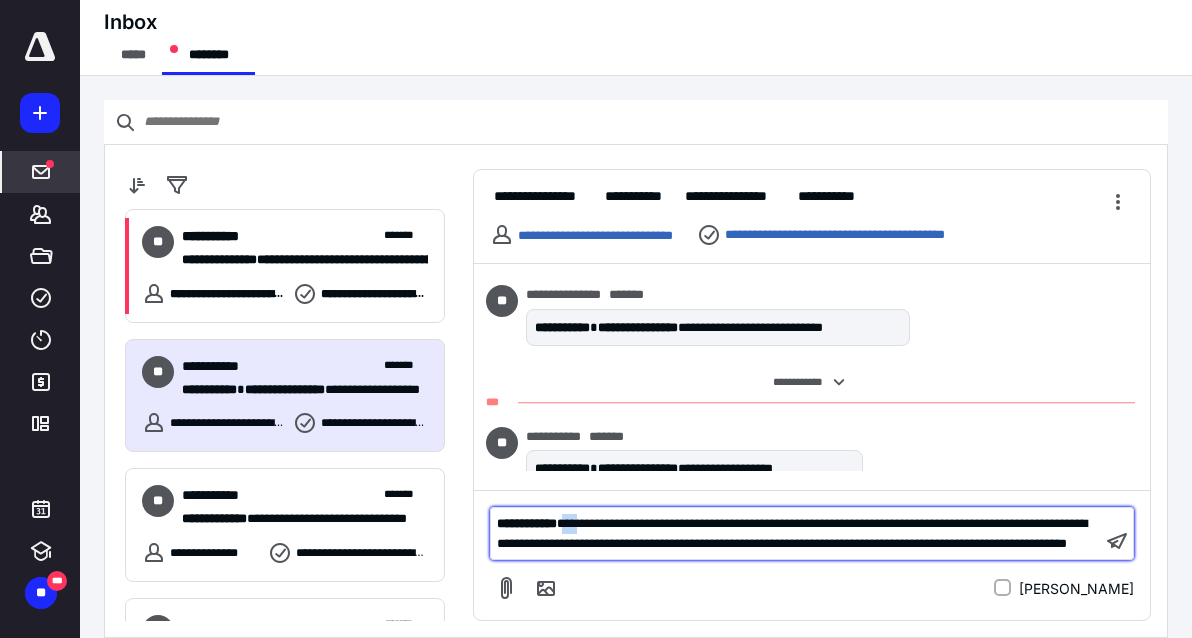 drag, startPoint x: 607, startPoint y: 506, endPoint x: 590, endPoint y: 506, distance: 17 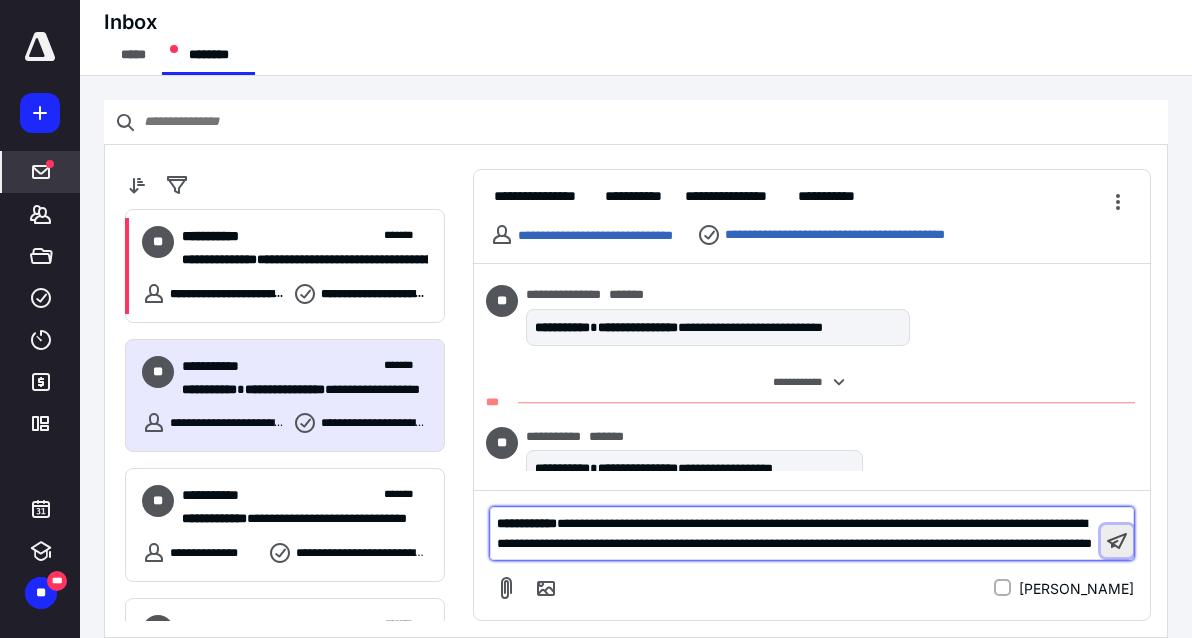 click at bounding box center (1117, 541) 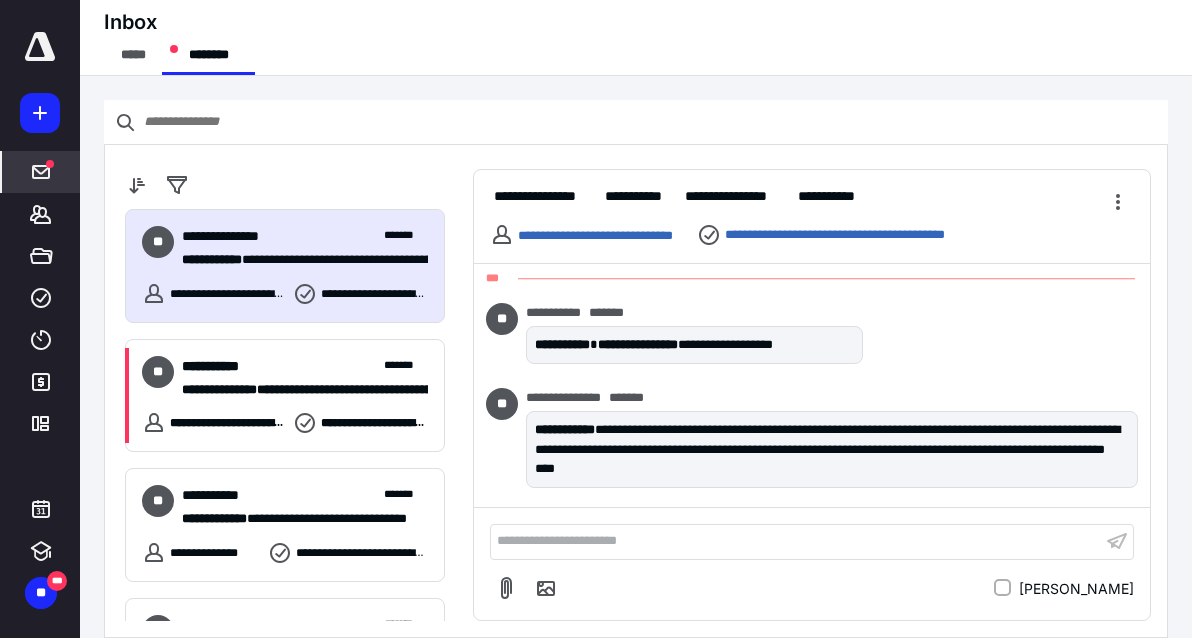 click on "**********" at bounding box center (285, 266) 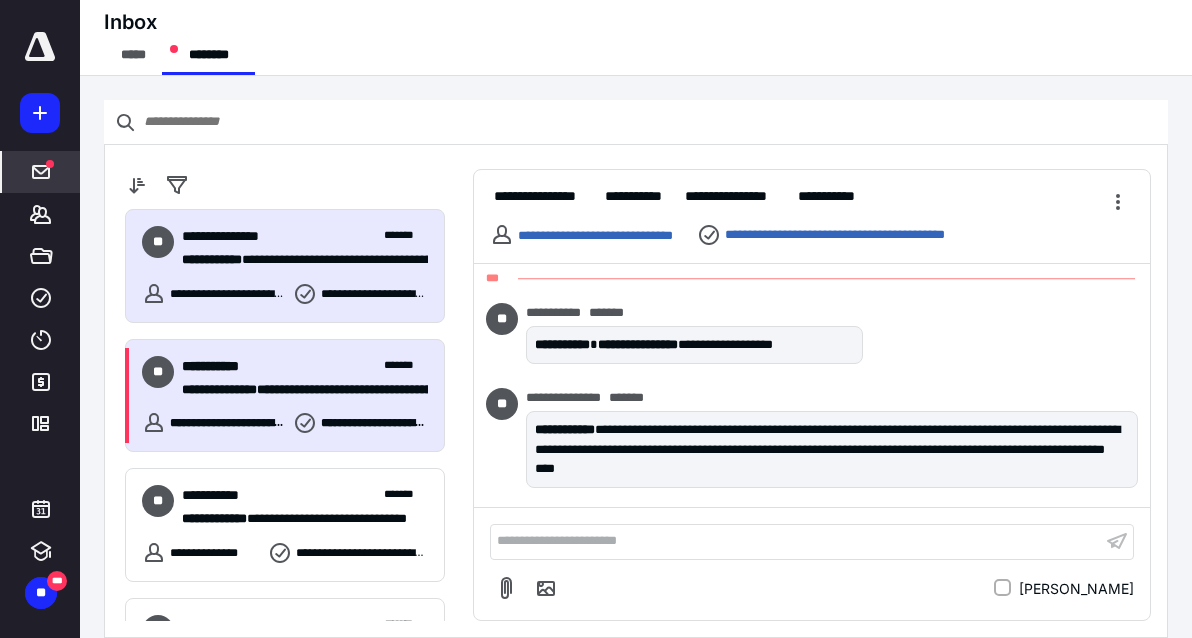 click on "**********" at bounding box center (221, 366) 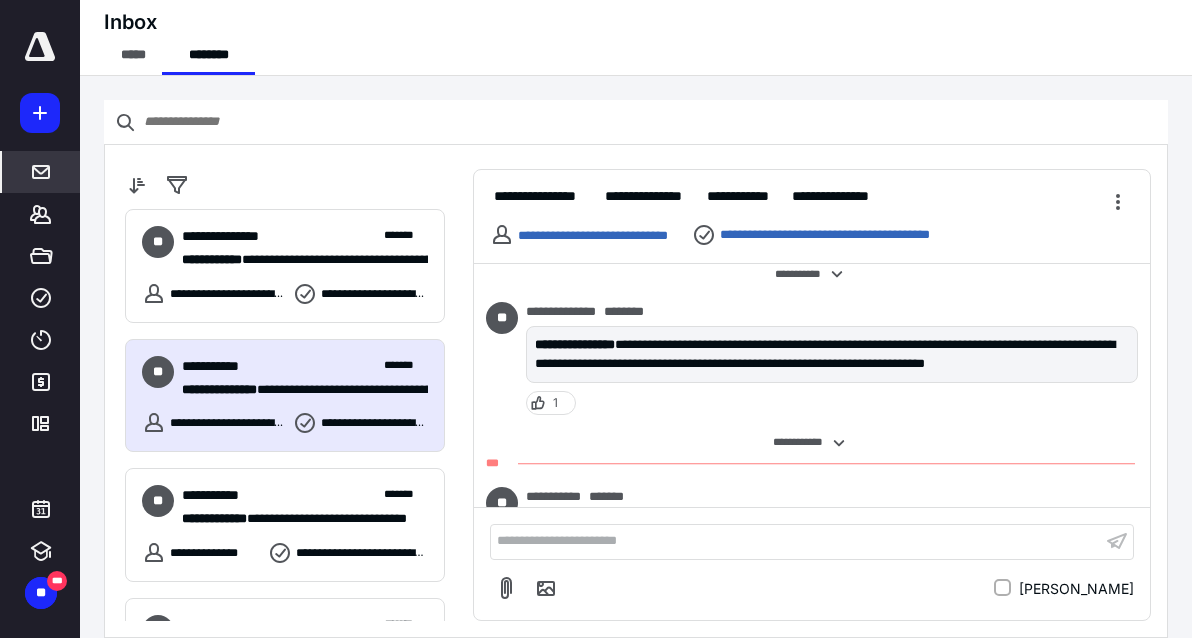 scroll, scrollTop: 1171, scrollLeft: 0, axis: vertical 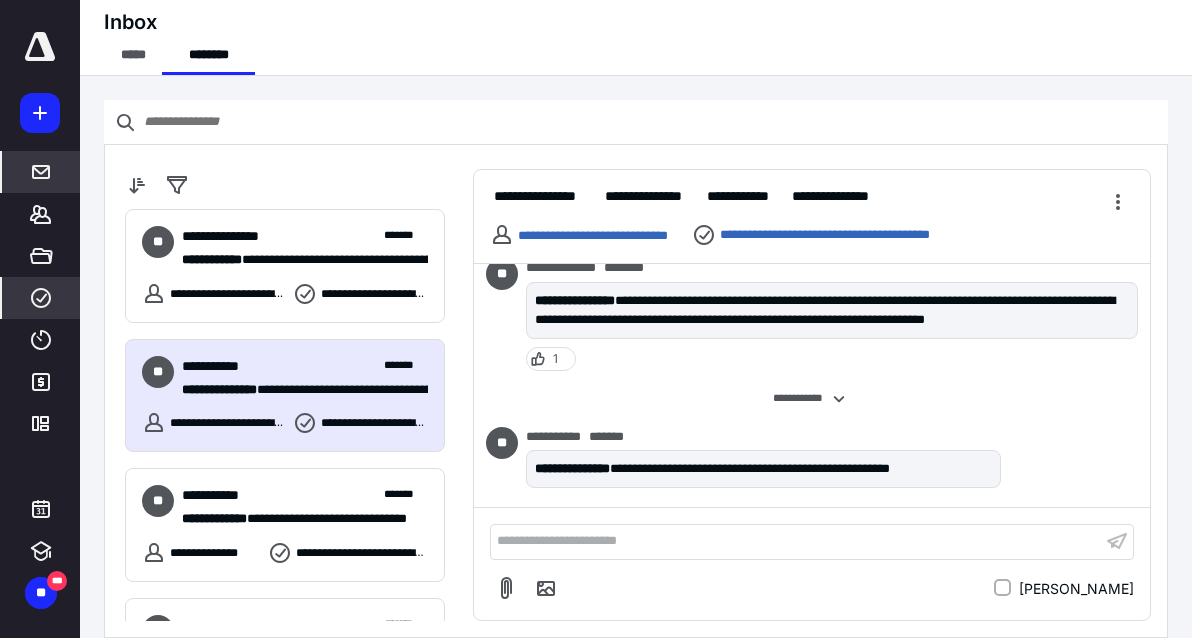 click 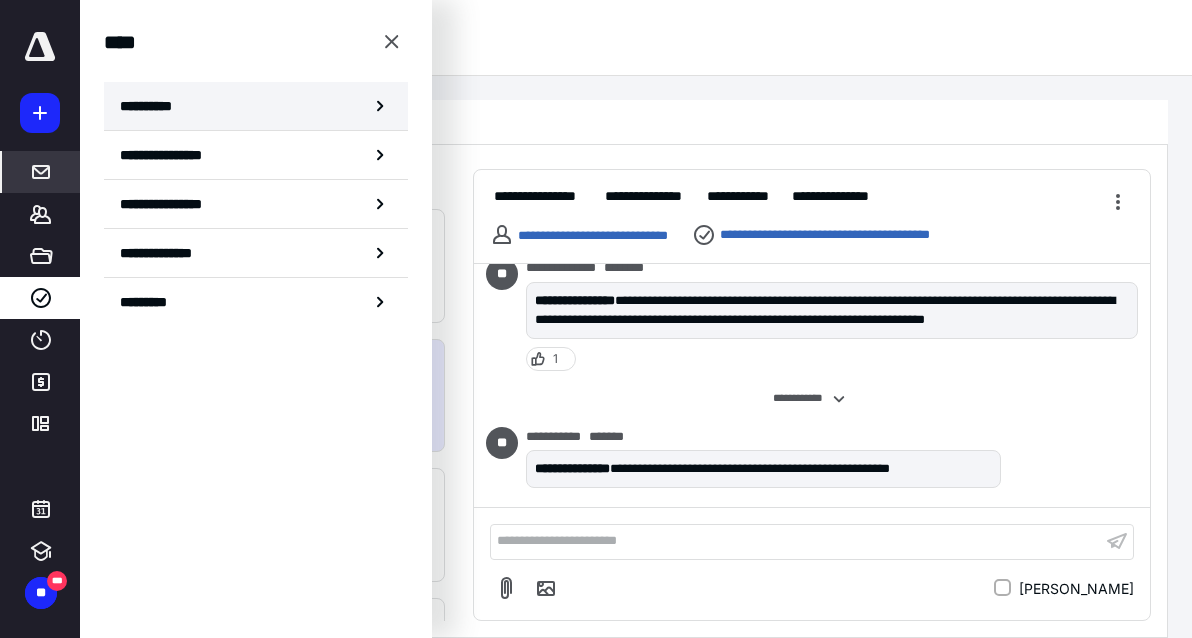 click on "**********" at bounding box center (256, 106) 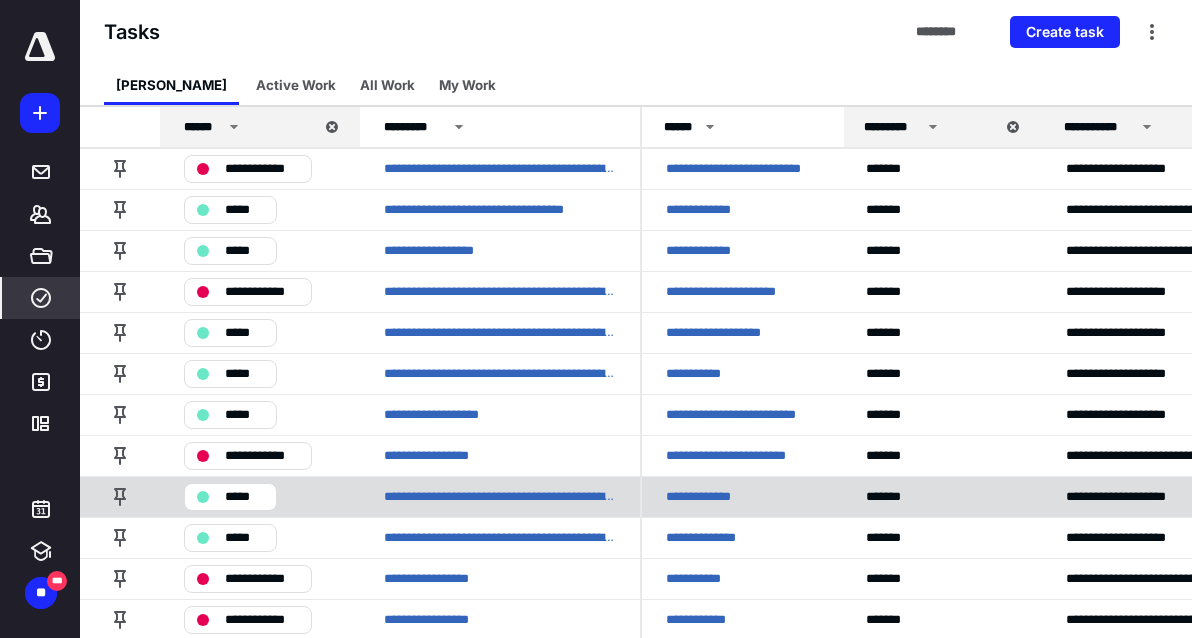 scroll, scrollTop: 89, scrollLeft: 0, axis: vertical 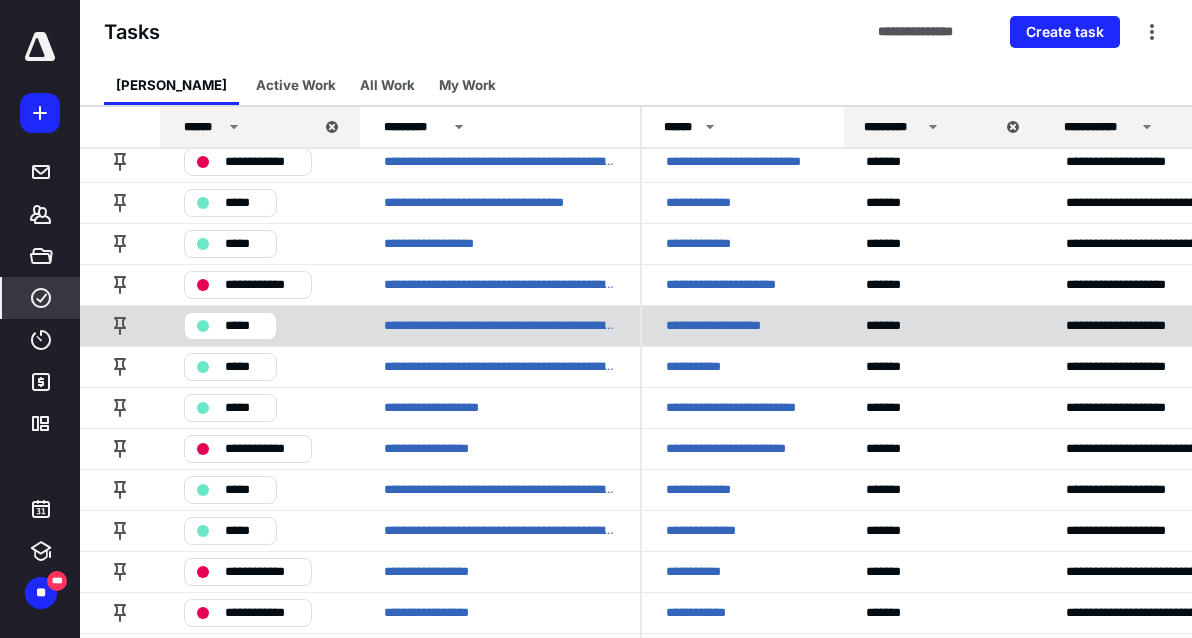 click on "**********" at bounding box center [742, 325] 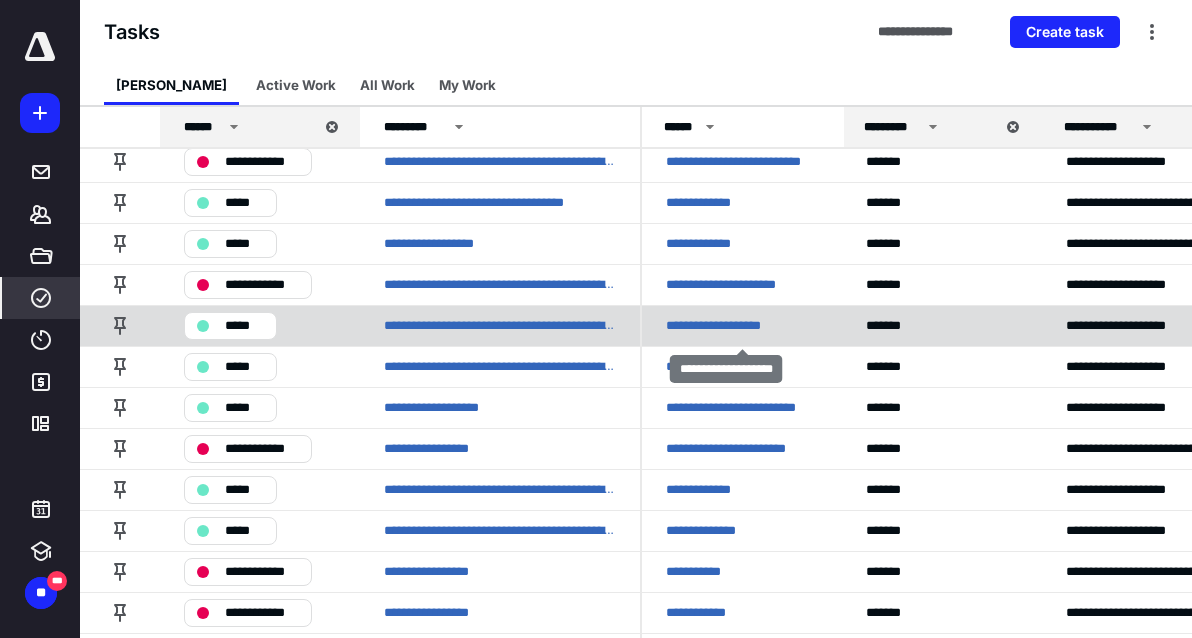 click on "**********" at bounding box center (733, 326) 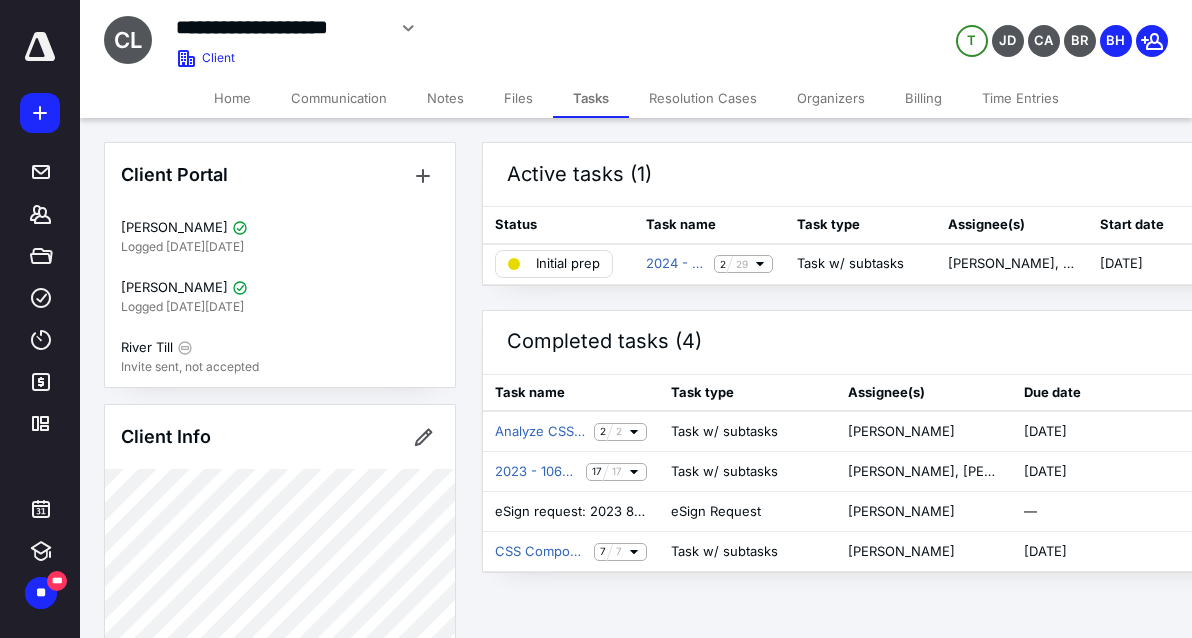 click on "Files" at bounding box center [518, 98] 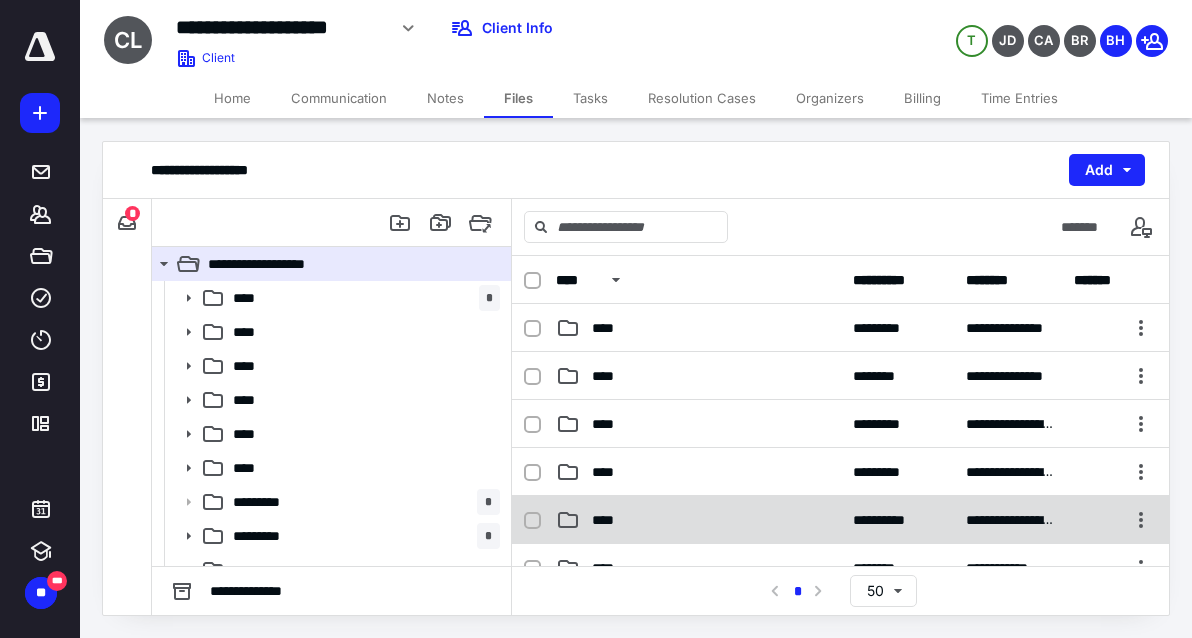 click on "****" at bounding box center [698, 520] 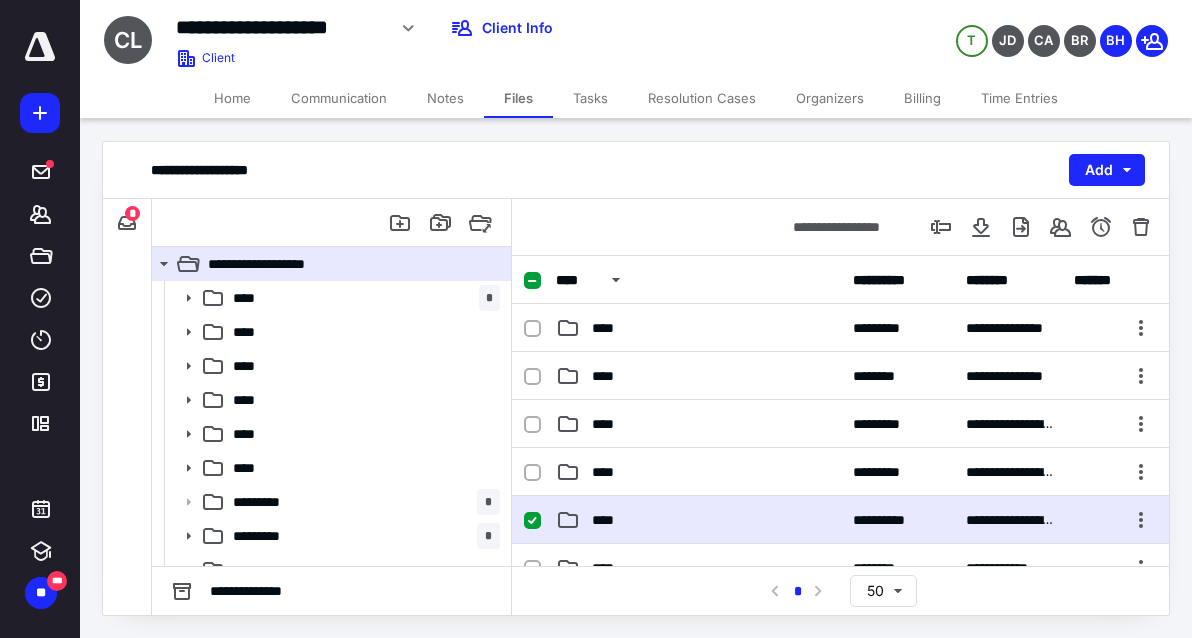 click on "****" at bounding box center (698, 520) 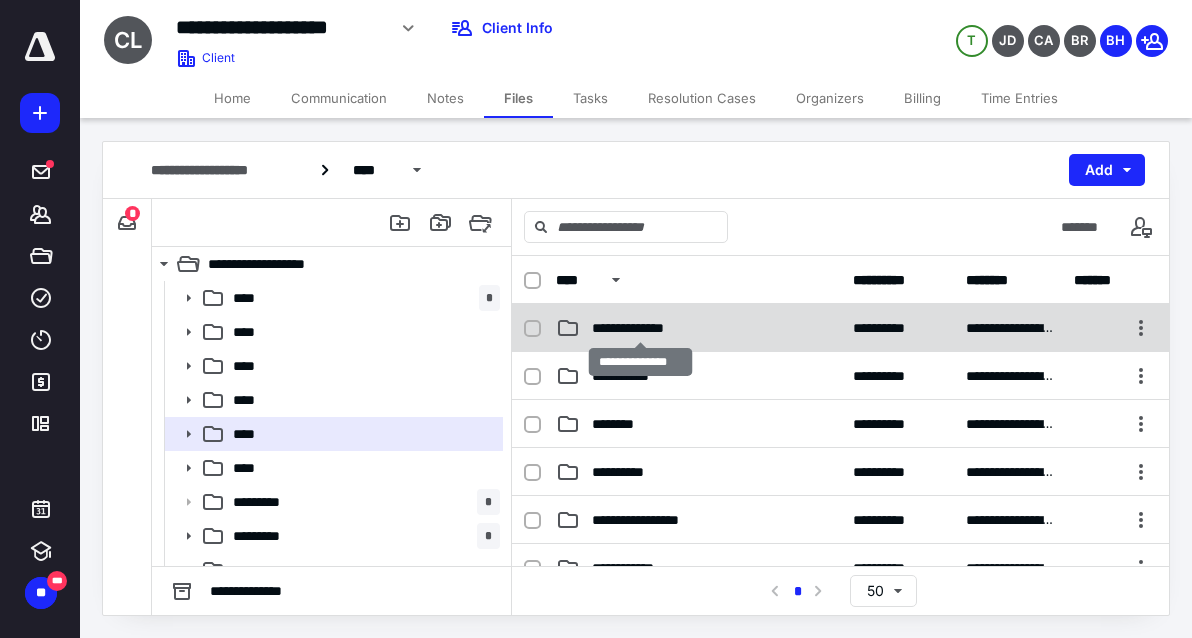 click on "**********" at bounding box center (640, 328) 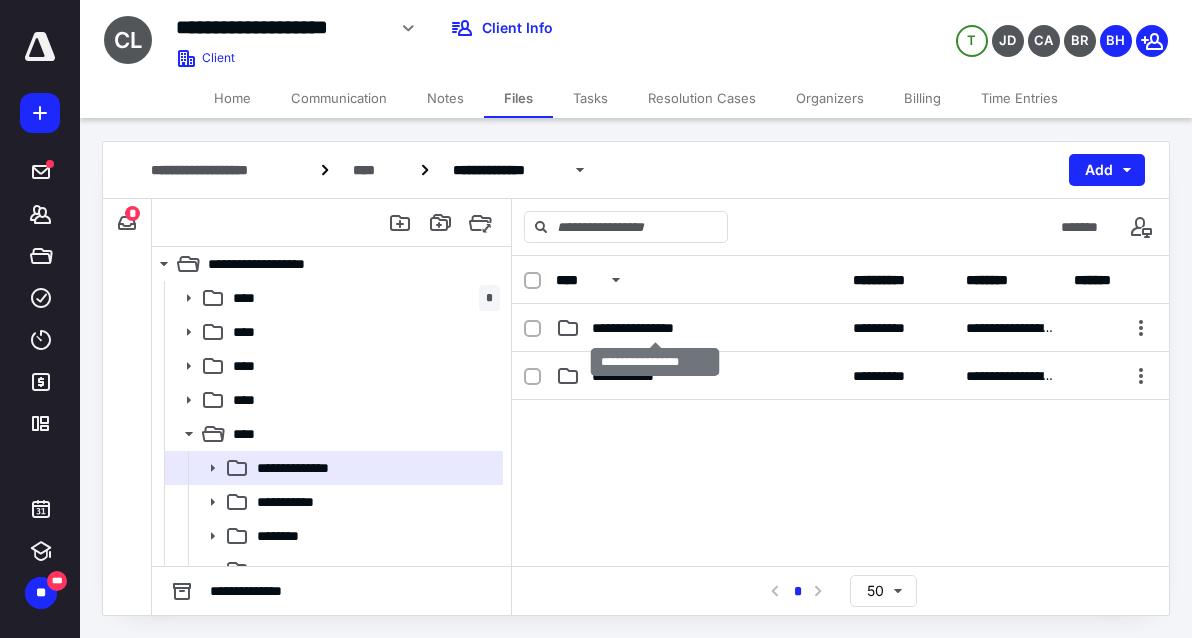 click on "**********" at bounding box center [655, 328] 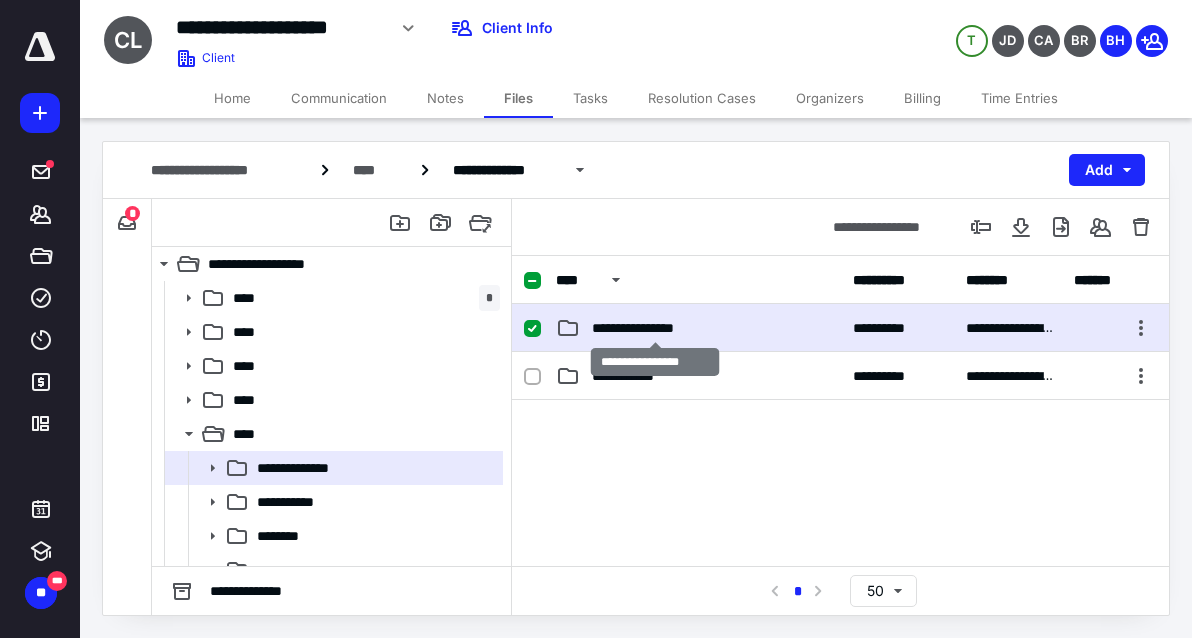 click on "**********" at bounding box center (655, 328) 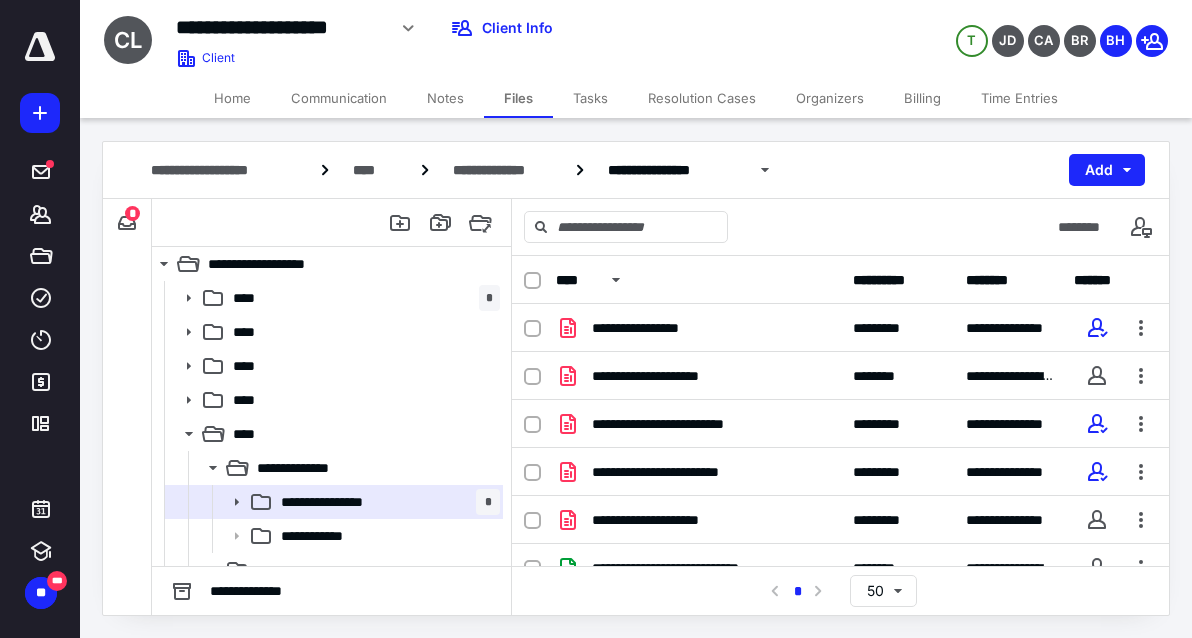 scroll, scrollTop: 266, scrollLeft: 0, axis: vertical 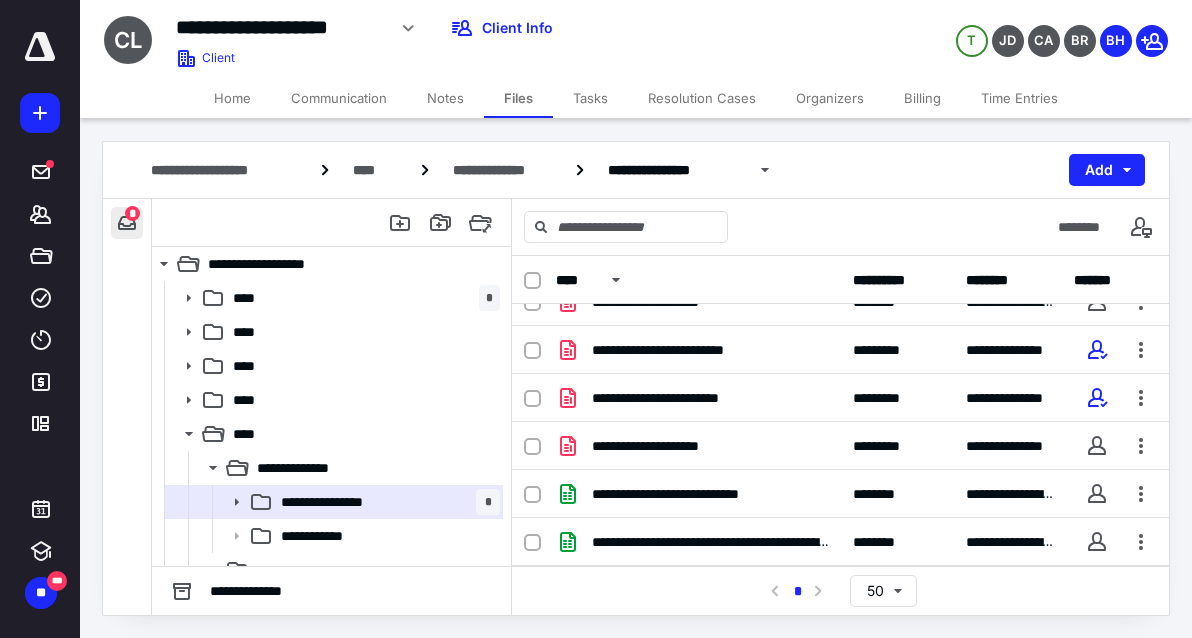 click at bounding box center (127, 223) 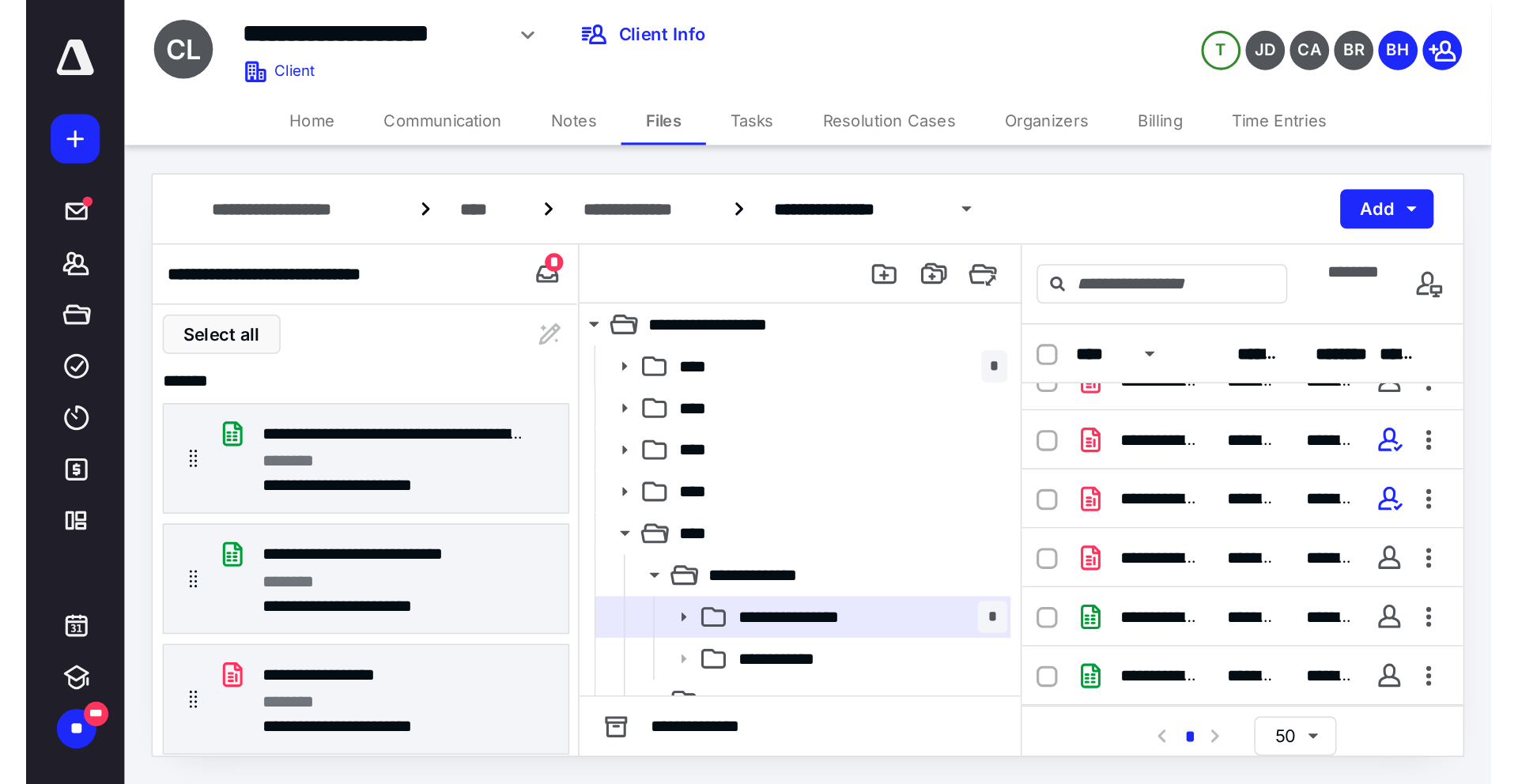 scroll, scrollTop: 210, scrollLeft: 0, axis: vertical 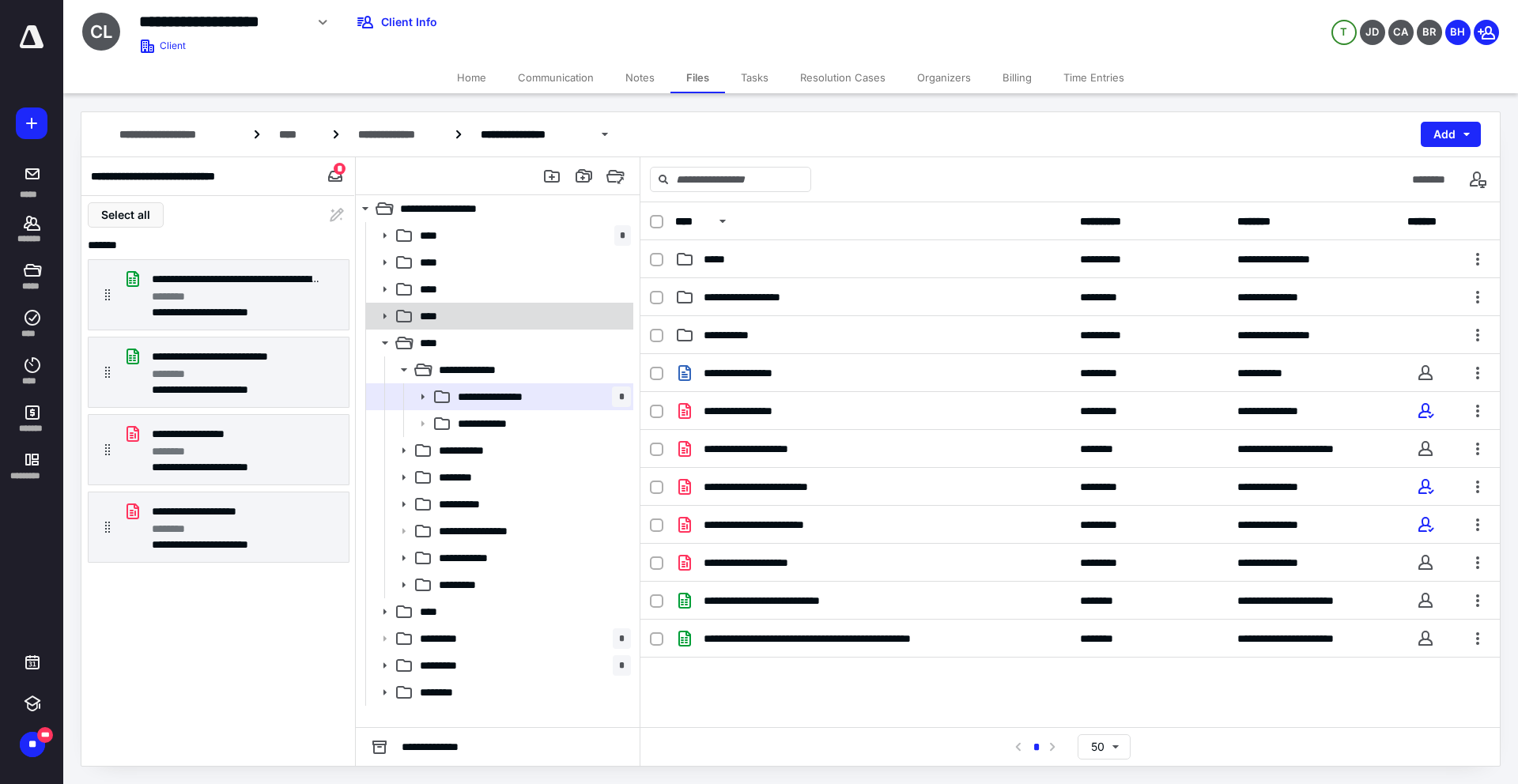 click on "****" at bounding box center (433, 316) 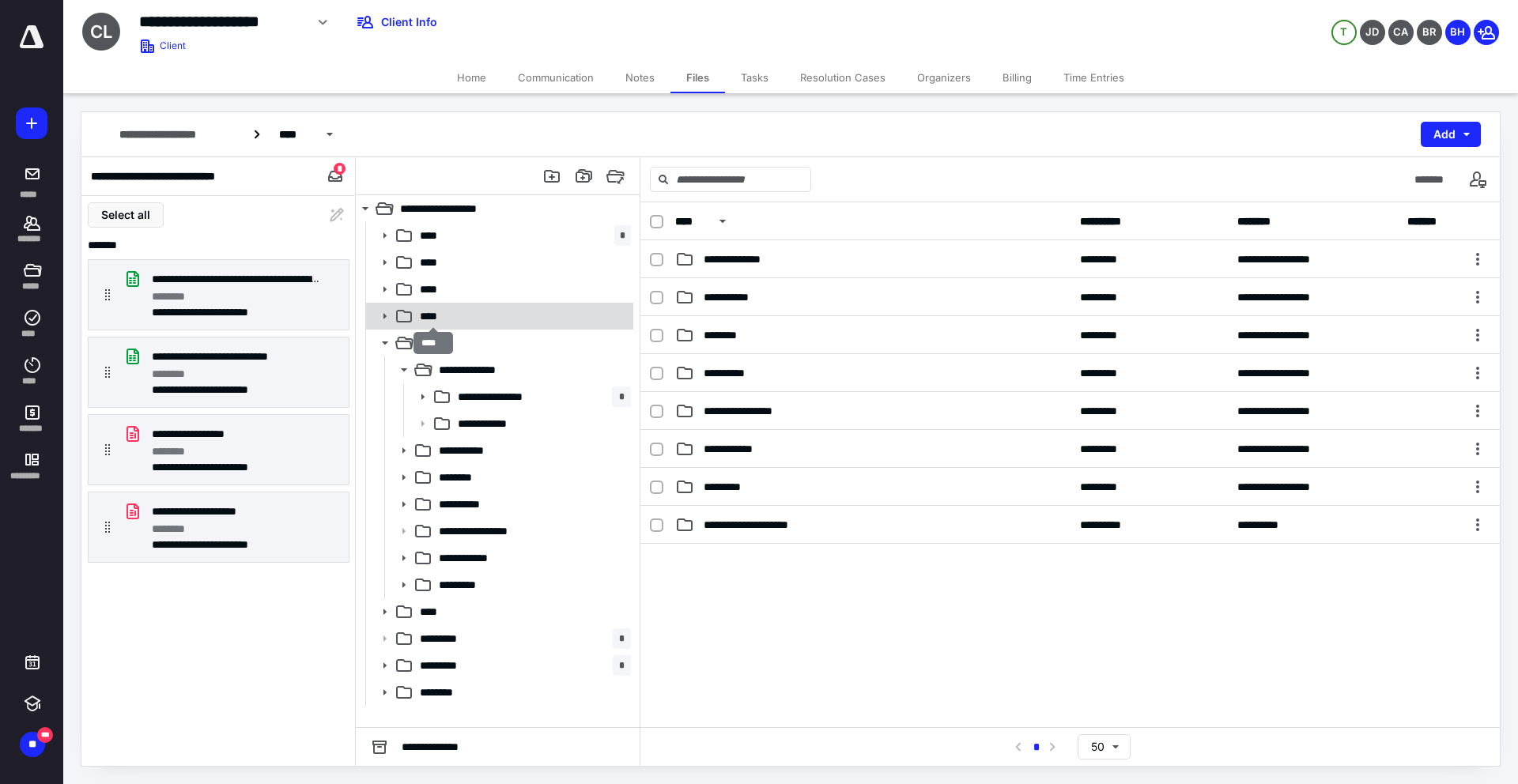 click on "****" at bounding box center (433, 316) 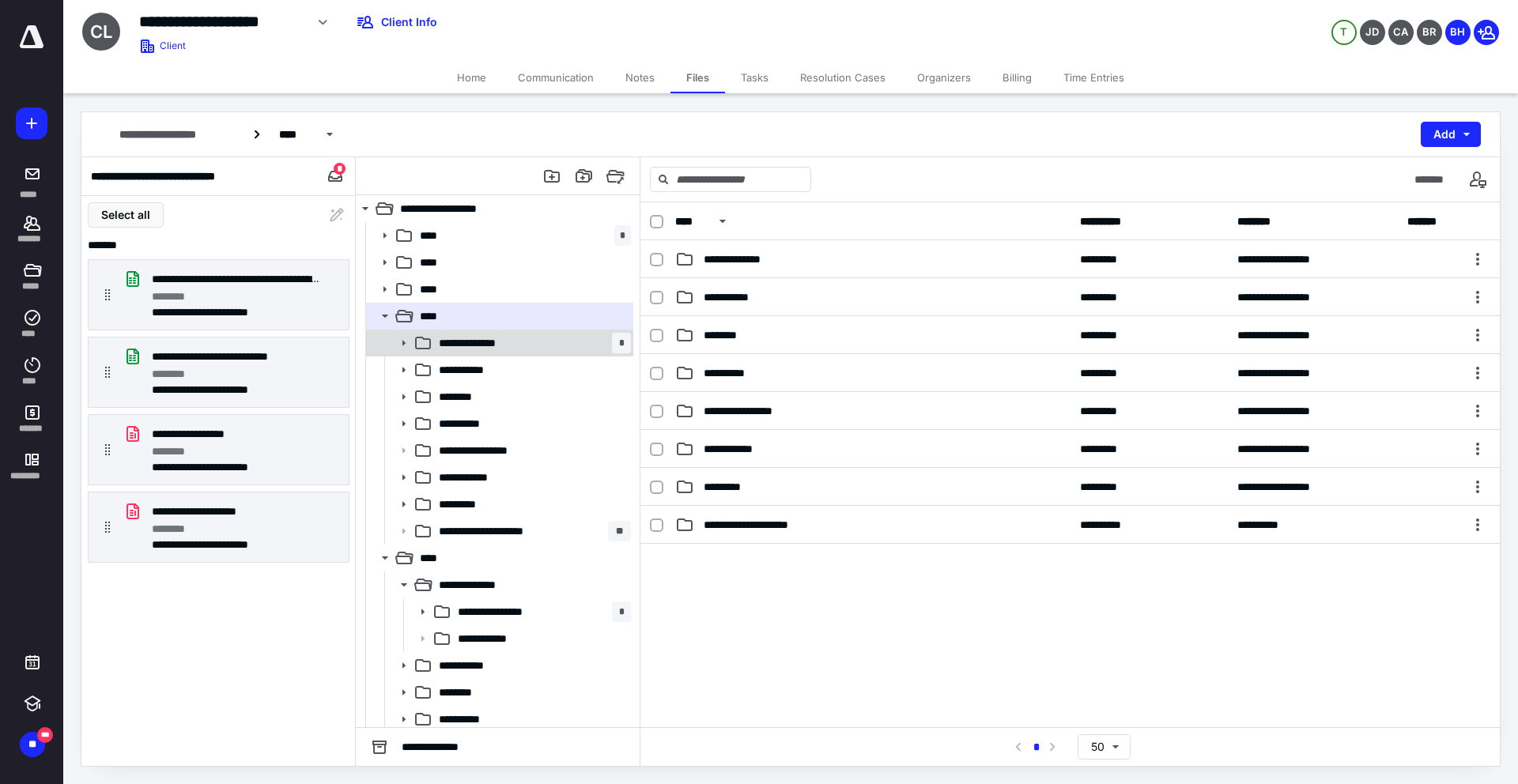 click on "**********" at bounding box center (477, 343) 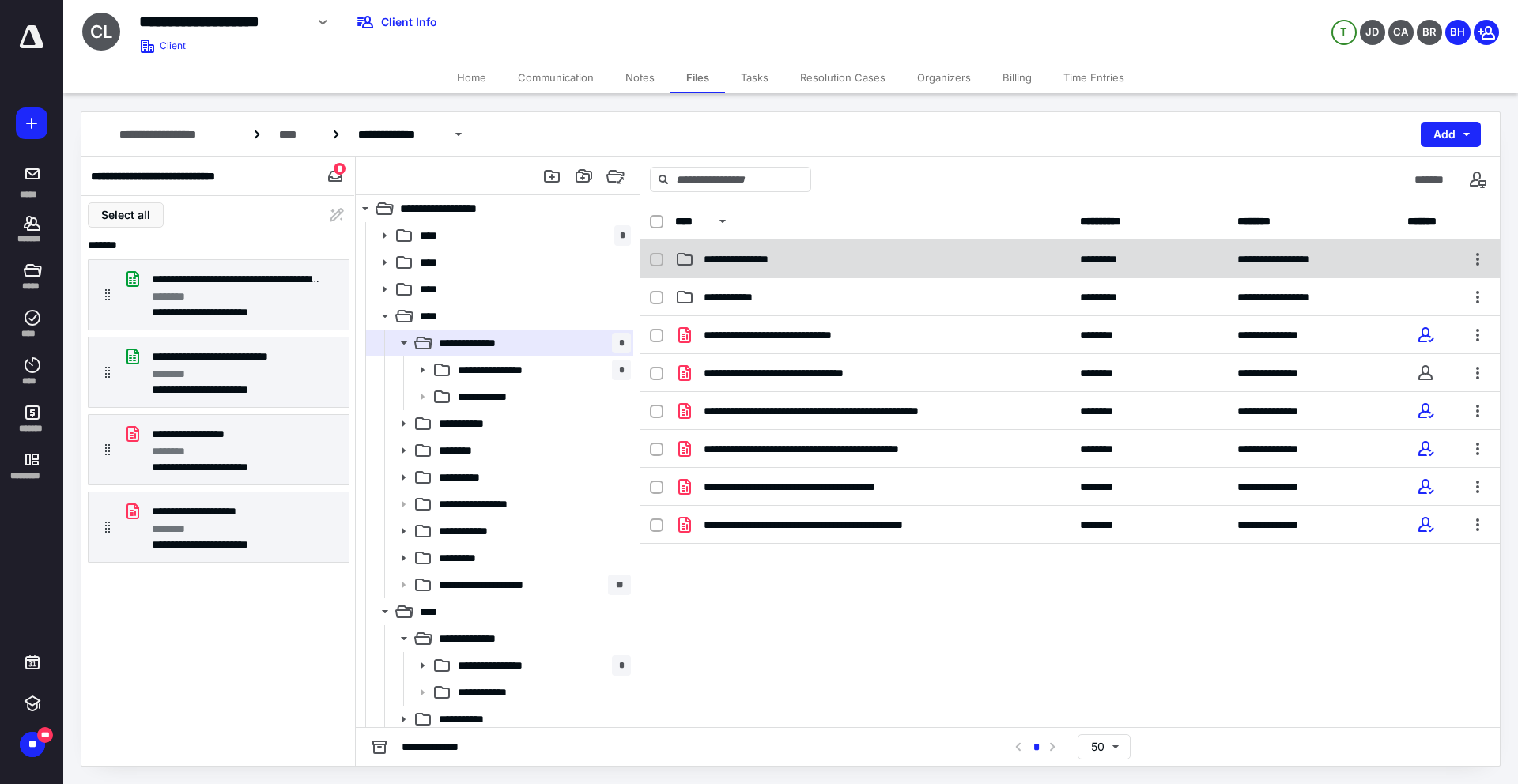 click on "**********" at bounding box center [1070, 259] 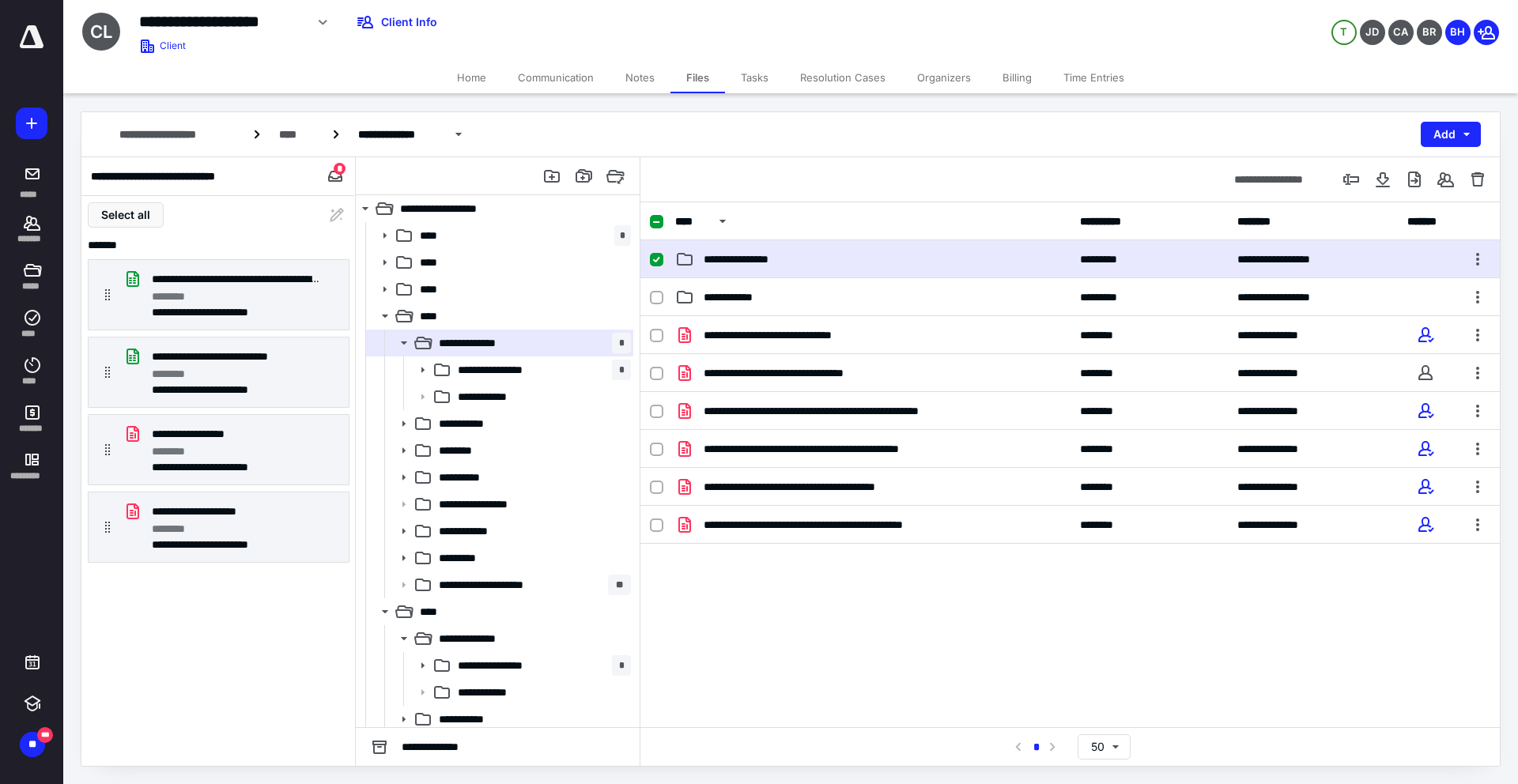 click on "**********" at bounding box center (1070, 259) 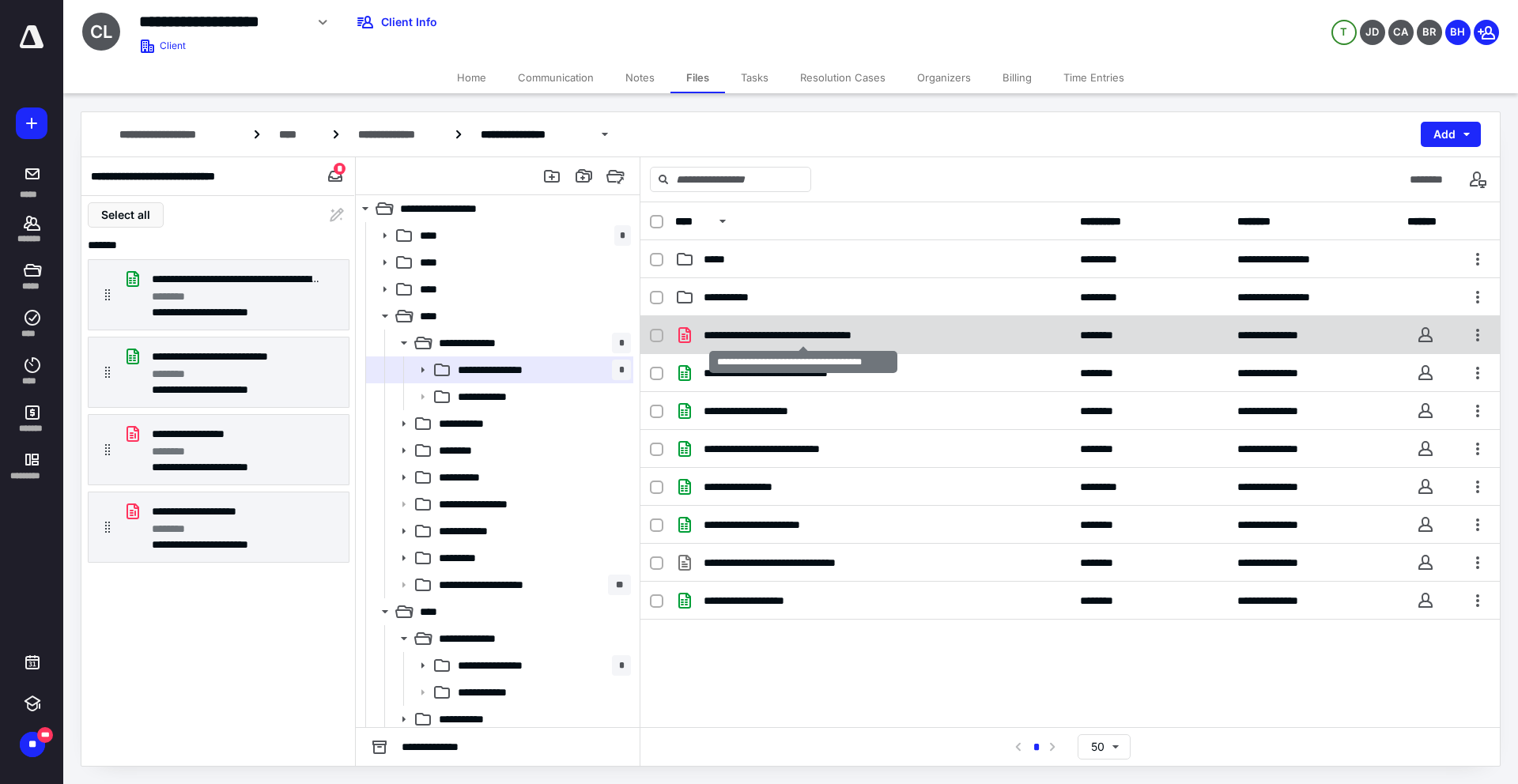 click on "**********" at bounding box center (803, 335) 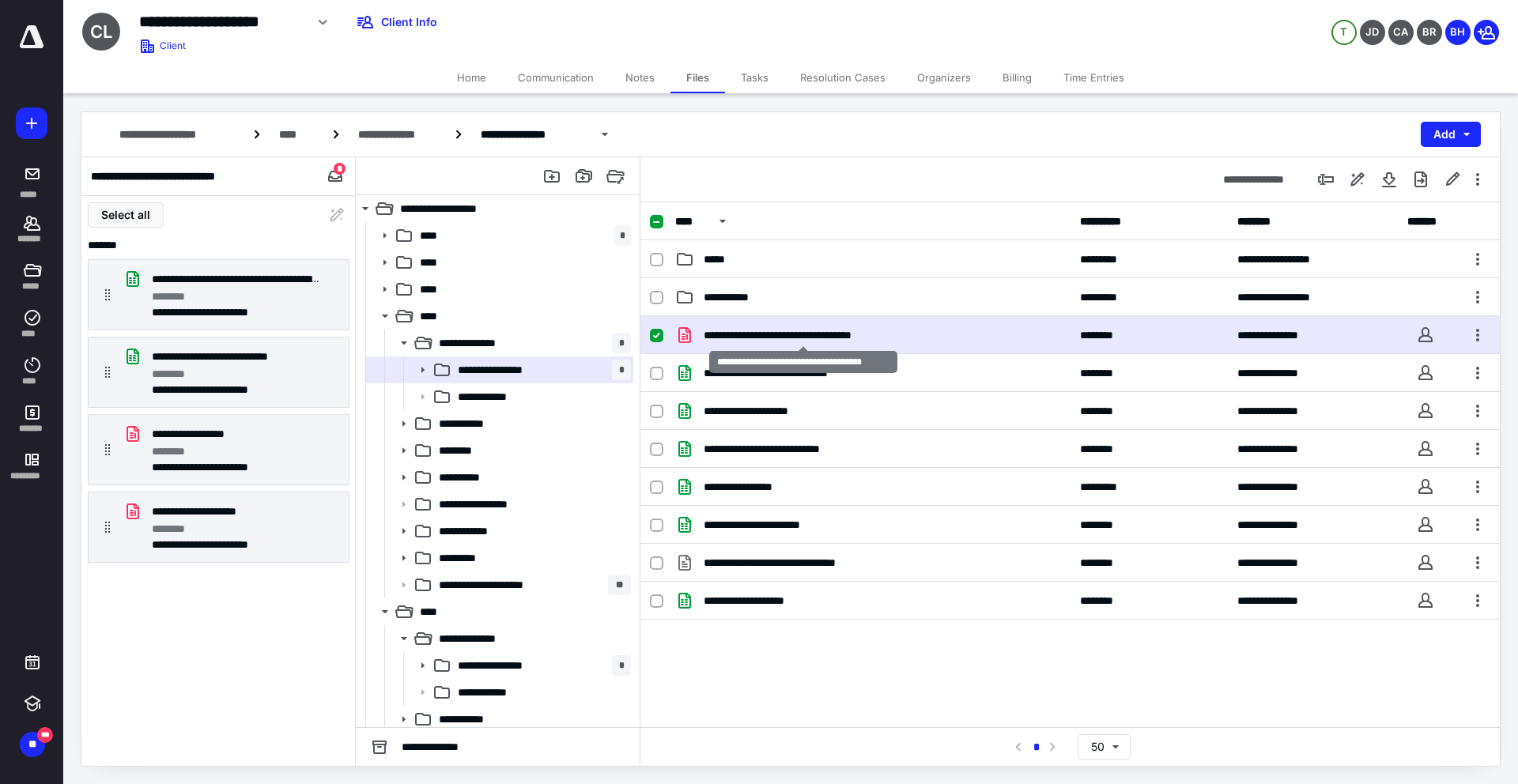 click on "**********" at bounding box center [803, 335] 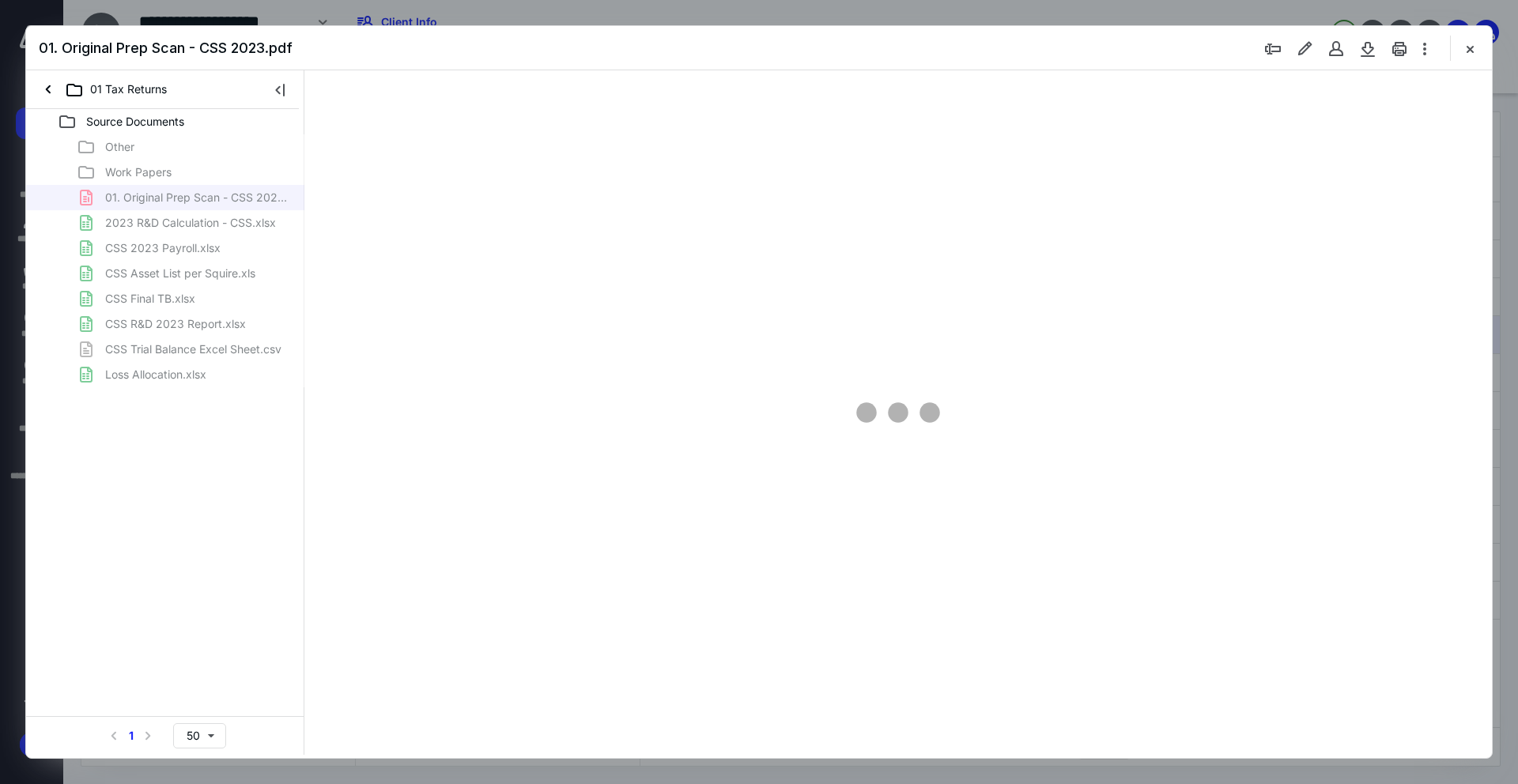 scroll, scrollTop: 0, scrollLeft: 0, axis: both 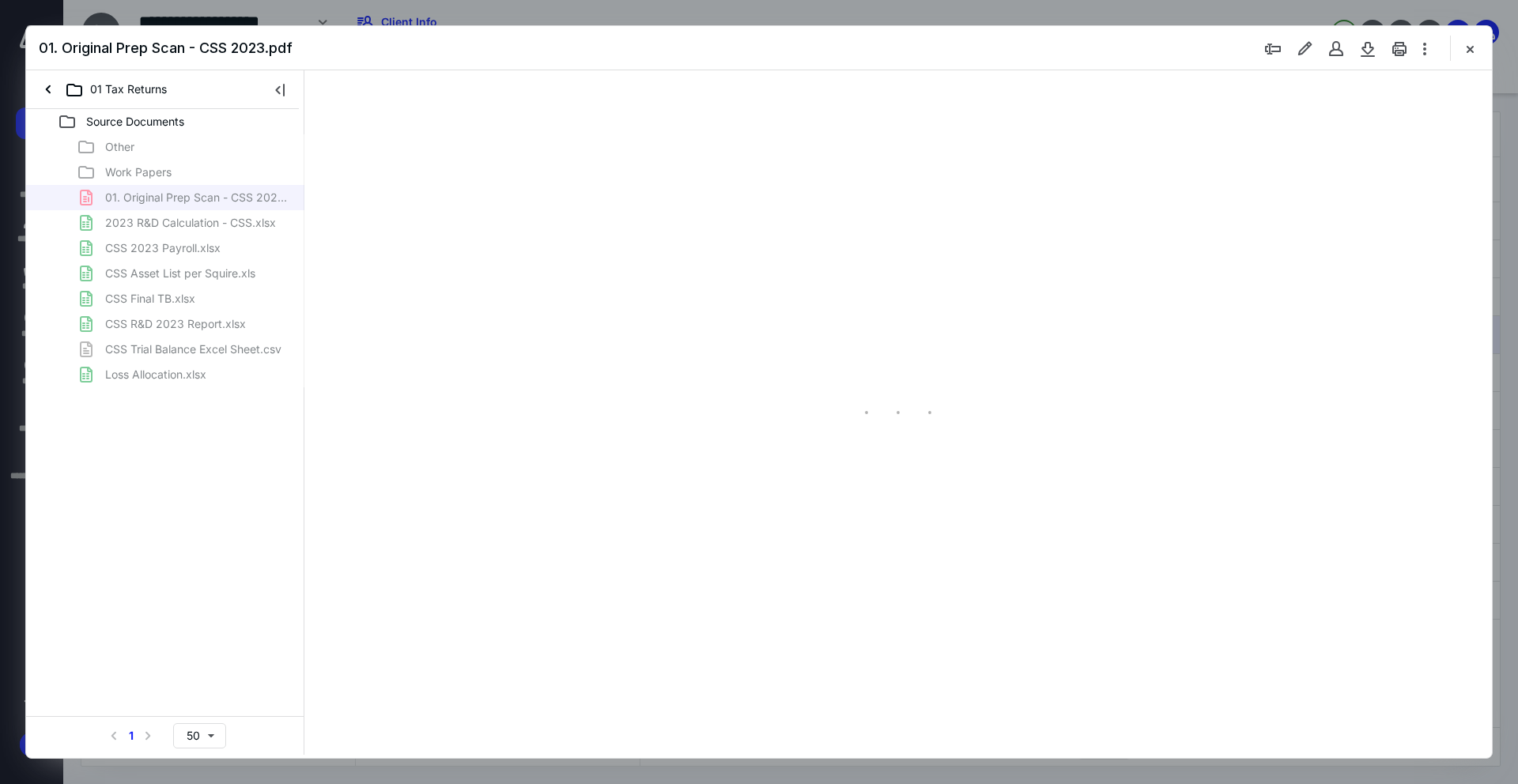 type on "241" 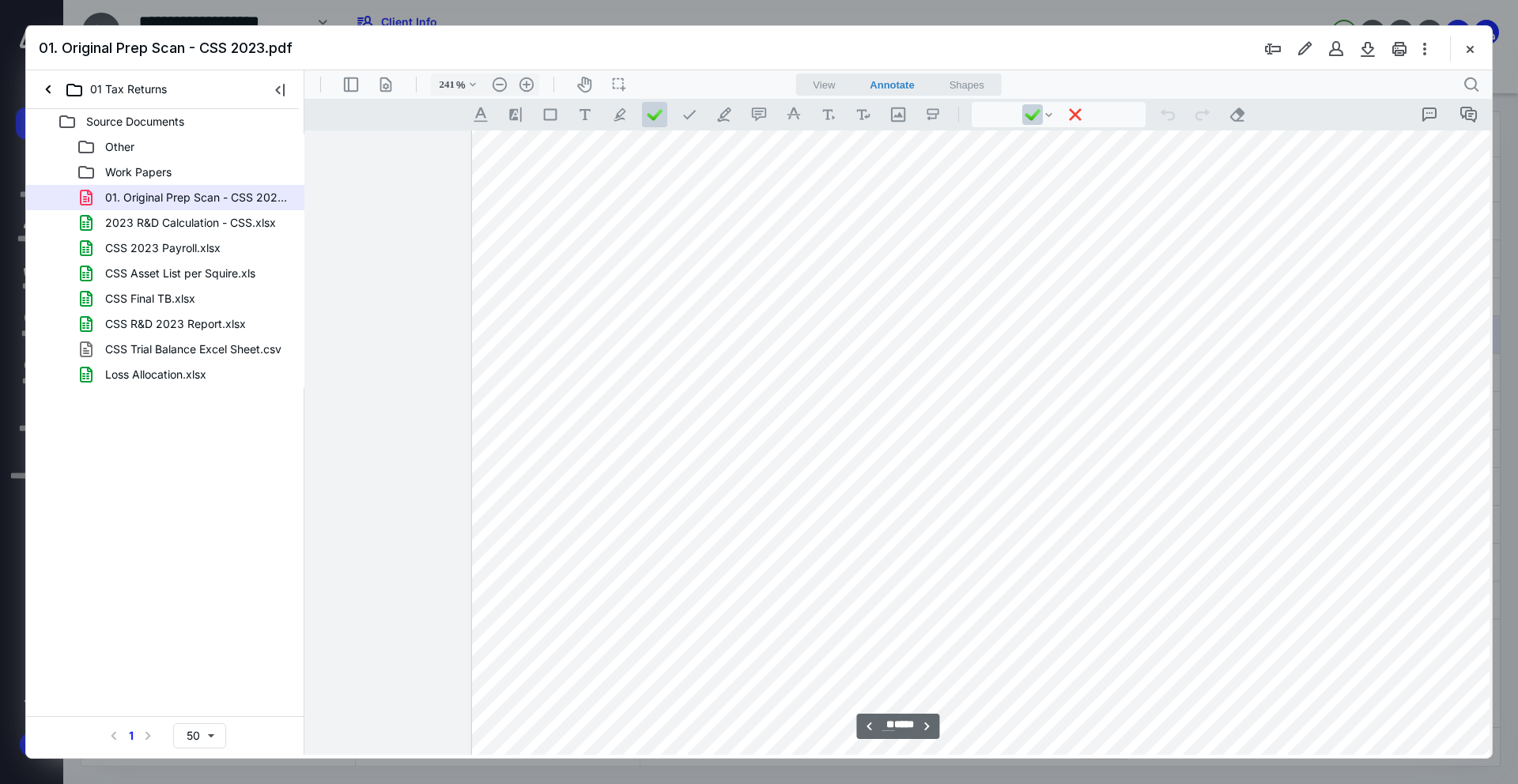 scroll, scrollTop: 43358, scrollLeft: 11, axis: both 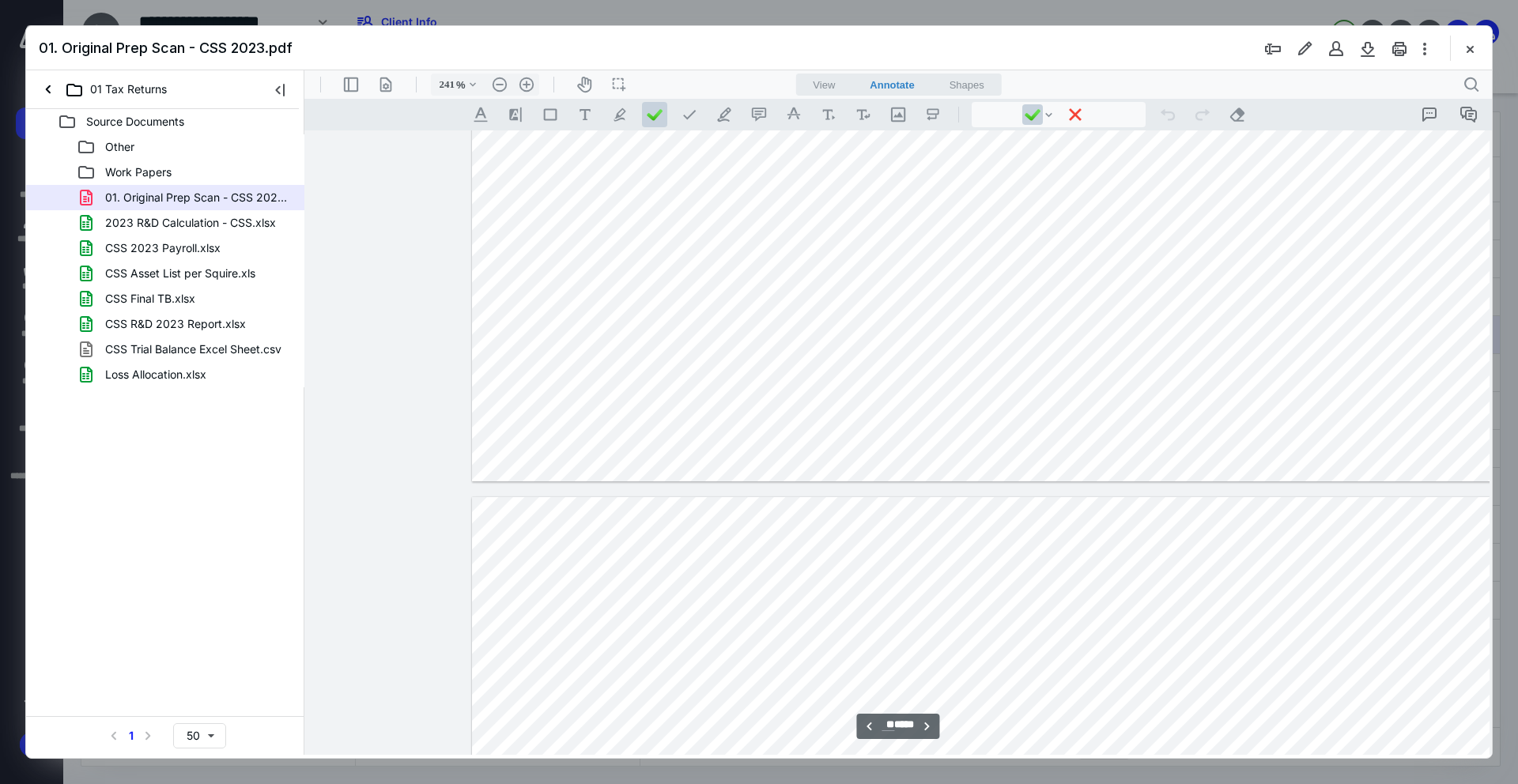 type on "**" 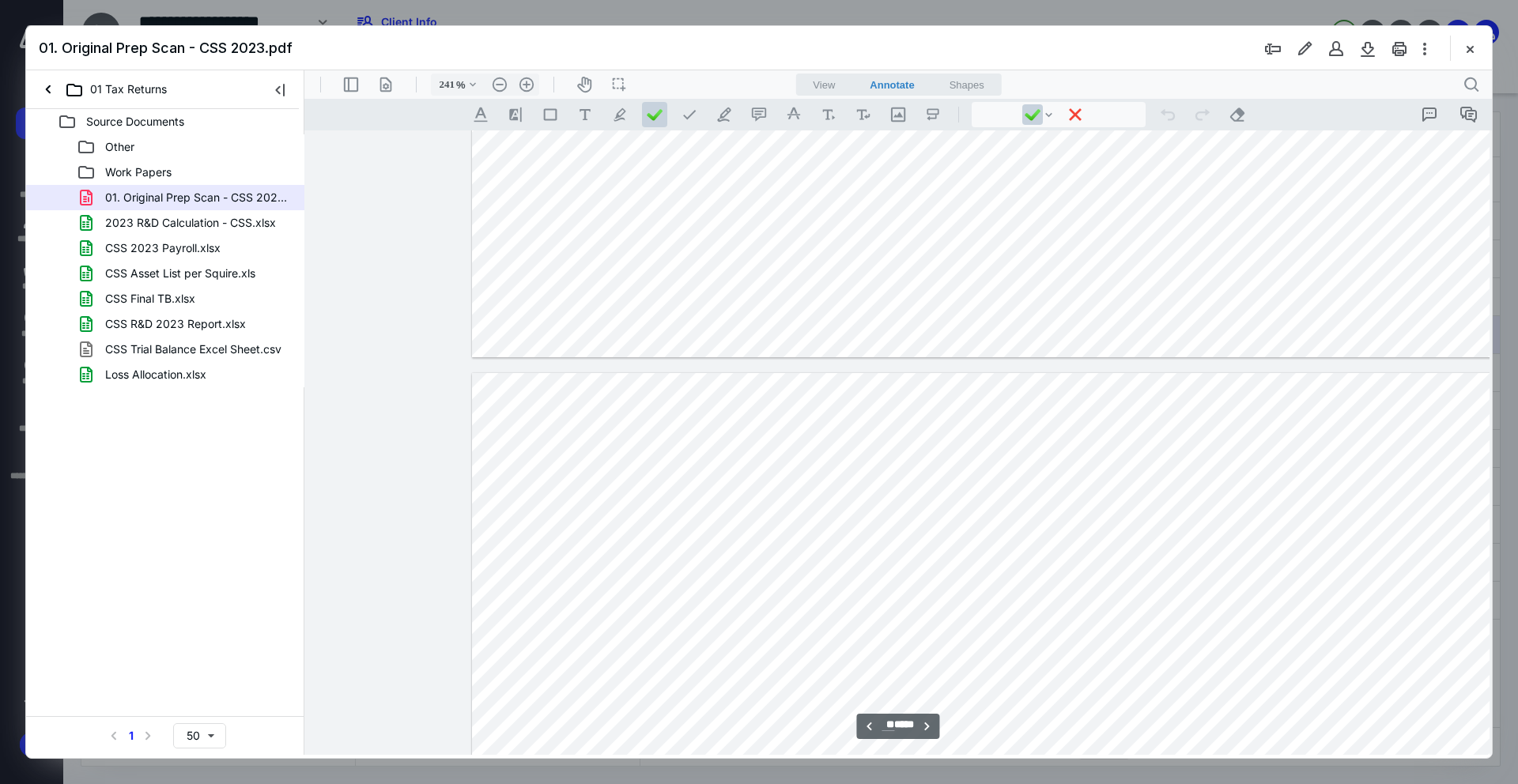 scroll, scrollTop: 44606, scrollLeft: 11, axis: both 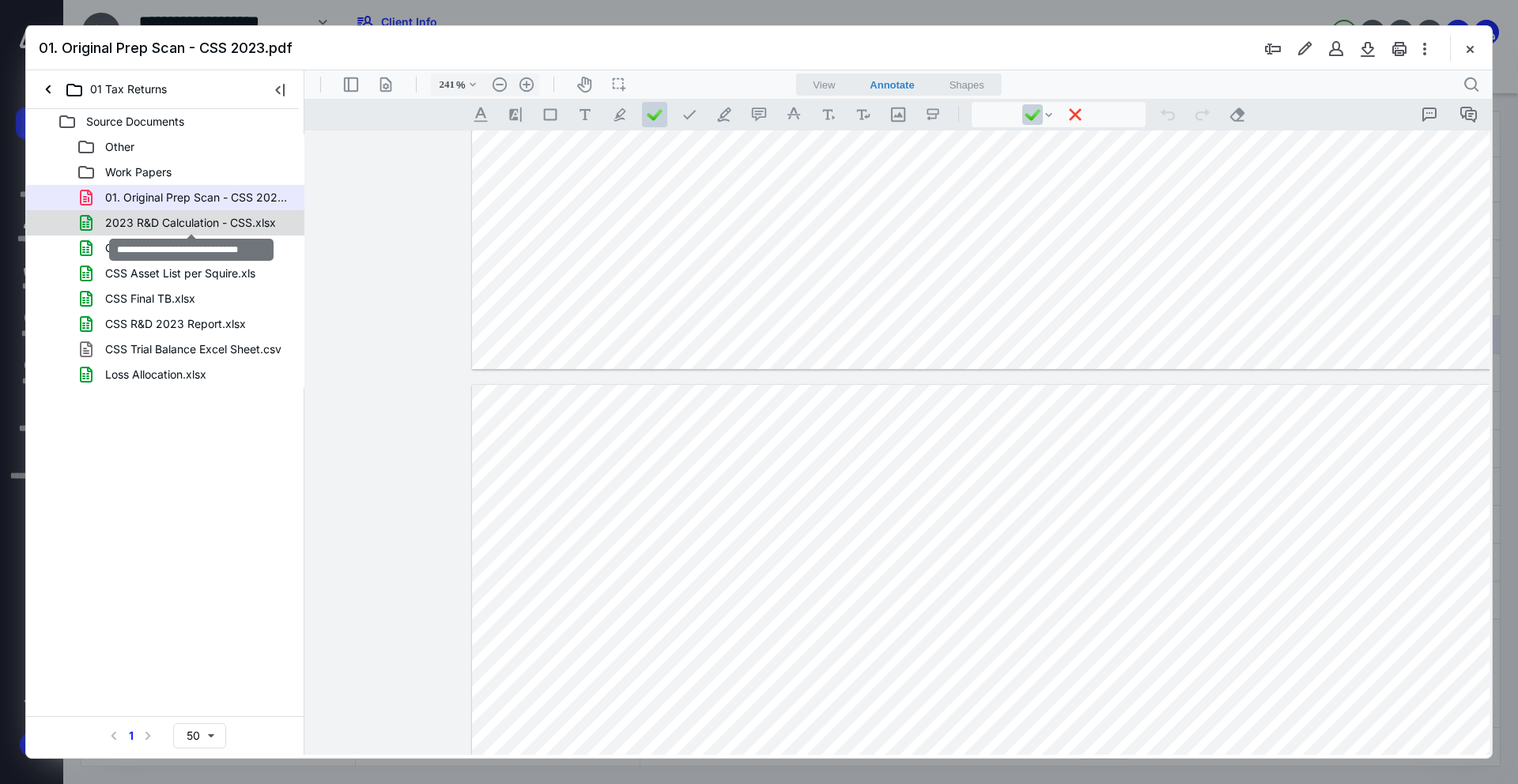click on "2023 R&D Calculation - CSS.xlsx" at bounding box center (191, 223) 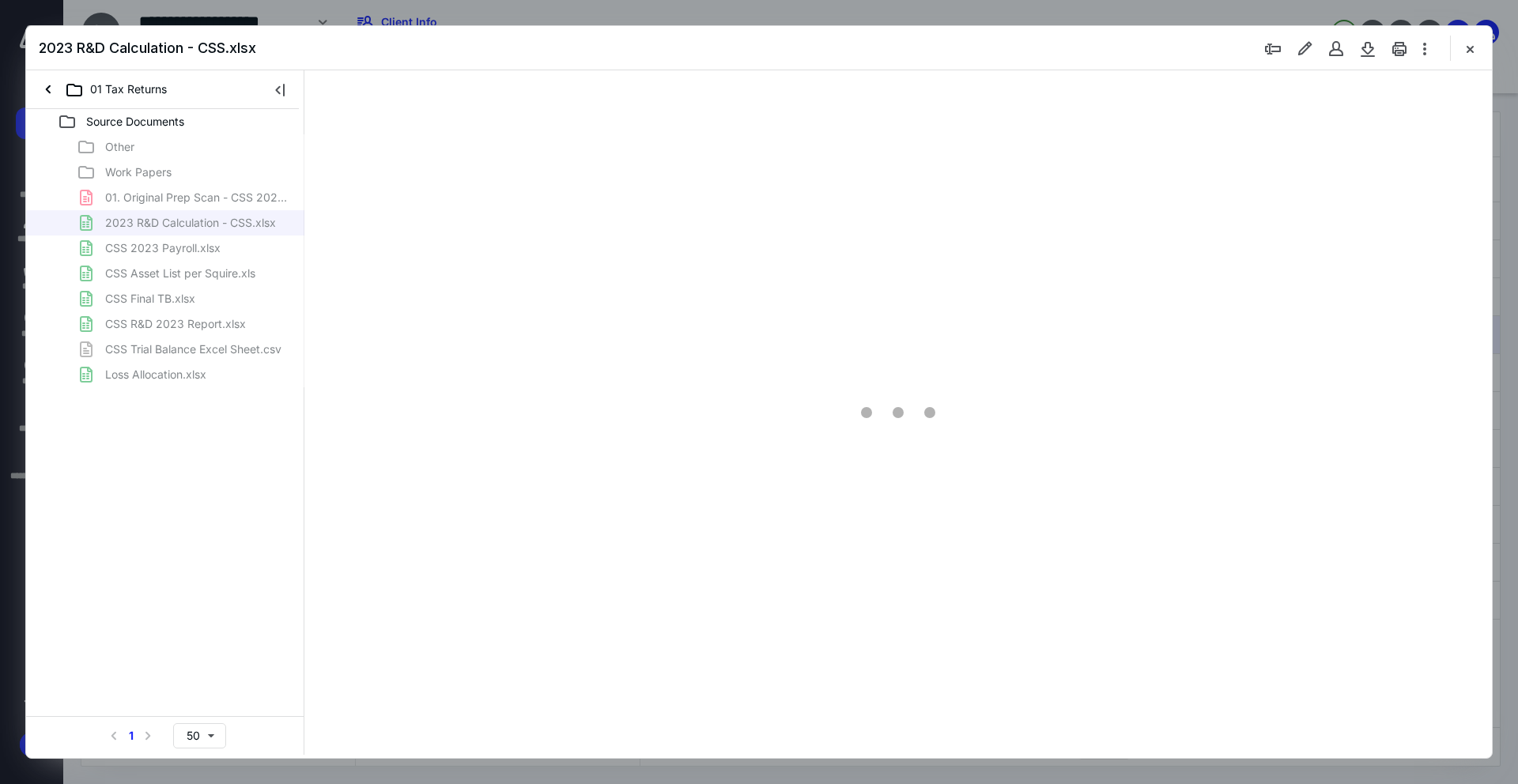 type on "64" 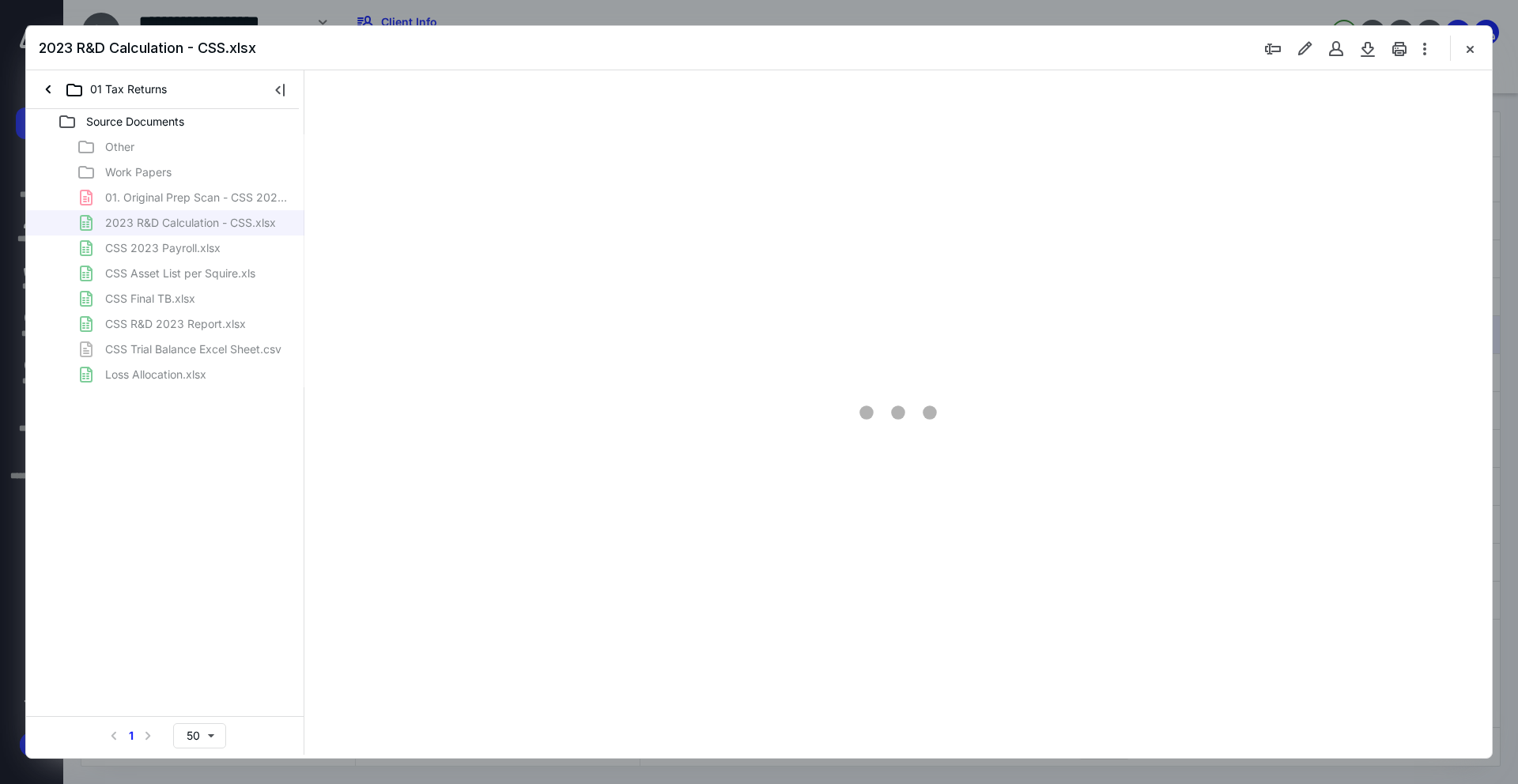 type on "*" 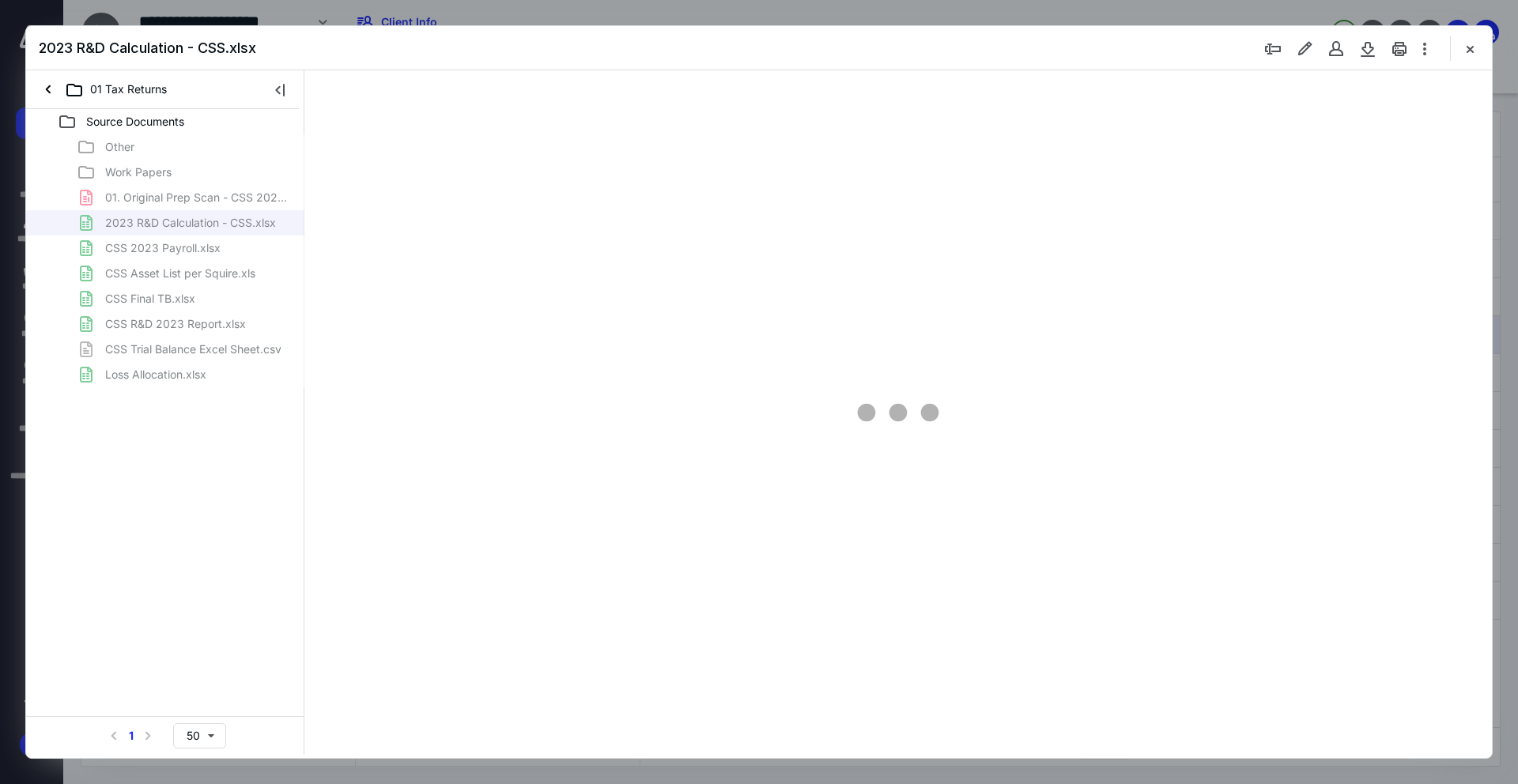 scroll, scrollTop: 62, scrollLeft: 0, axis: vertical 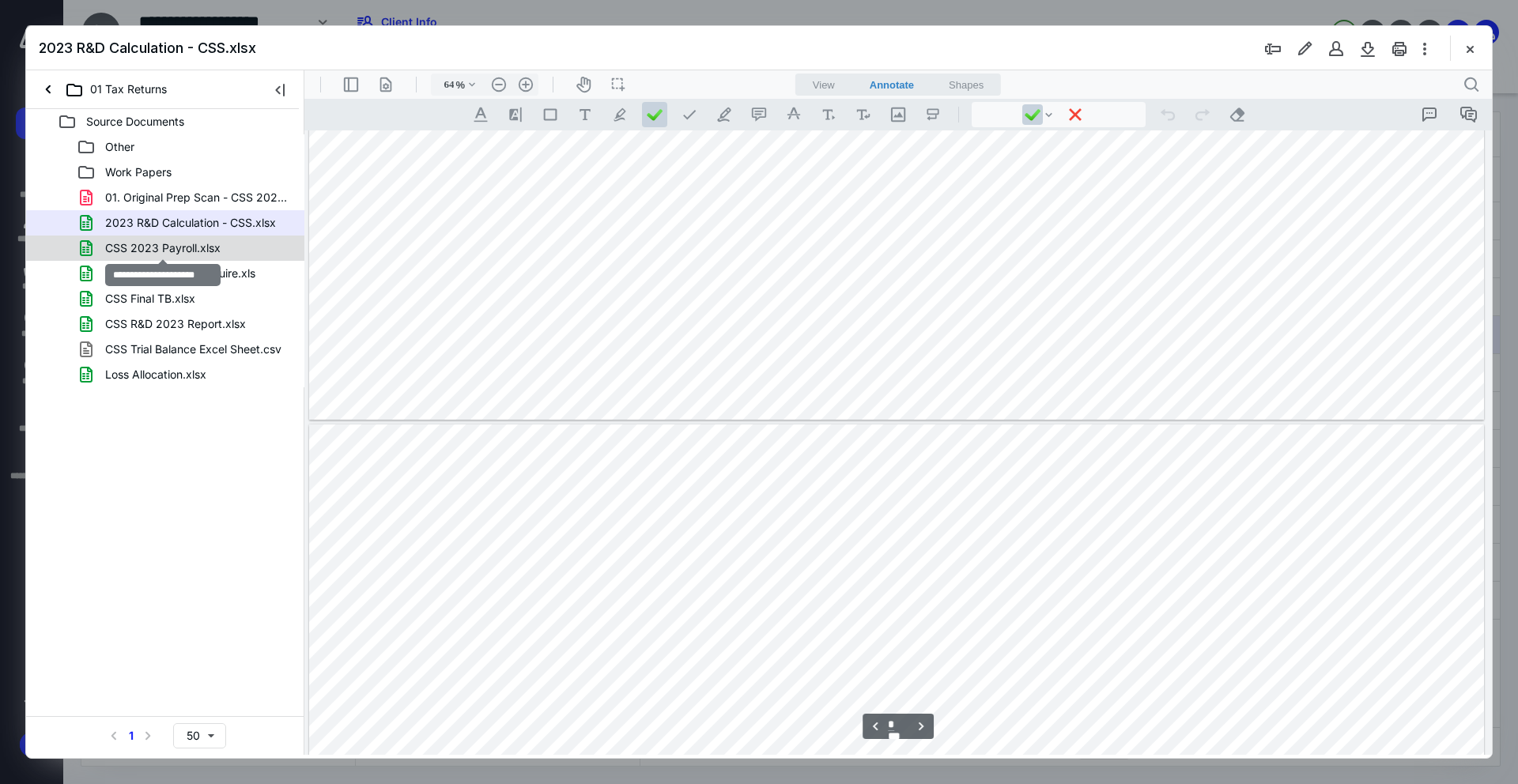 click on "CSS 2023 Payroll.xlsx" at bounding box center [163, 248] 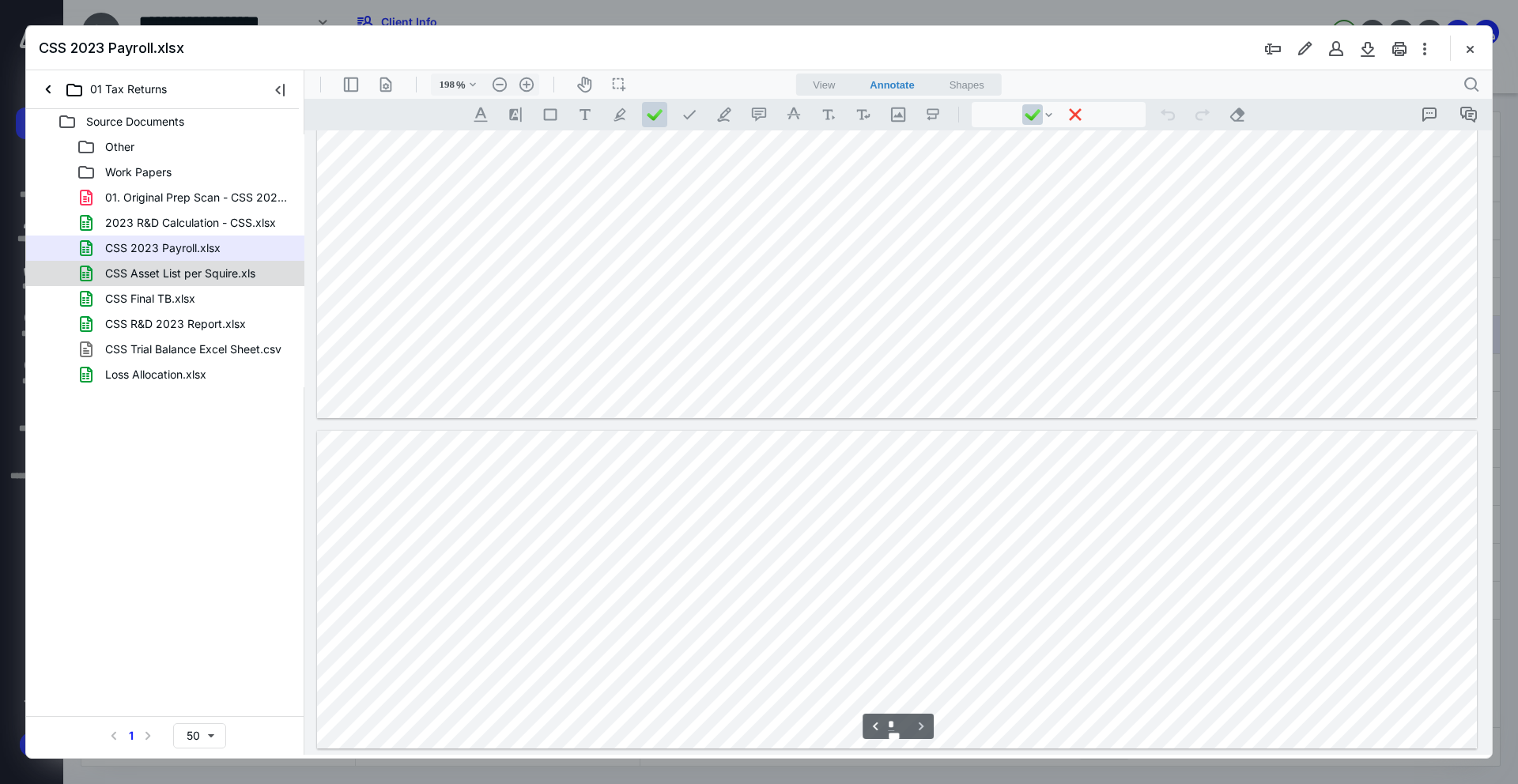 scroll, scrollTop: 36, scrollLeft: 0, axis: vertical 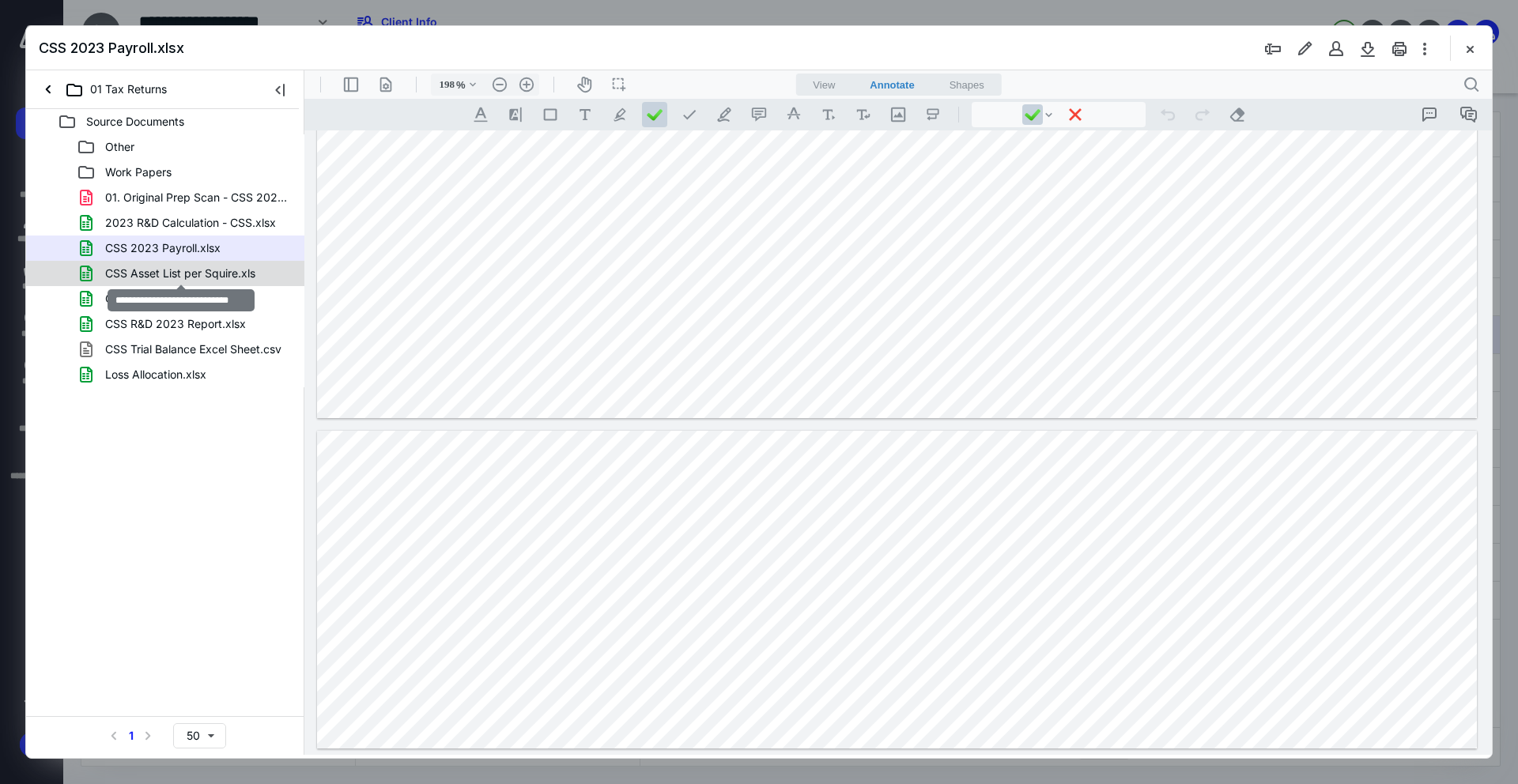 click on "CSS Asset List per Squire.xls" at bounding box center [180, 273] 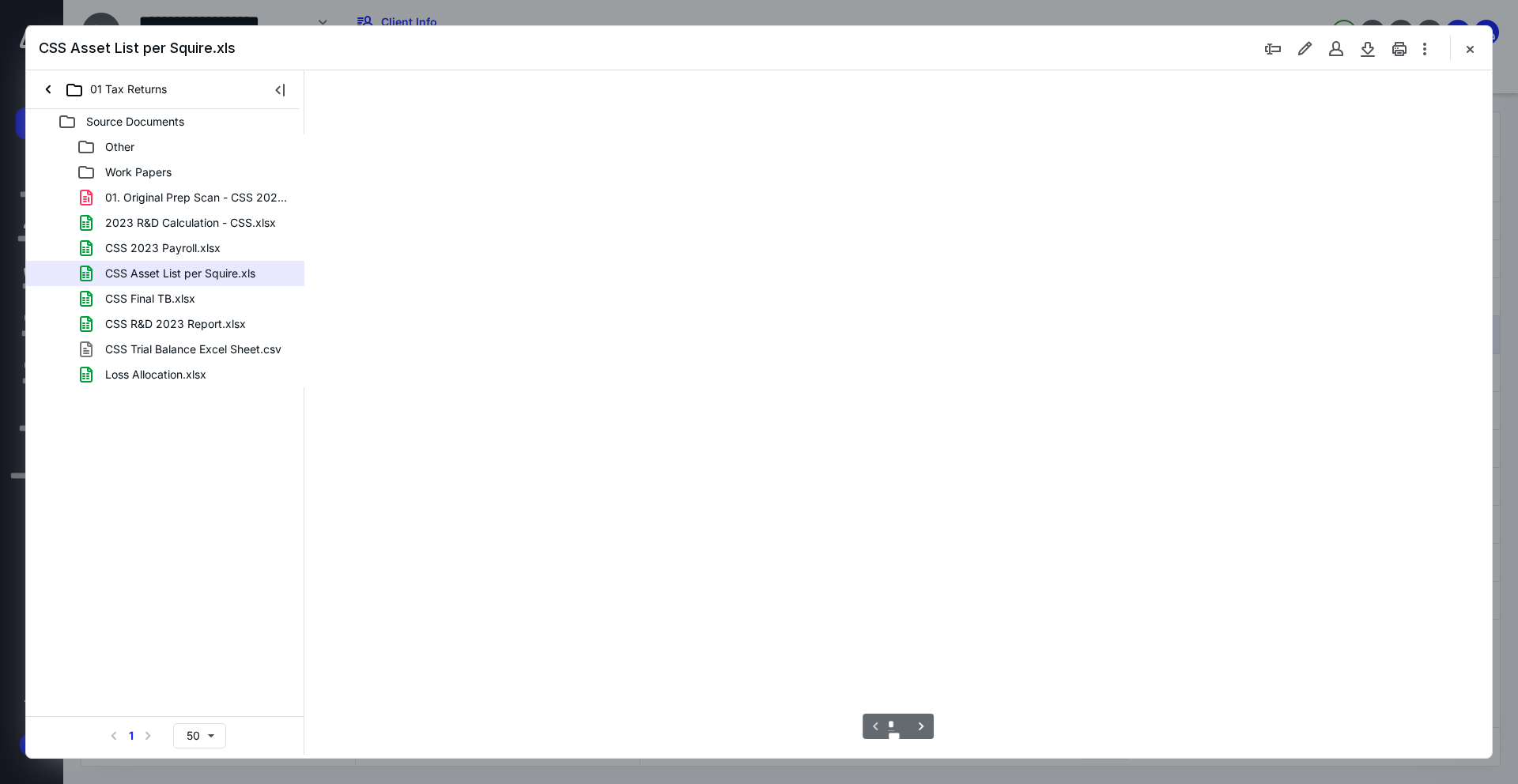 scroll, scrollTop: 68, scrollLeft: 0, axis: vertical 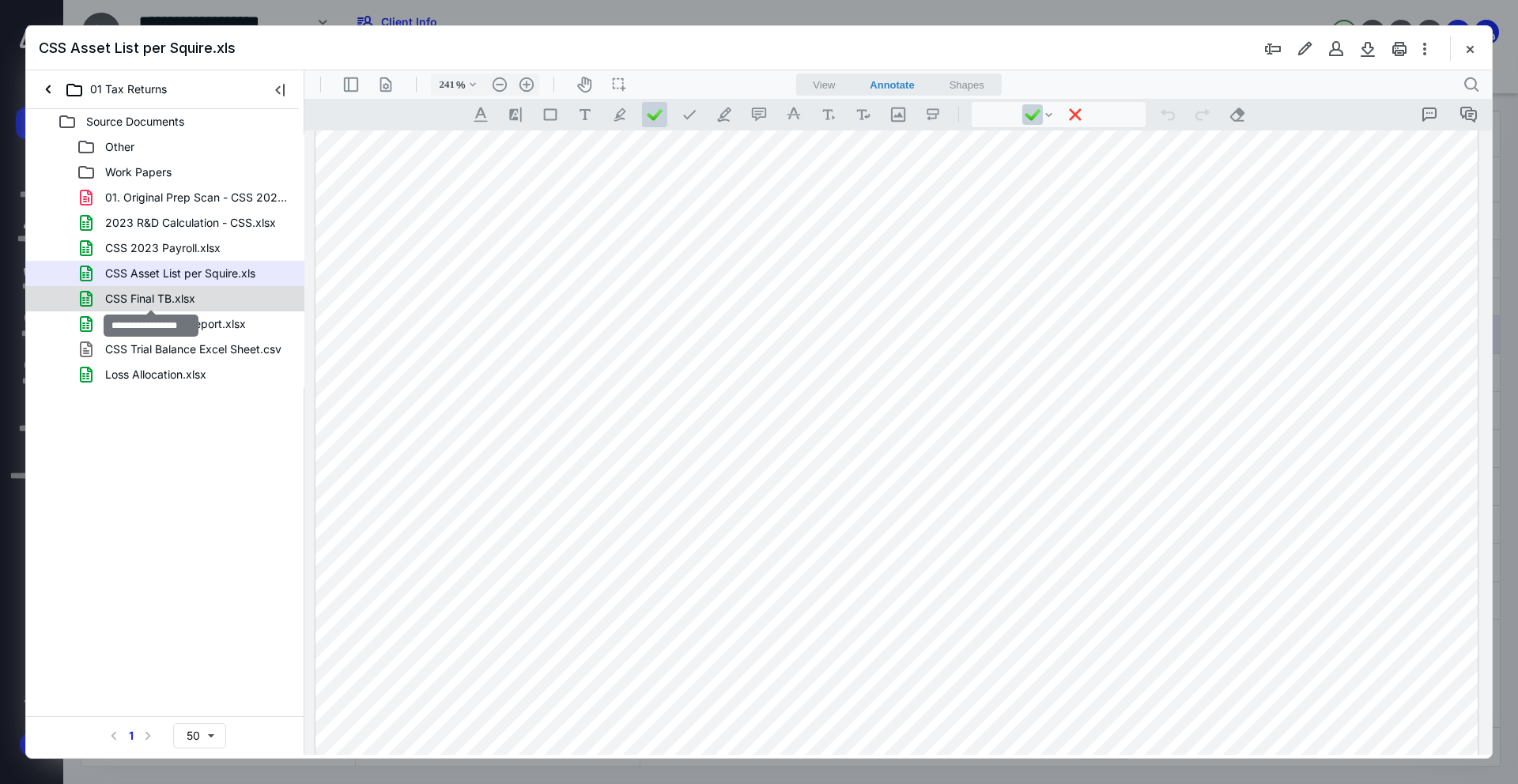 click on "CSS Final TB.xlsx" at bounding box center (150, 299) 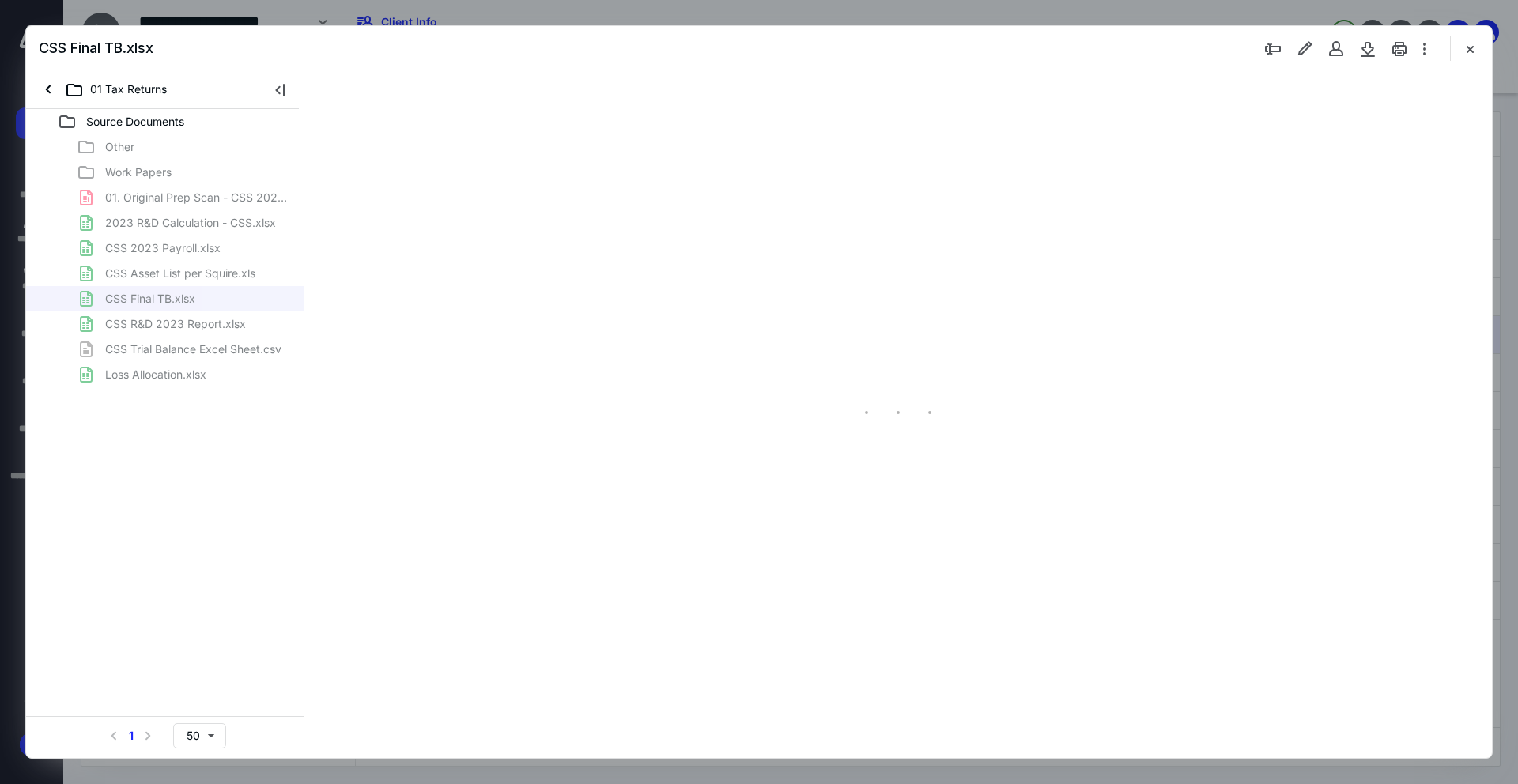 scroll, scrollTop: 63, scrollLeft: 0, axis: vertical 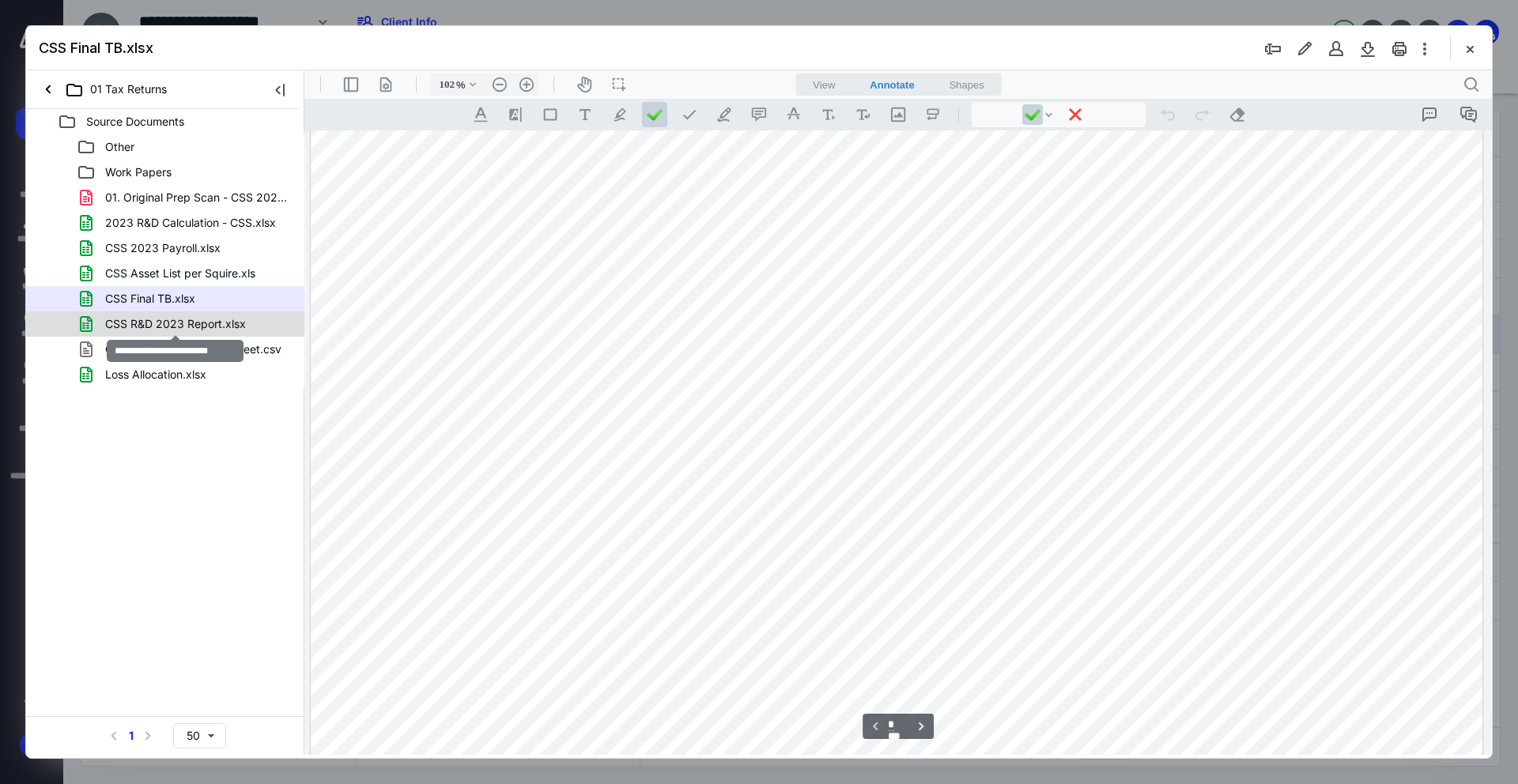 click on "CSS R&D 2023 Report.xlsx" at bounding box center [176, 324] 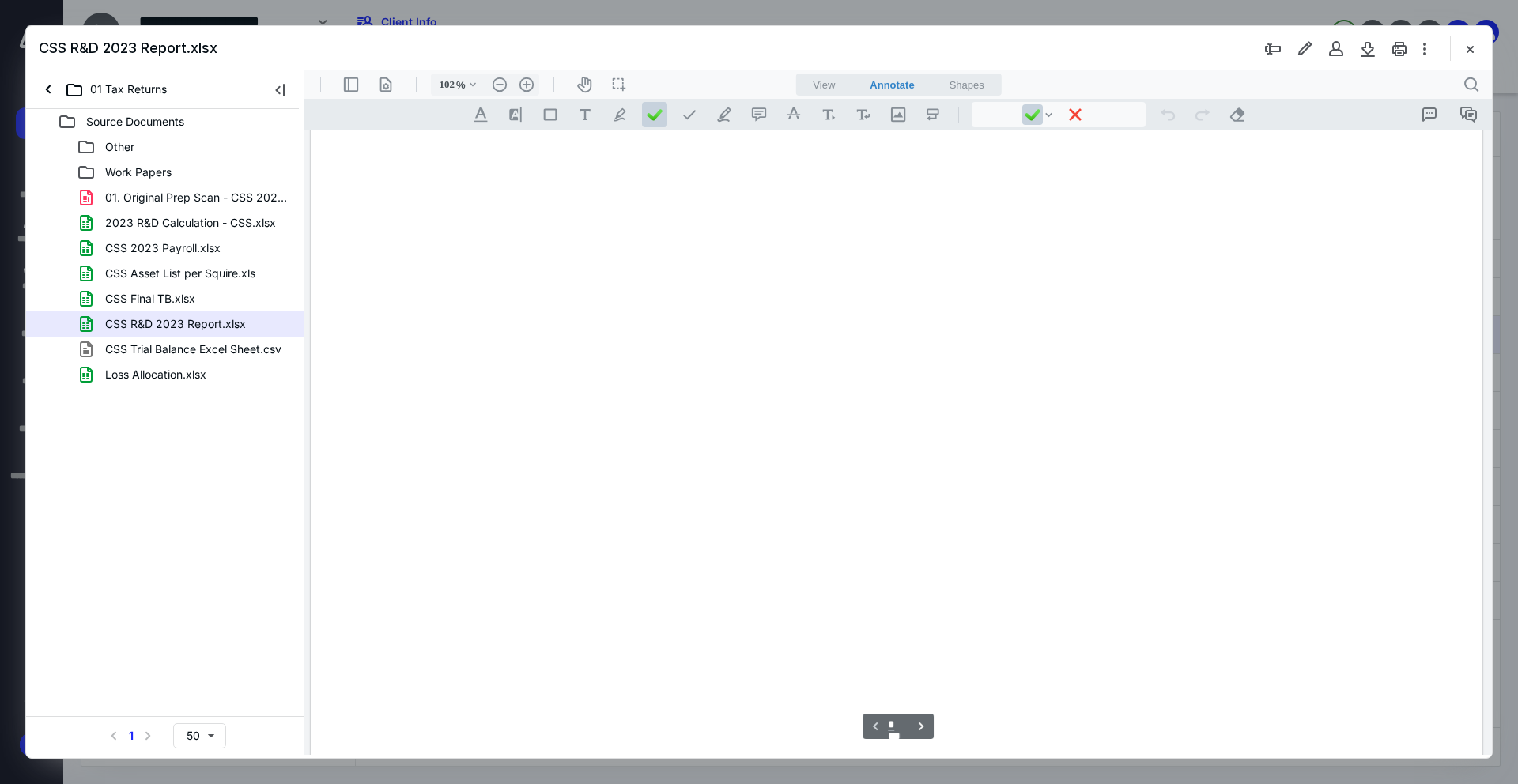 scroll, scrollTop: 63, scrollLeft: 0, axis: vertical 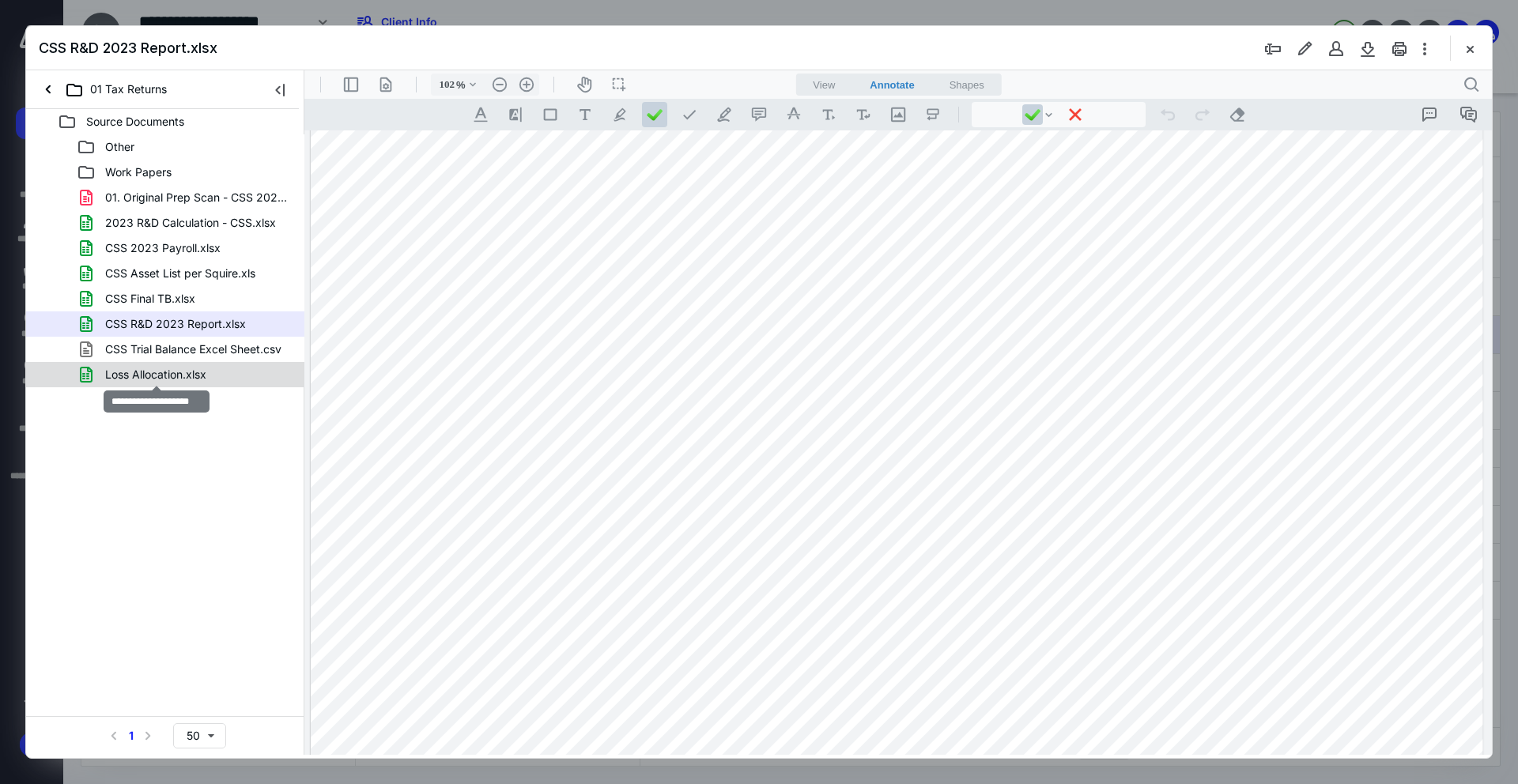 click on "Loss Allocation.xlsx" at bounding box center (156, 375) 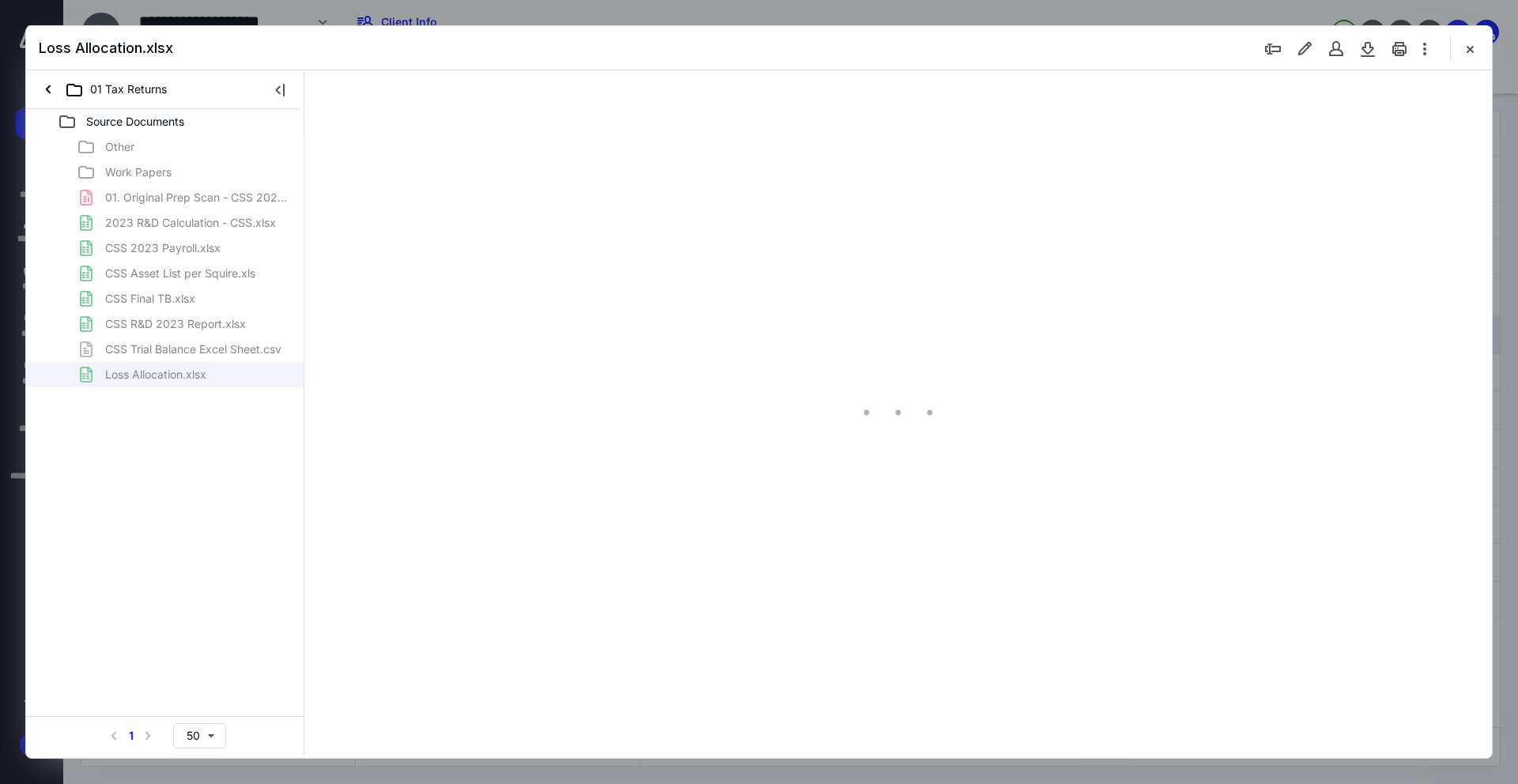 type on "292" 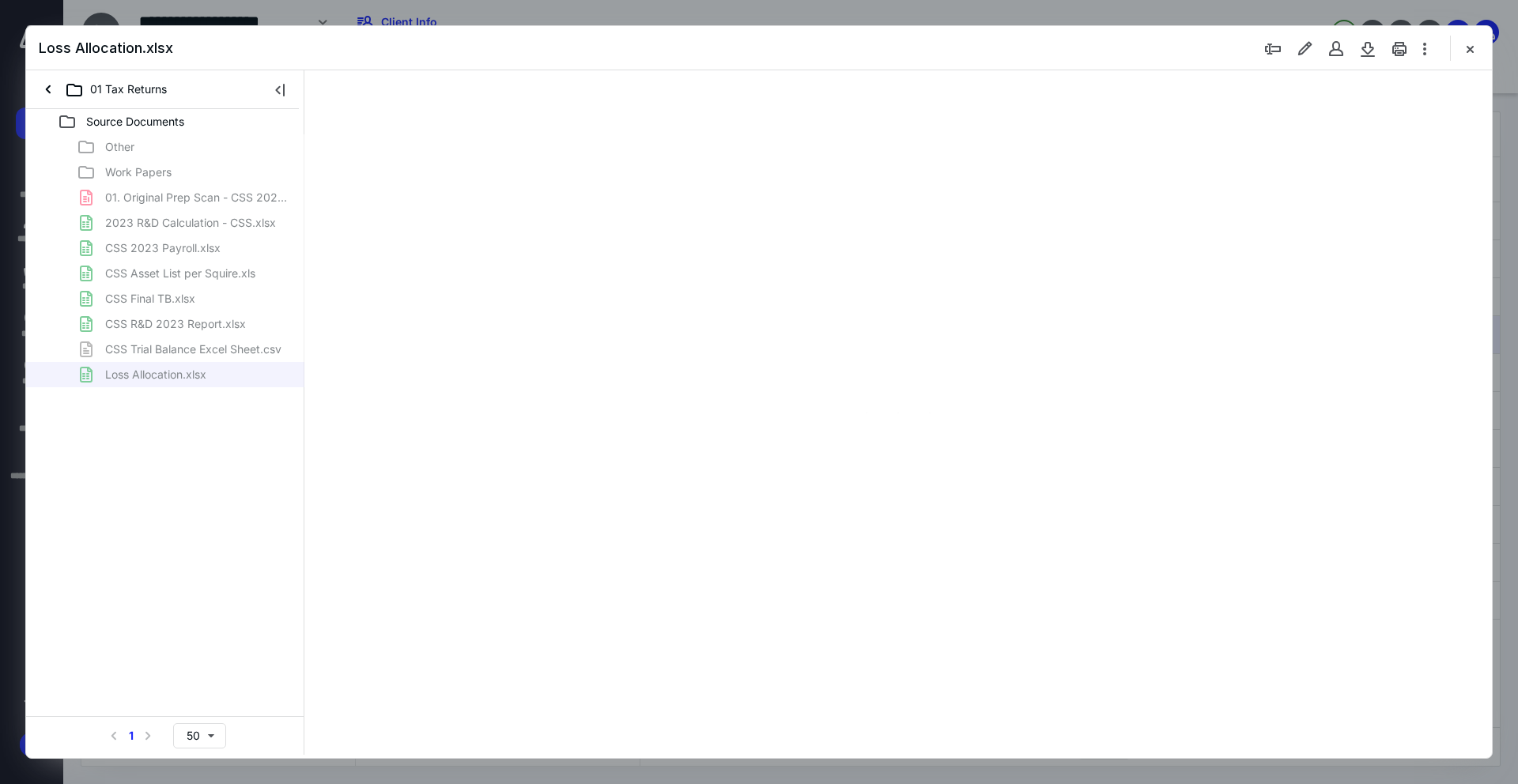 scroll, scrollTop: 70, scrollLeft: 0, axis: vertical 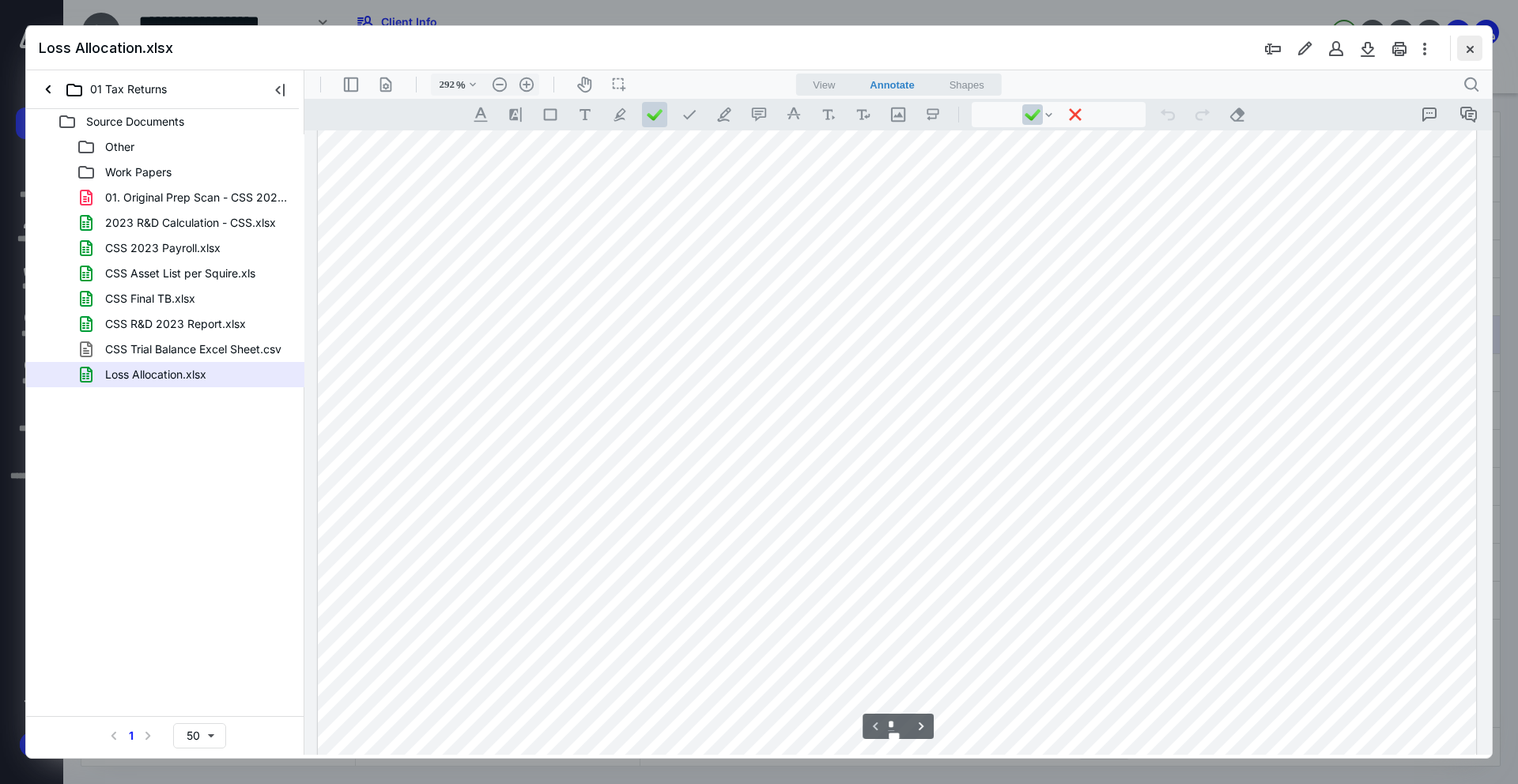 click at bounding box center (1470, 48) 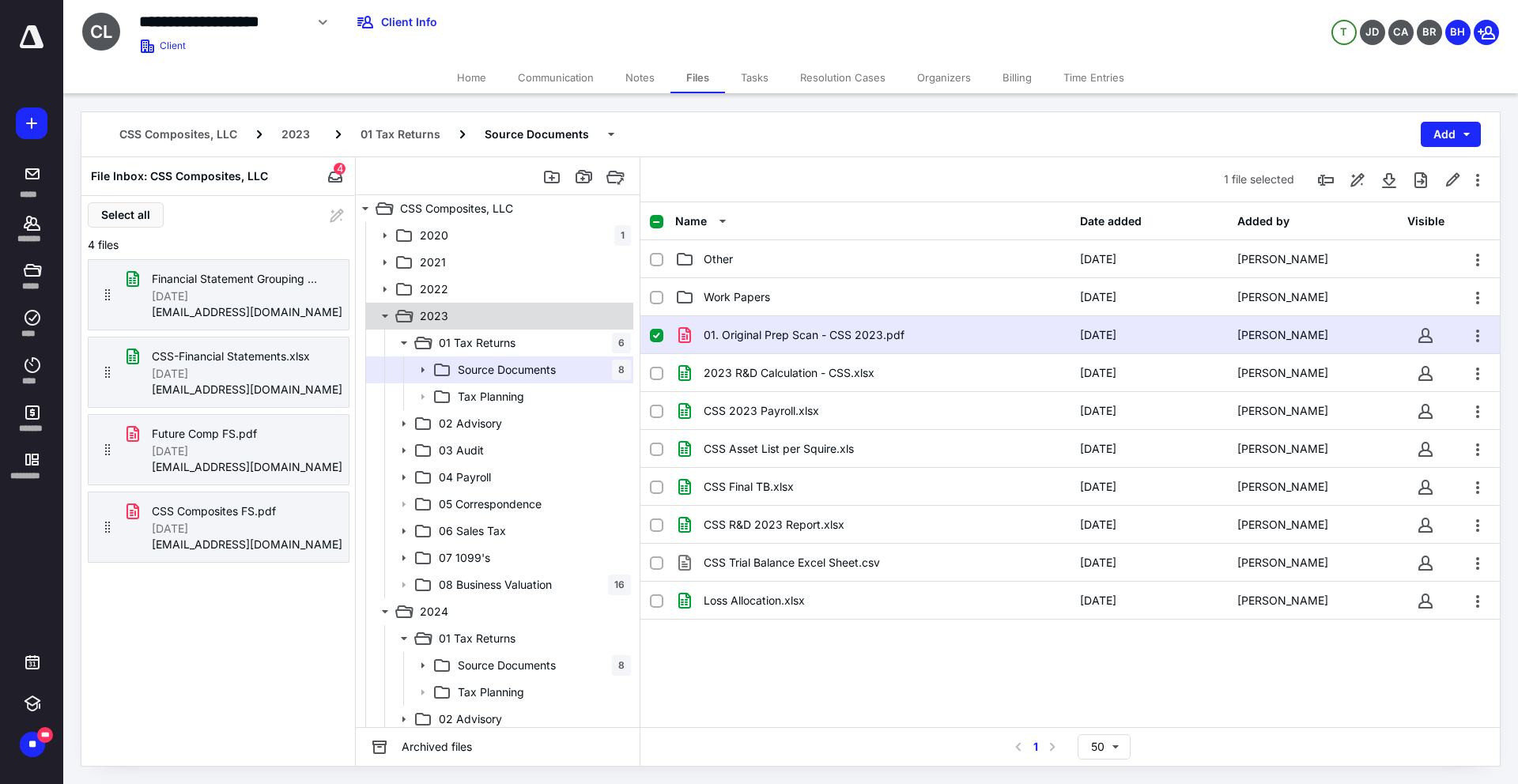 click 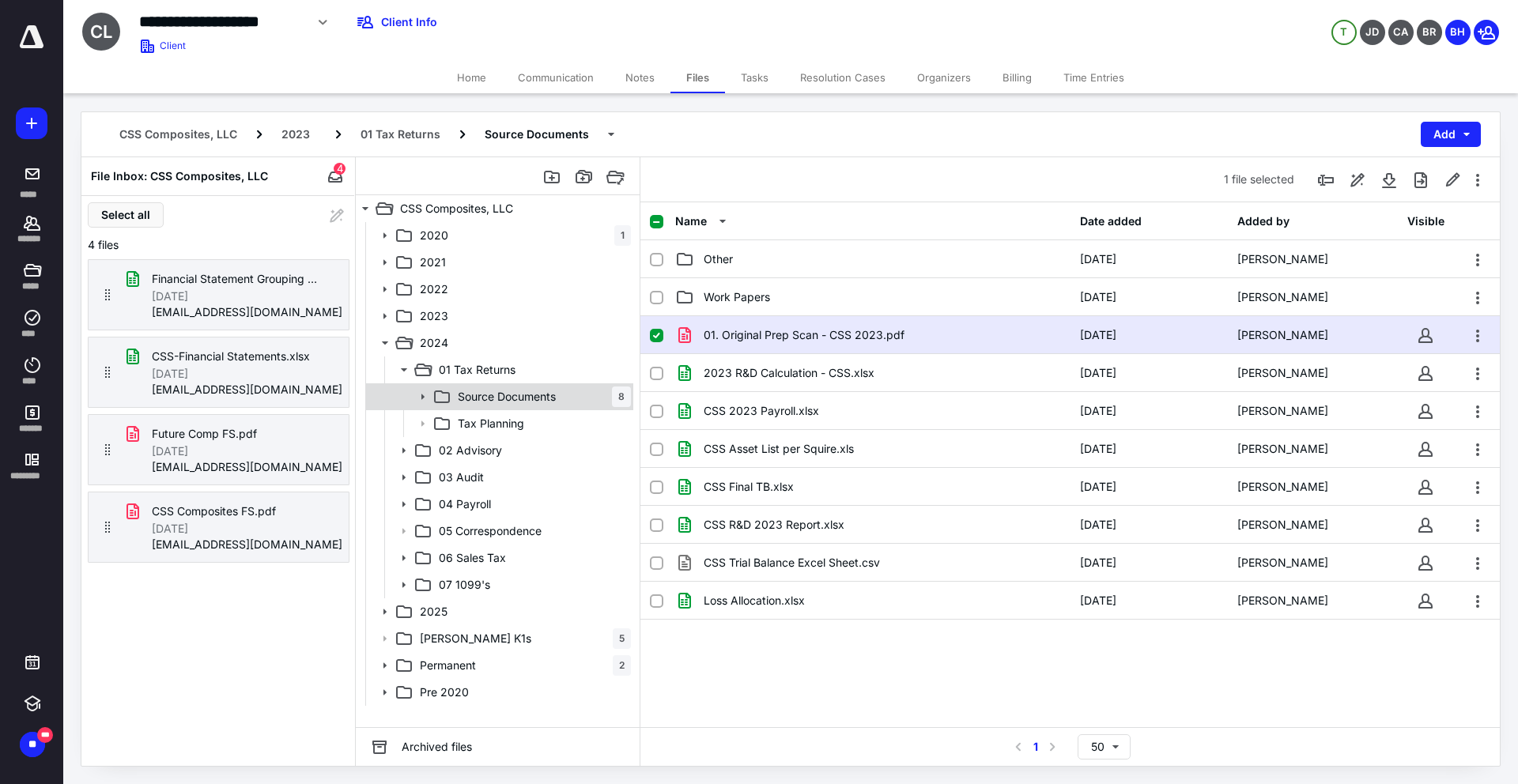 click on "Source Documents" at bounding box center (507, 397) 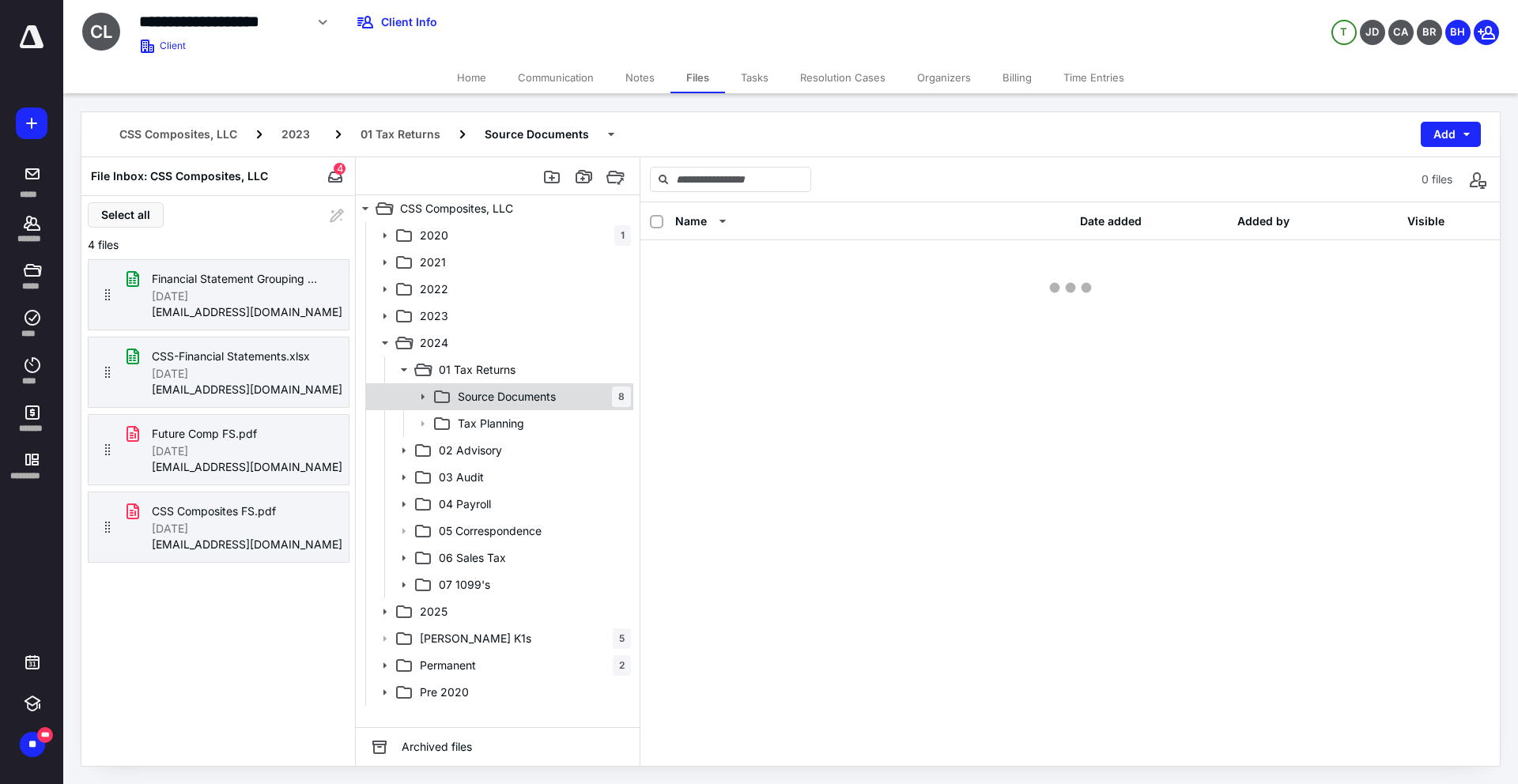 click on "Source Documents" at bounding box center [507, 397] 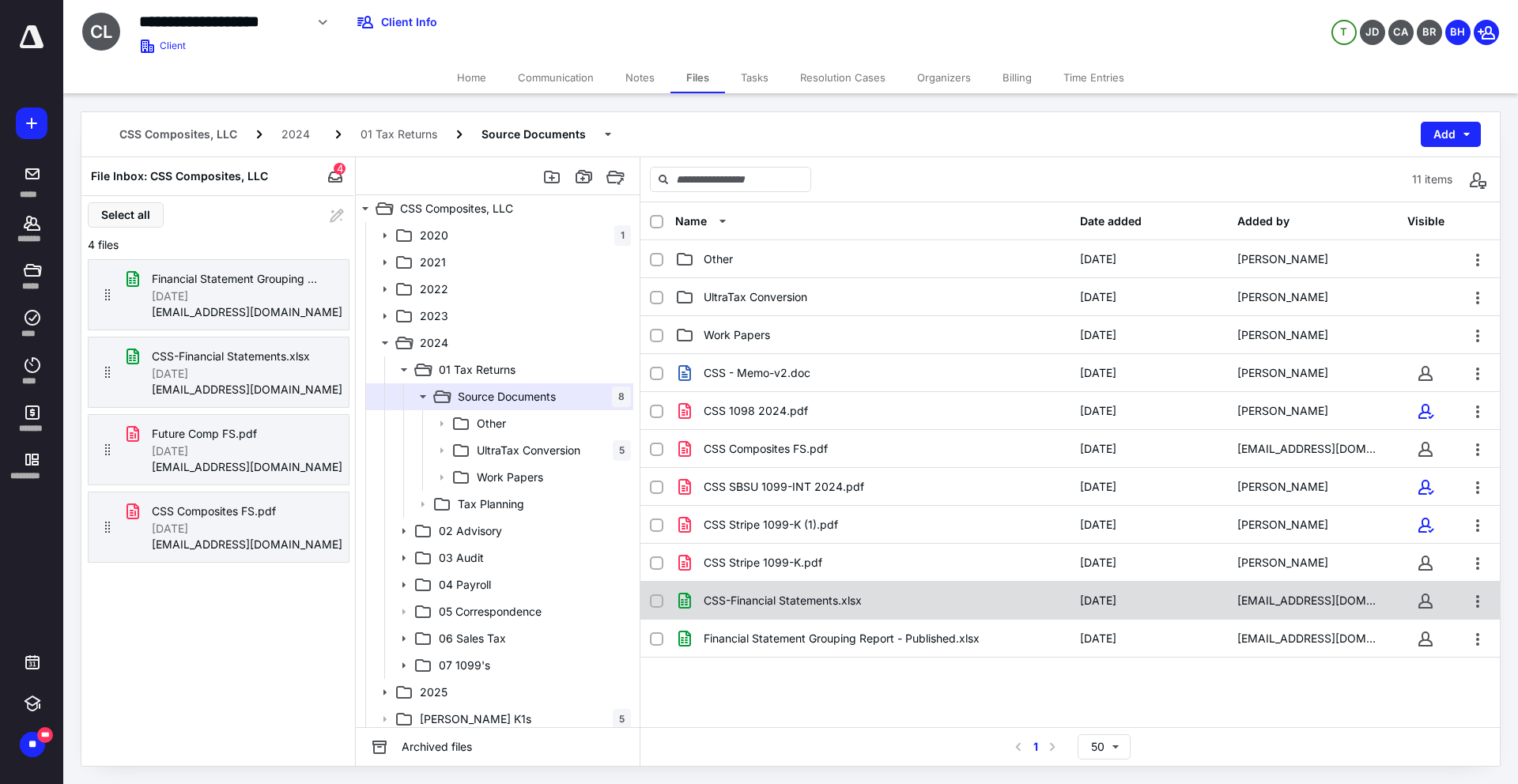 click on "CSS-Financial Statements.xlsx" at bounding box center (873, 601) 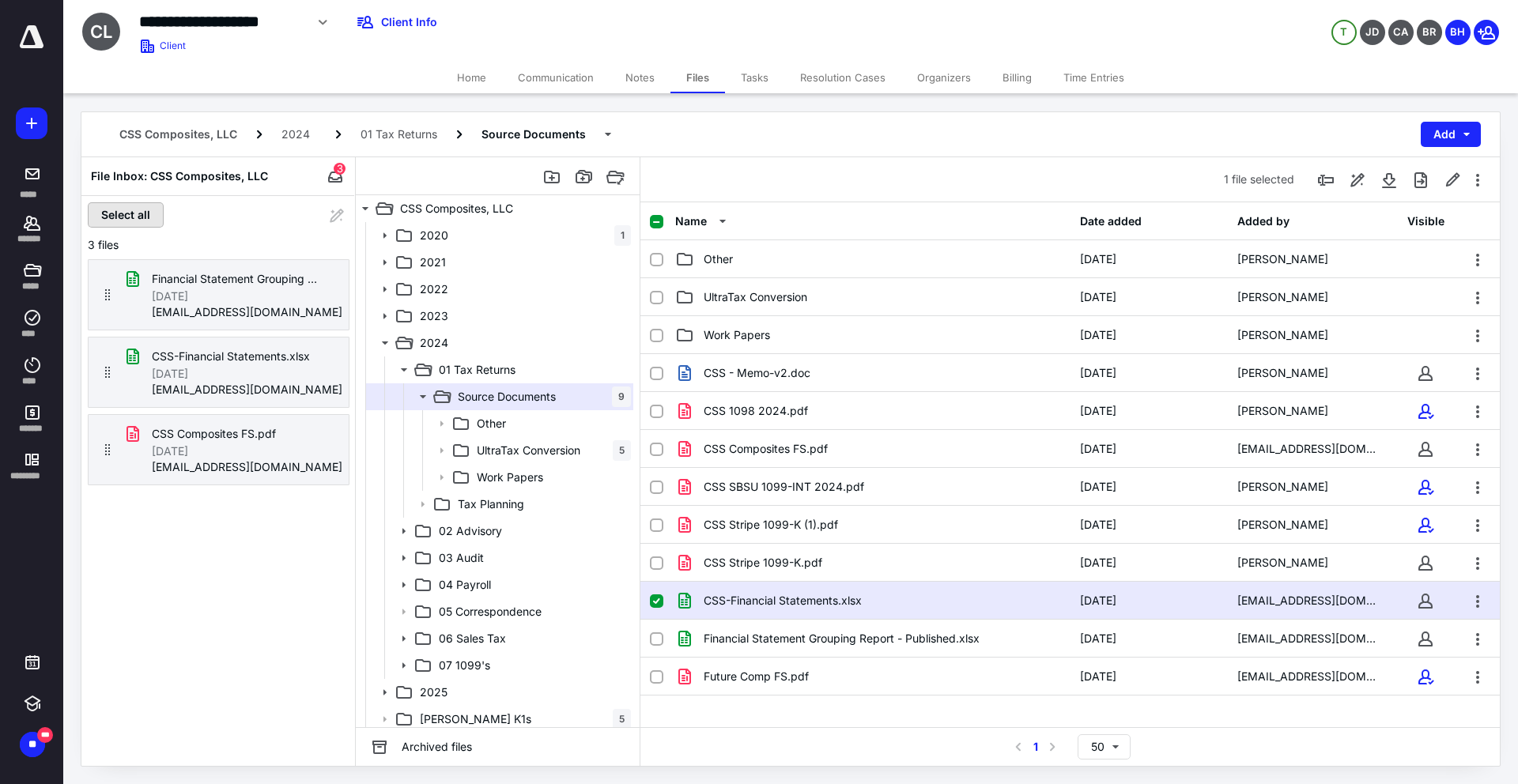 click on "Select all" at bounding box center (126, 215) 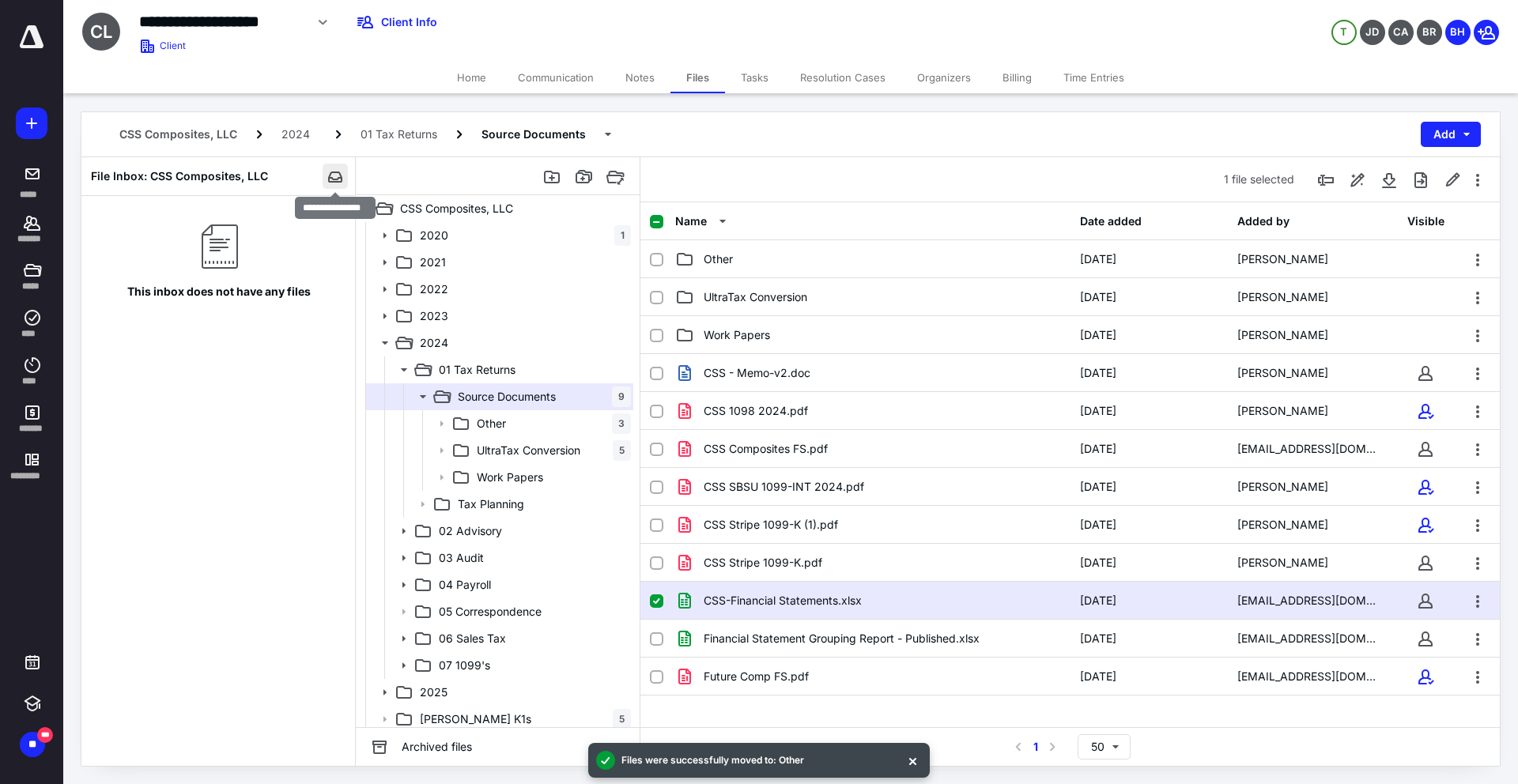 click at bounding box center [335, 176] 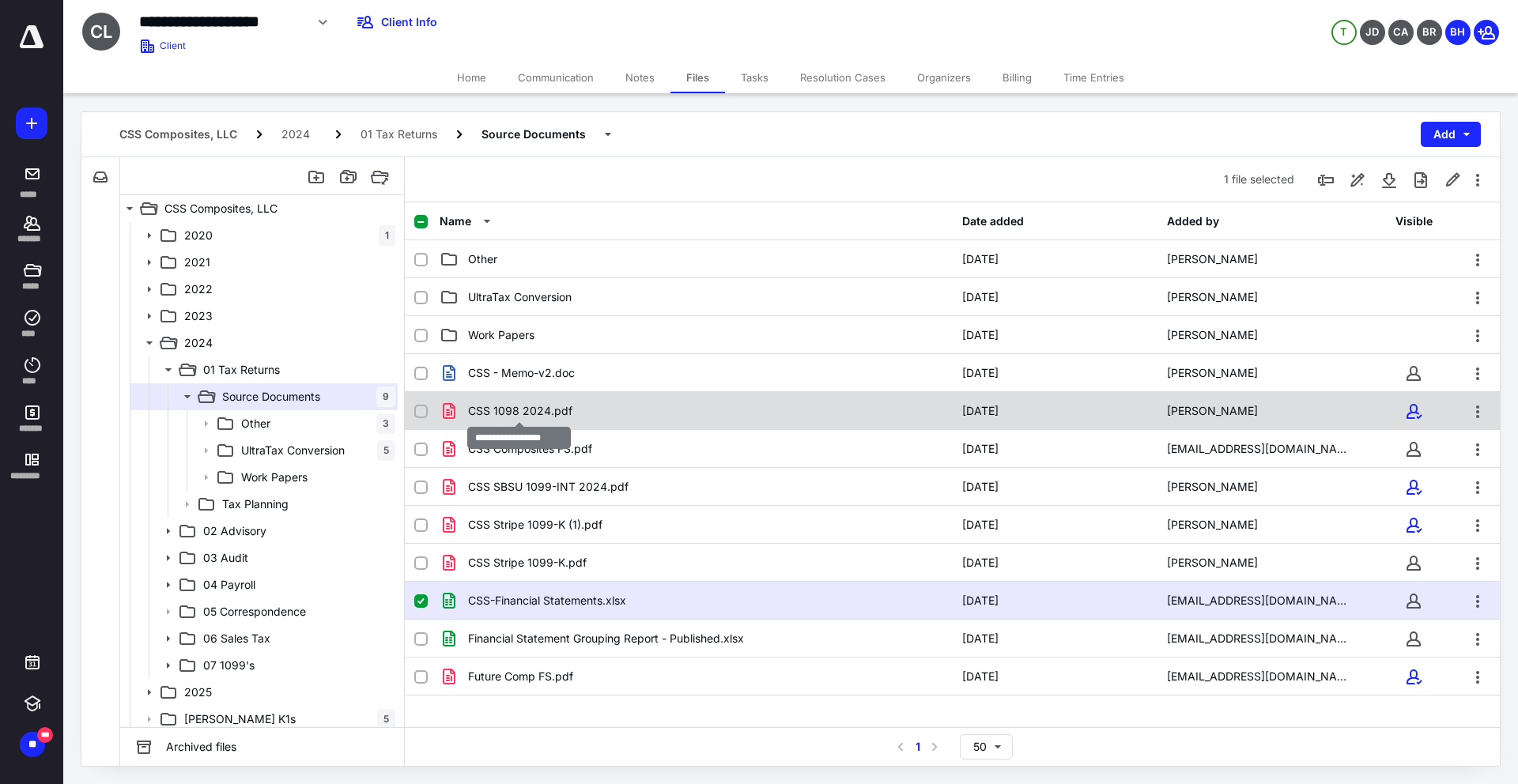 click on "CSS 1098 2024.pdf" at bounding box center (520, 411) 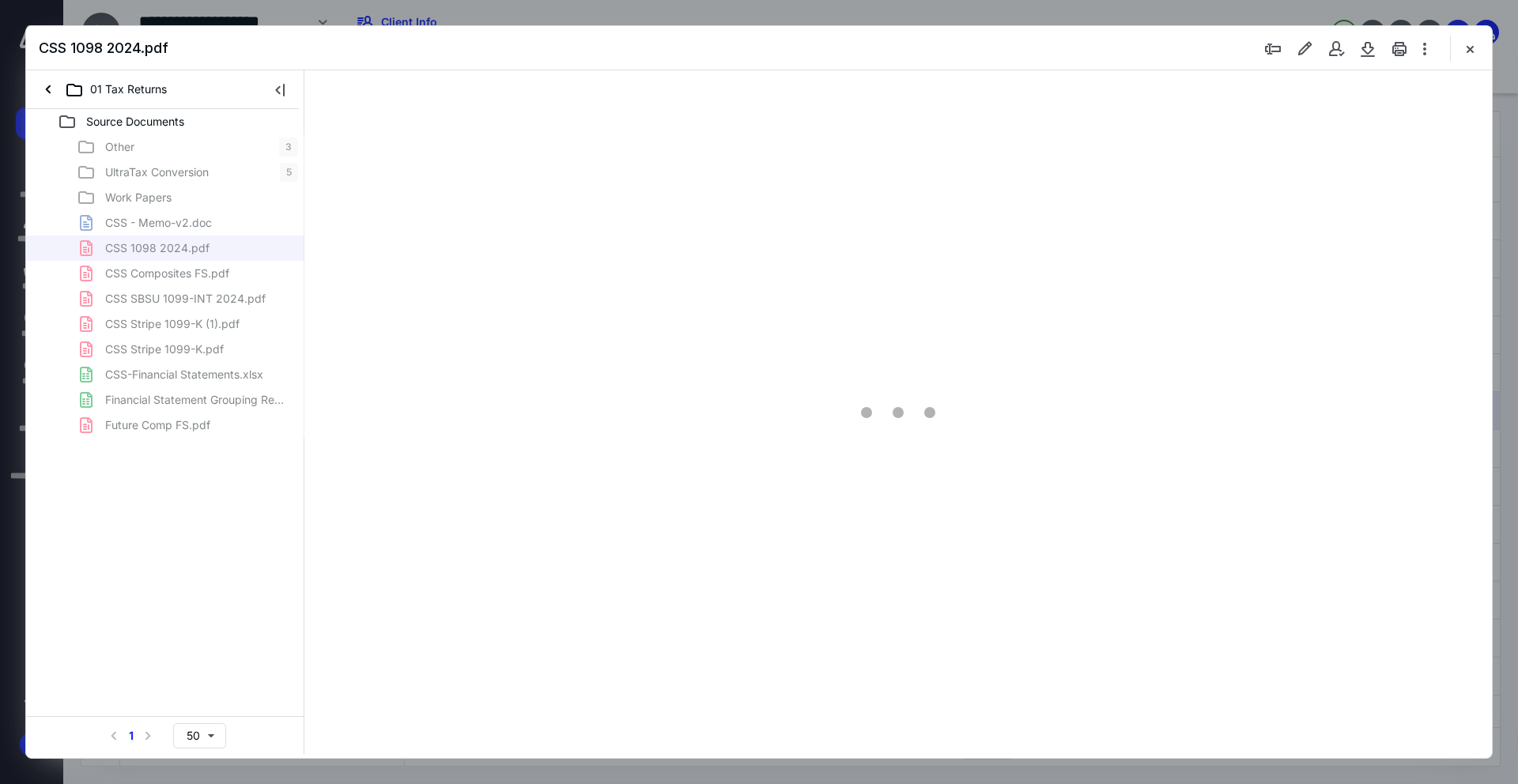 scroll, scrollTop: 0, scrollLeft: 0, axis: both 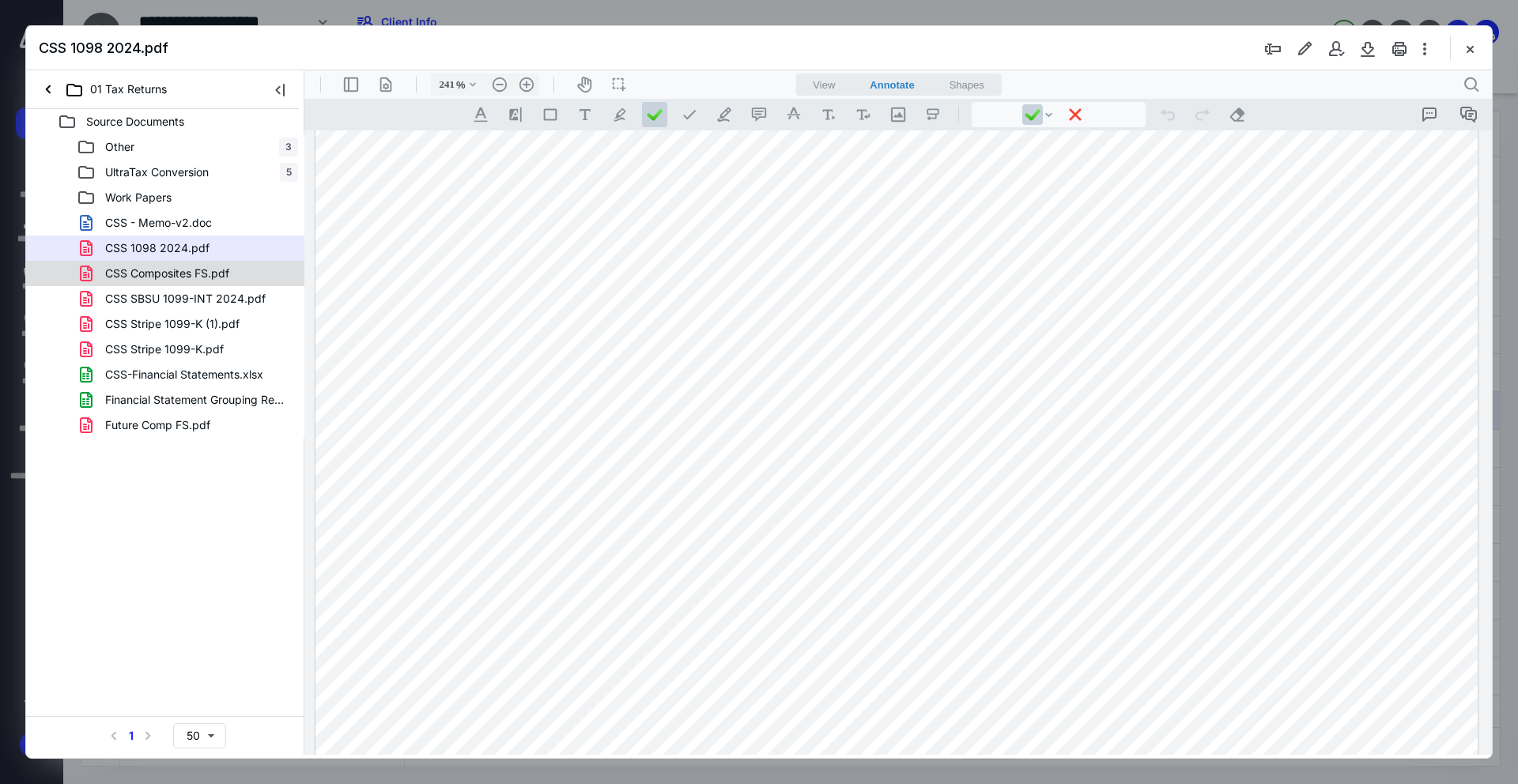 click on "CSS Composites FS.pdf" at bounding box center (167, 273) 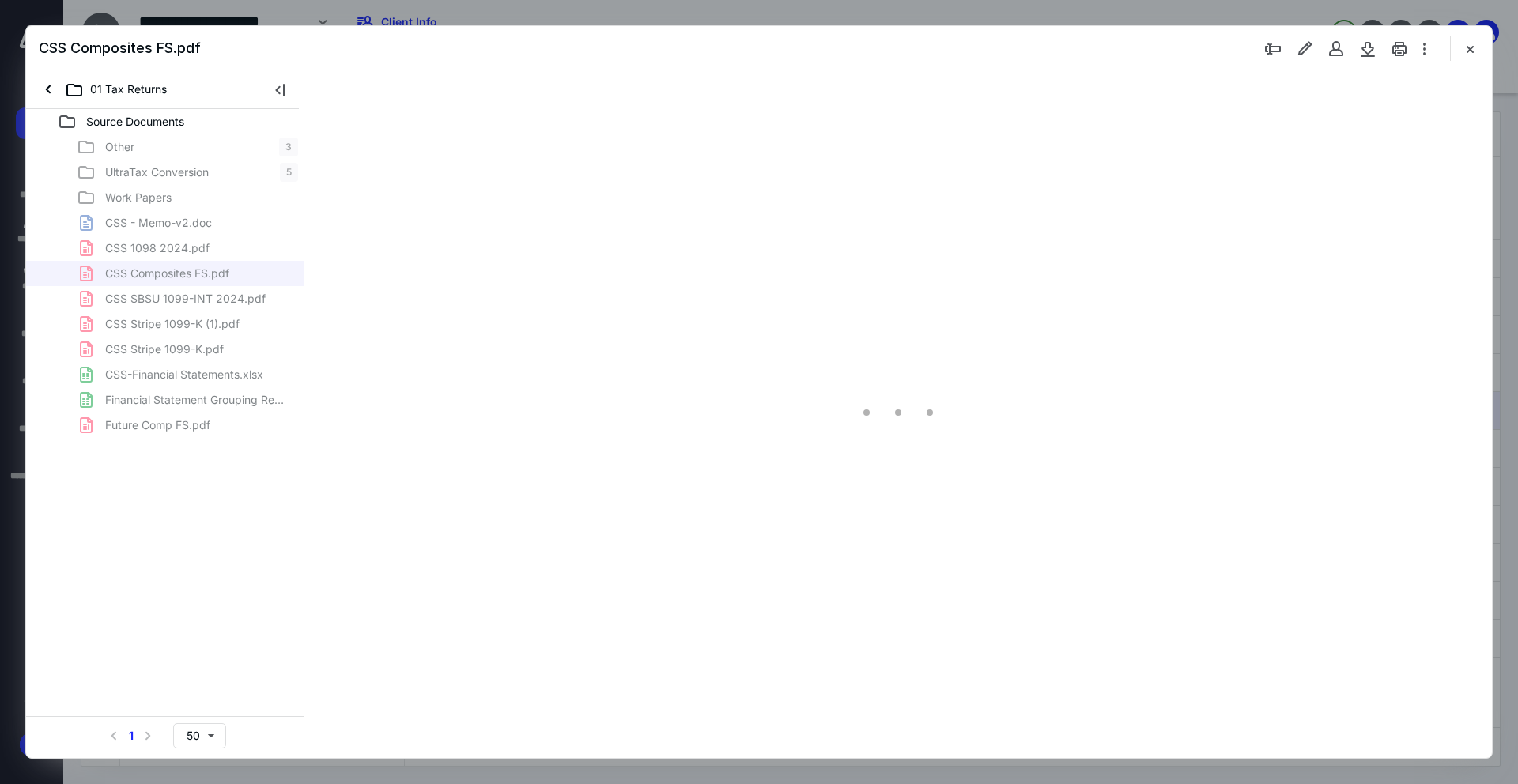 type on "241" 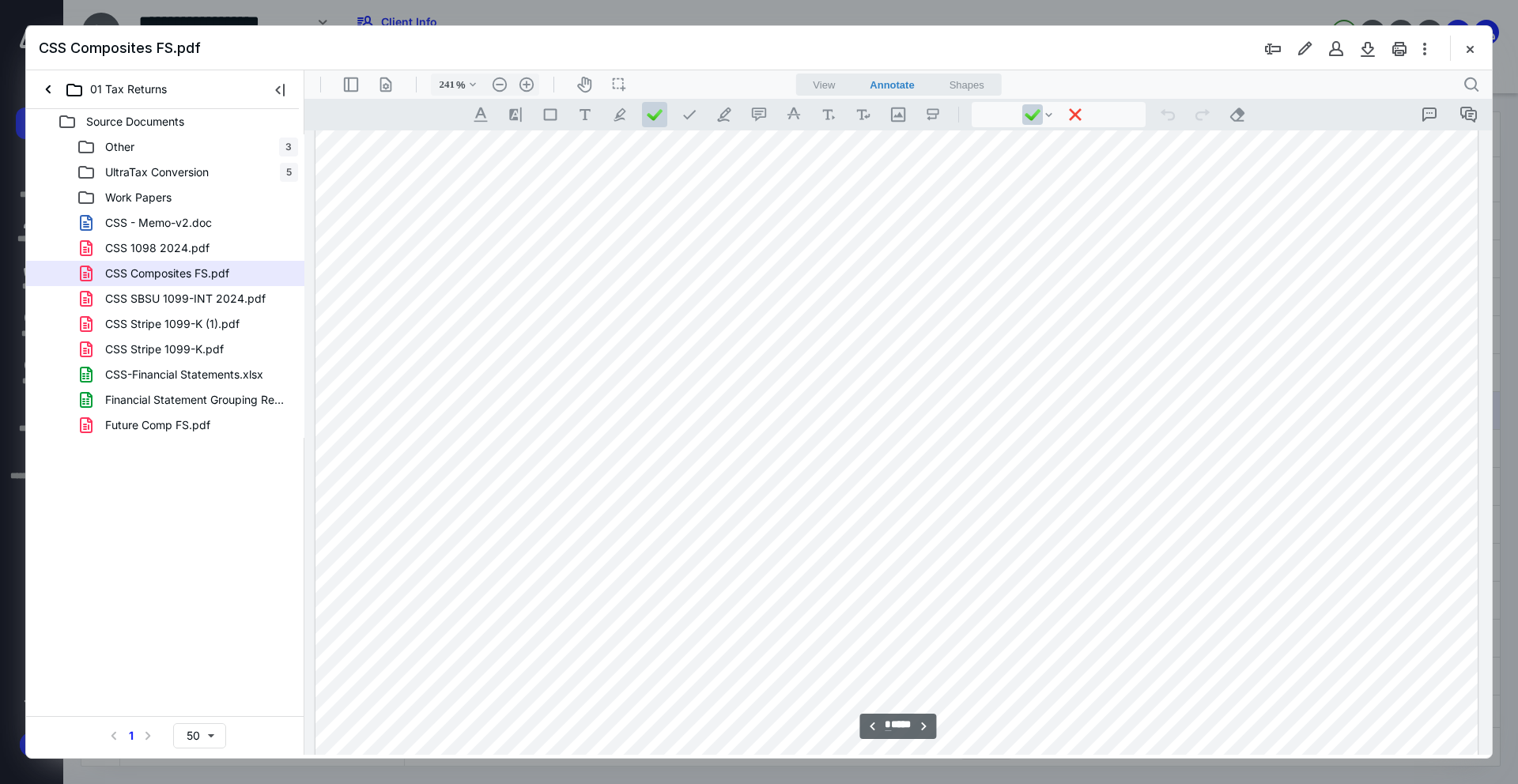 scroll, scrollTop: 6799, scrollLeft: 0, axis: vertical 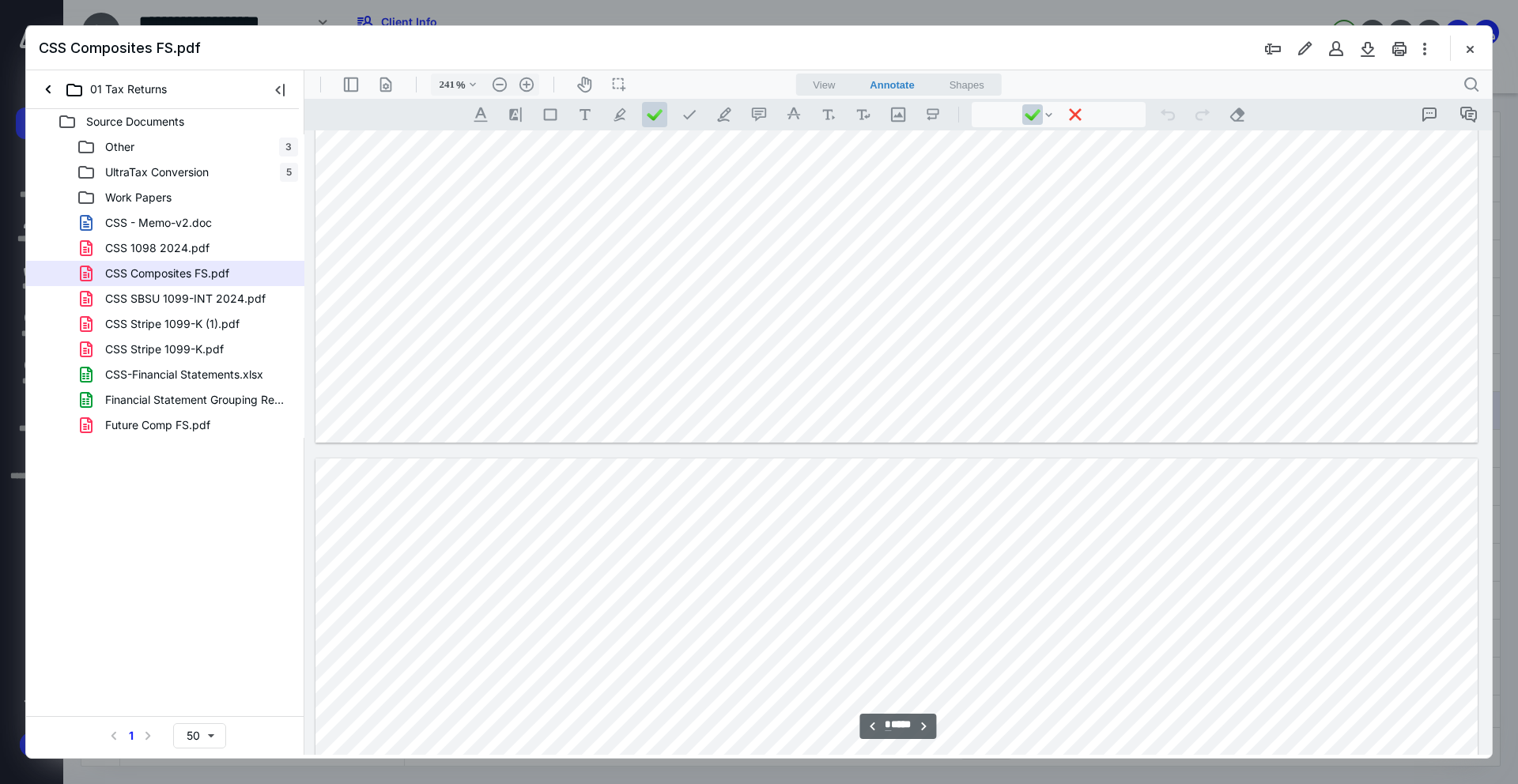 type on "**" 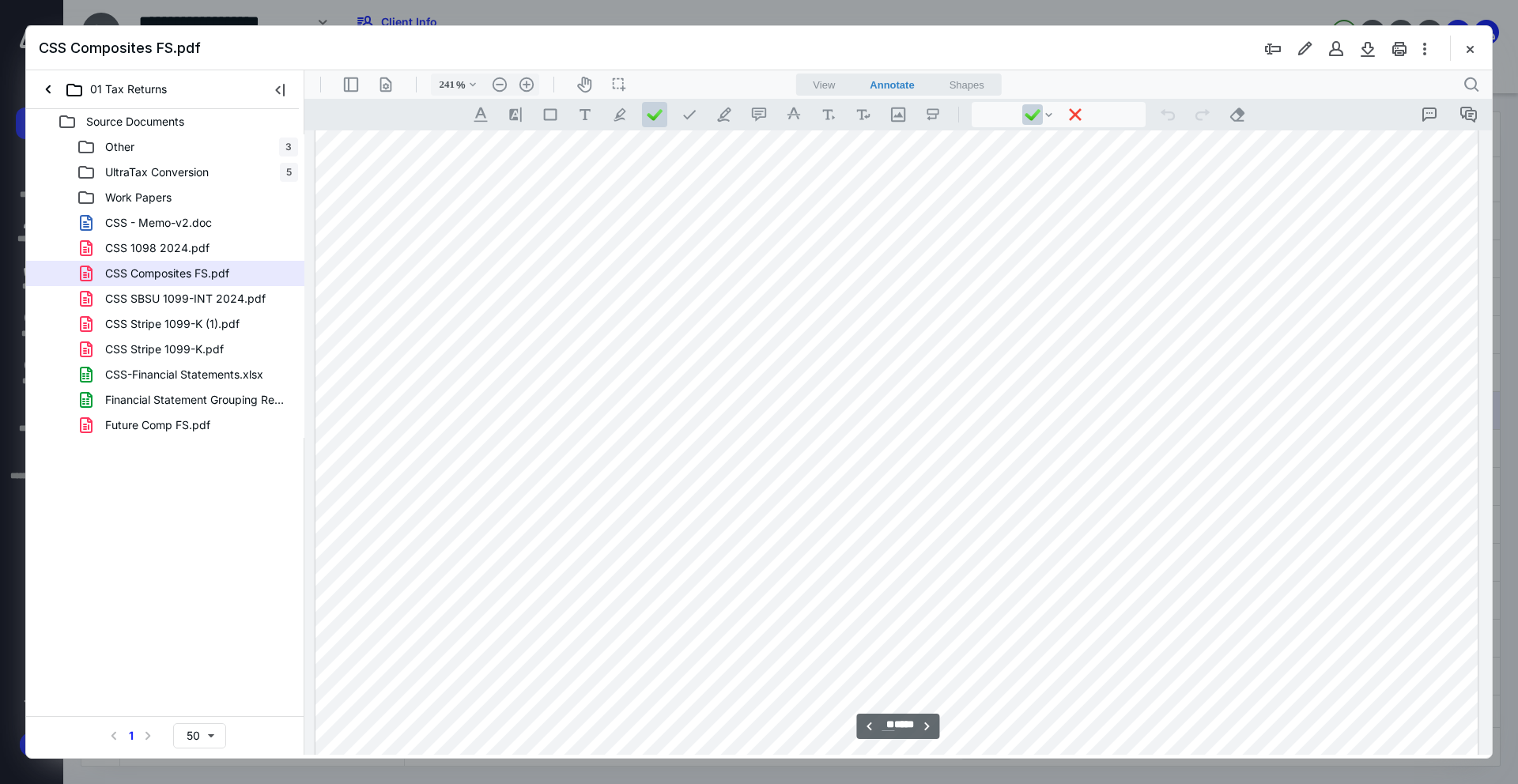 scroll, scrollTop: 13956, scrollLeft: 0, axis: vertical 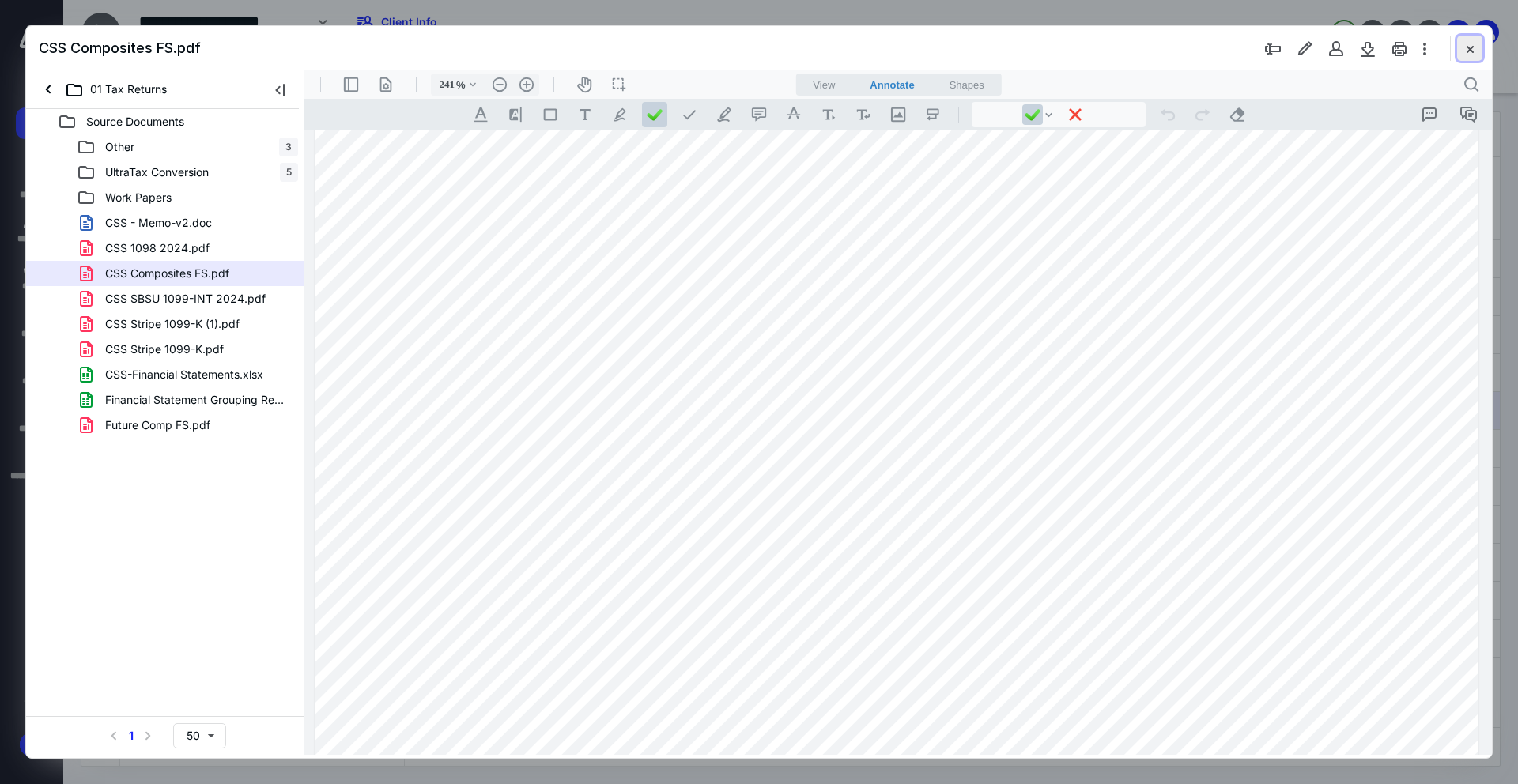 click at bounding box center [1470, 48] 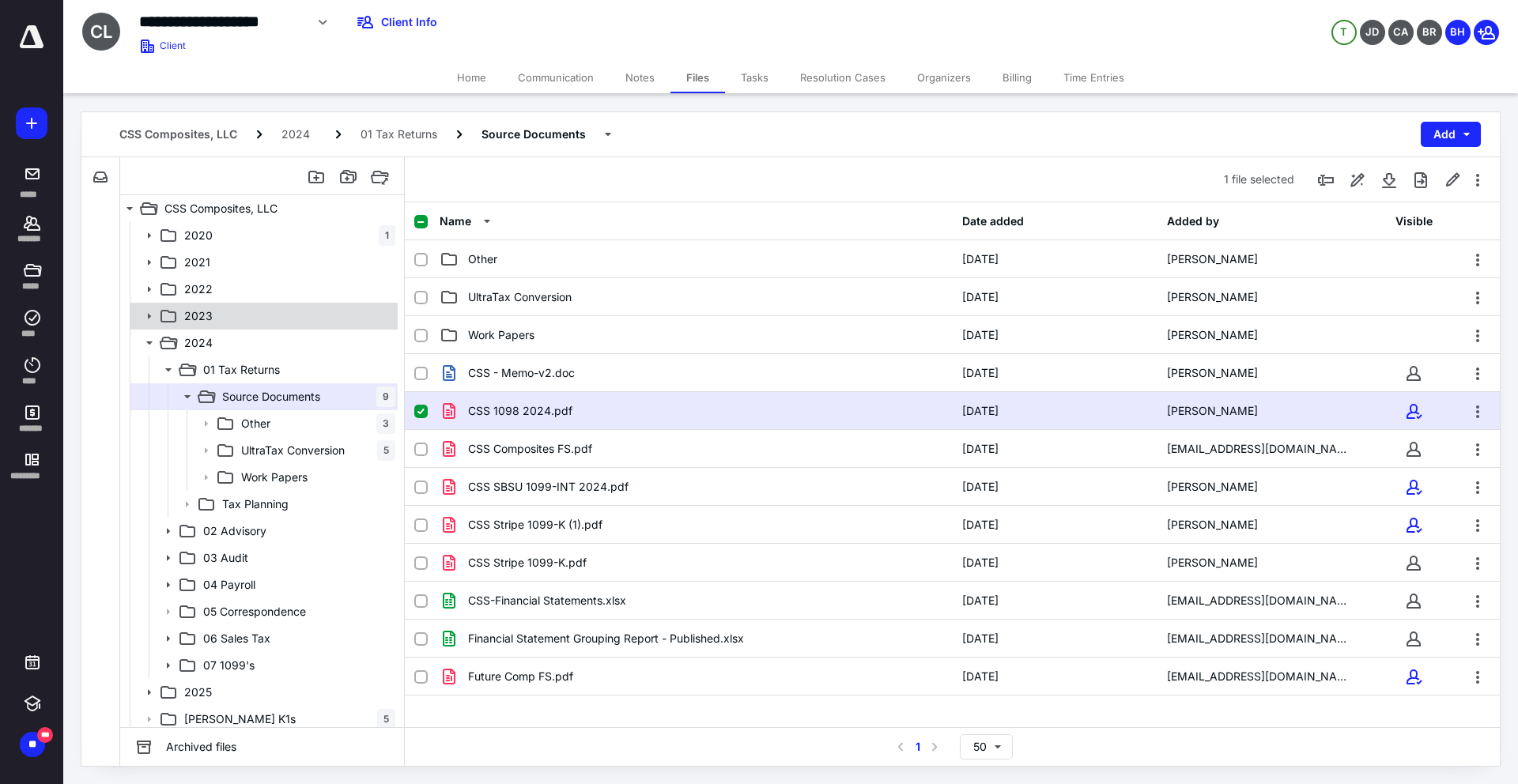 click on "2023" at bounding box center [286, 316] 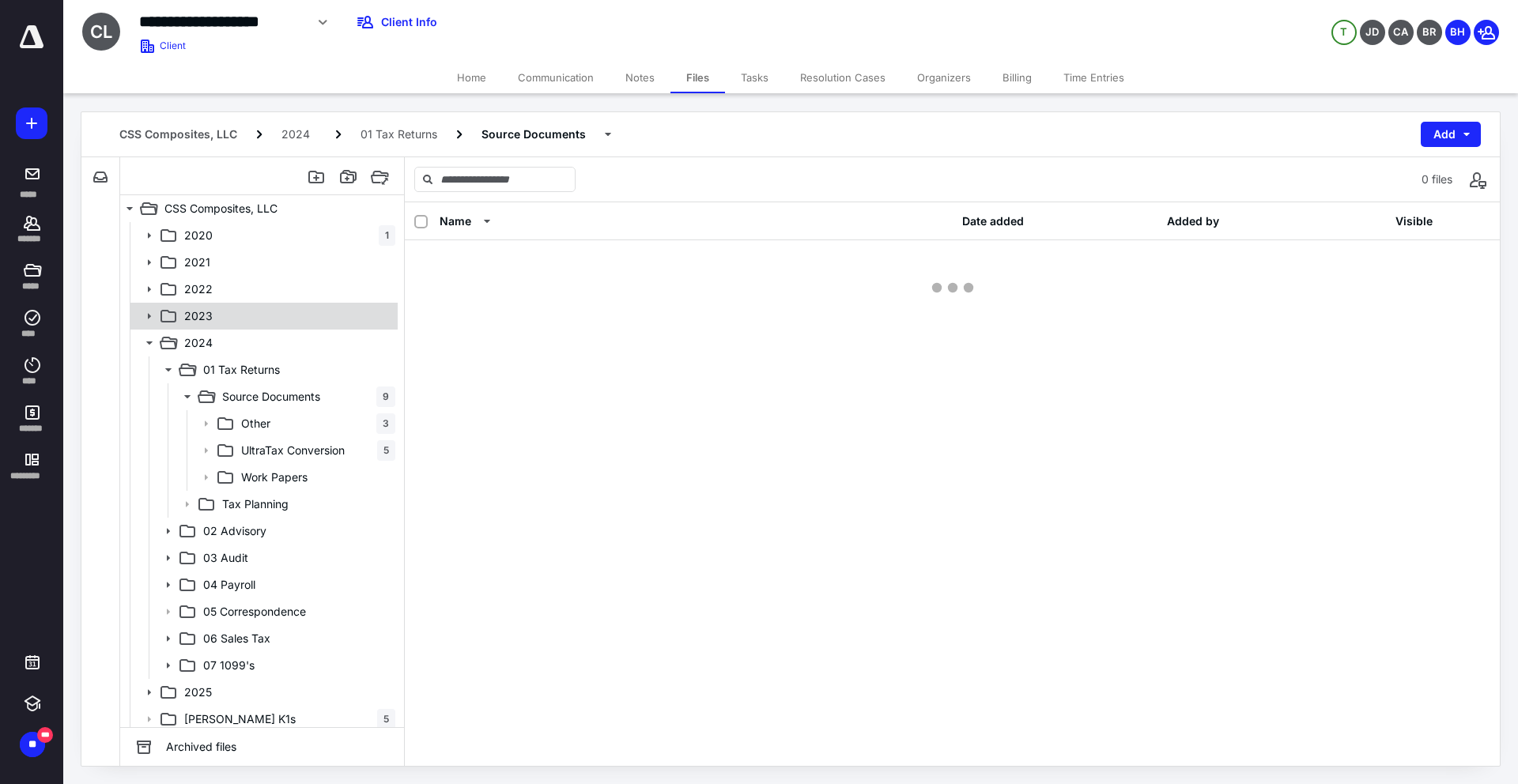 click on "2023" at bounding box center (286, 316) 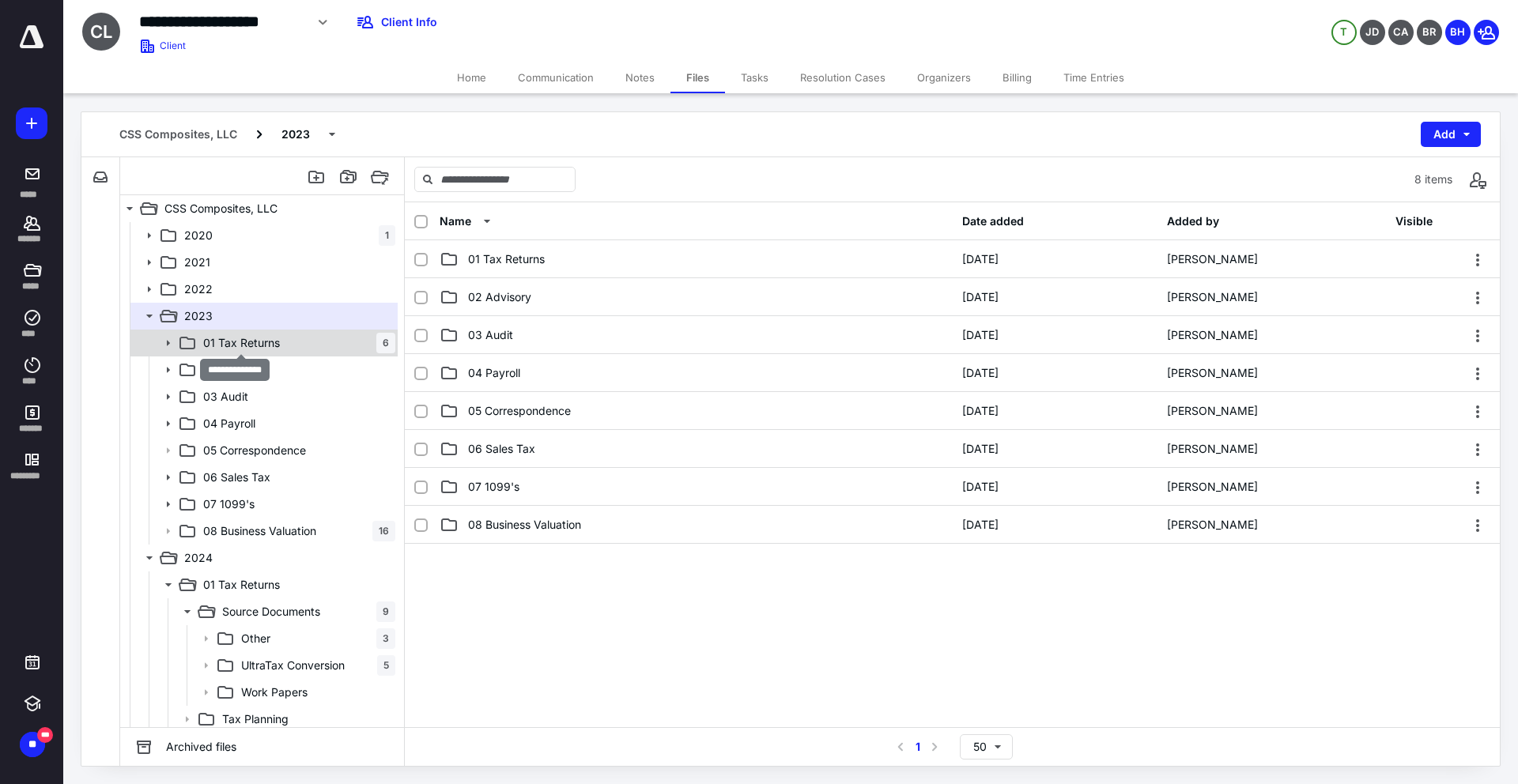 click on "01 Tax Returns" at bounding box center [241, 343] 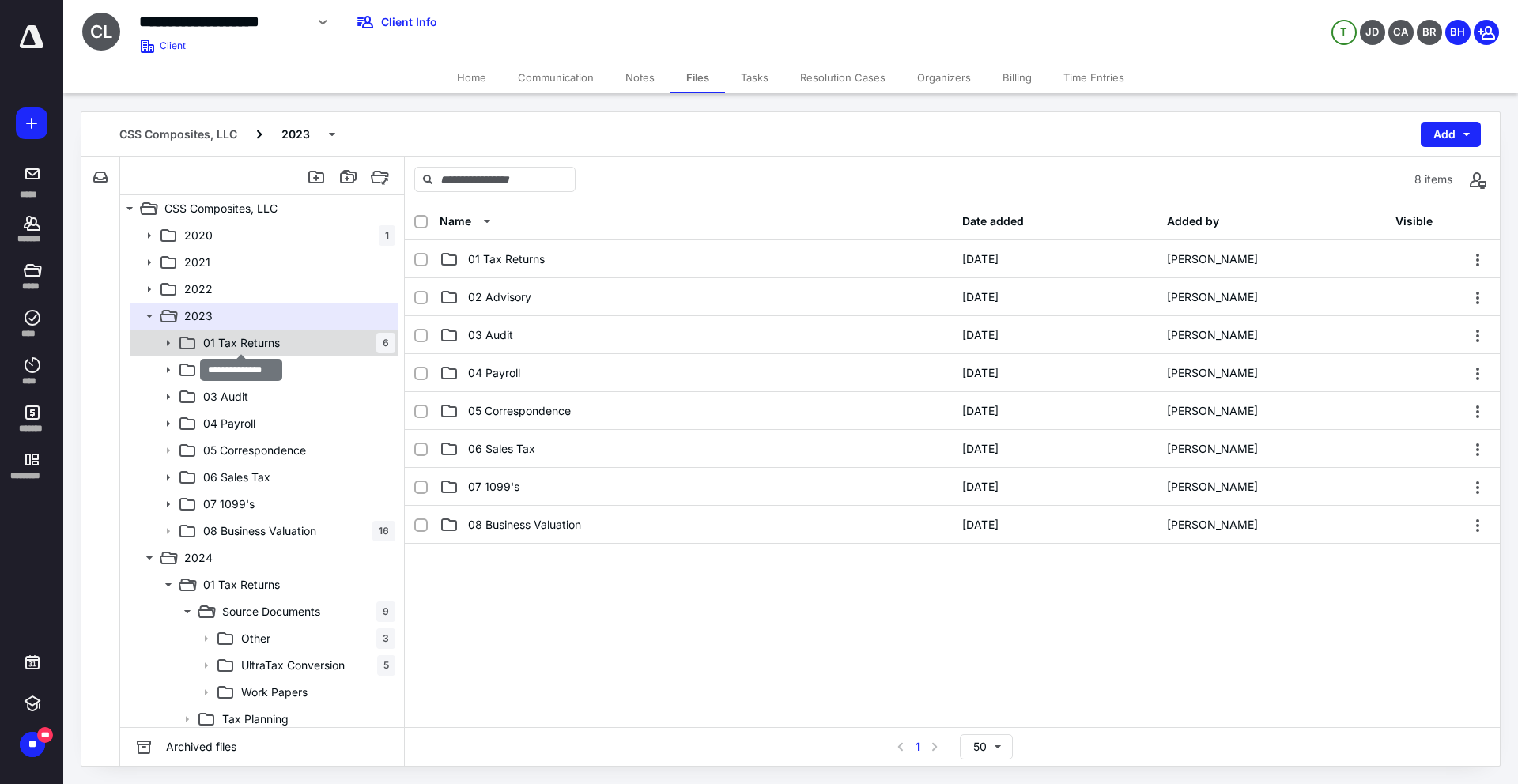 click on "01 Tax Returns" at bounding box center [241, 343] 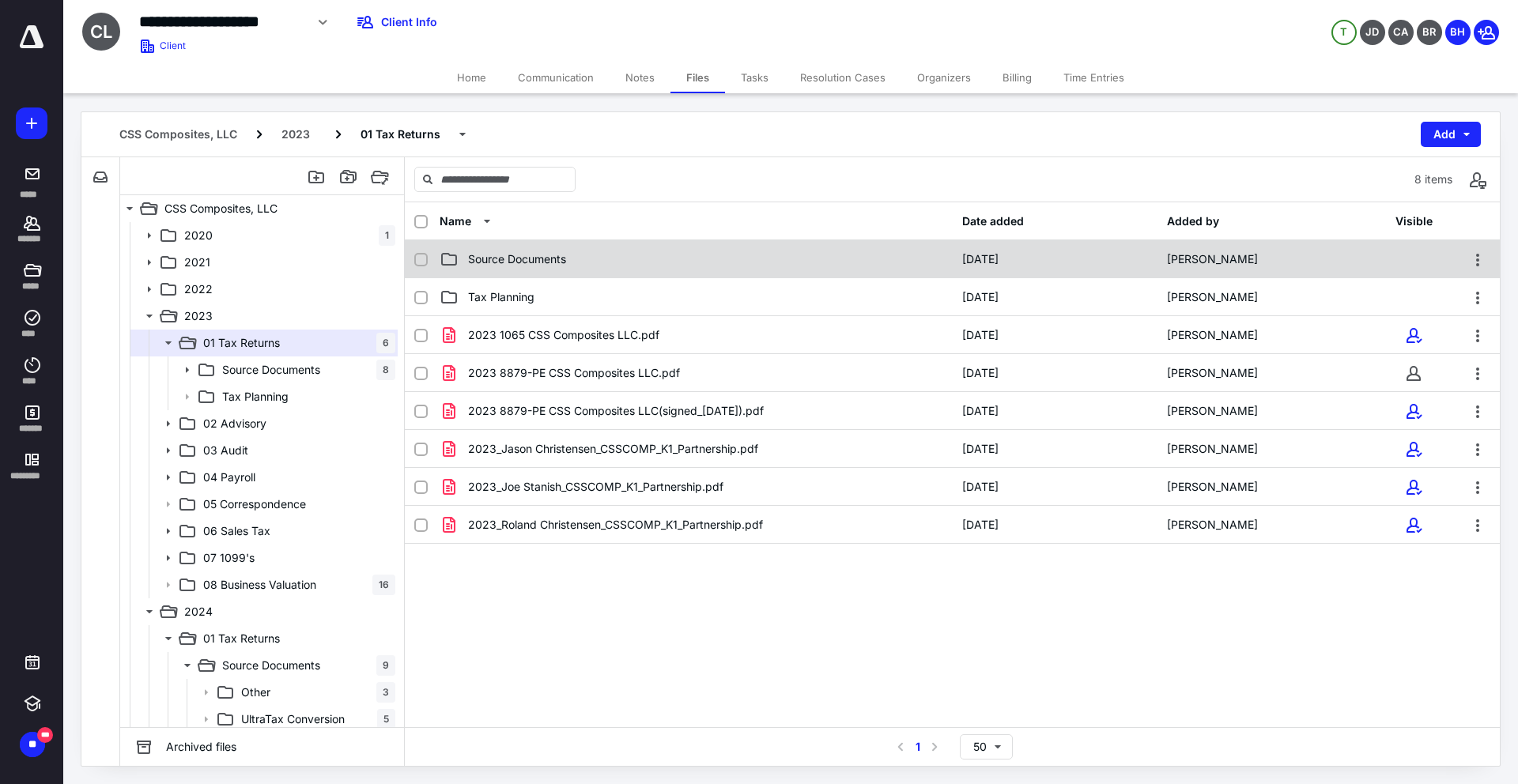 click on "Source Documents 8/28/2023 Zachary McNaughtan" at bounding box center (952, 259) 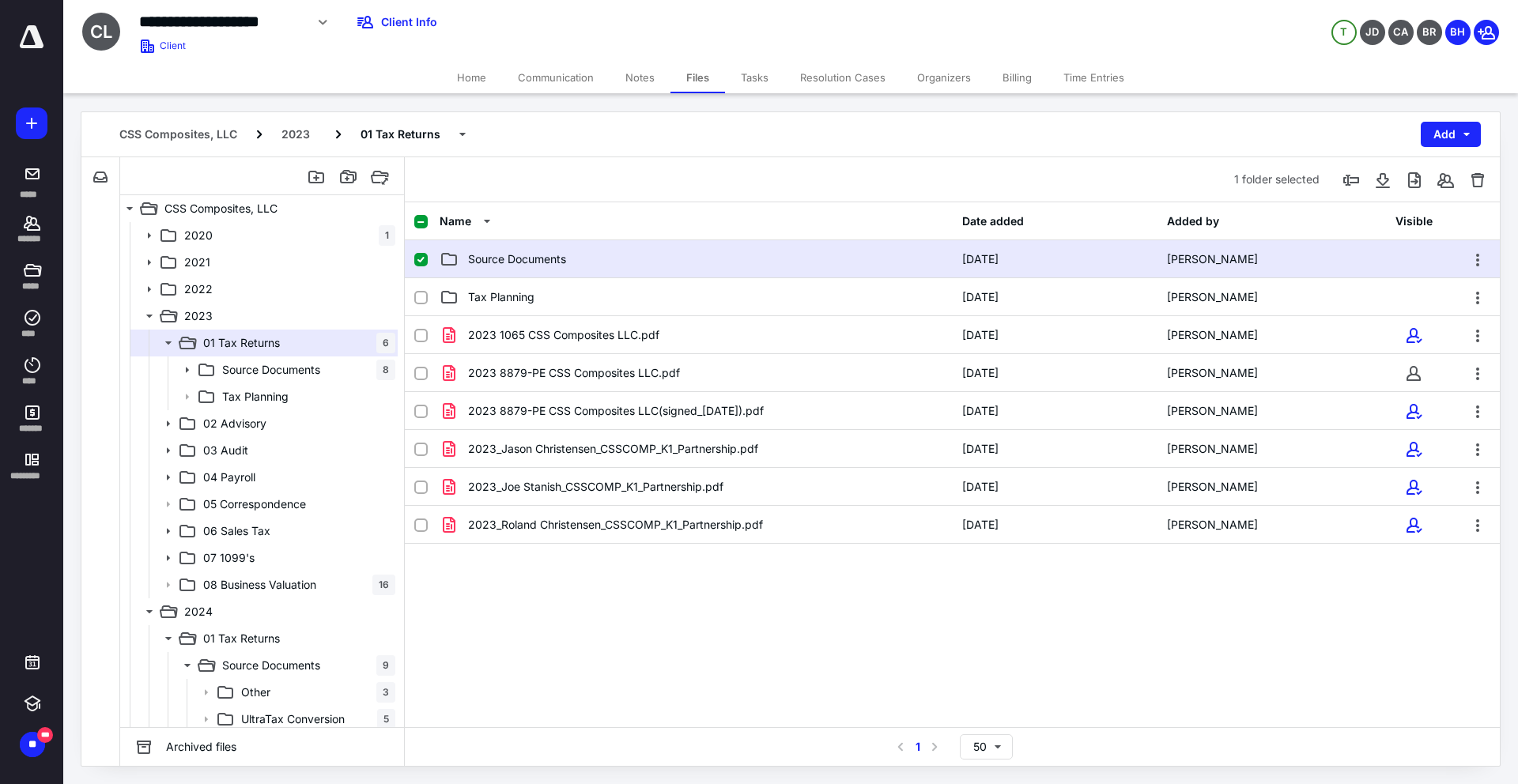 click on "Source Documents 8/28/2023 Zachary McNaughtan" at bounding box center [952, 259] 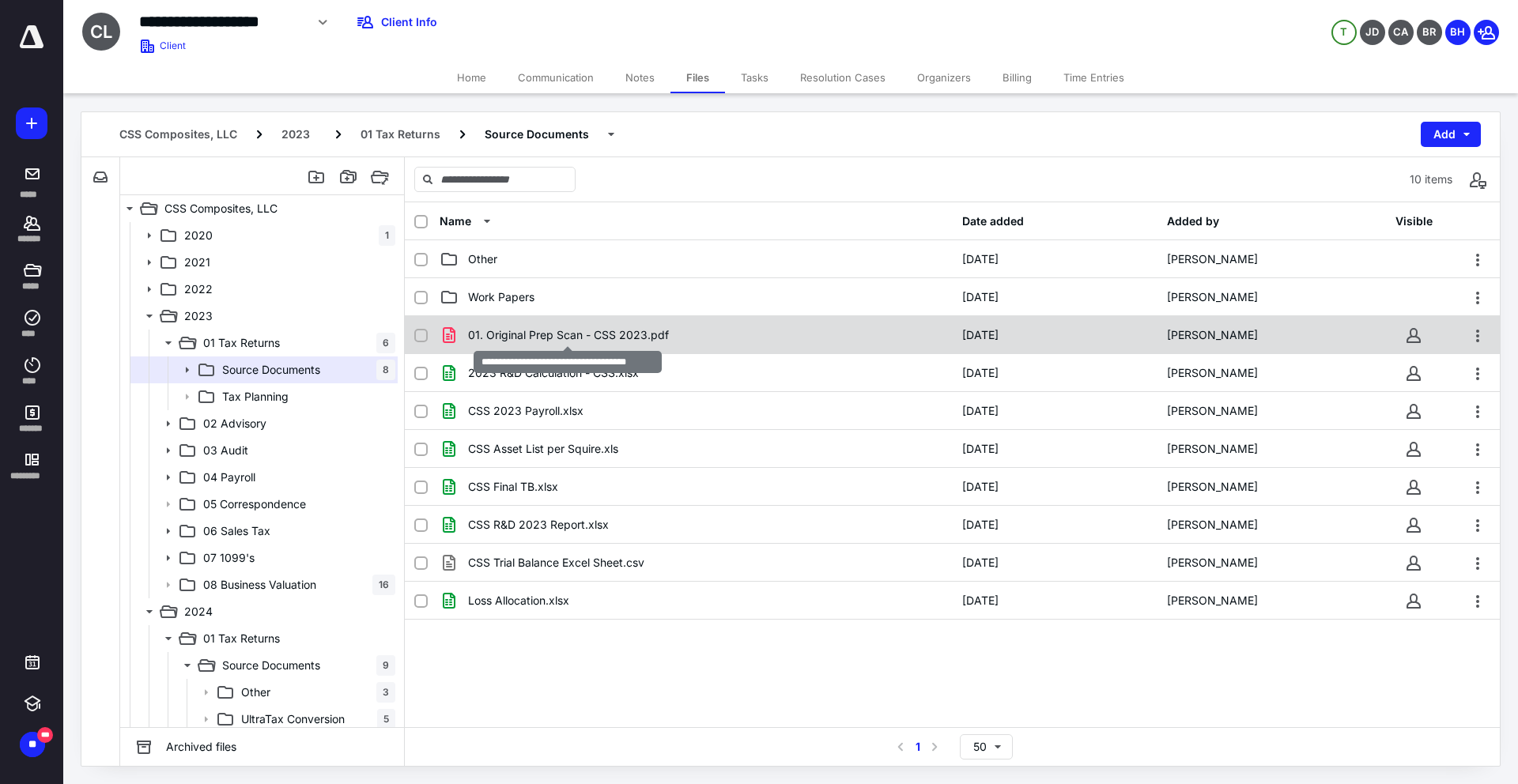 click on "01. Original Prep Scan - CSS 2023.pdf" at bounding box center (568, 335) 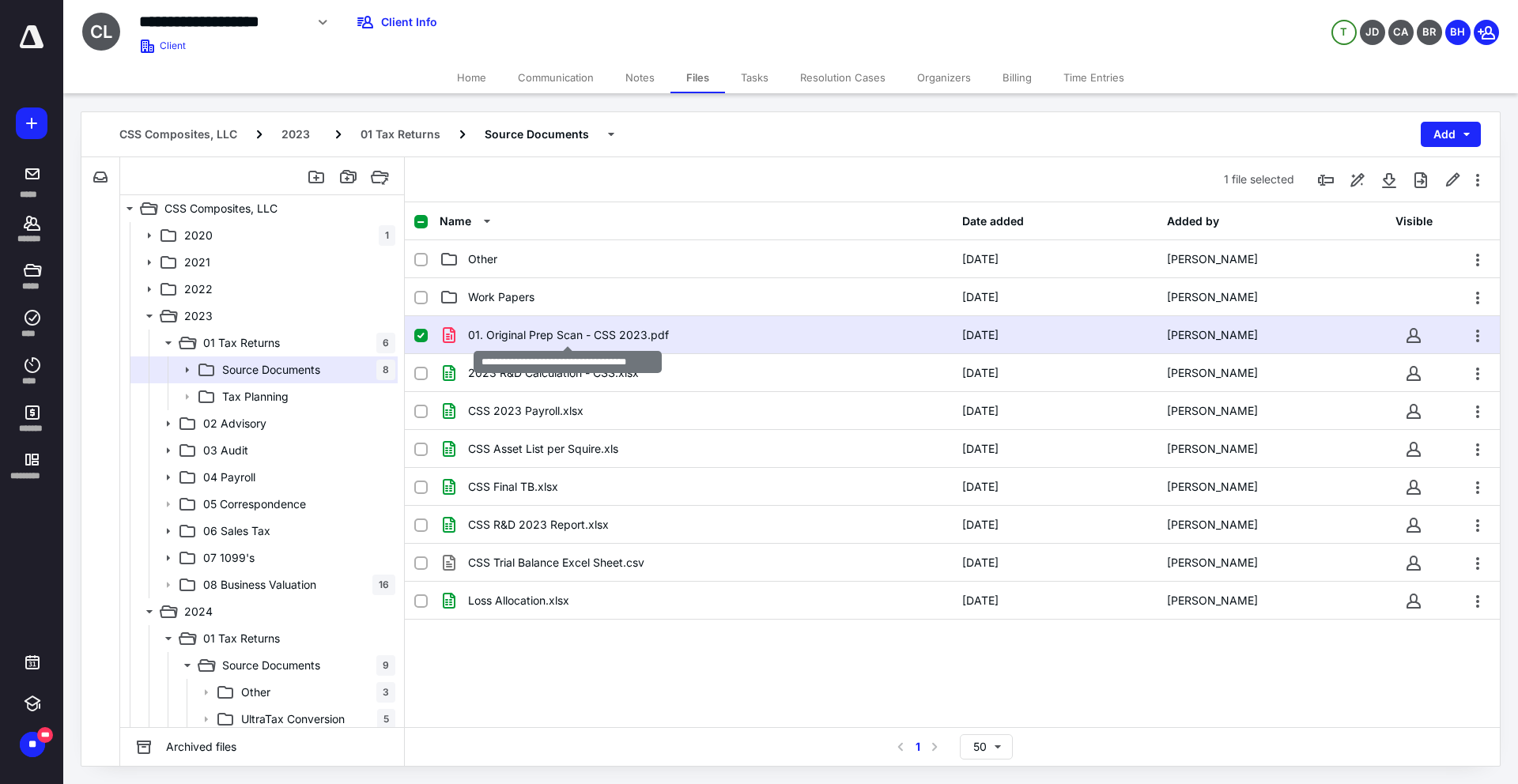 click on "01. Original Prep Scan - CSS 2023.pdf" at bounding box center [568, 335] 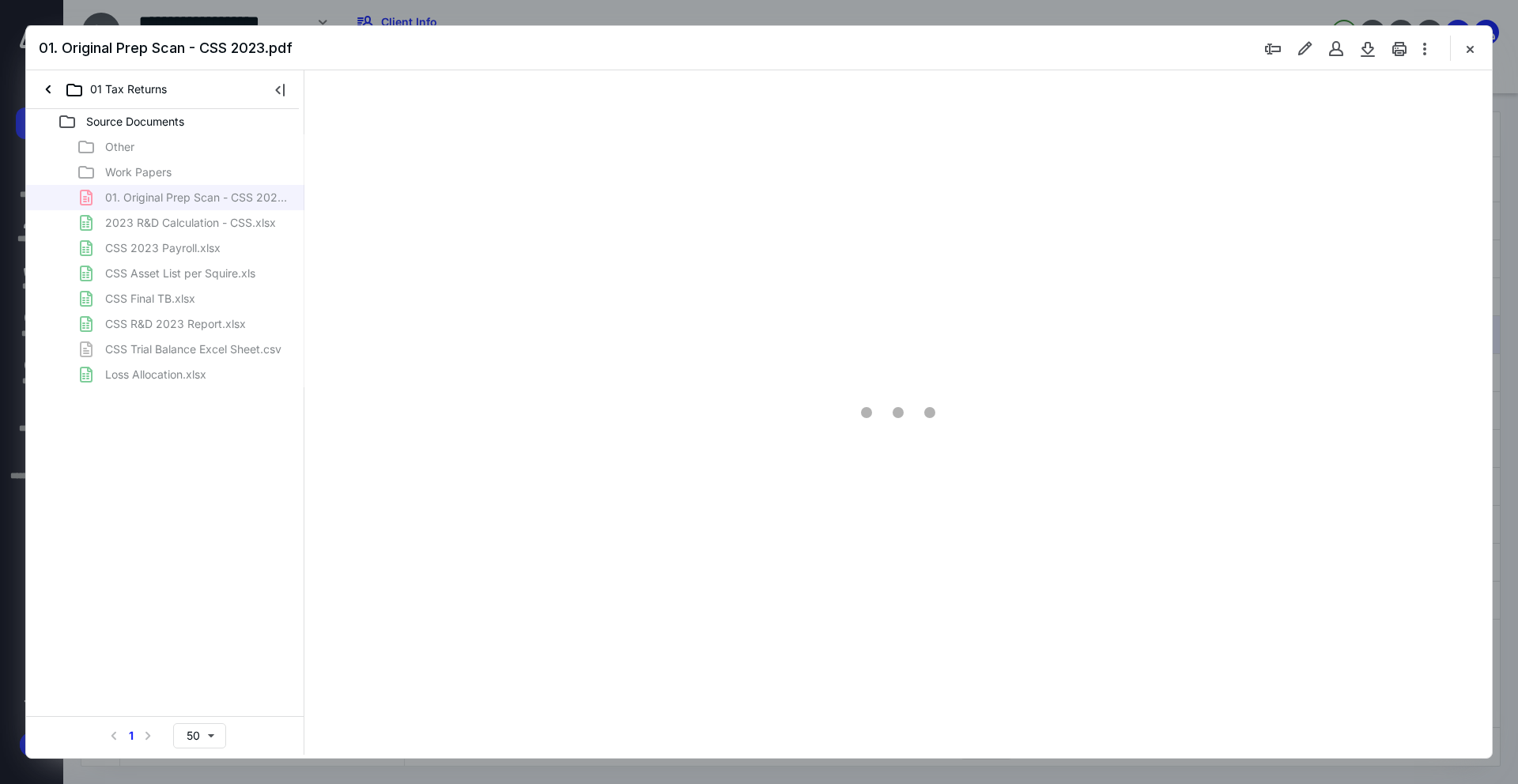 scroll, scrollTop: 0, scrollLeft: 0, axis: both 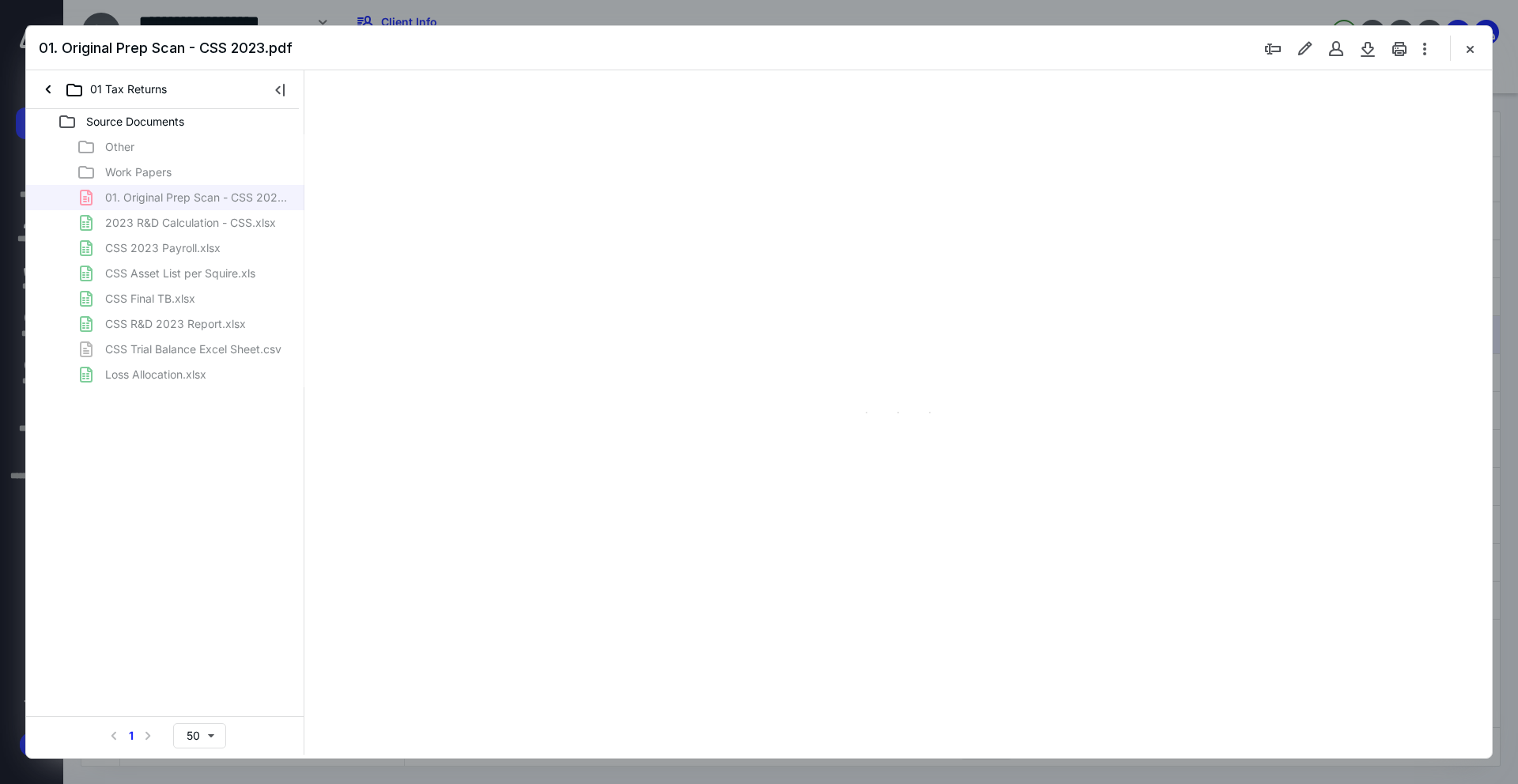 type on "241" 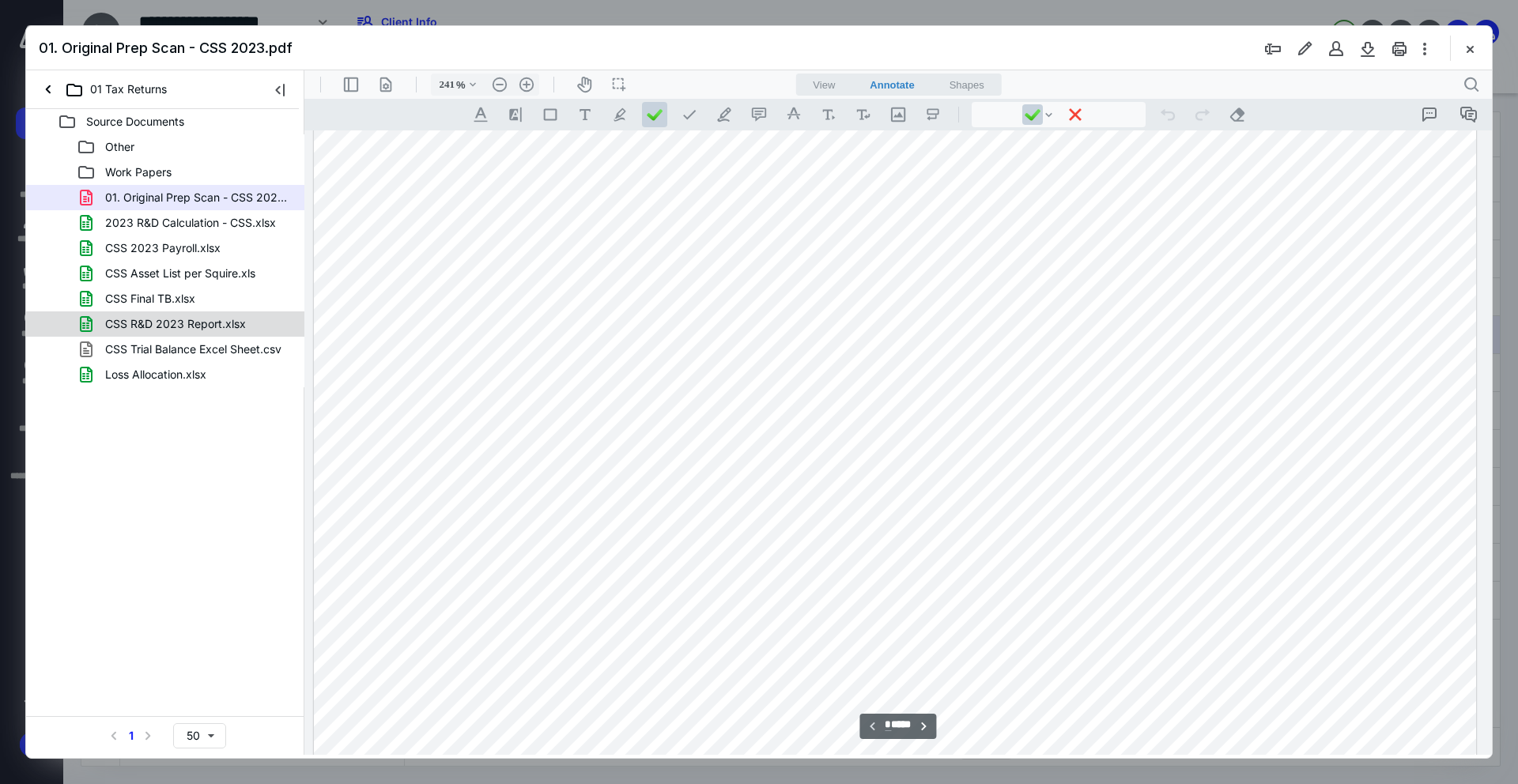 scroll, scrollTop: 432, scrollLeft: 169, axis: both 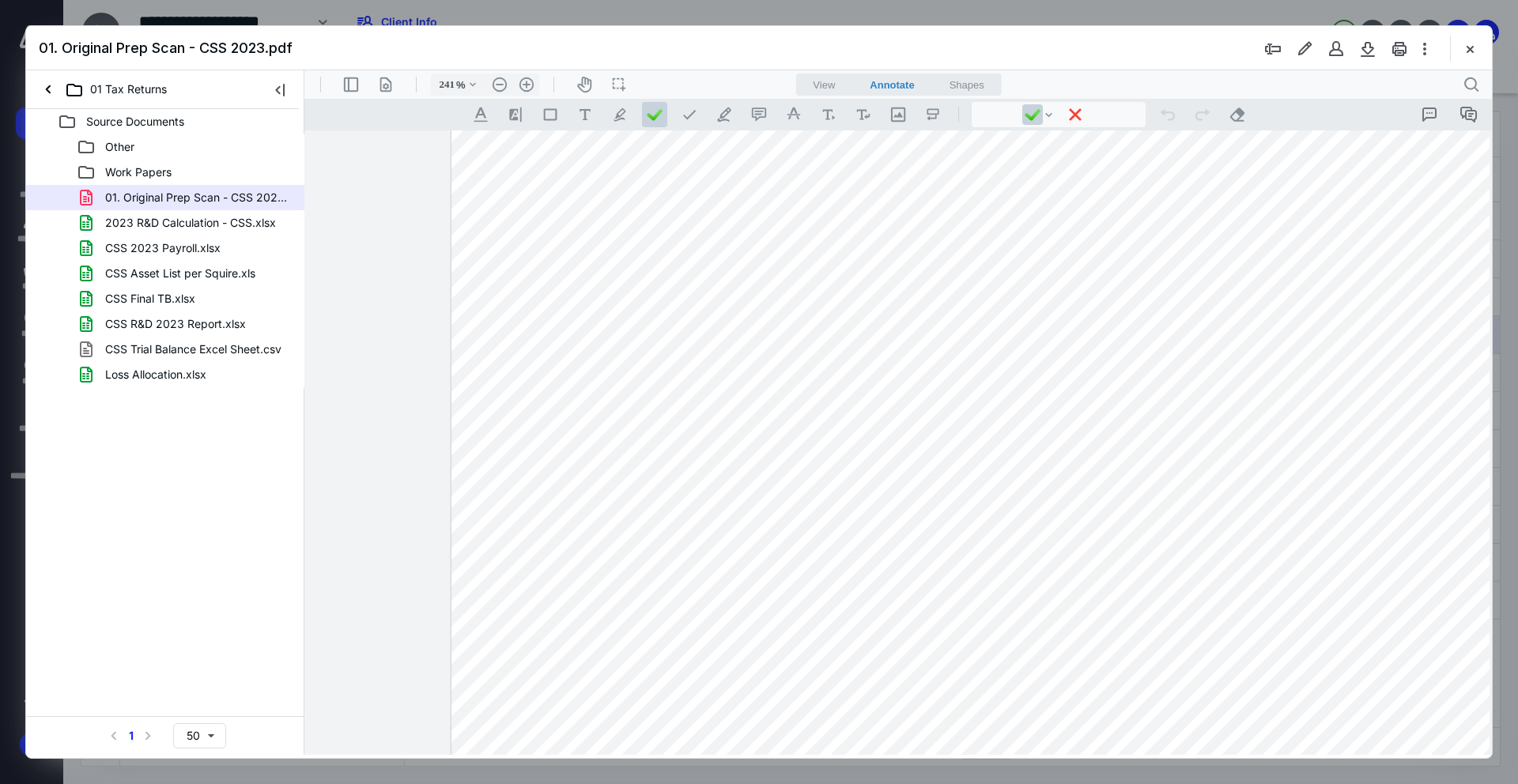 click at bounding box center (1033, 737) 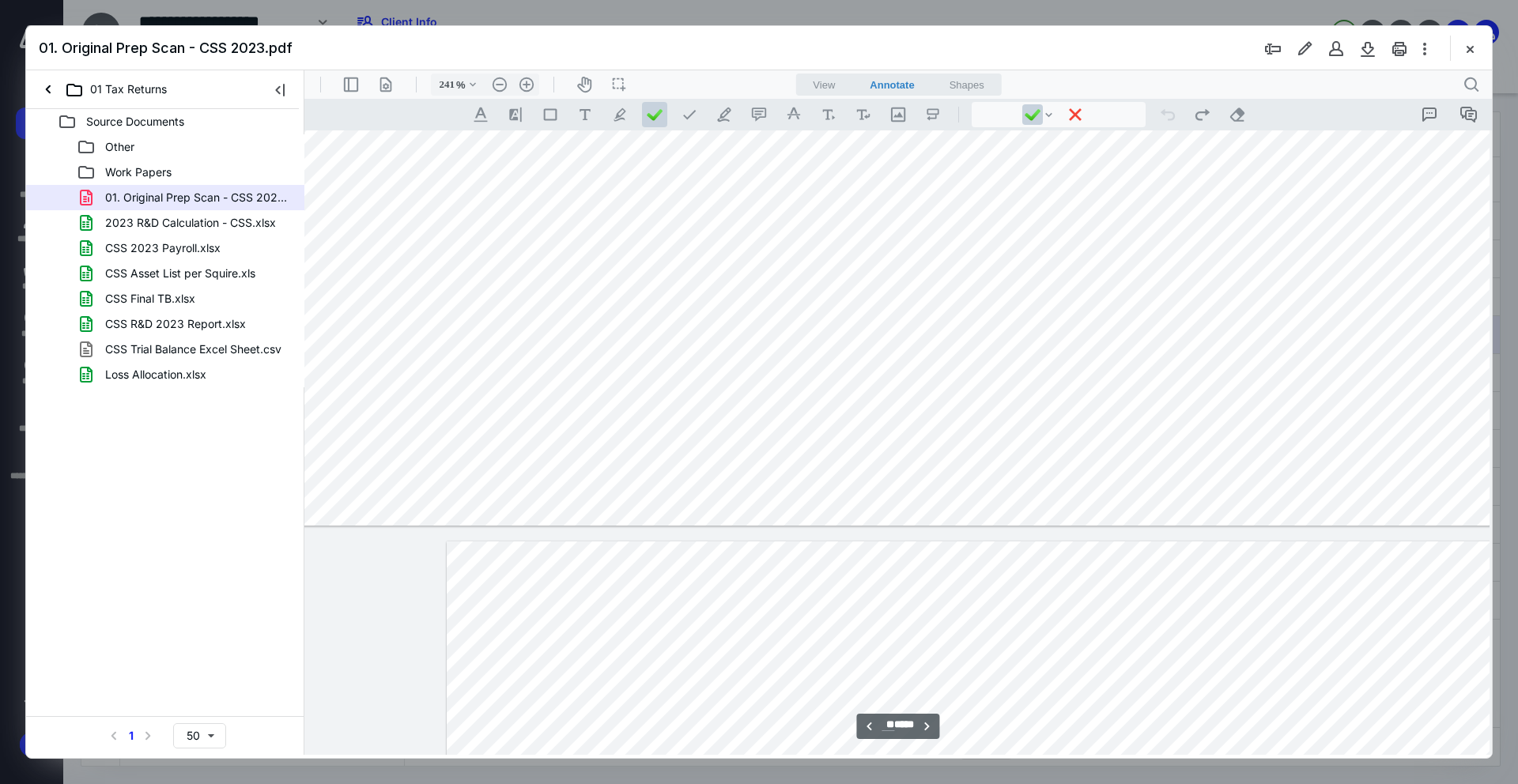 scroll, scrollTop: 42930, scrollLeft: 0, axis: vertical 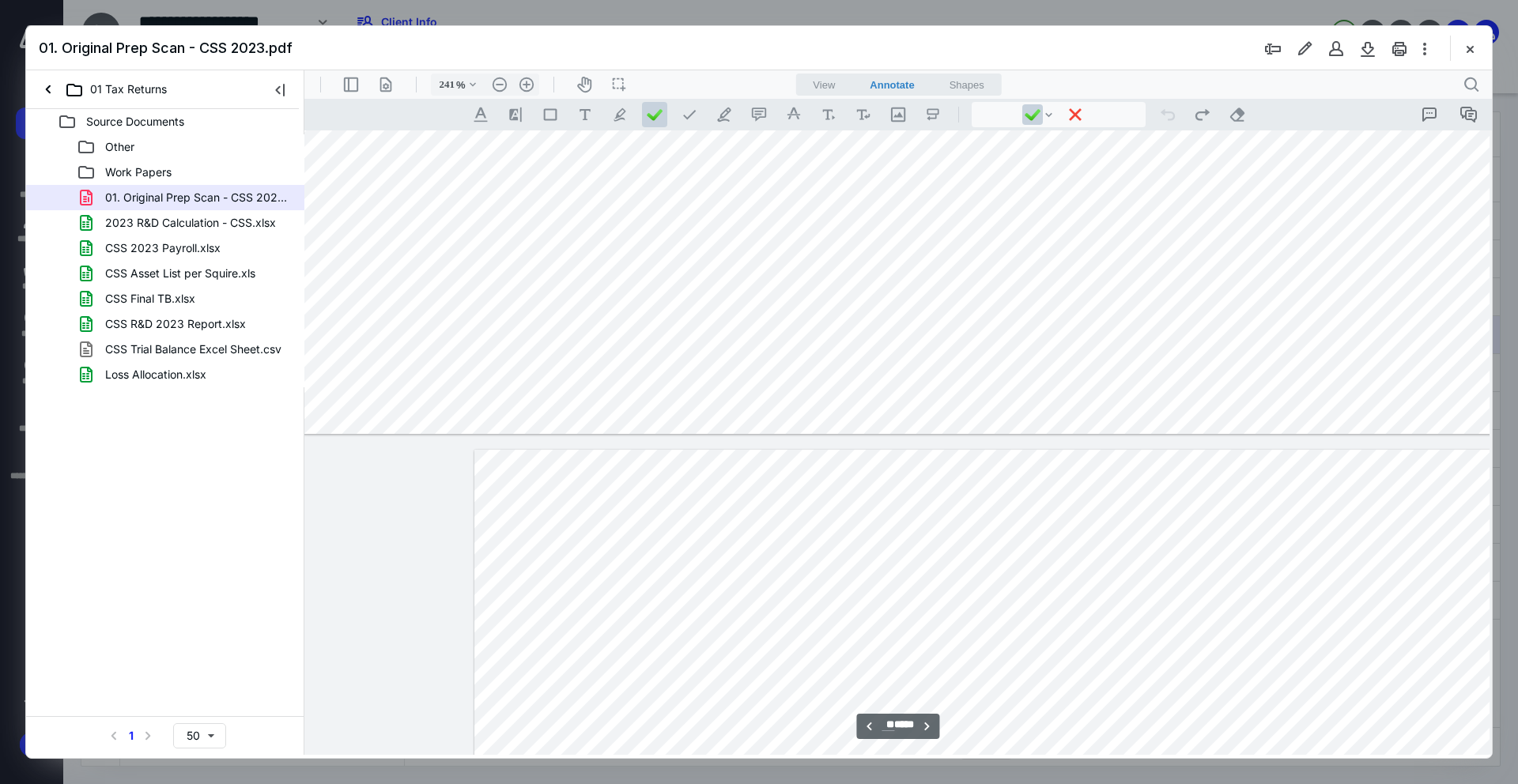type on "**" 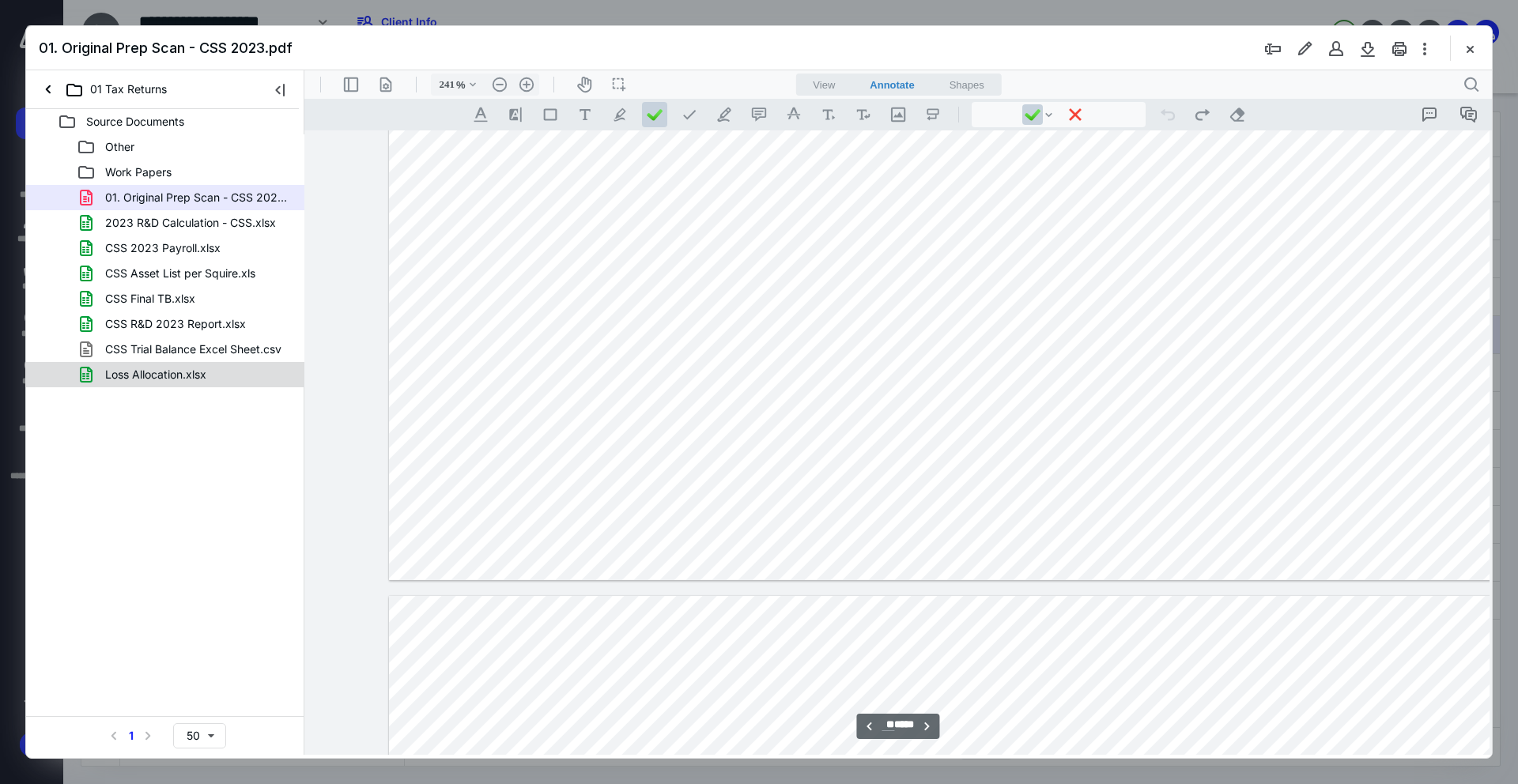 scroll, scrollTop: 44400, scrollLeft: 94, axis: both 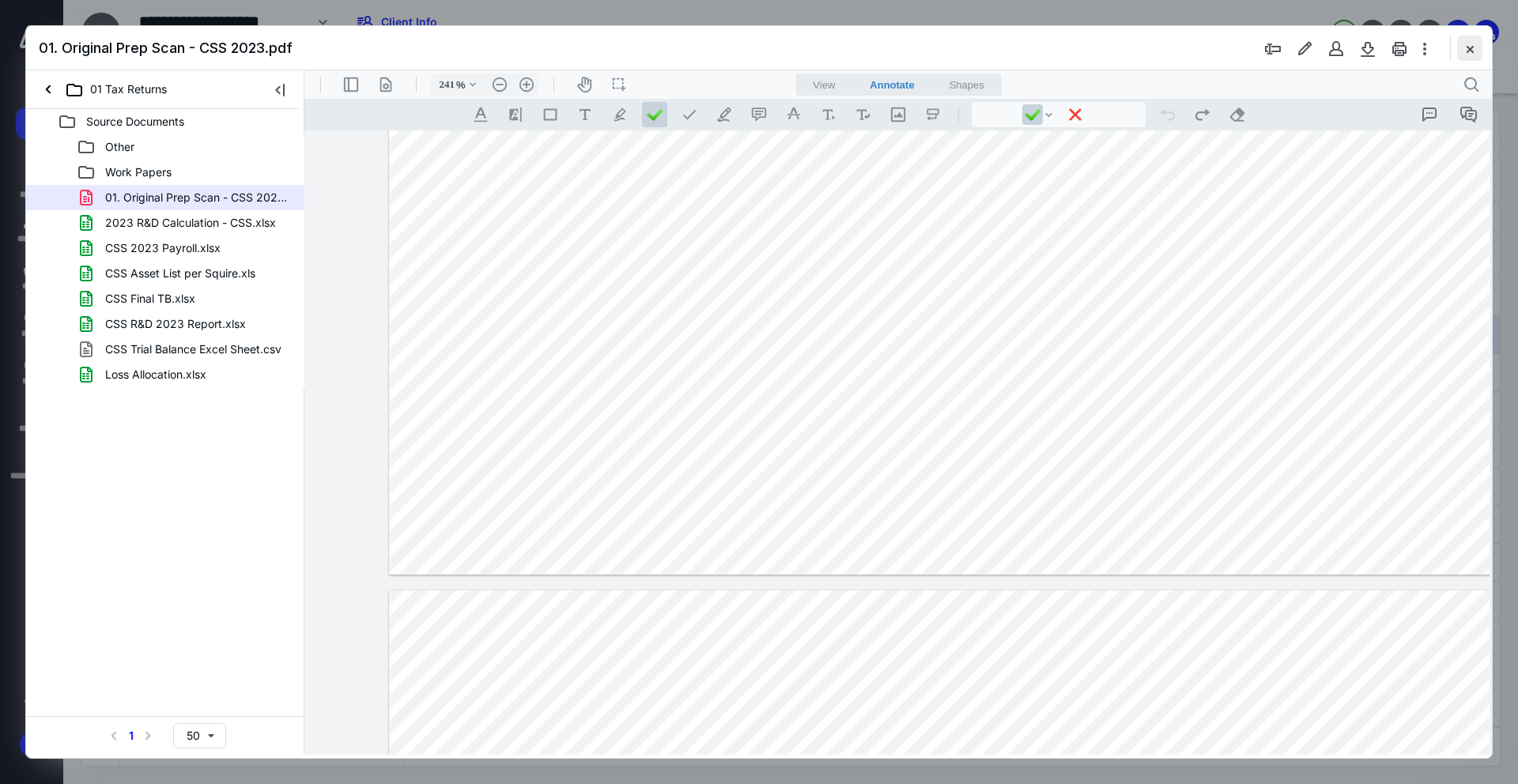 click at bounding box center [1470, 48] 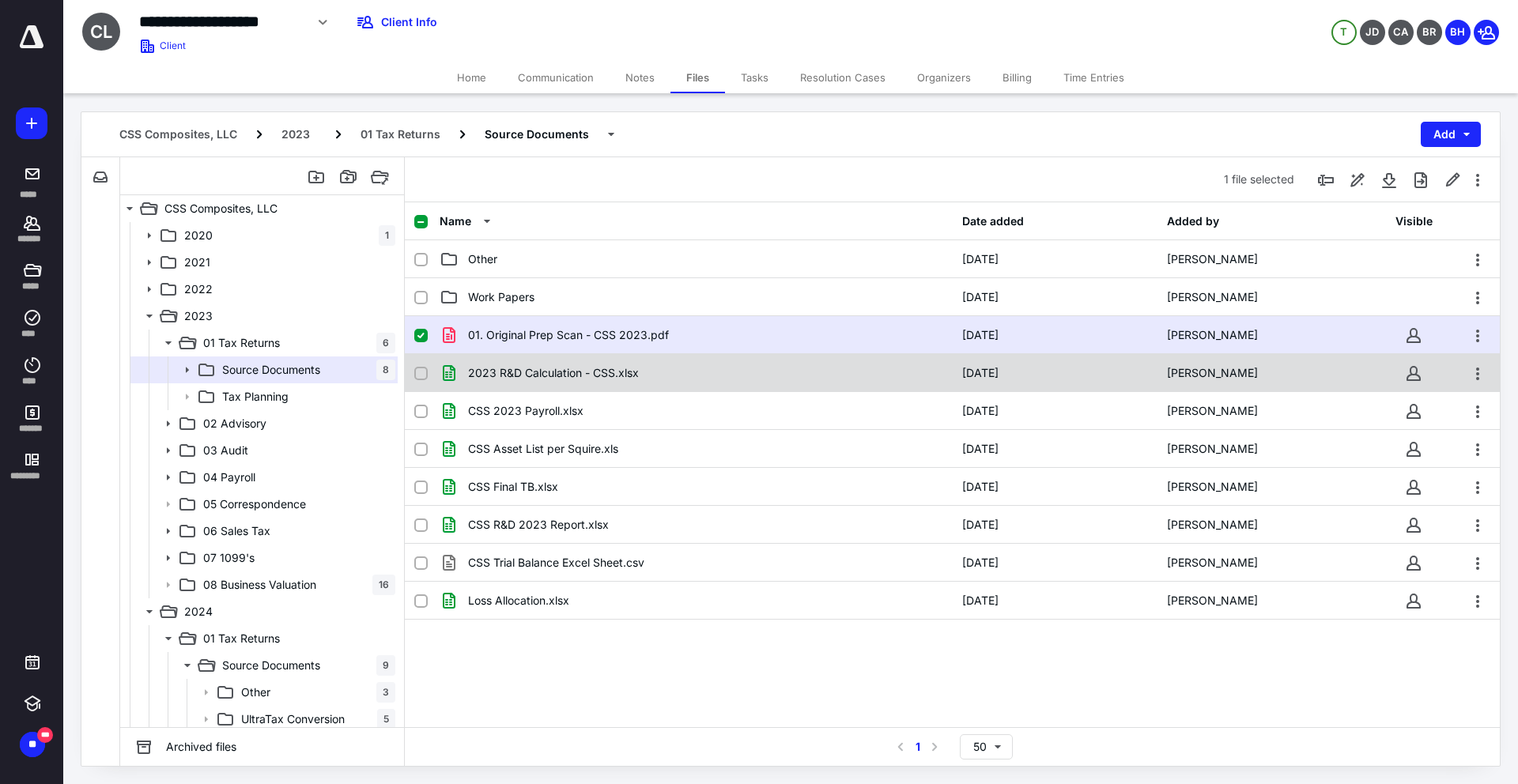 click on "2023 R&D Calculation - CSS.xlsx 9/4/2024 Dalton Peterson" at bounding box center [952, 373] 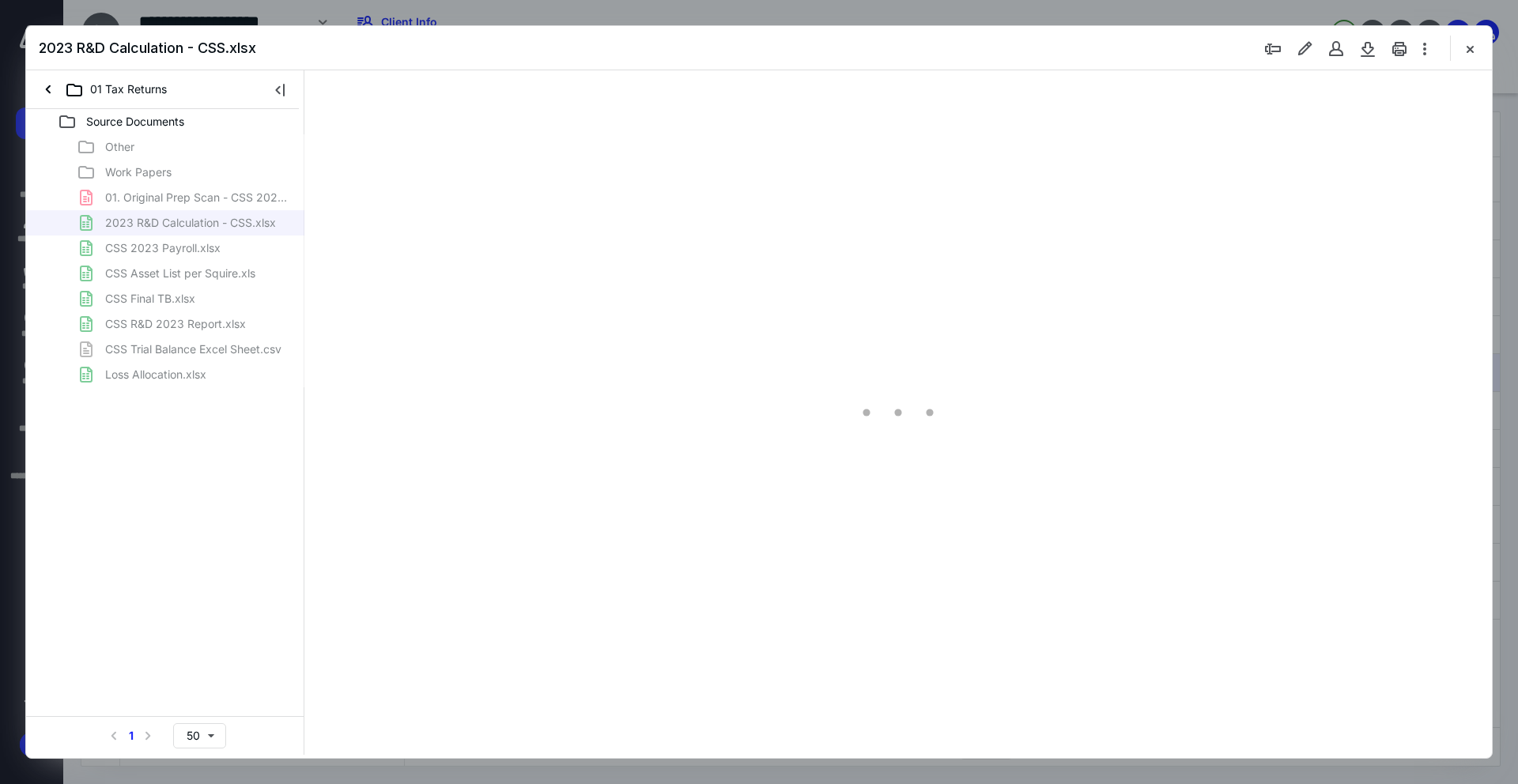scroll, scrollTop: 0, scrollLeft: 0, axis: both 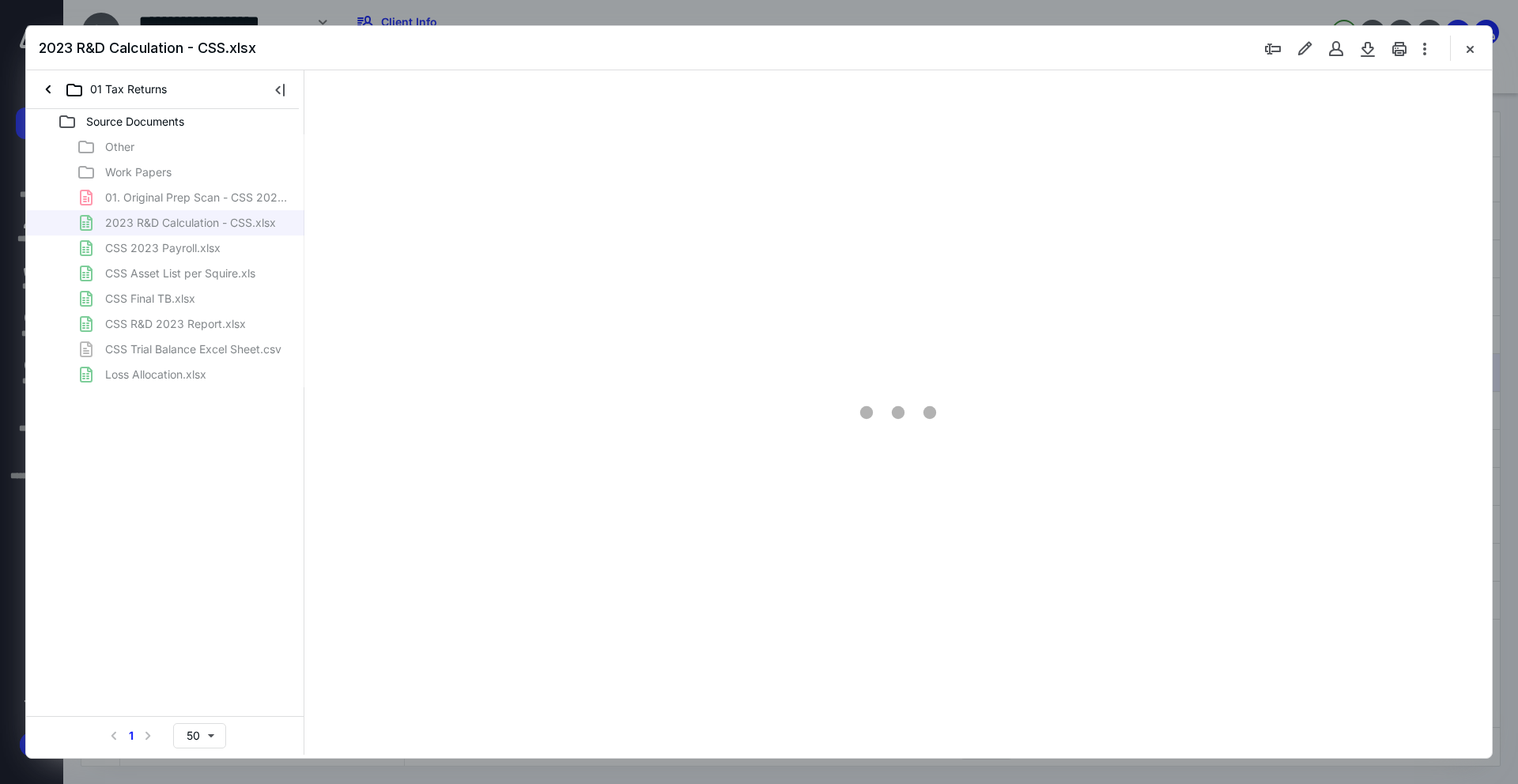 type on "64" 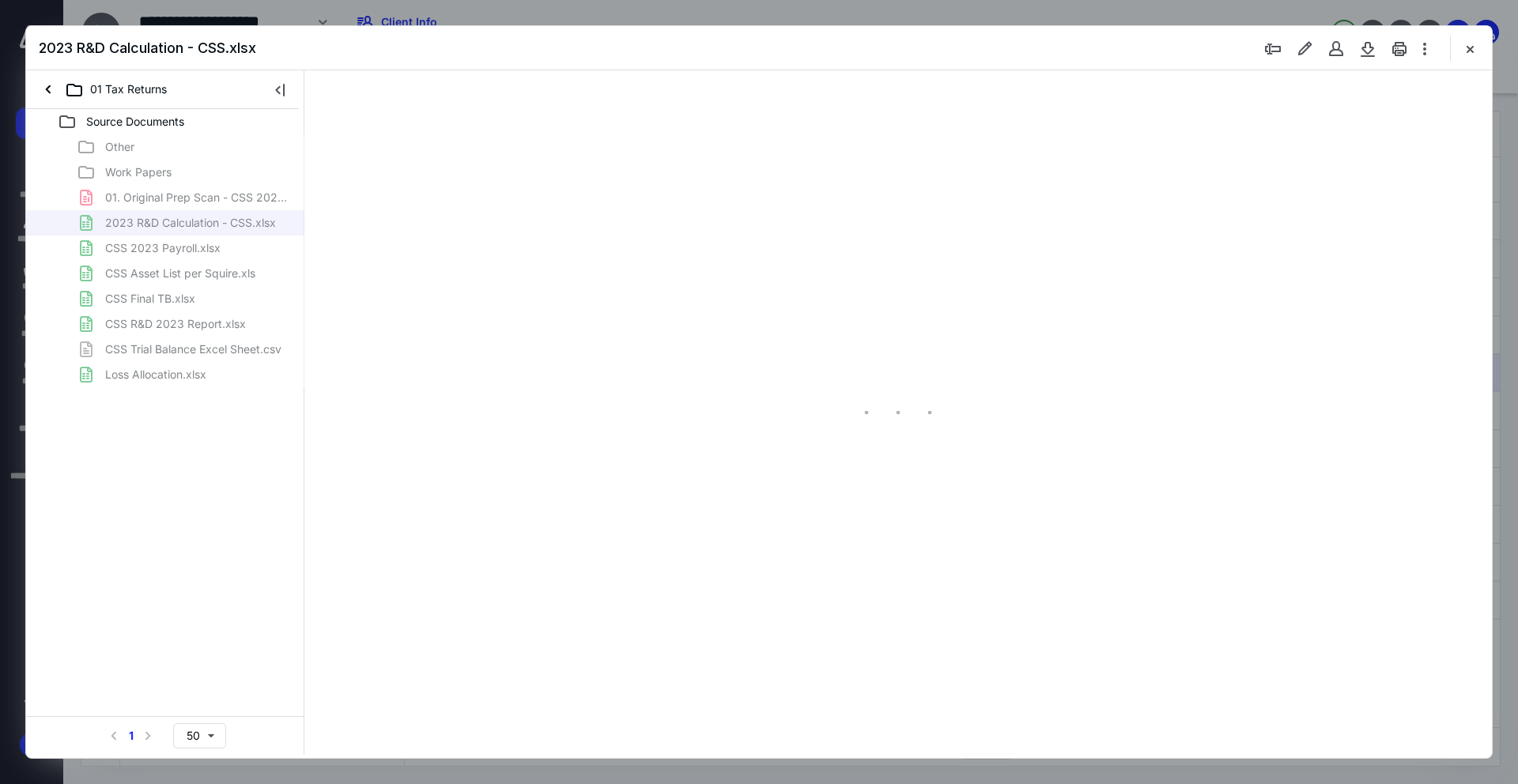 type on "*" 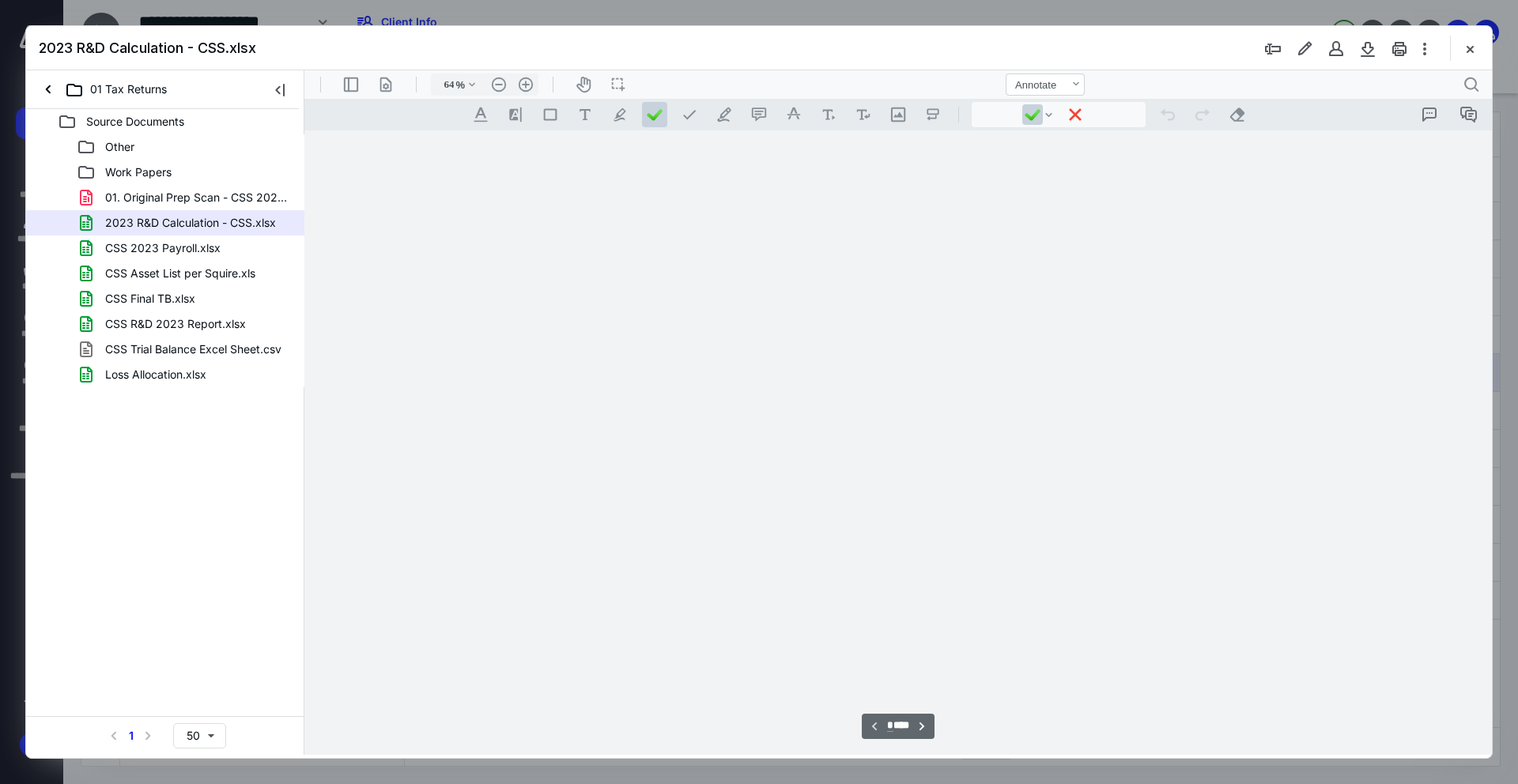 scroll, scrollTop: 62, scrollLeft: 0, axis: vertical 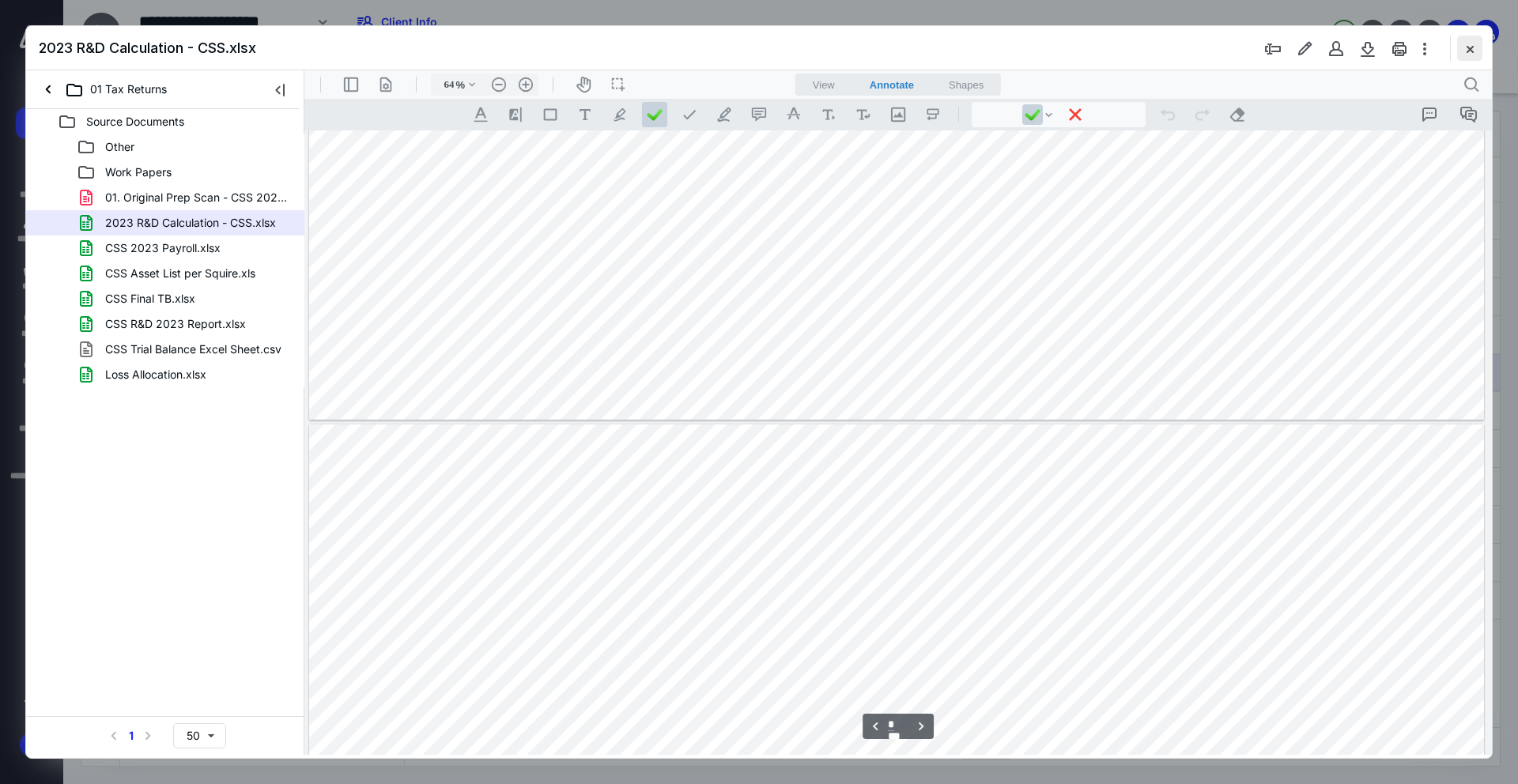 click at bounding box center (1470, 48) 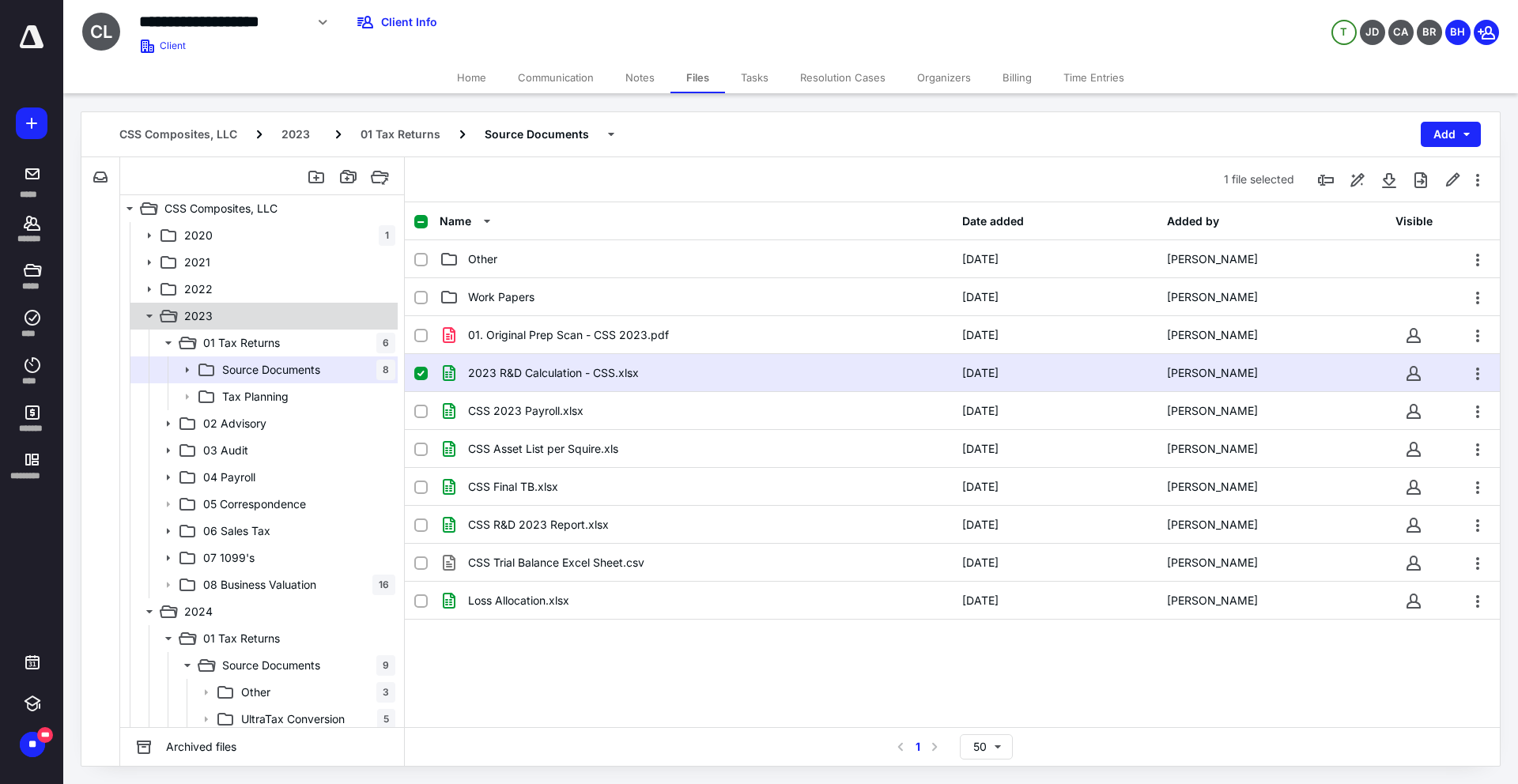 click 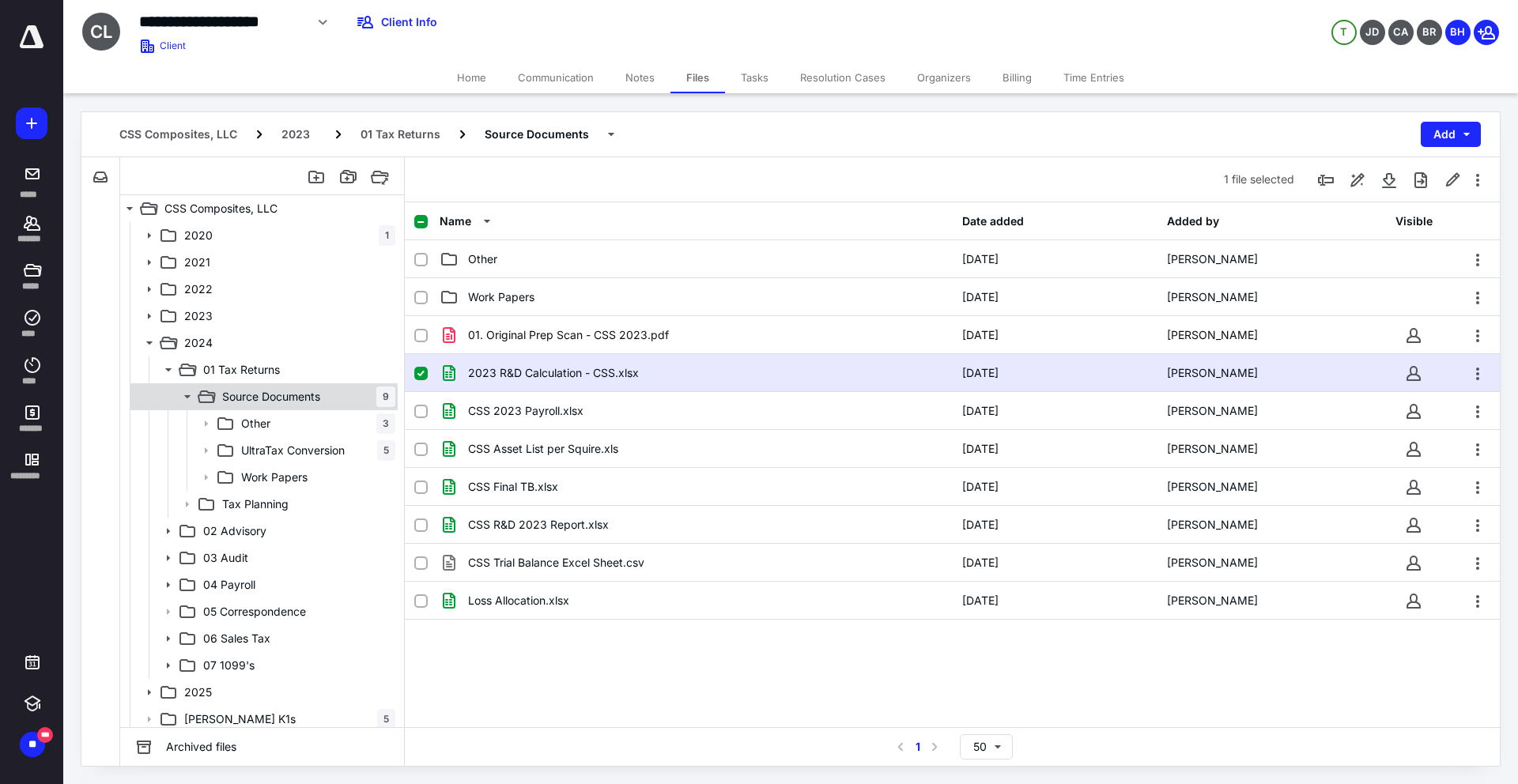 click on "Source Documents" at bounding box center [271, 397] 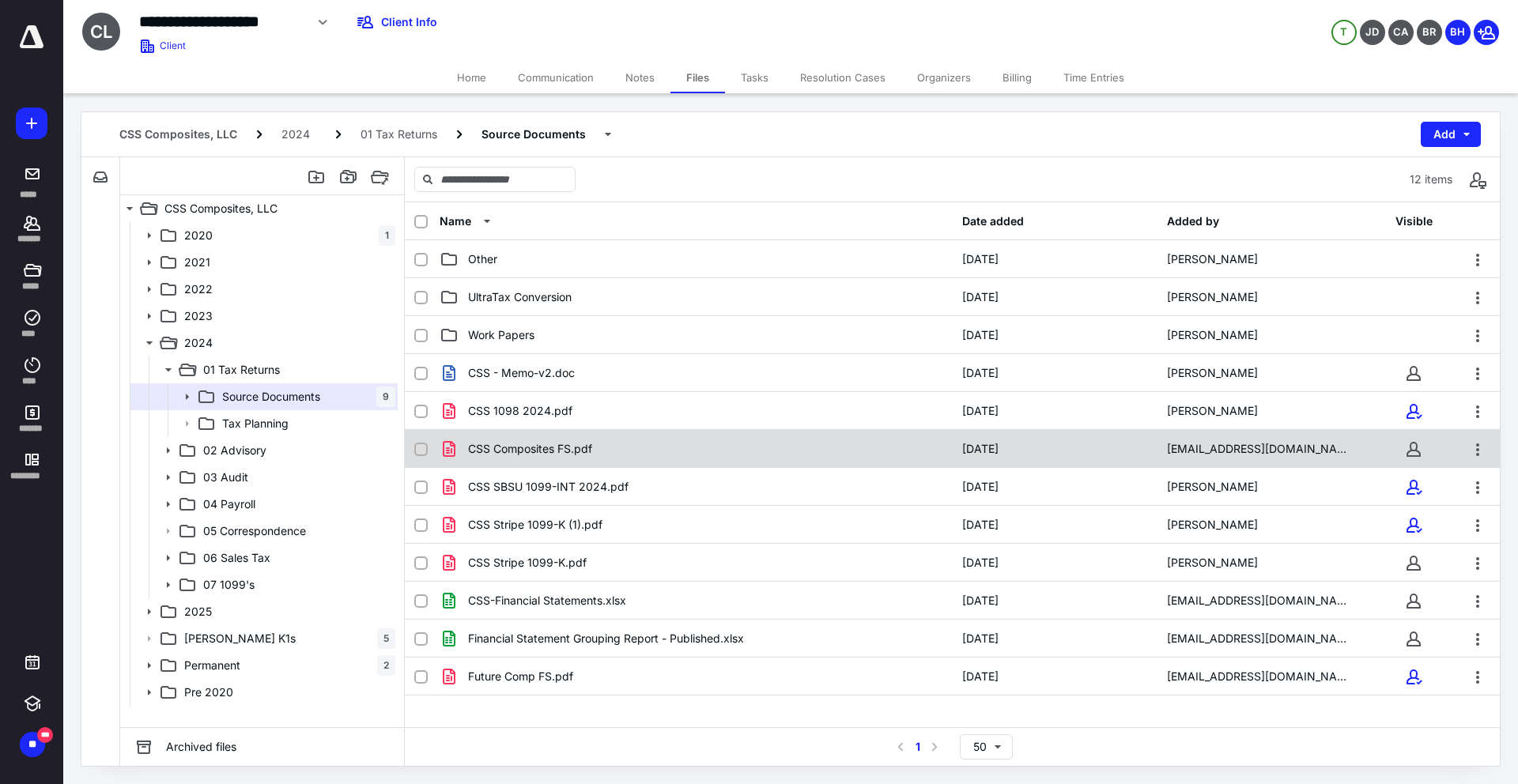 click on "CSS Composites FS.pdf 7/8/2025 tylerw@thefuturecomp.com" at bounding box center (952, 449) 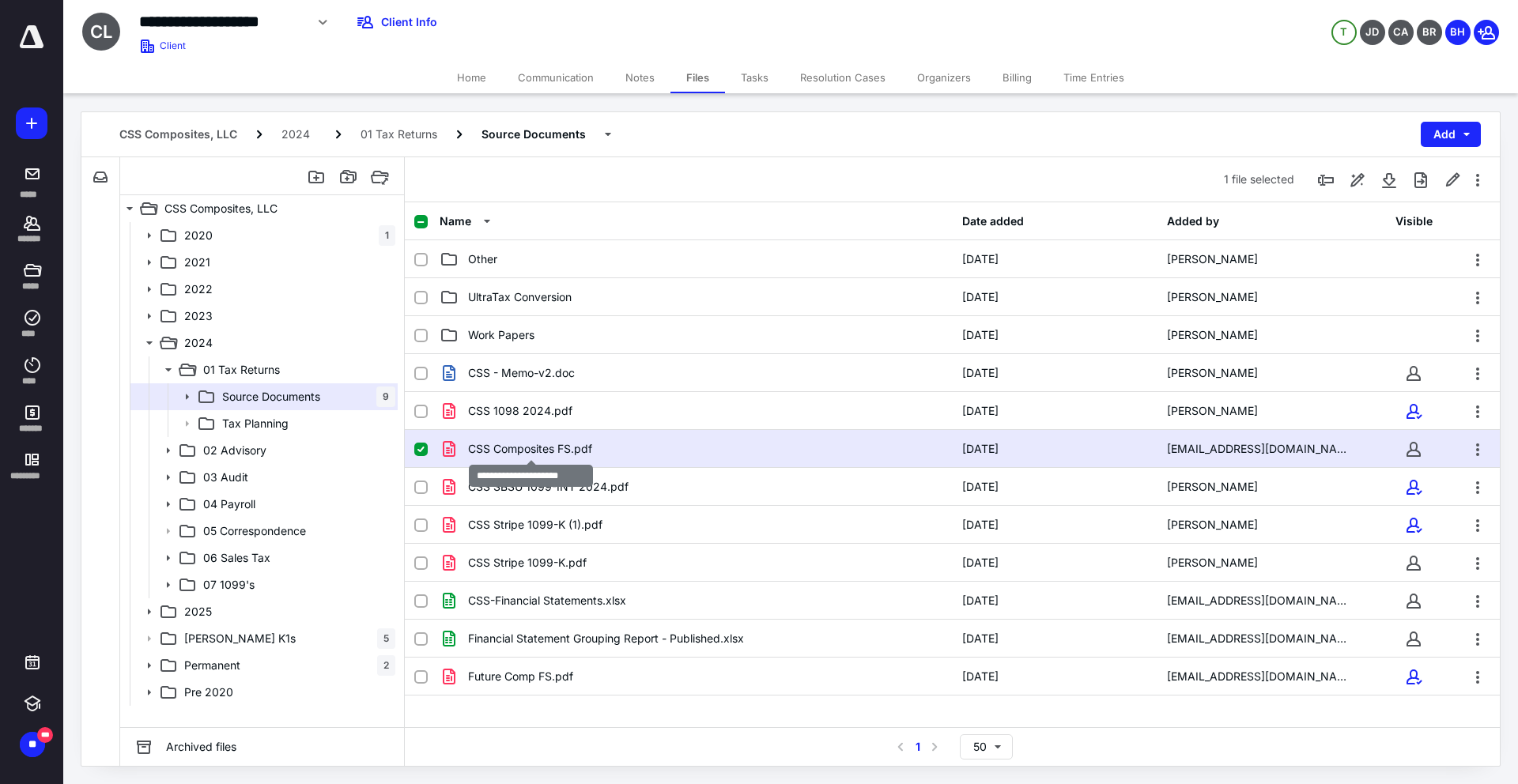 click on "CSS Composites FS.pdf" at bounding box center (530, 449) 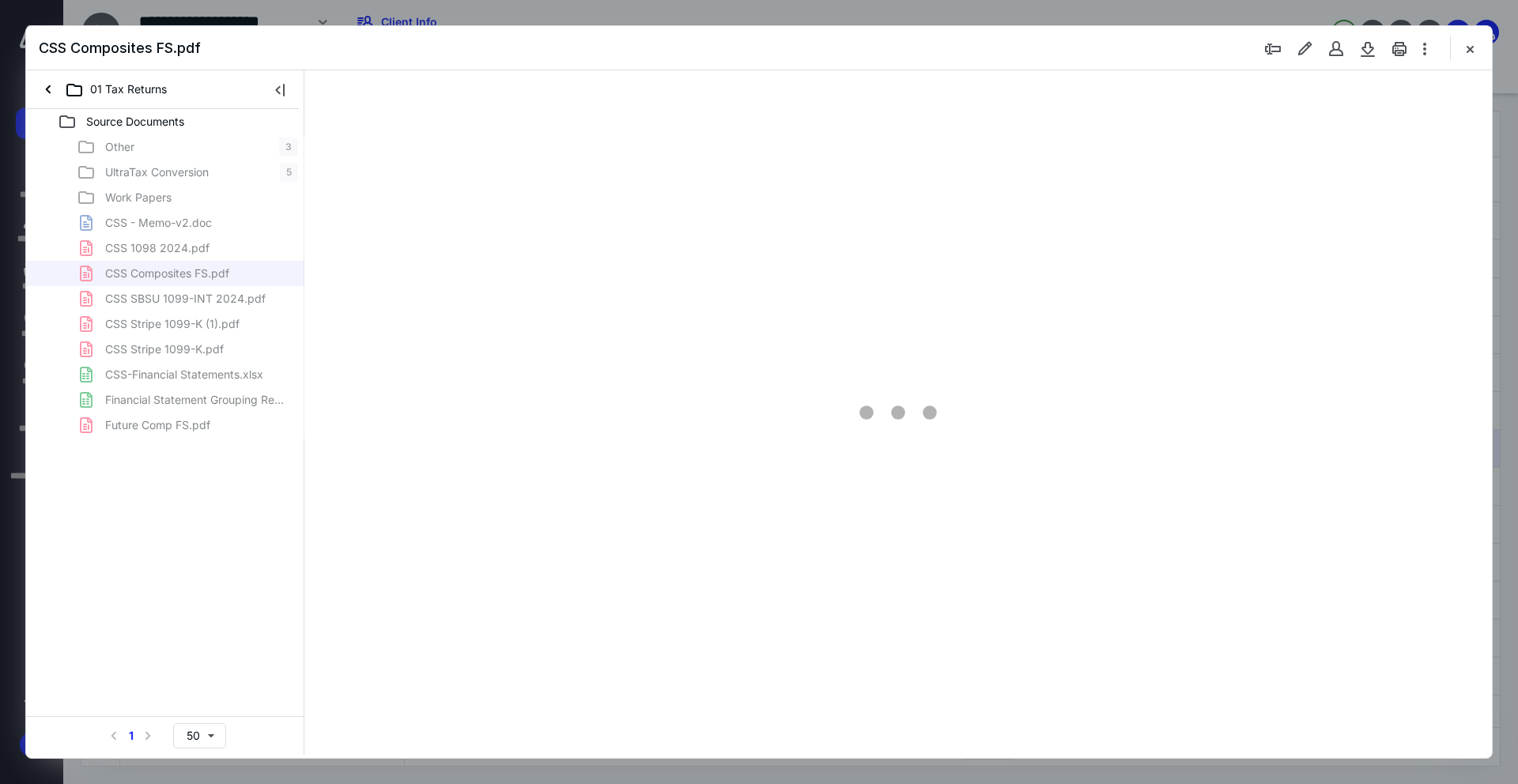scroll, scrollTop: 0, scrollLeft: 0, axis: both 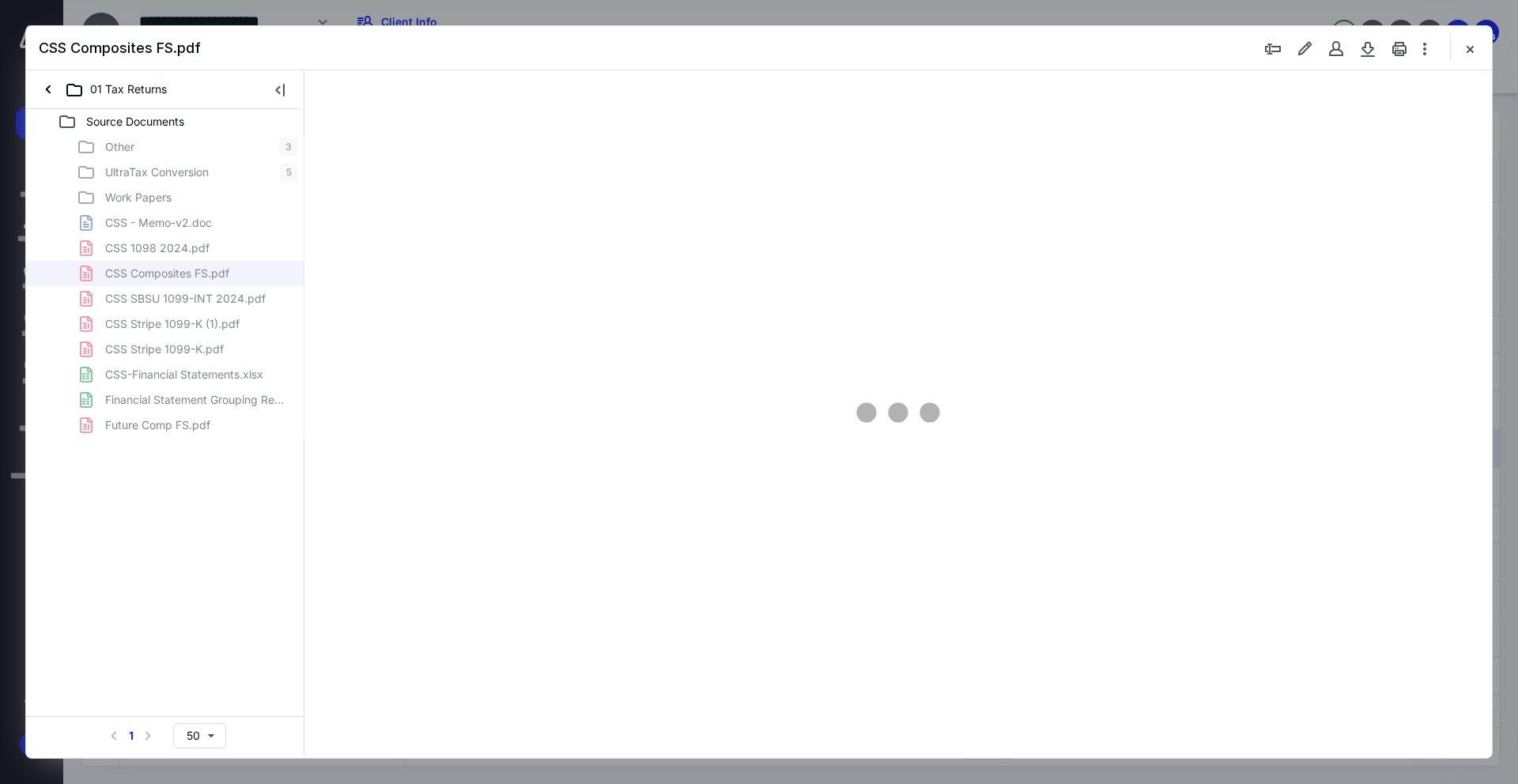 type on "241" 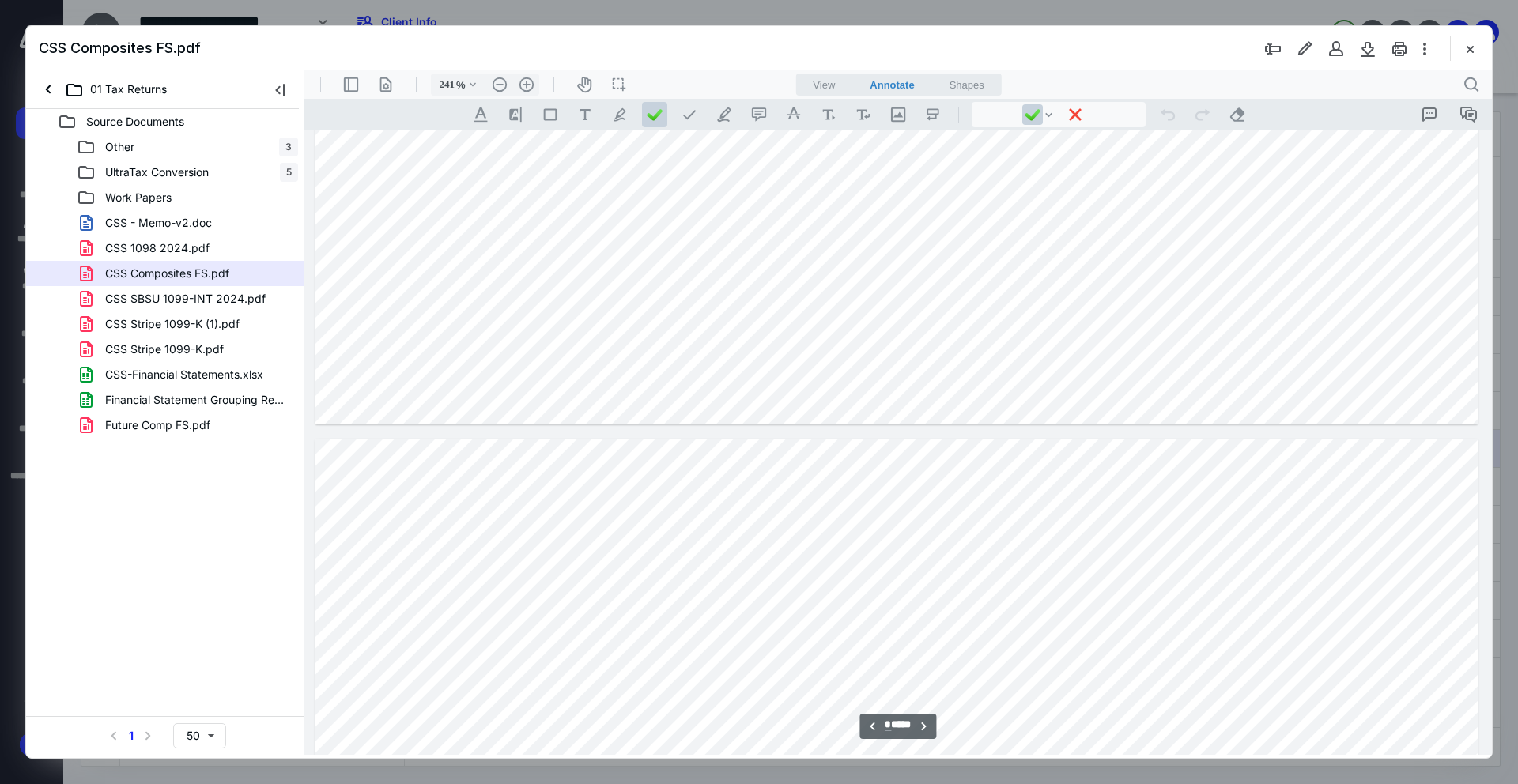 type on "*" 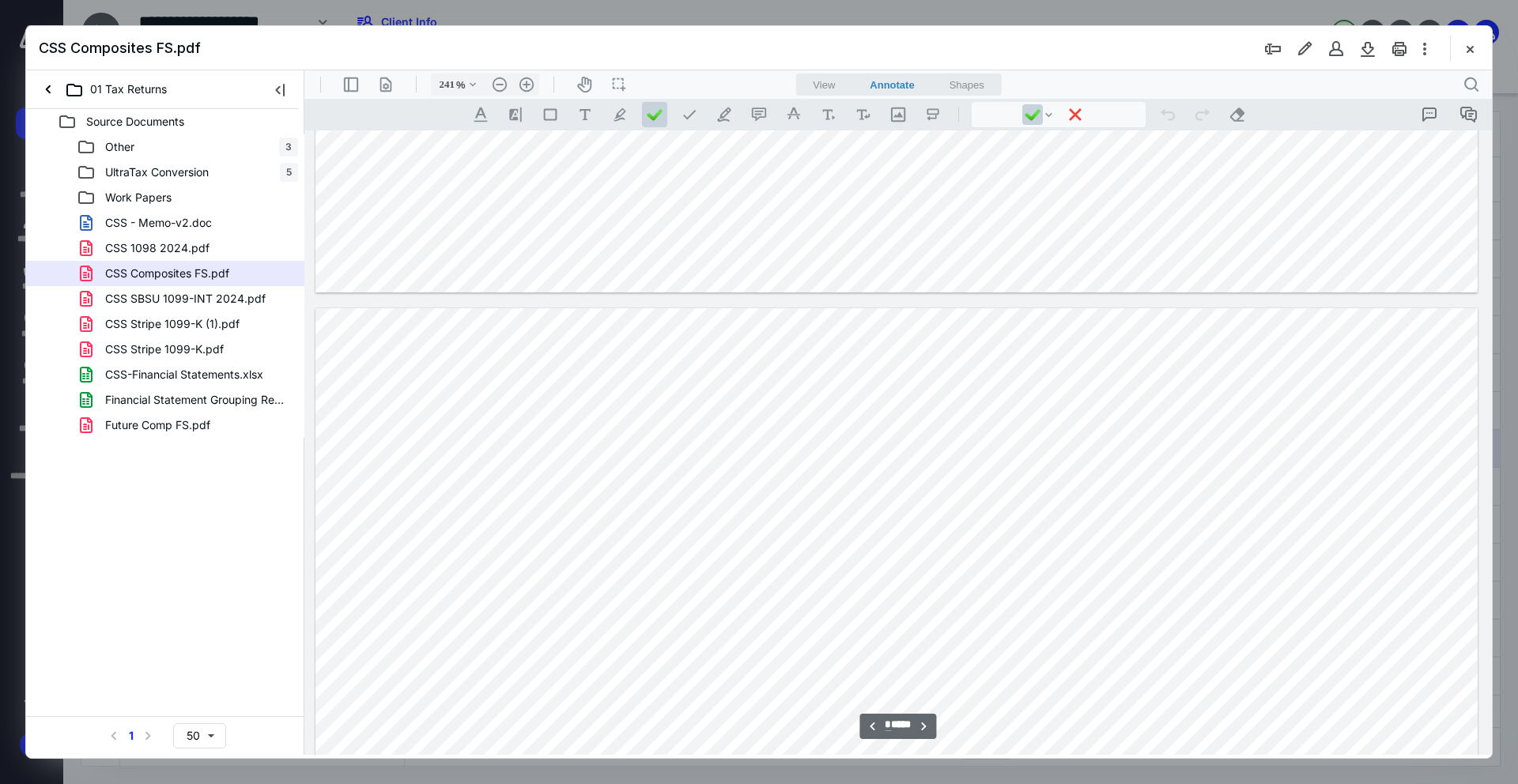 scroll, scrollTop: 2913, scrollLeft: 0, axis: vertical 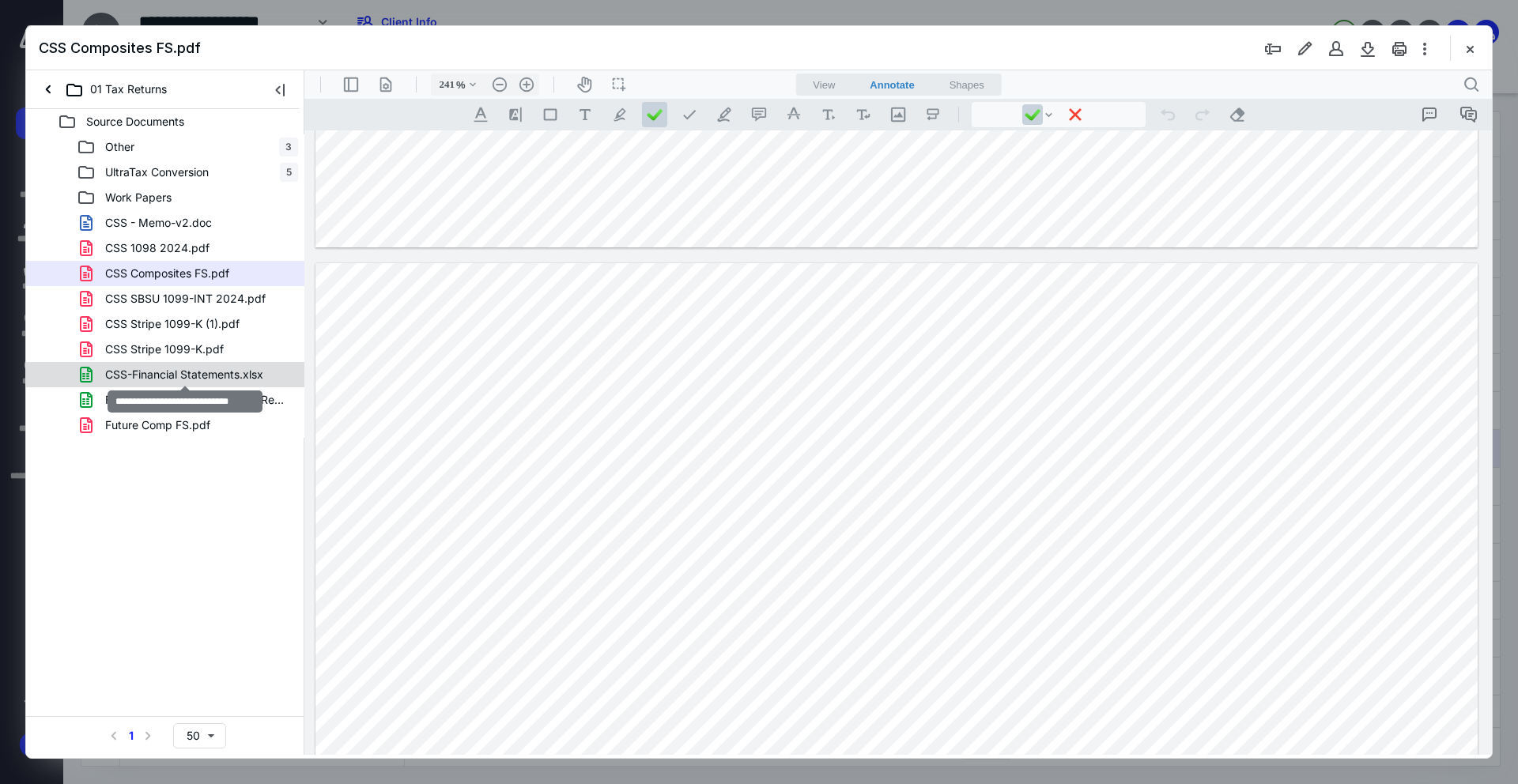 click on "CSS-Financial Statements.xlsx" at bounding box center (184, 375) 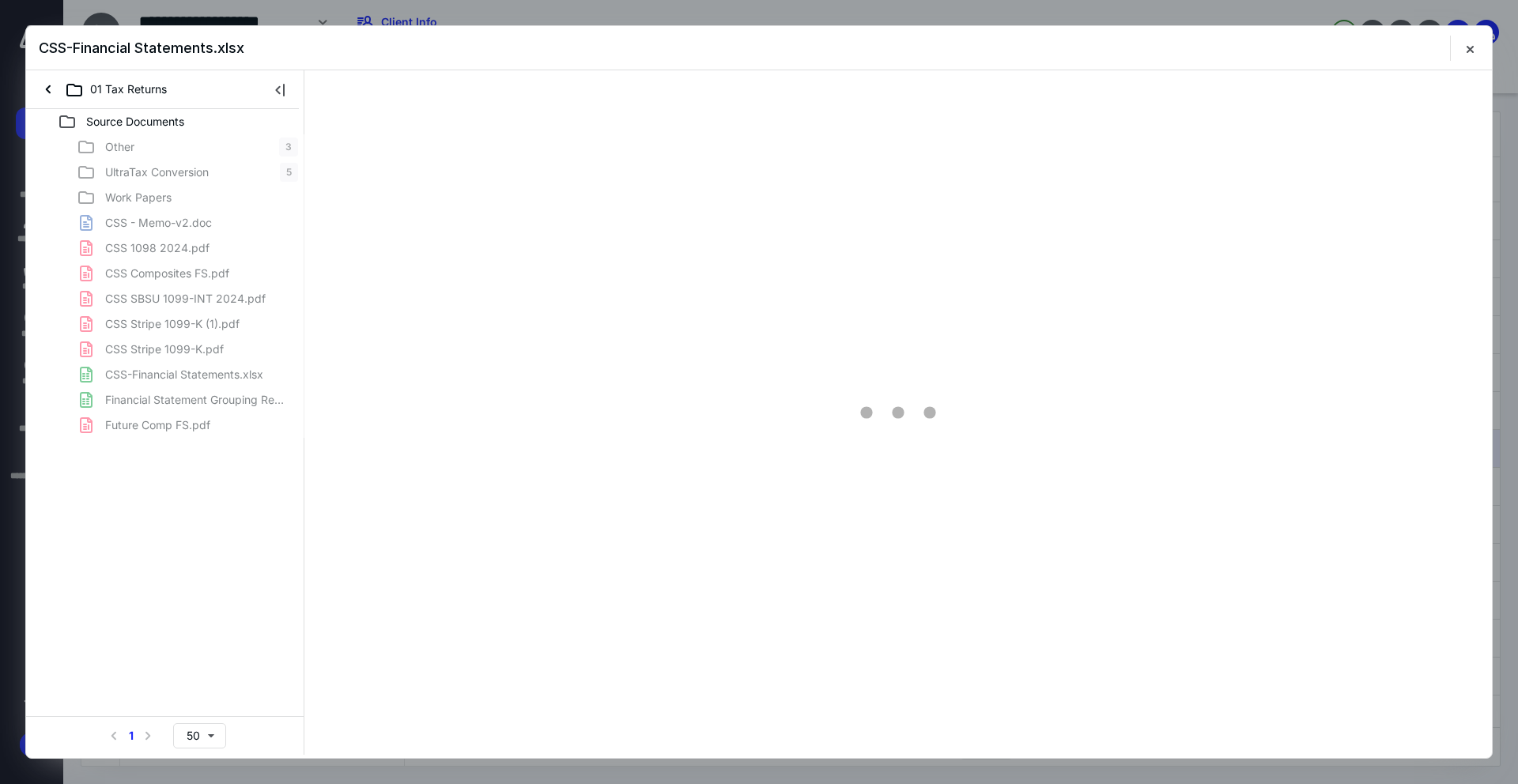 click on "Other 3 UltraTax Conversion 5 Work Papers CSS - Memo-v2.doc CSS 1098 2024.pdf CSS Composites FS.pdf CSS SBSU 1099-INT 2024.pdf CSS Stripe 1099-K (1).pdf CSS Stripe 1099-K.pdf CSS-Financial Statements.xlsx Financial Statement Grouping Report - Published.xlsx Future Comp FS.pdf" at bounding box center [165, 286] 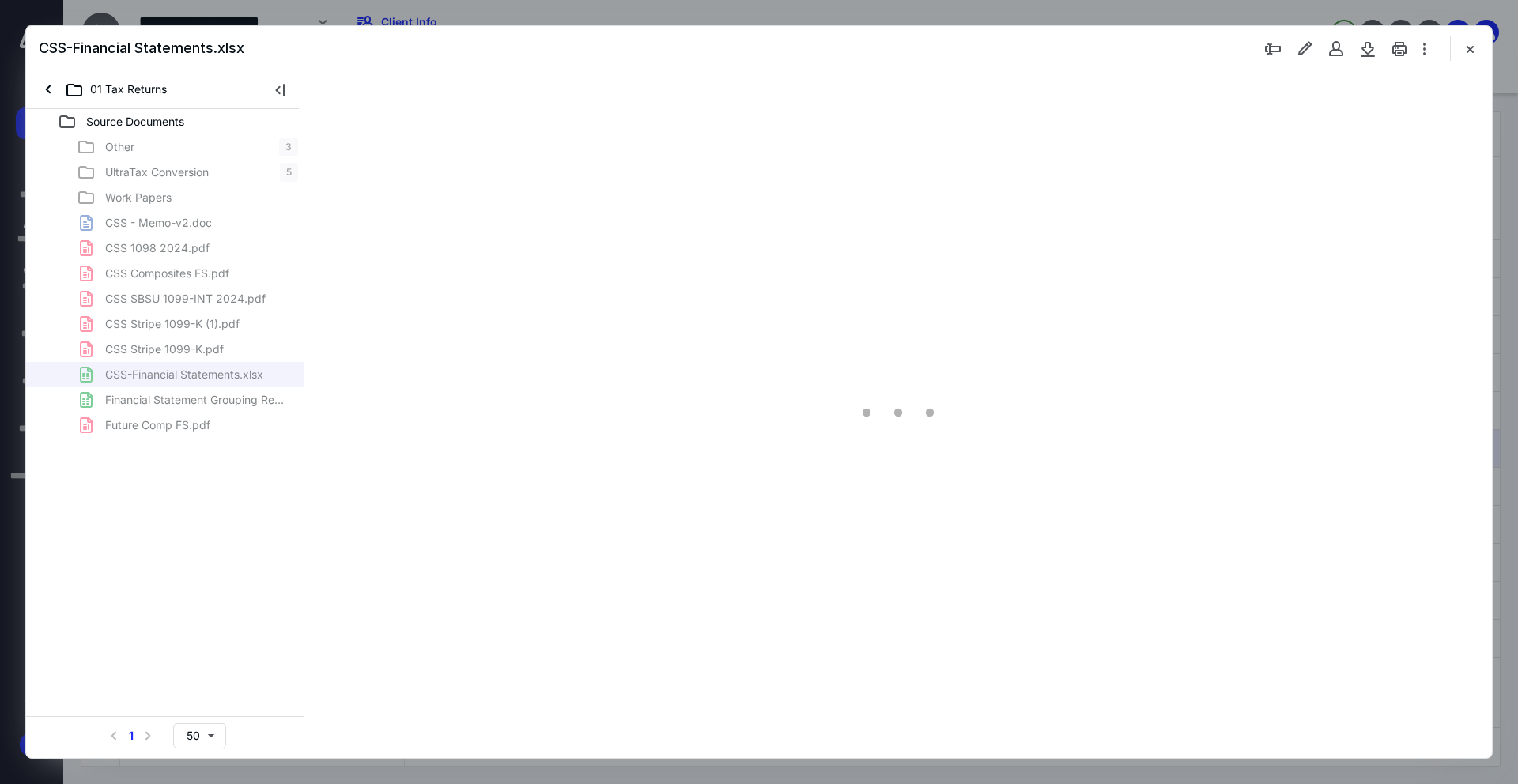 type on "113" 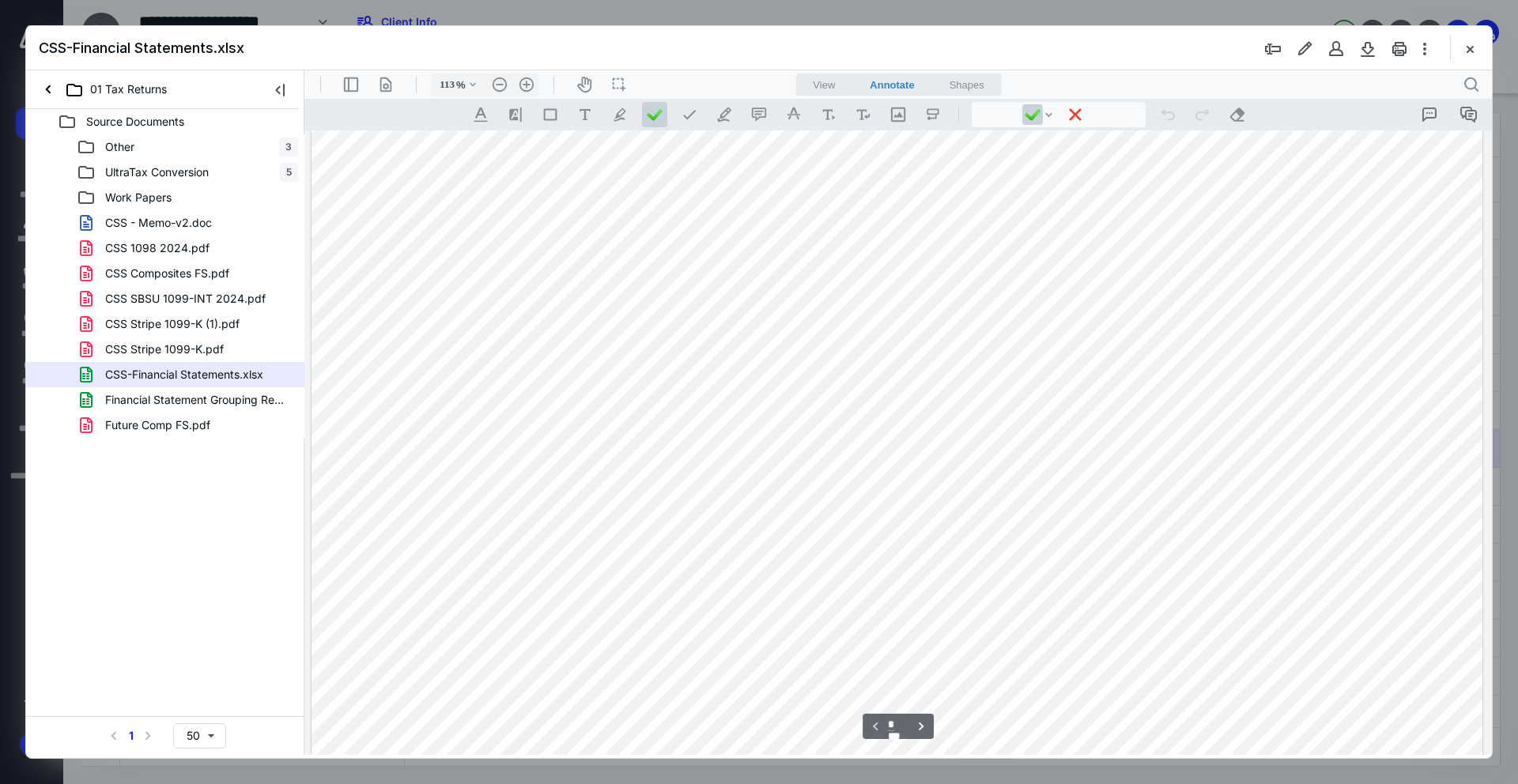 scroll, scrollTop: 0, scrollLeft: 0, axis: both 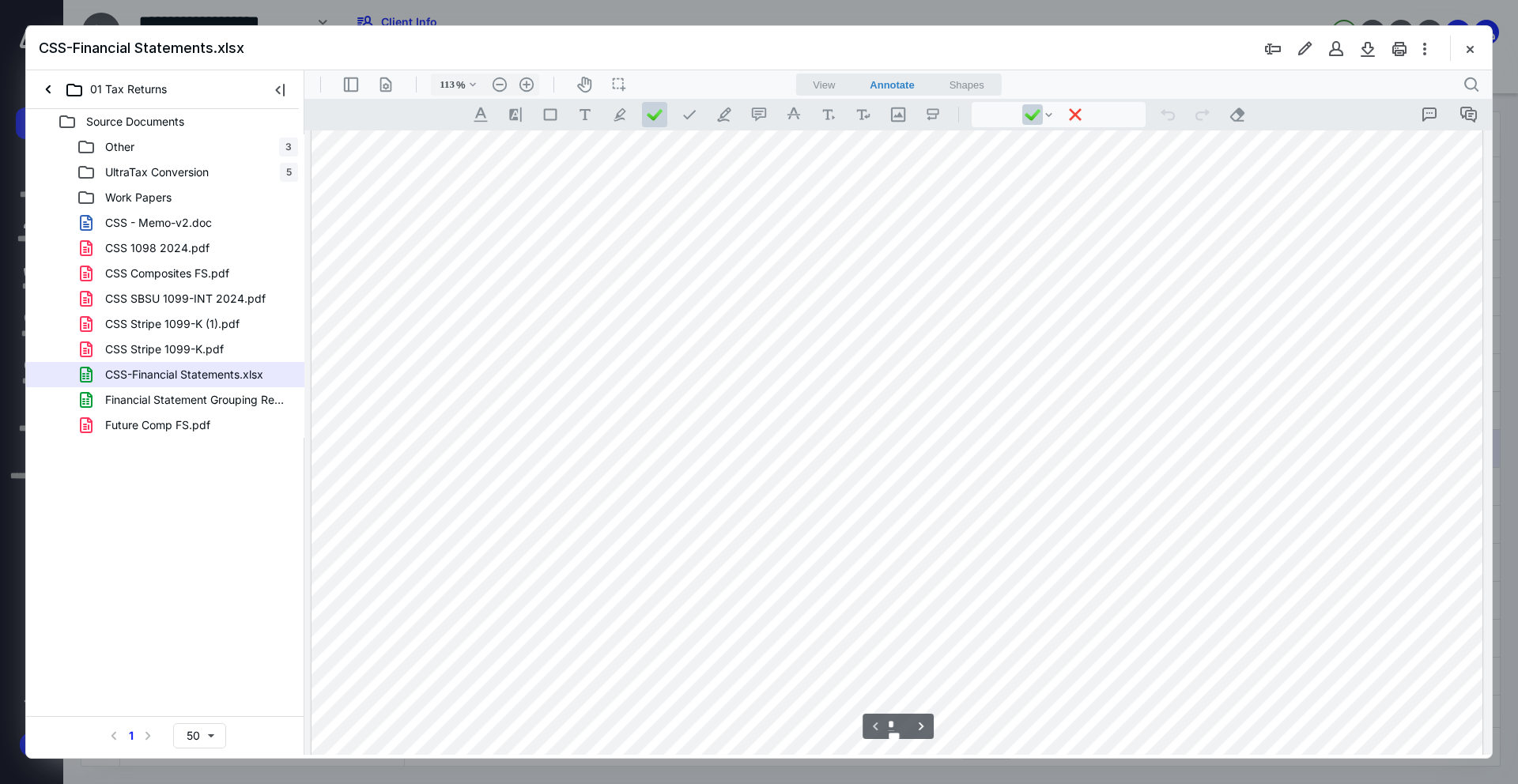 type on "*" 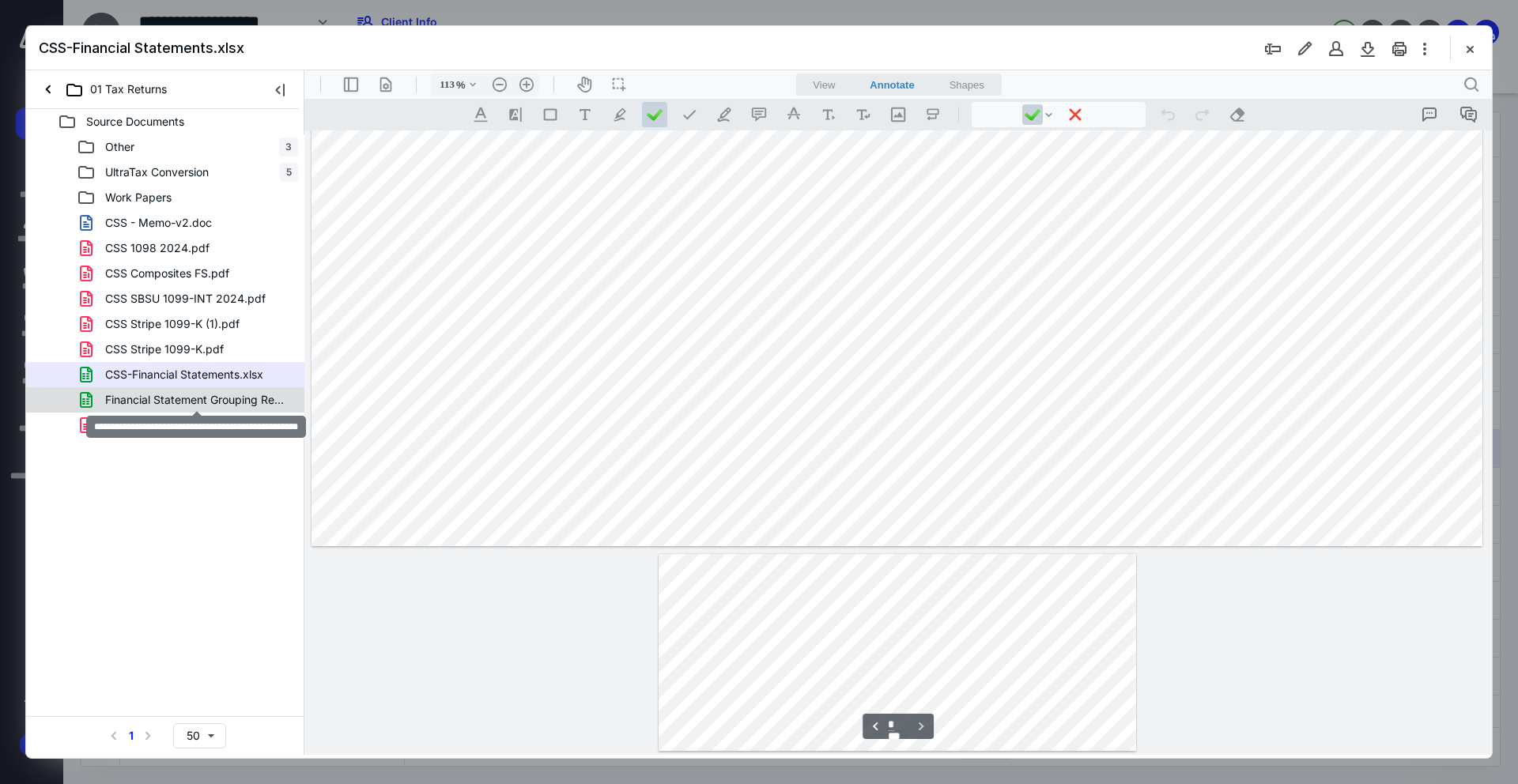 click on "Financial Statement Grouping Report - Published.xlsx" at bounding box center (197, 400) 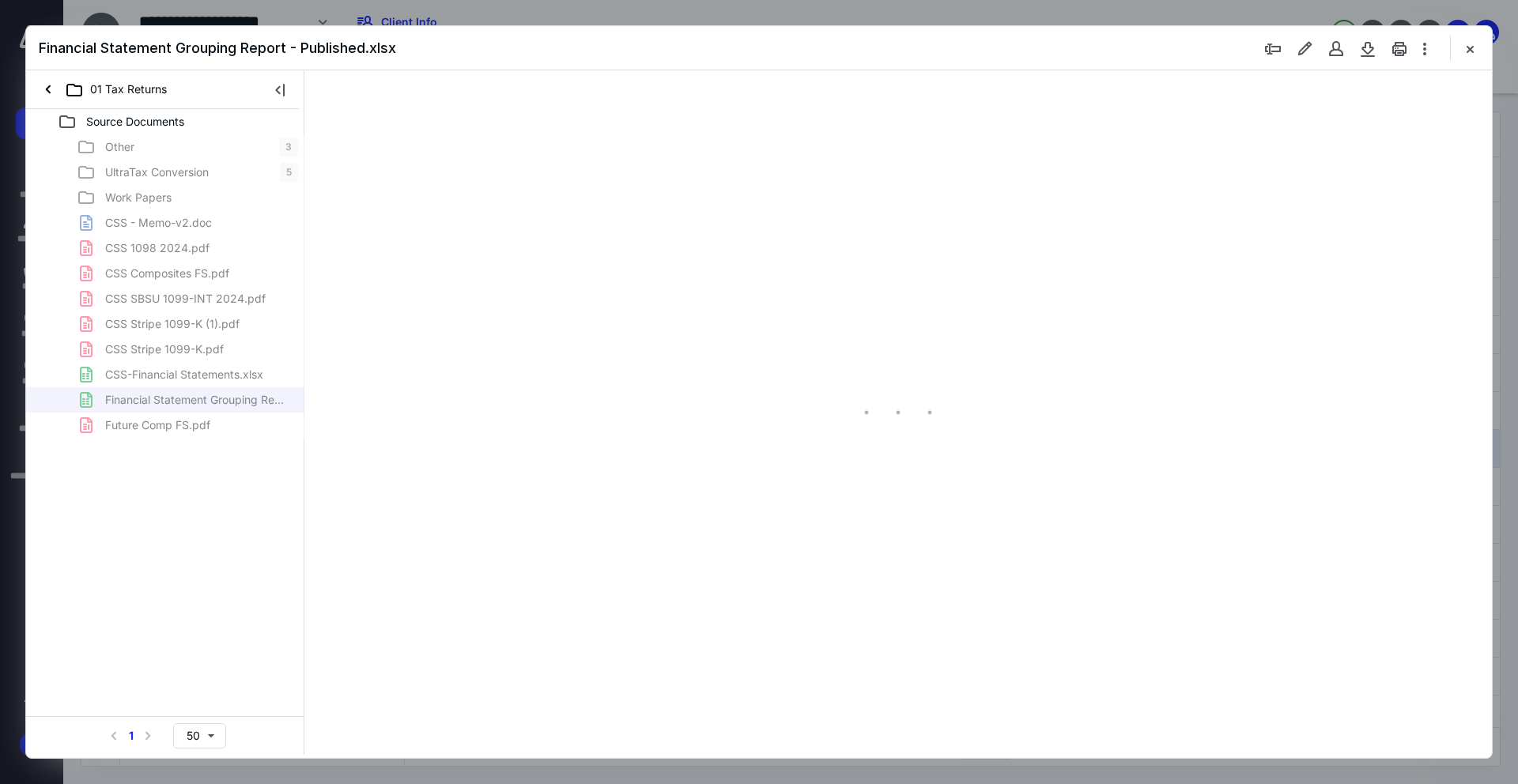 type on "93" 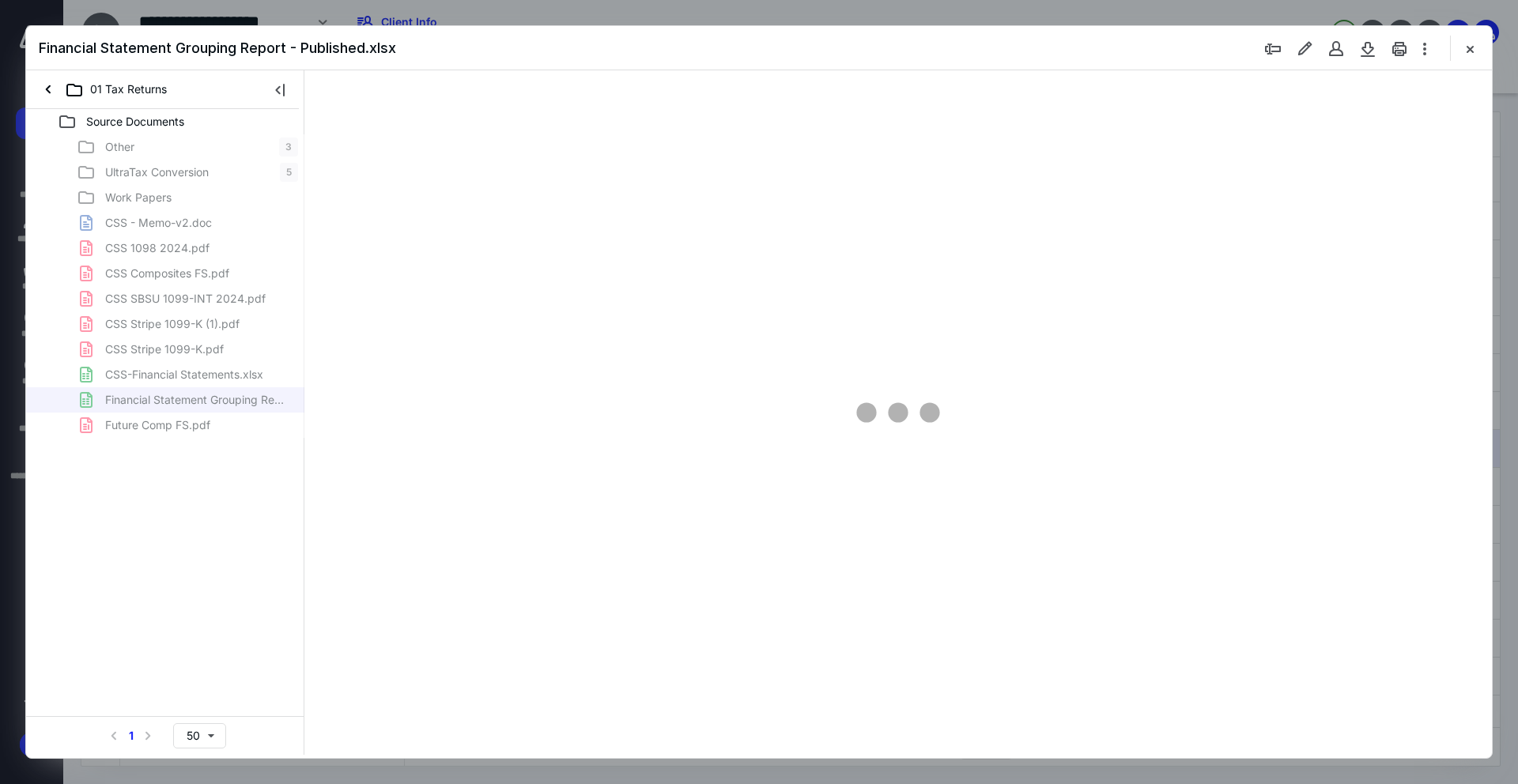 scroll, scrollTop: 63, scrollLeft: 0, axis: vertical 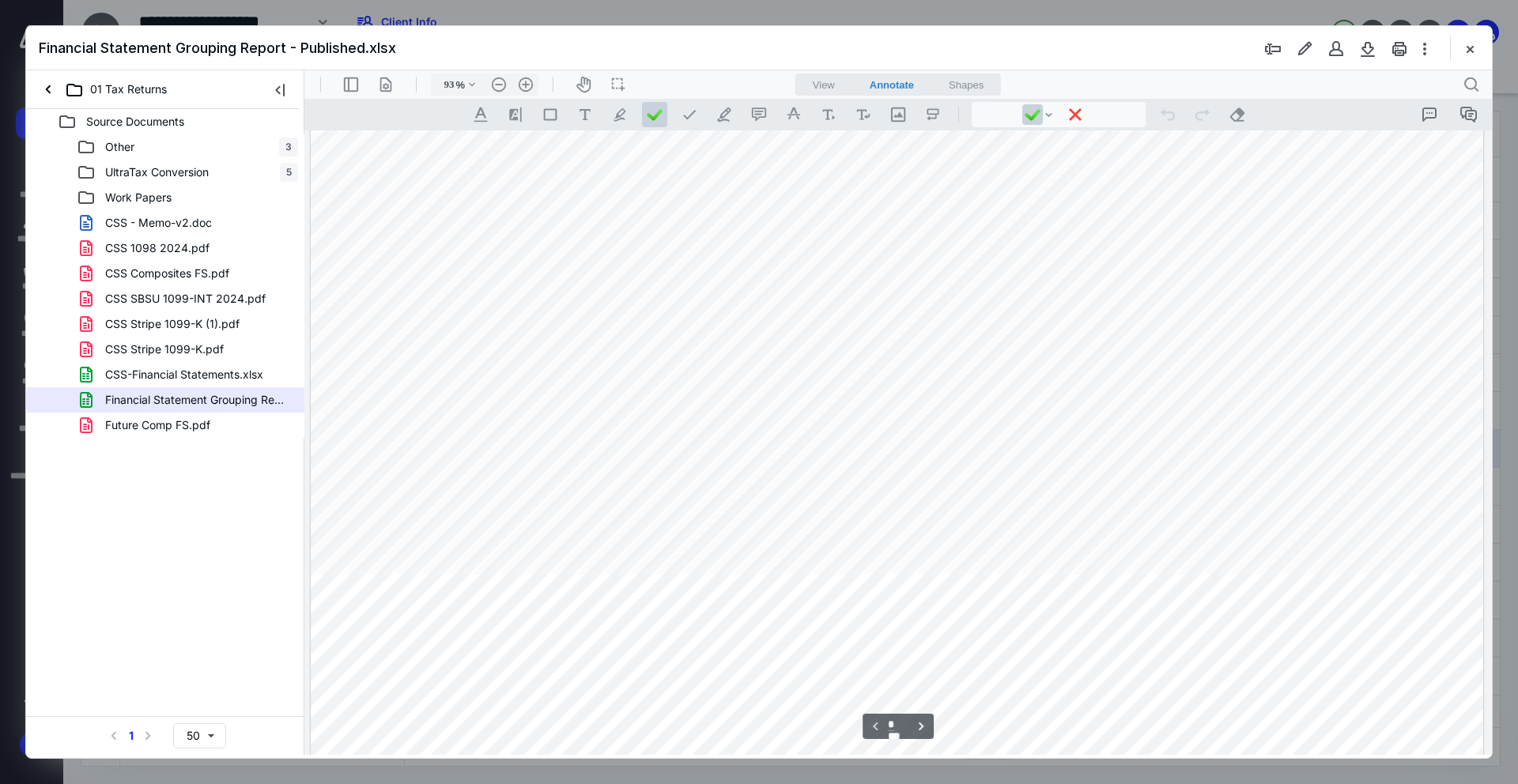 type on "*" 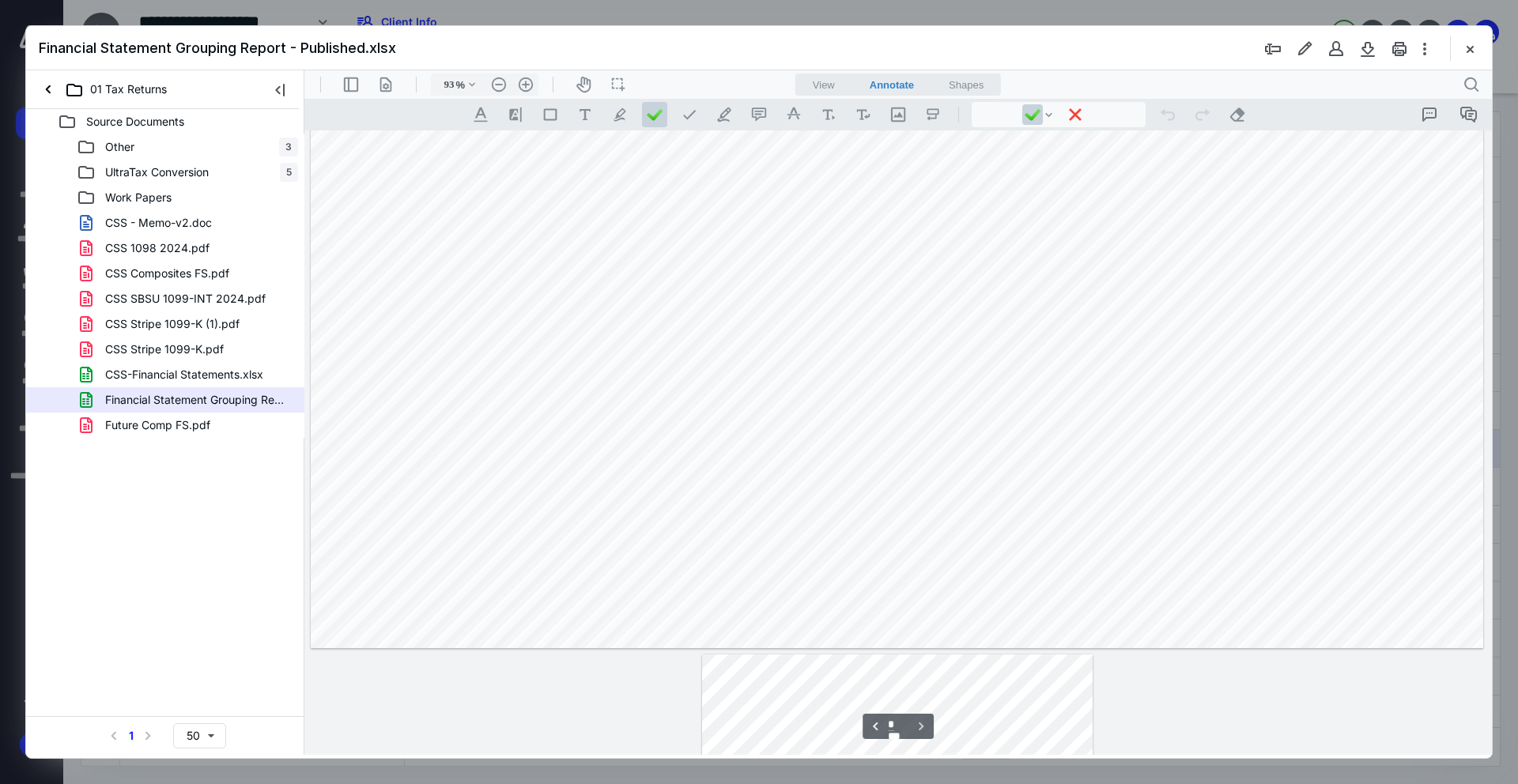 scroll, scrollTop: 3008, scrollLeft: 0, axis: vertical 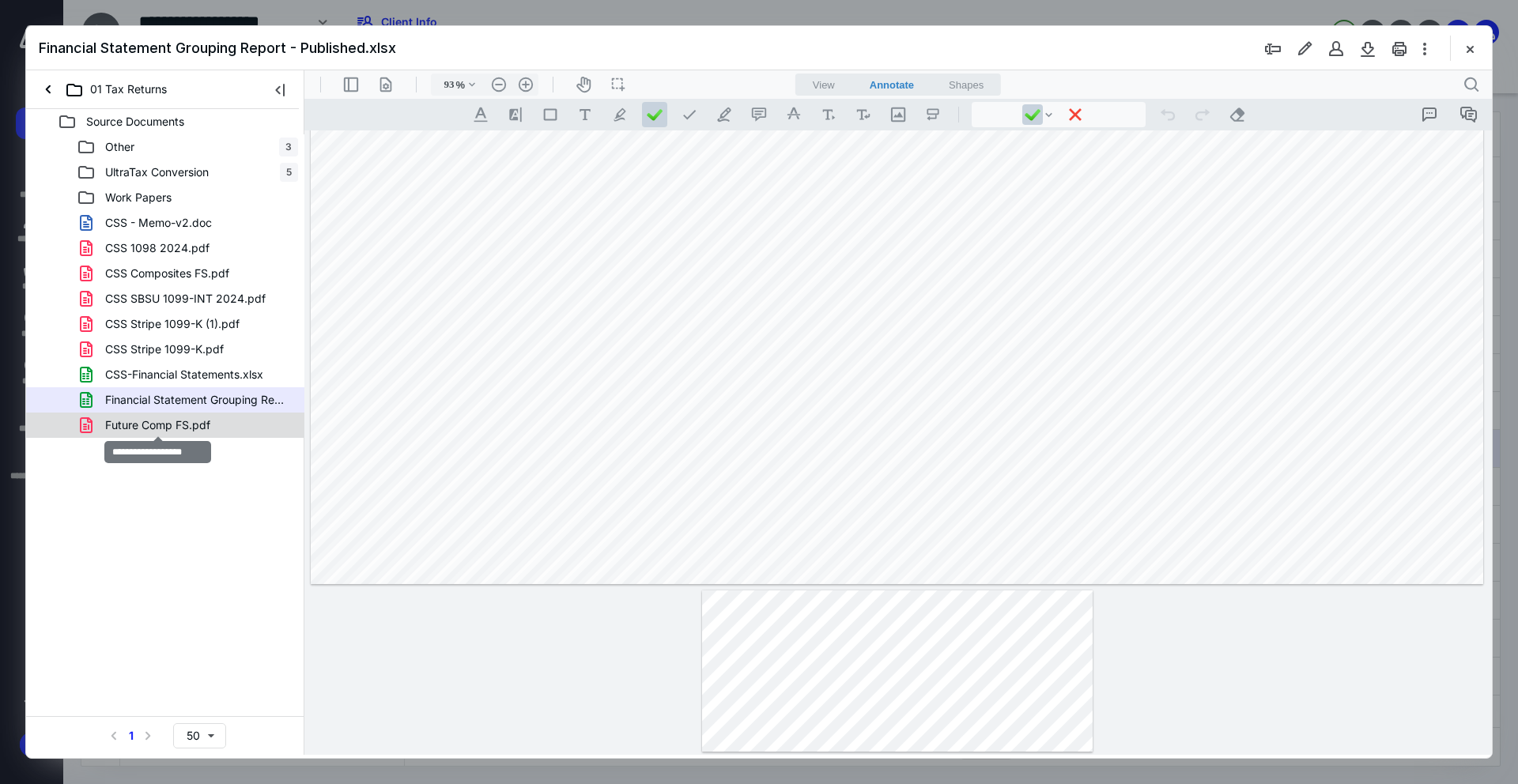 click on "Future Comp FS.pdf" at bounding box center (157, 425) 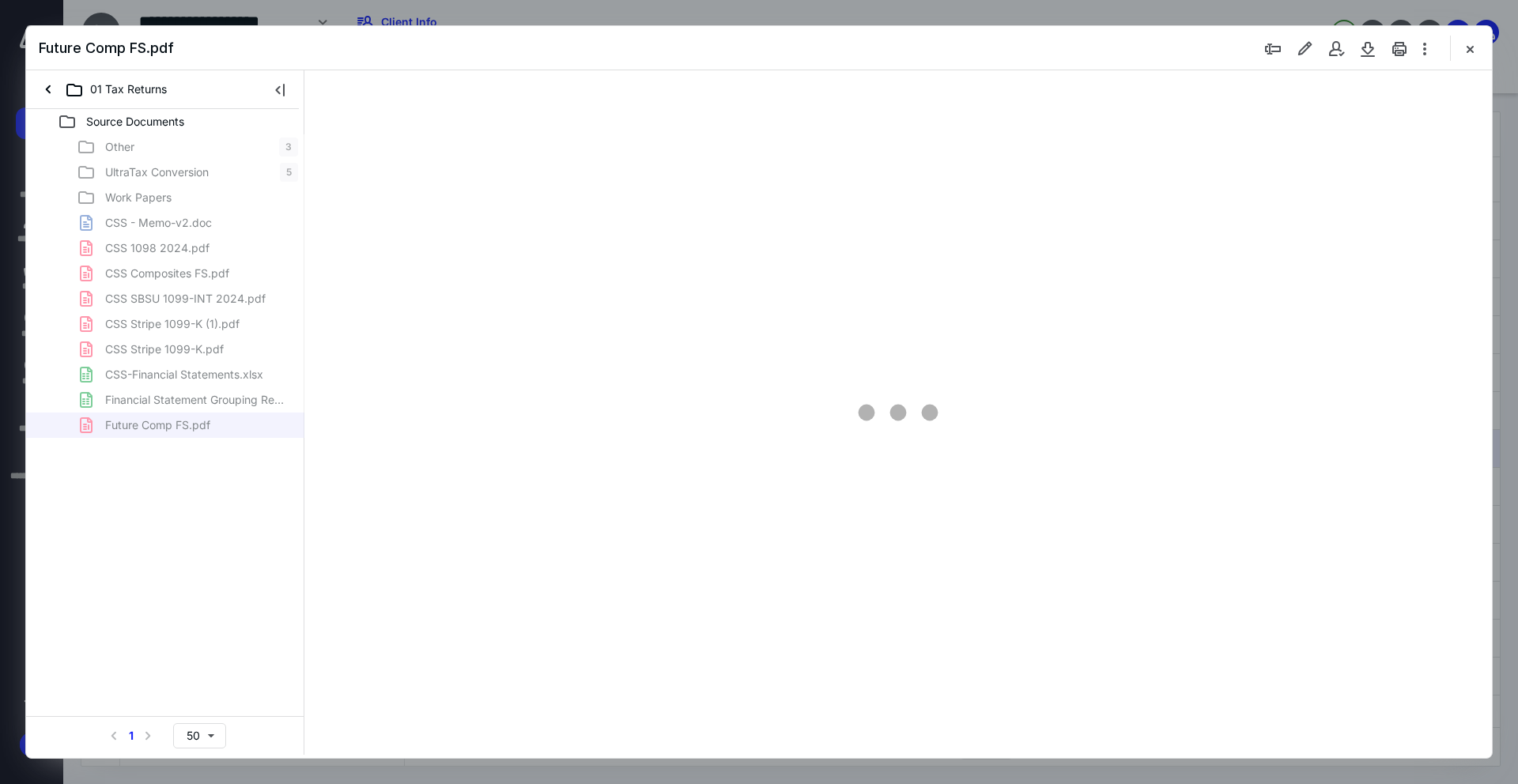 type on "241" 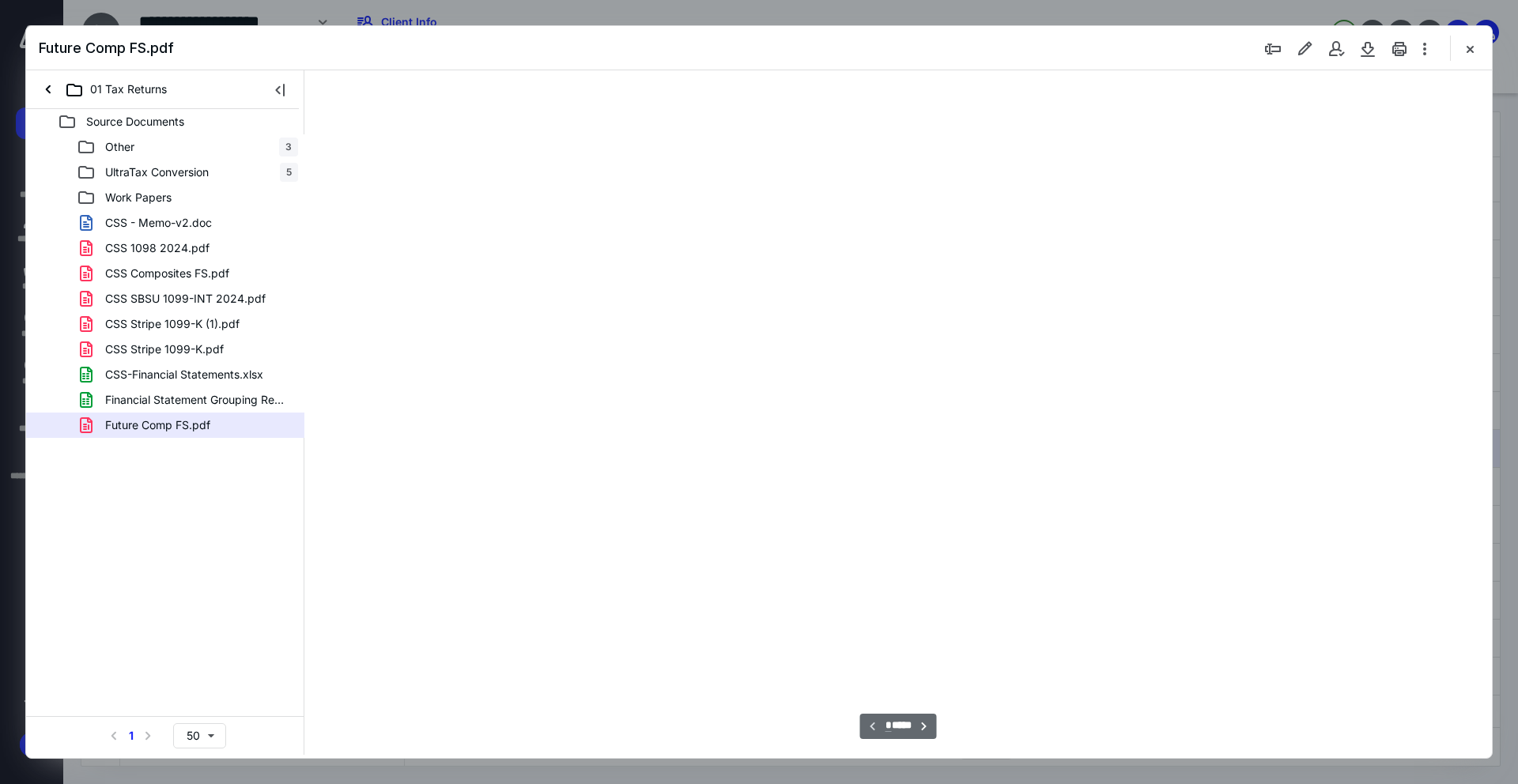 scroll, scrollTop: 68, scrollLeft: 0, axis: vertical 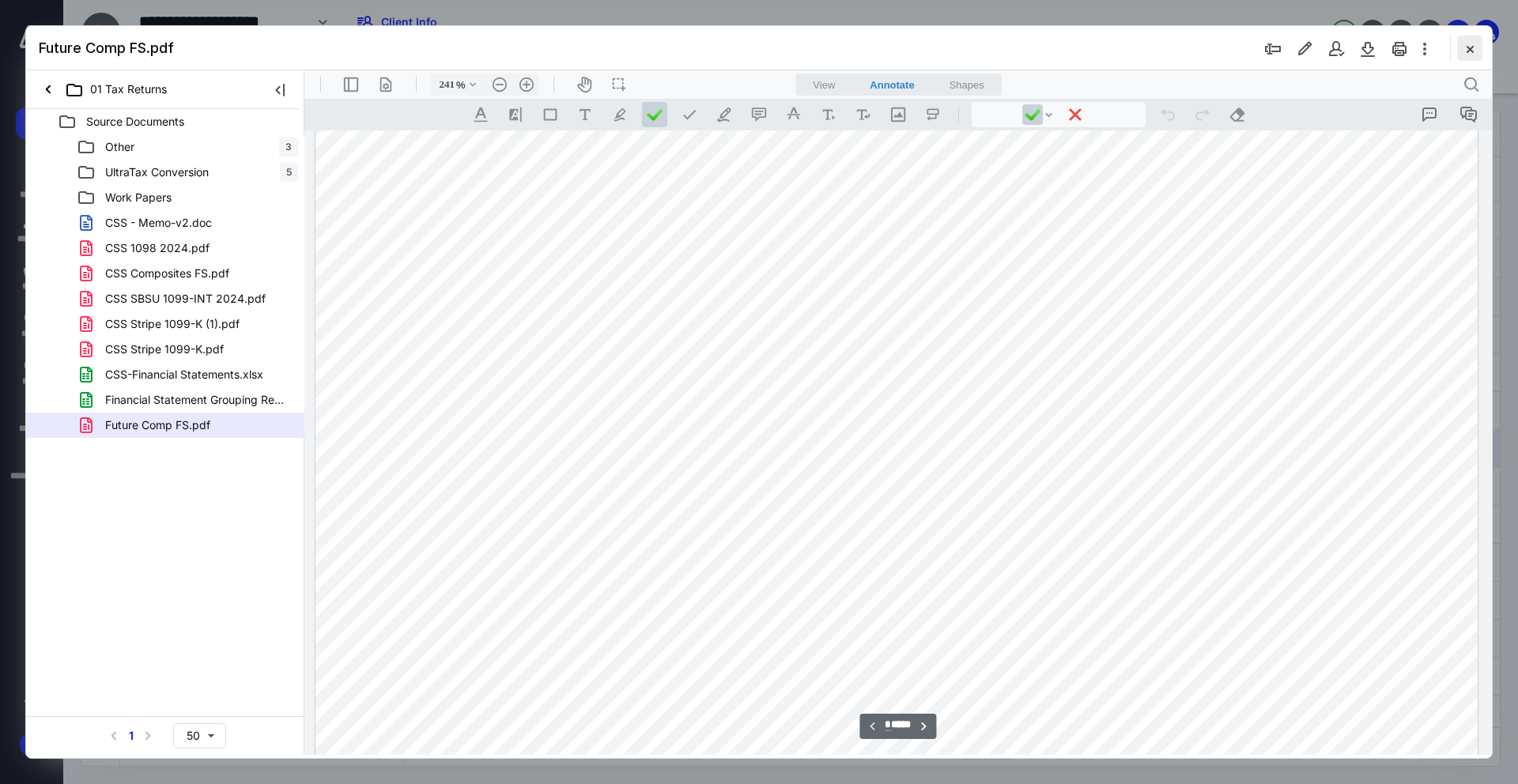 click at bounding box center (1470, 48) 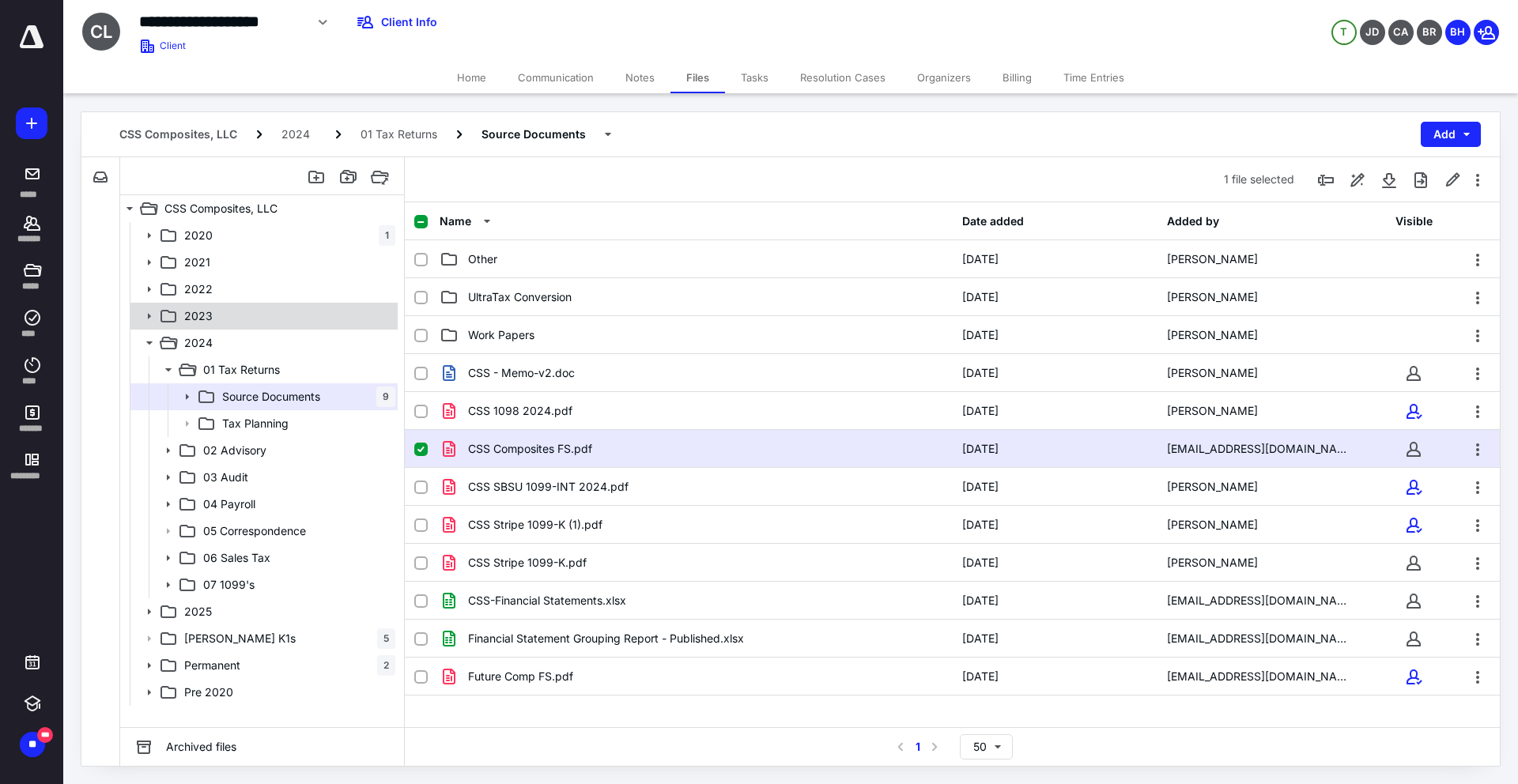 click 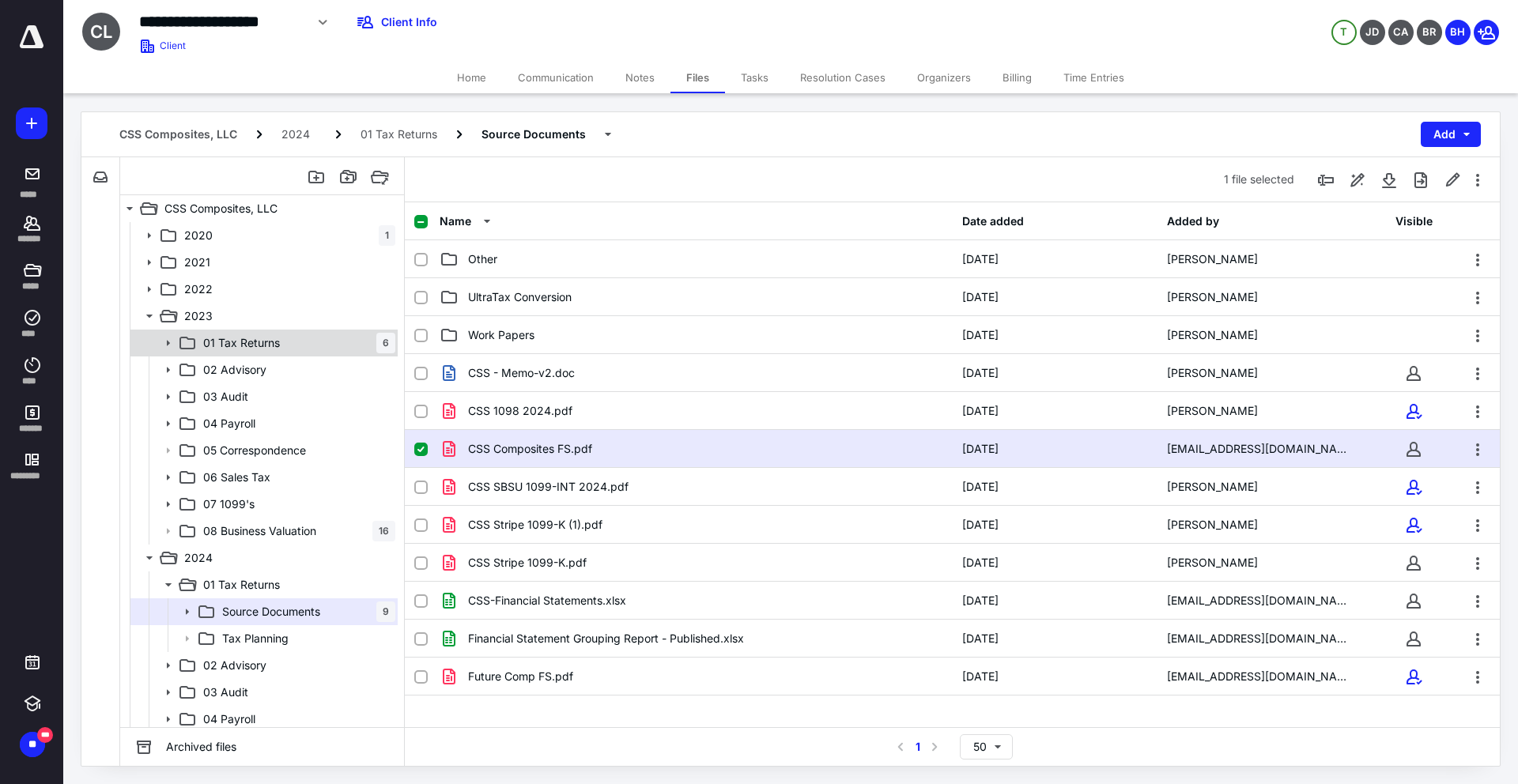 click on "01 Tax Returns" at bounding box center [241, 343] 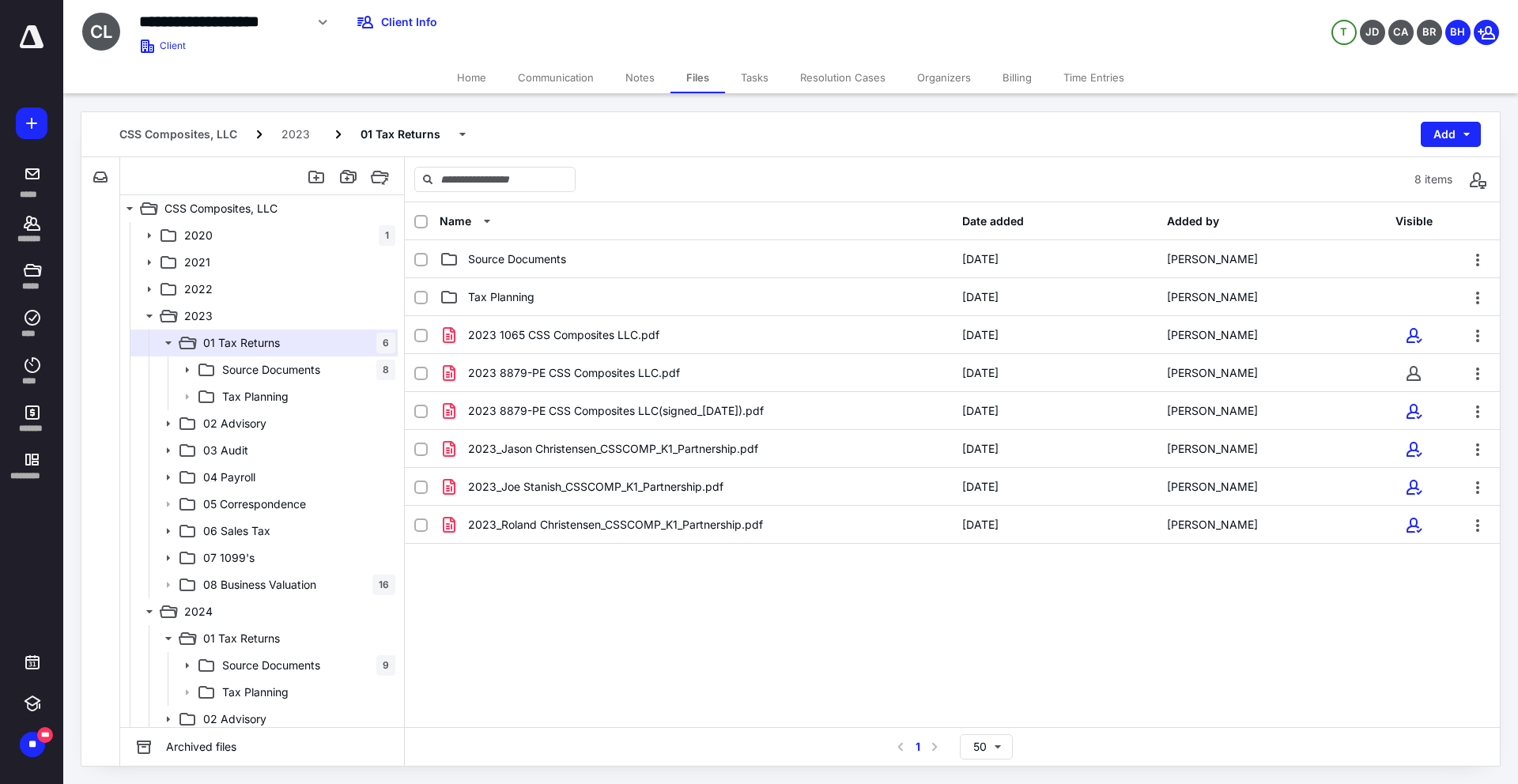 click on "Source Documents" at bounding box center [271, 370] 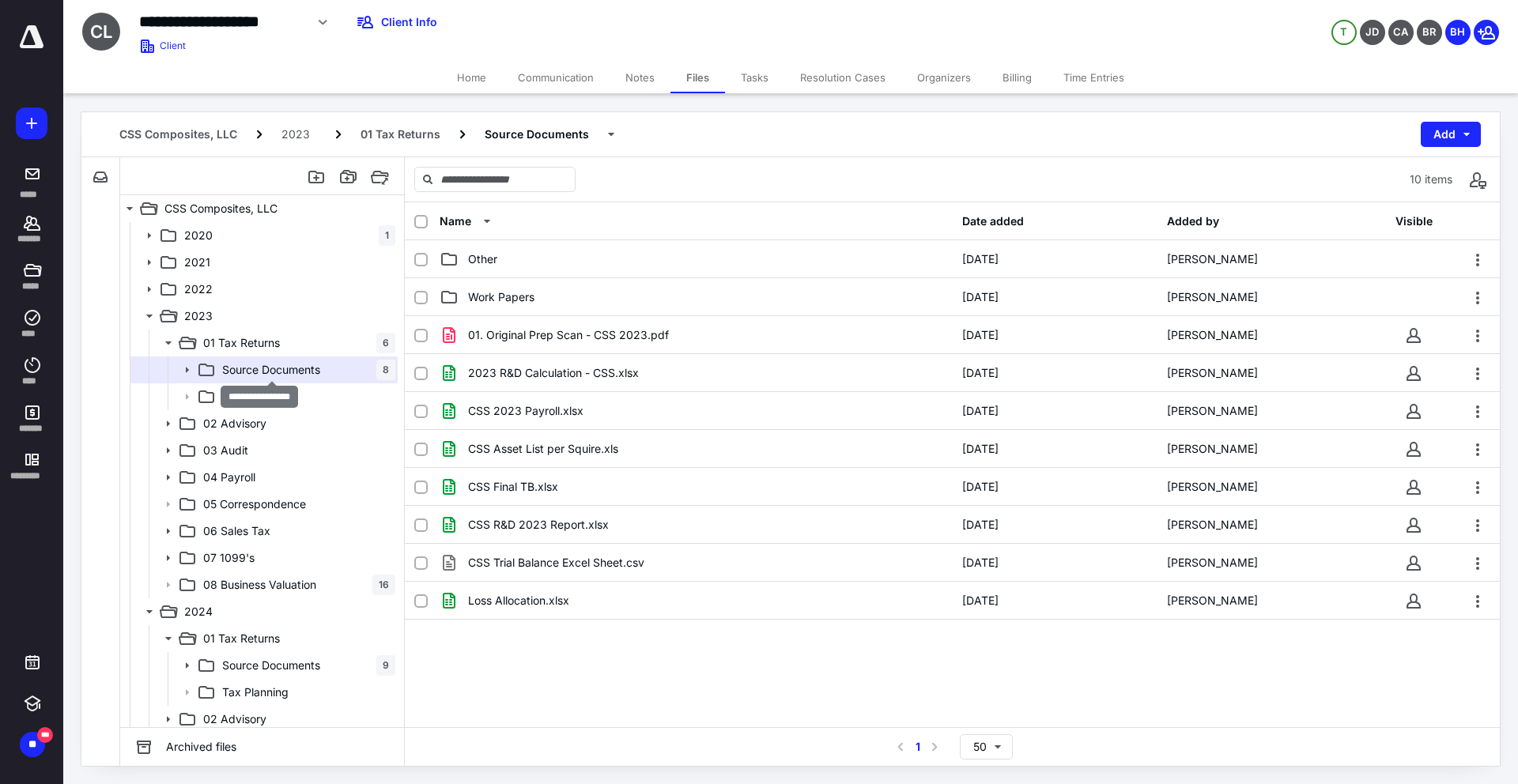 click on "Source Documents" at bounding box center (271, 370) 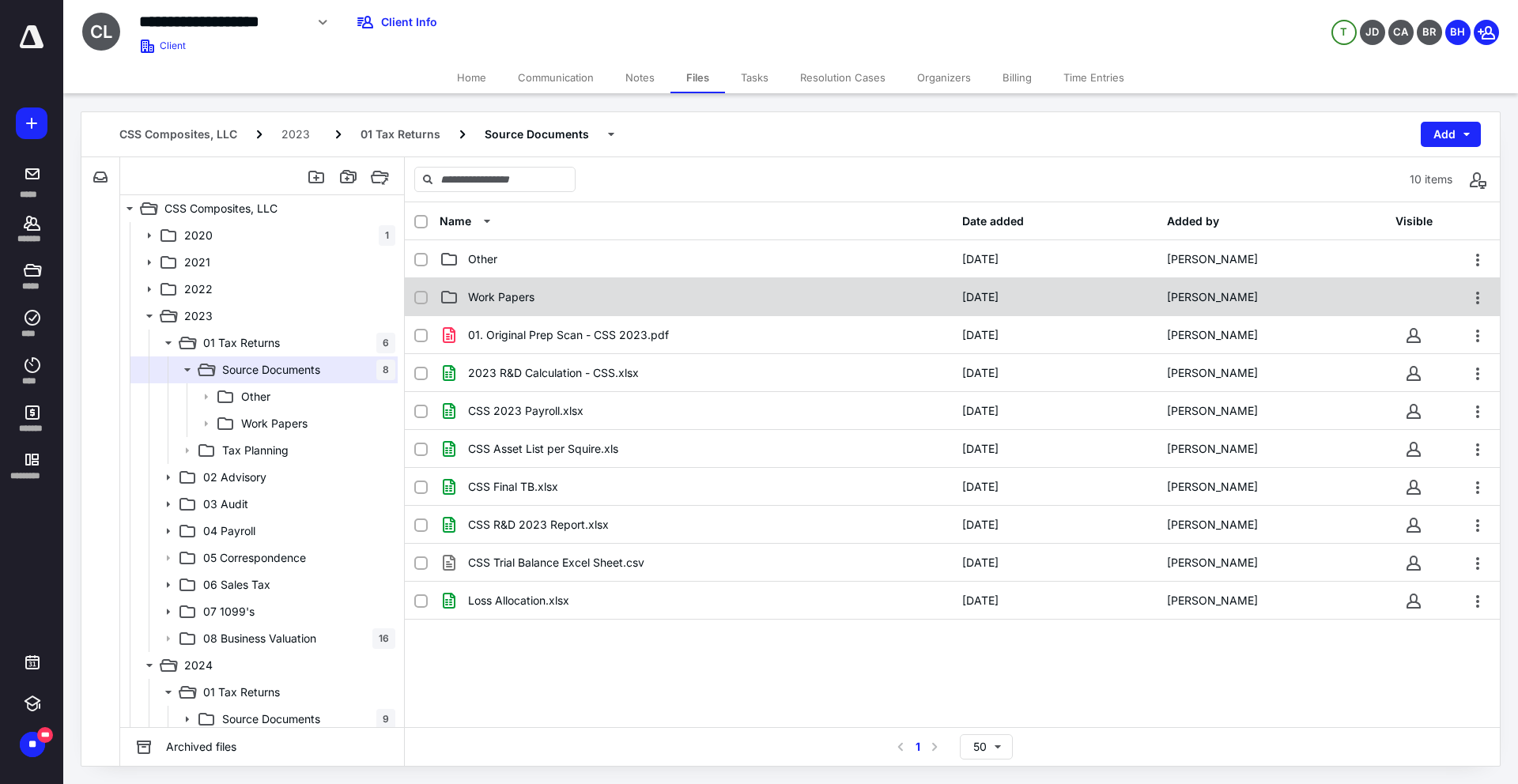 click 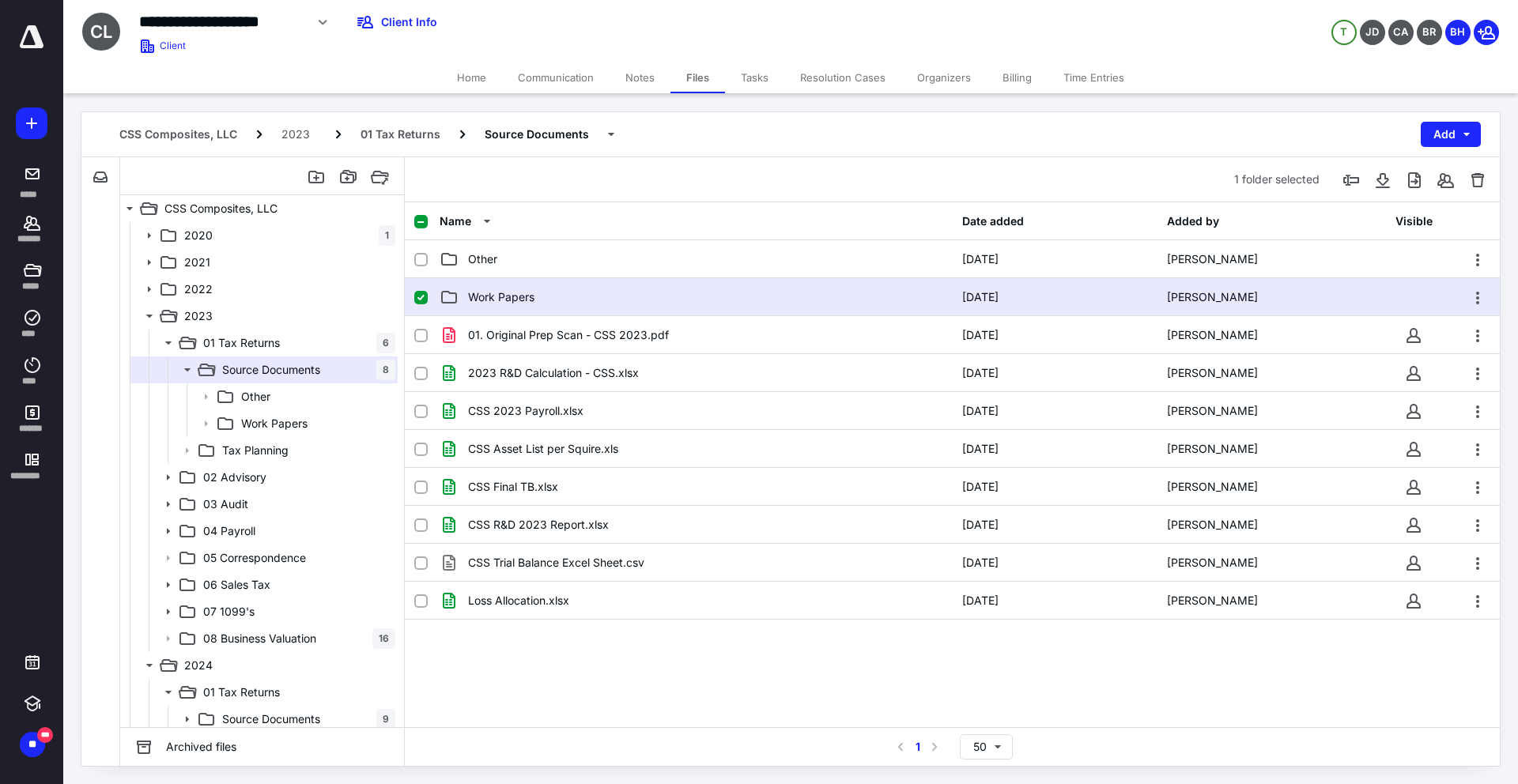 click 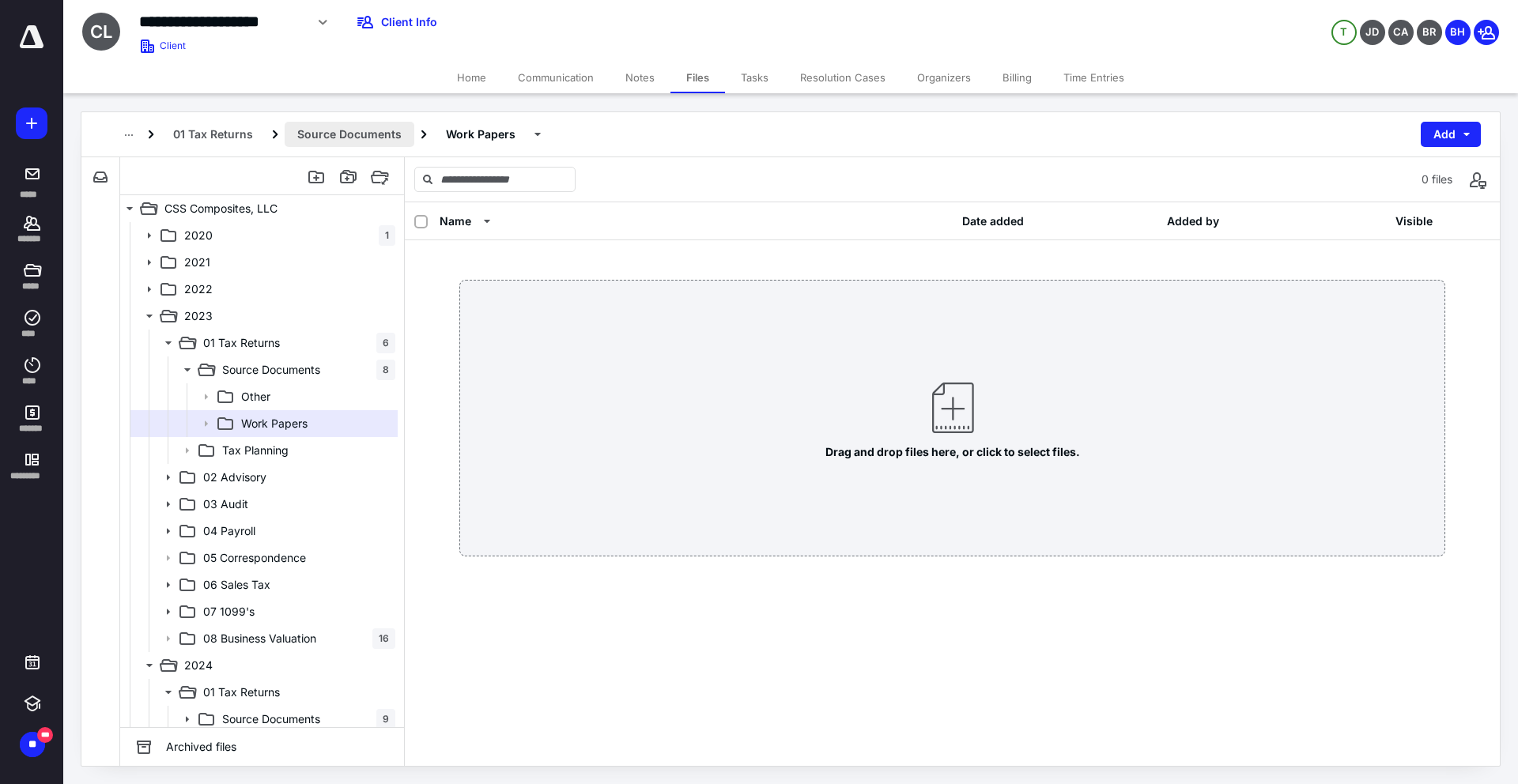 click on "Source Documents" at bounding box center [349, 134] 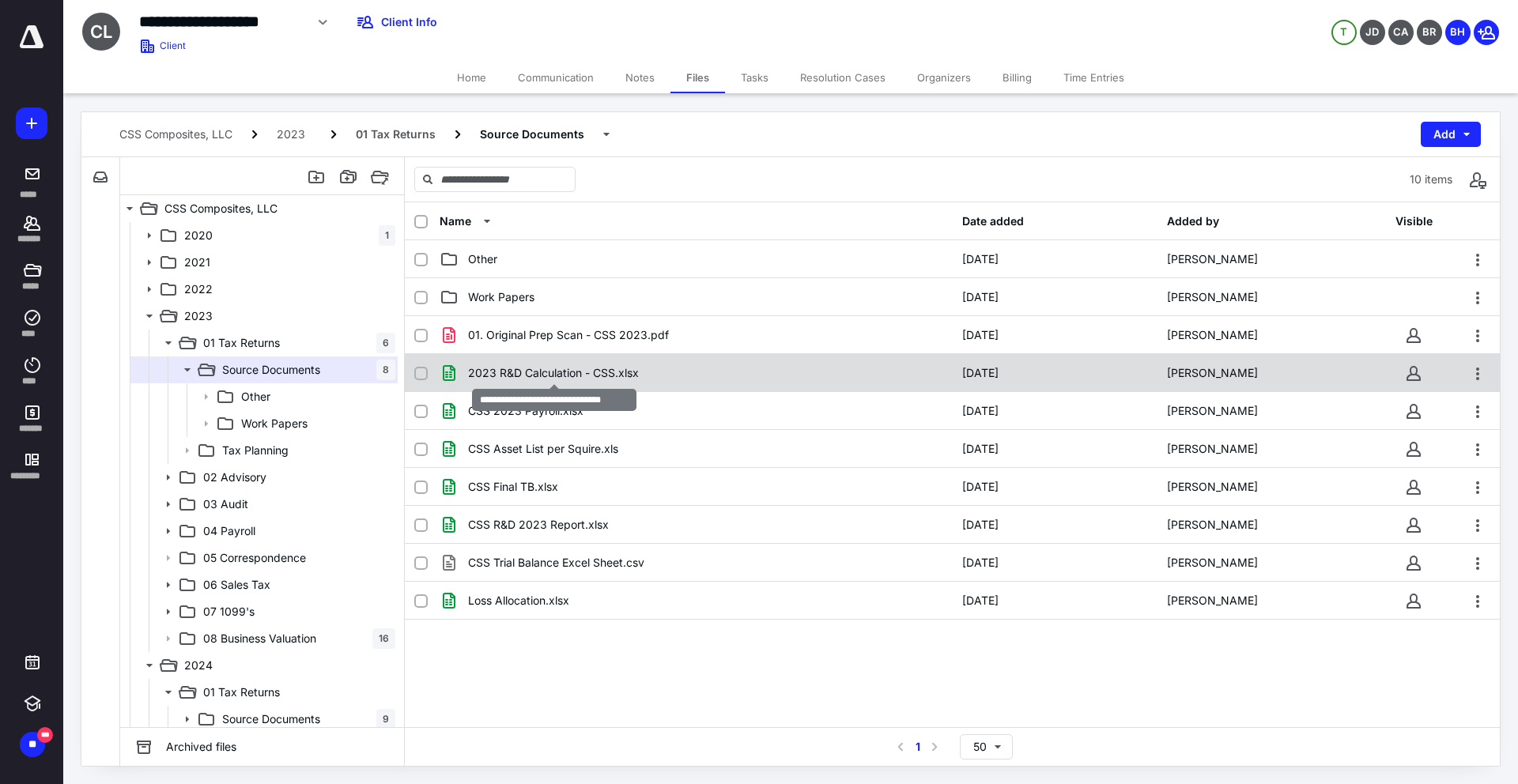 click on "2023 R&D Calculation - CSS.xlsx" at bounding box center [553, 373] 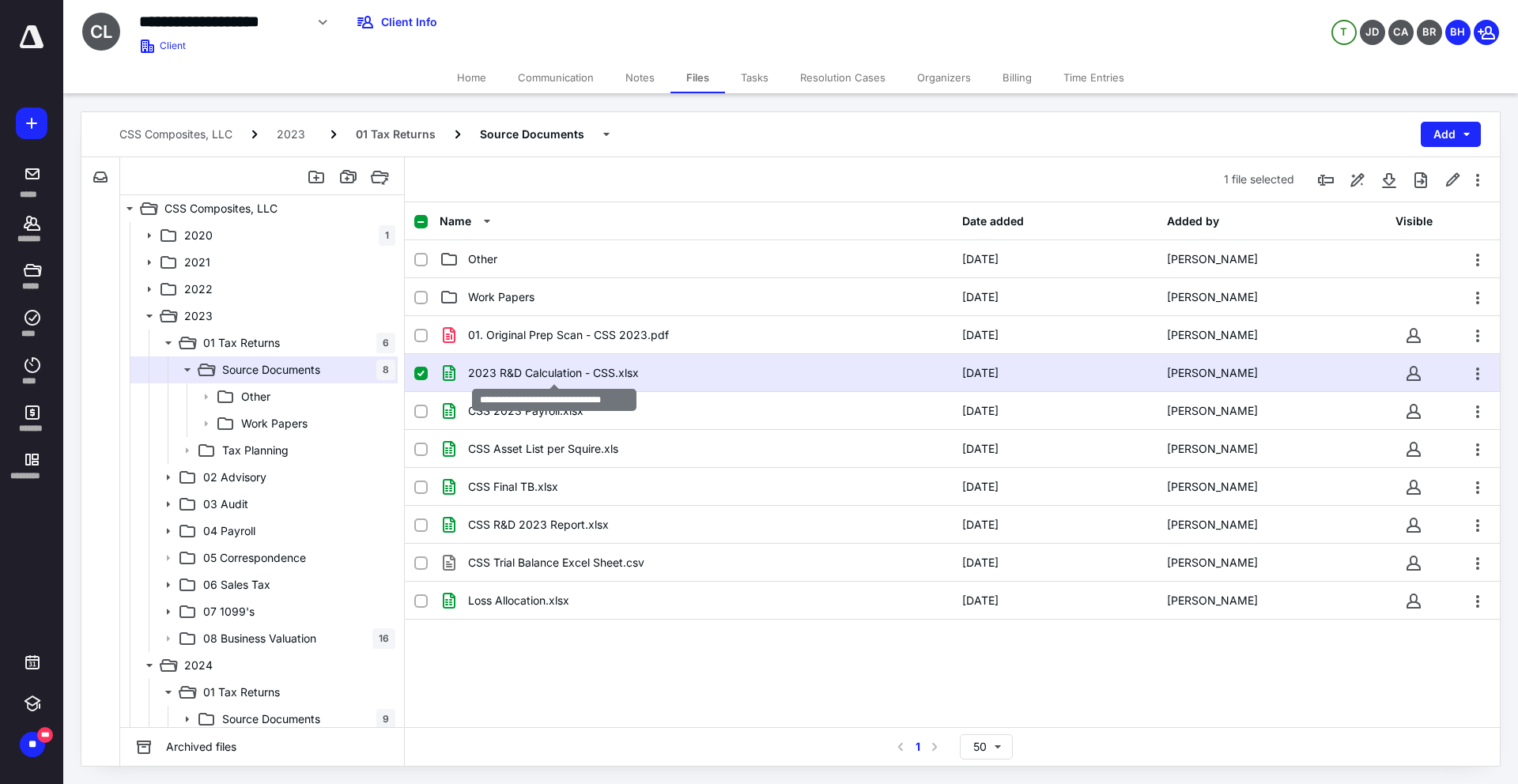 click on "2023 R&D Calculation - CSS.xlsx" at bounding box center (553, 373) 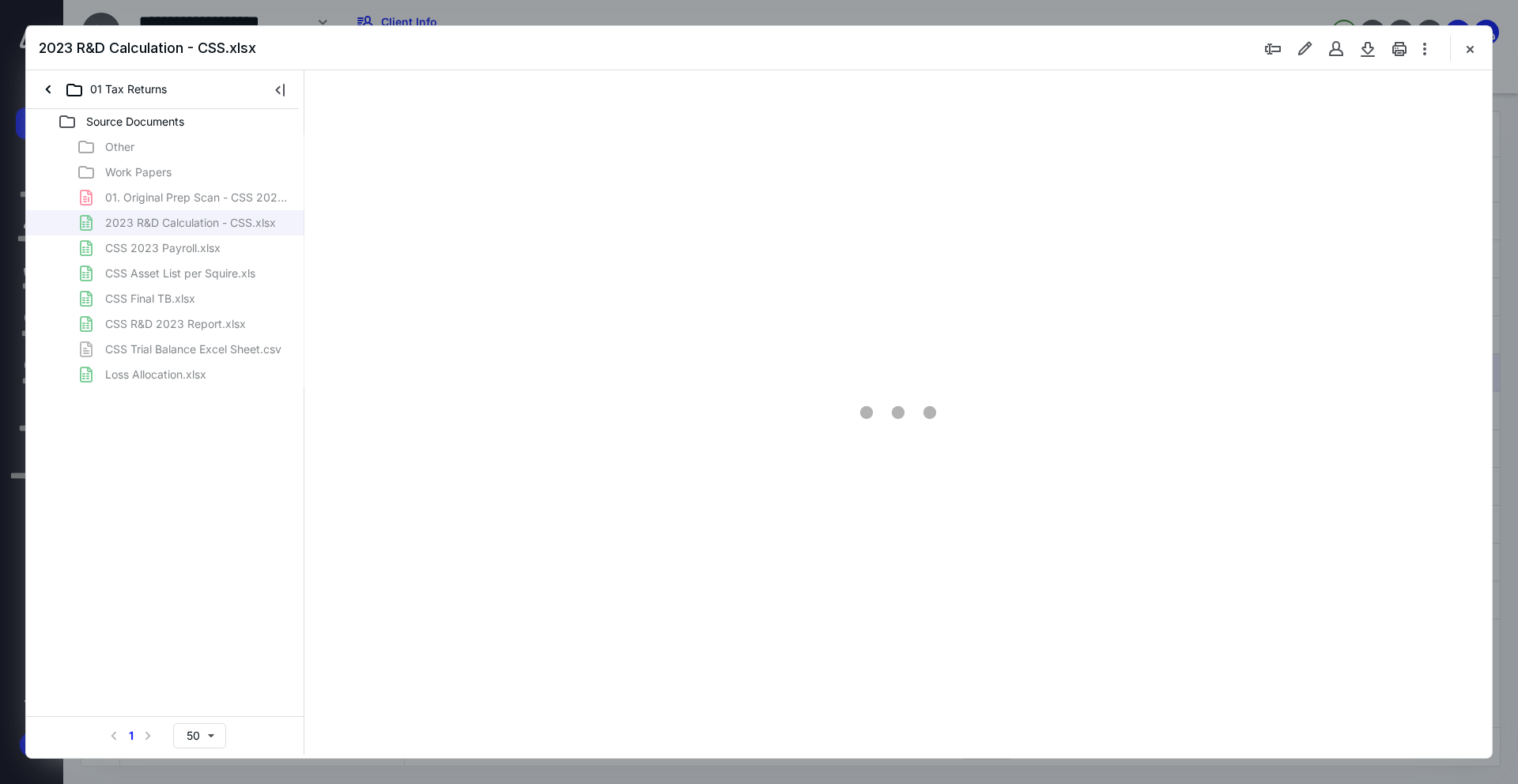 scroll, scrollTop: 0, scrollLeft: 0, axis: both 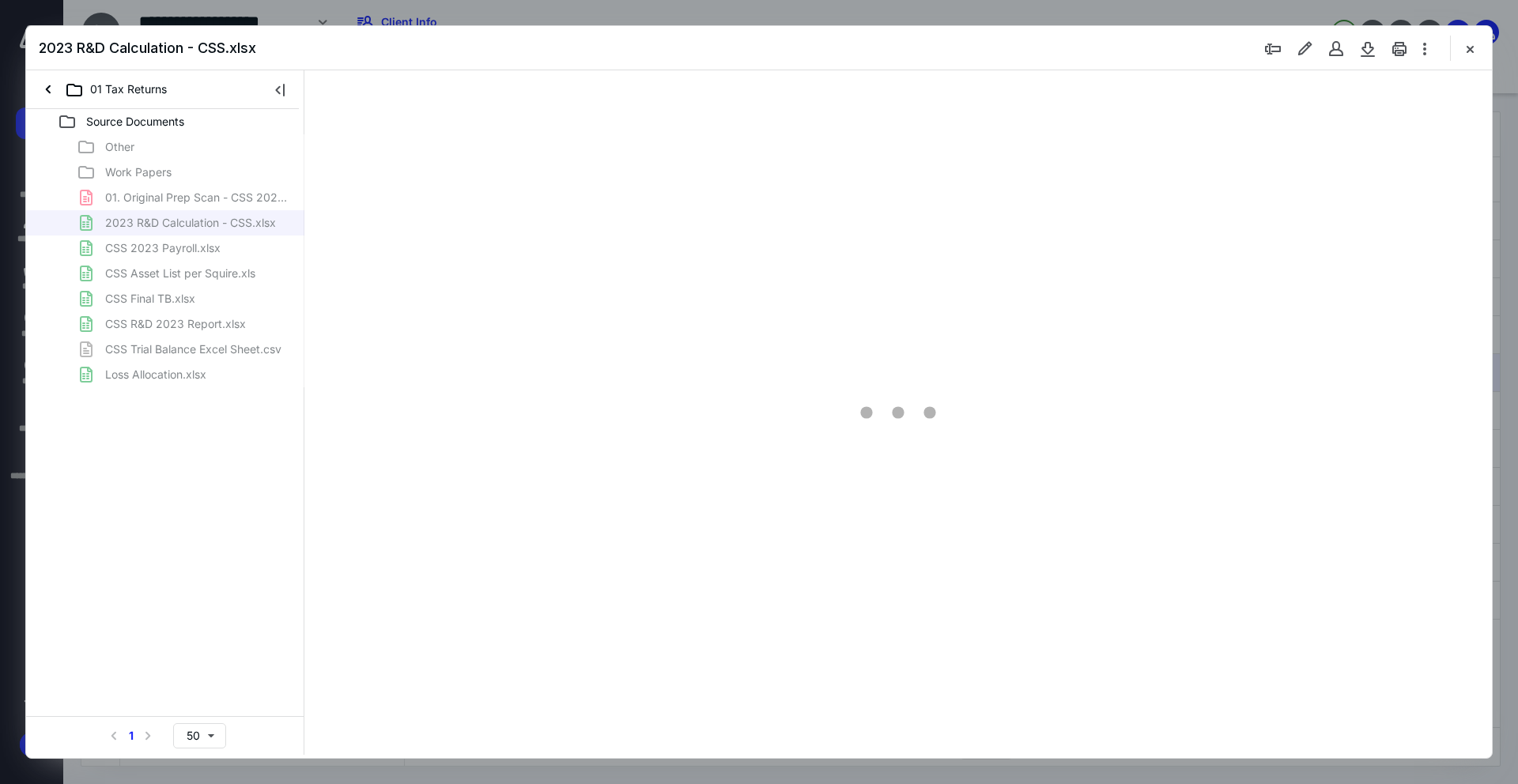 type on "64" 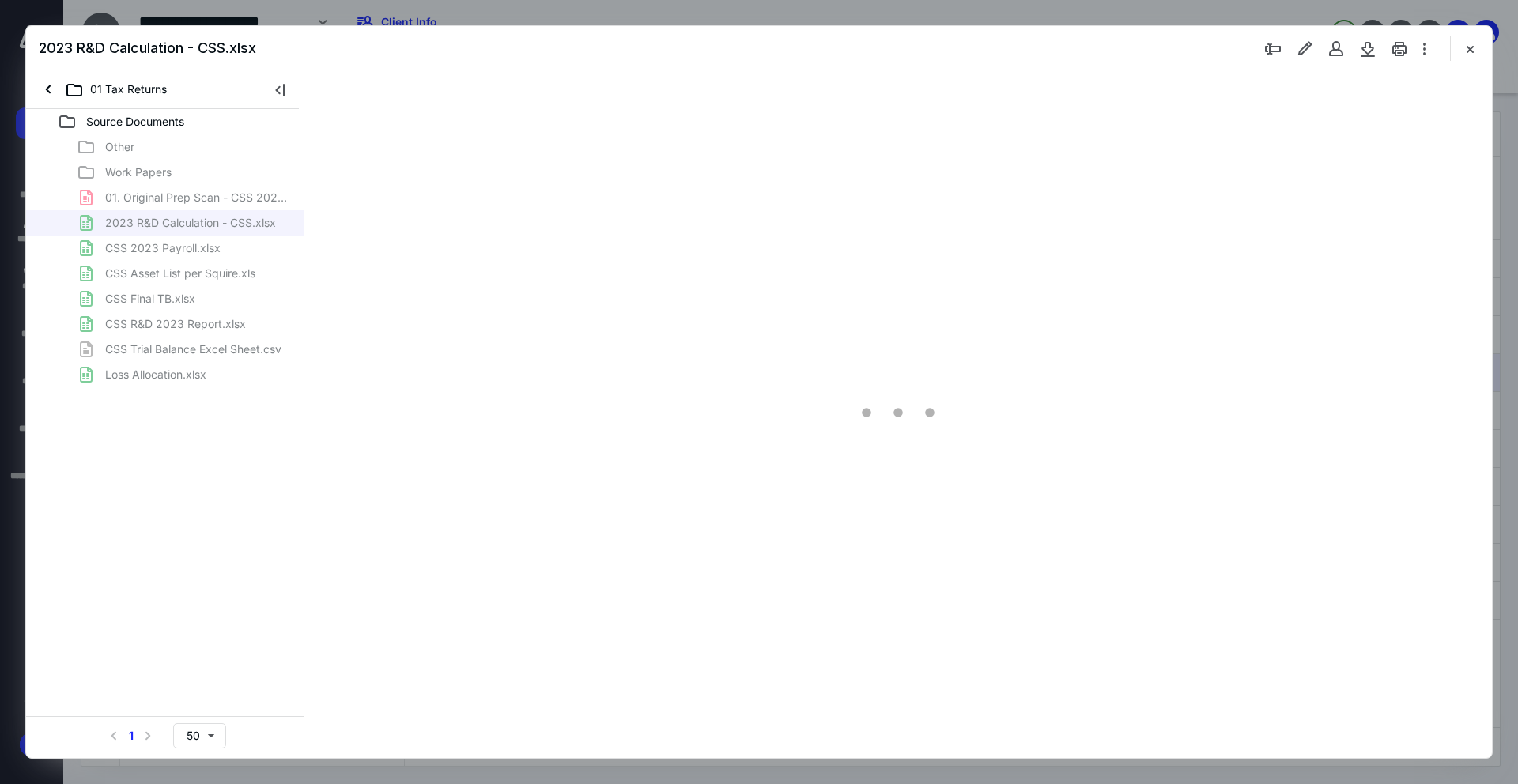 type on "*" 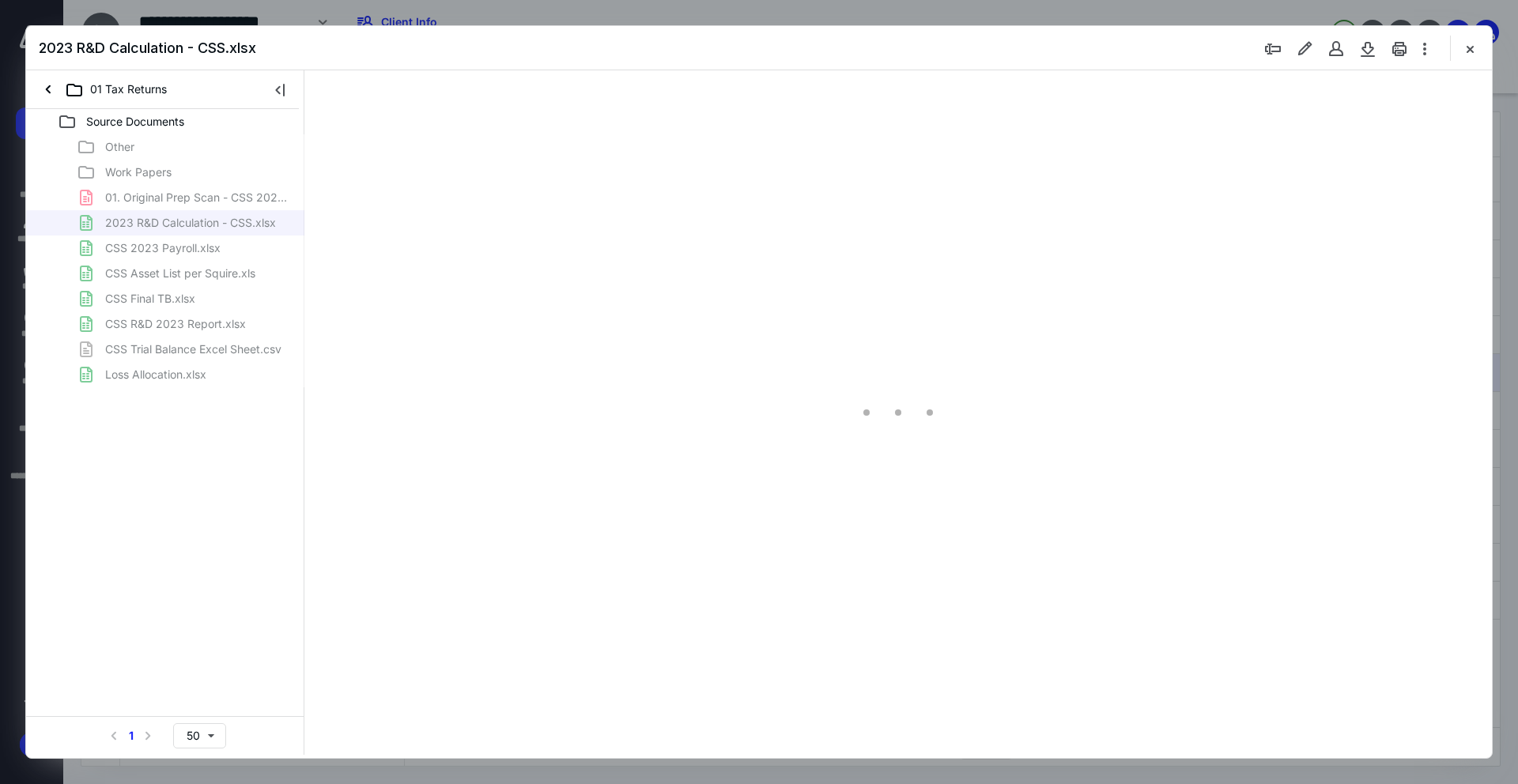 scroll, scrollTop: 62, scrollLeft: 0, axis: vertical 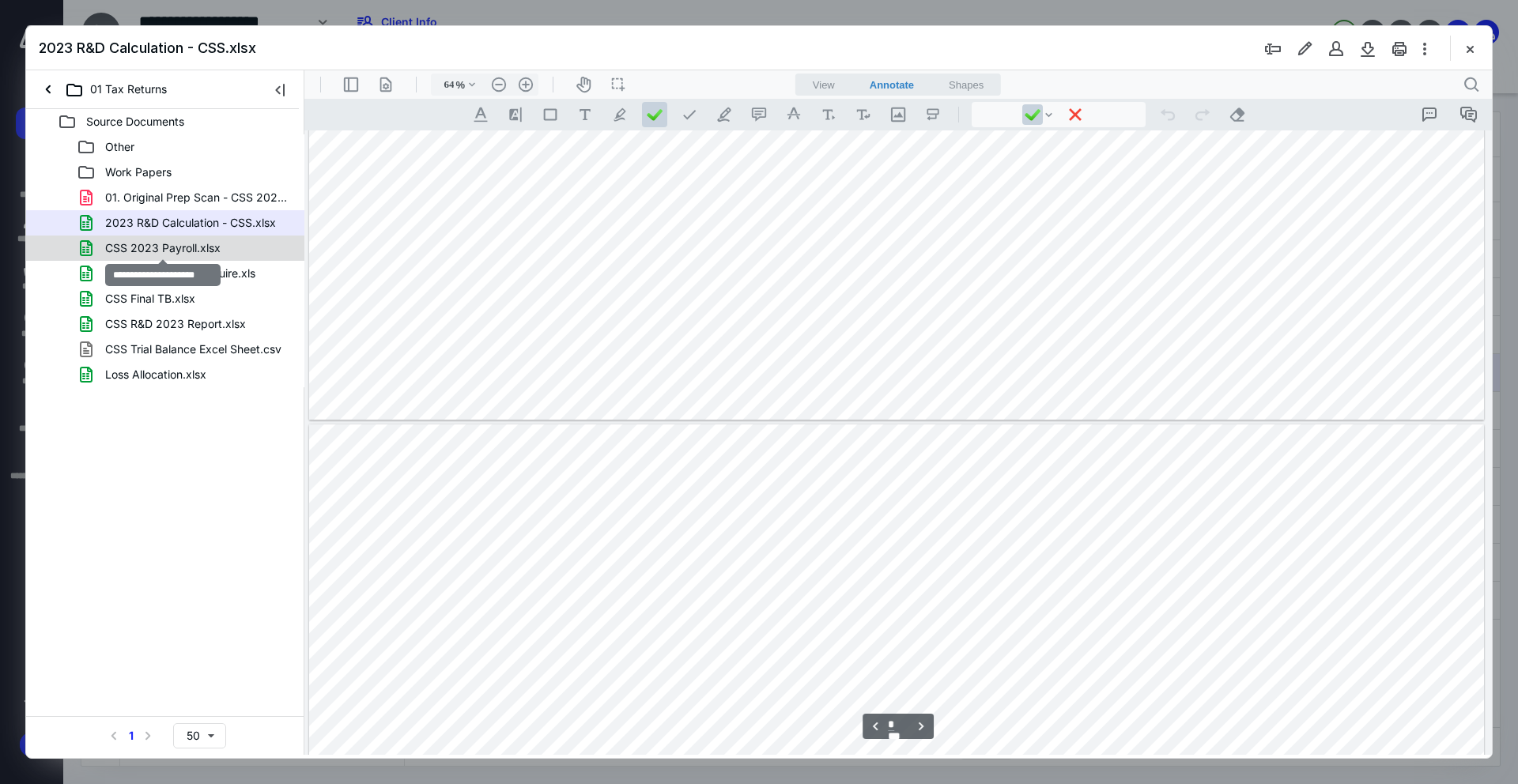 click on "CSS 2023 Payroll.xlsx" at bounding box center [163, 248] 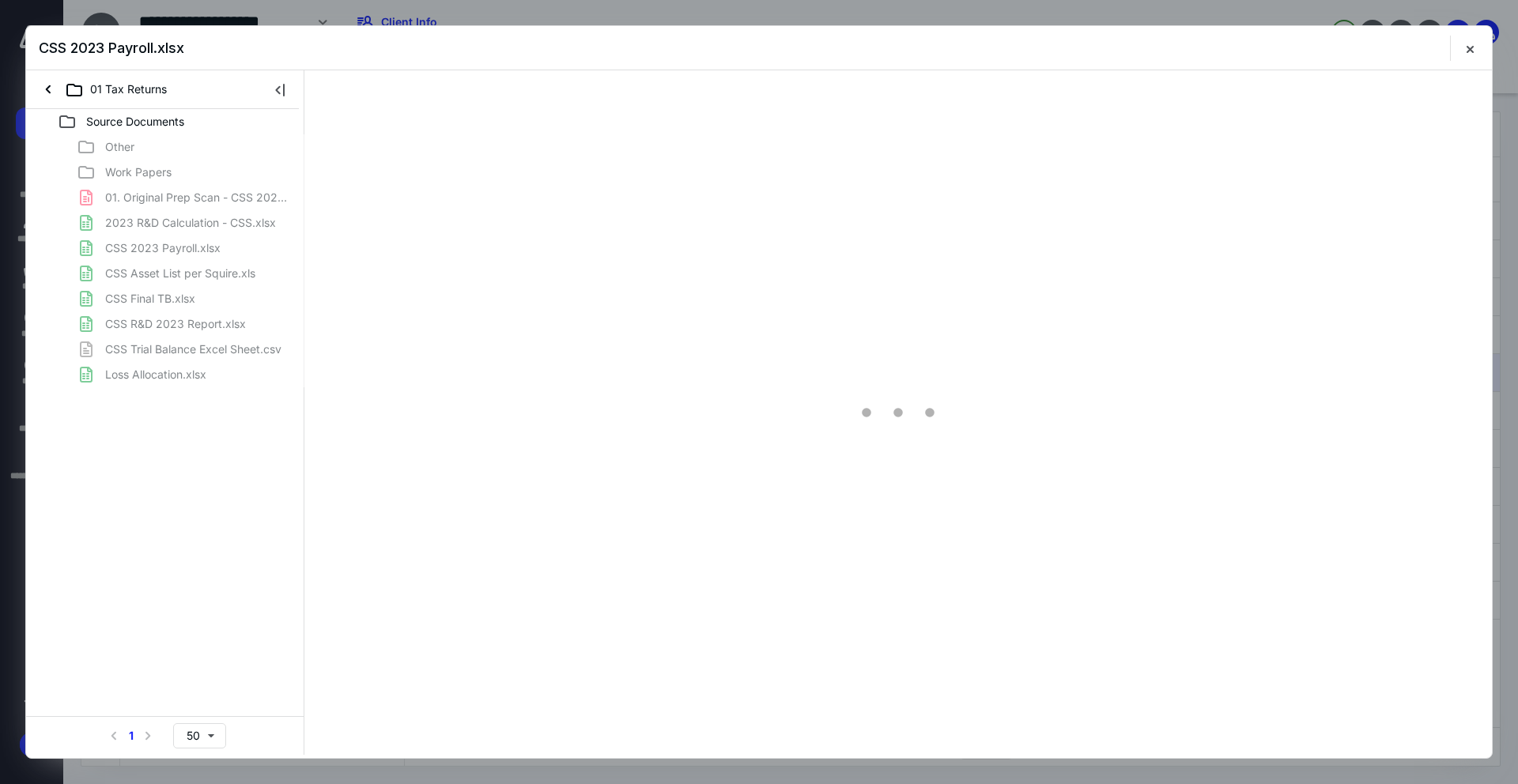 click on "Other Work Papers 01. Original Prep Scan - CSS 2023.pdf 2023 R&D Calculation - CSS.xlsx CSS 2023 Payroll.xlsx CSS Asset List per Squire.xls CSS Final TB.xlsx CSS R&D 2023 Report.xlsx CSS Trial Balance Excel Sheet.csv Loss Allocation.xlsx" at bounding box center [165, 261] 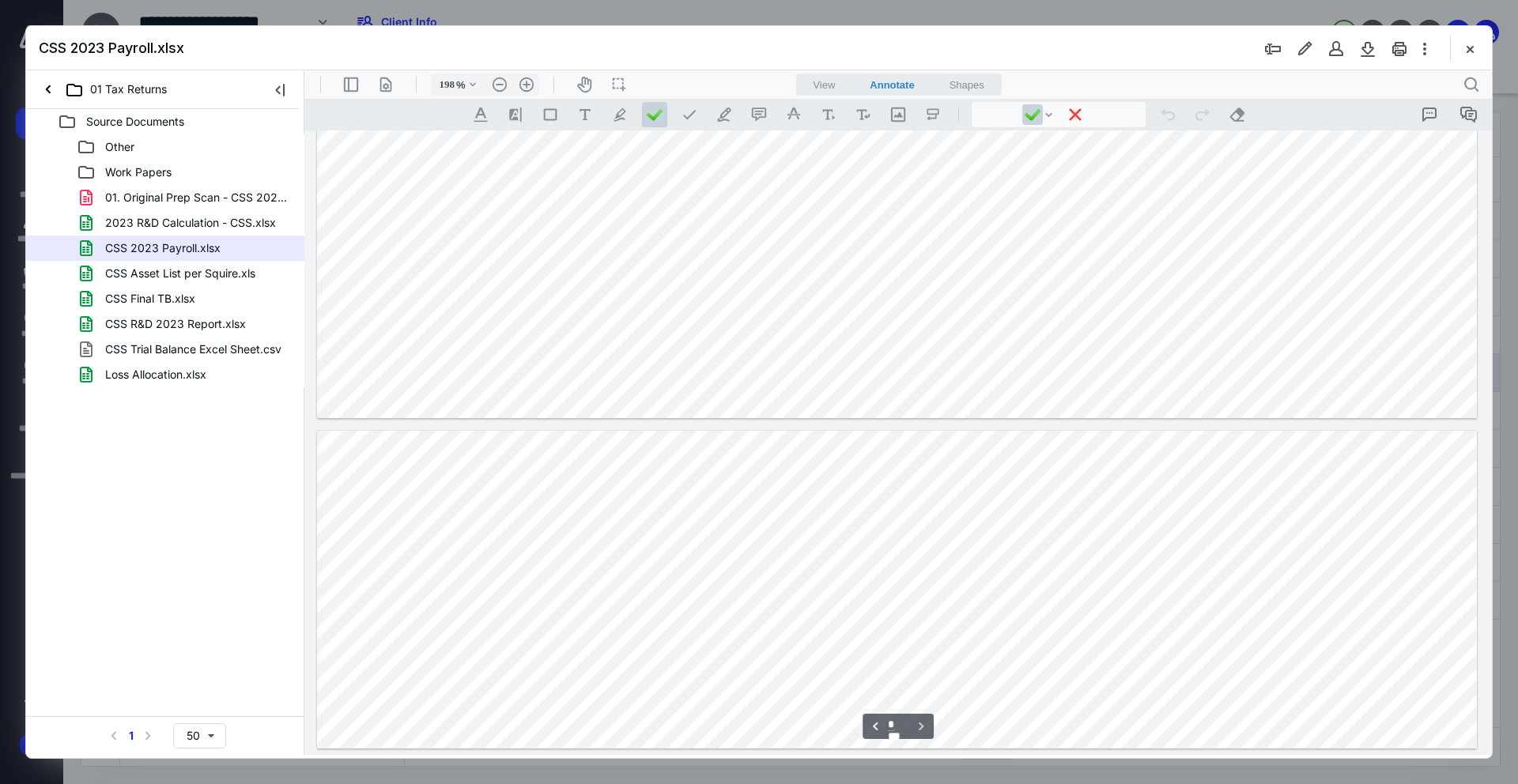 scroll, scrollTop: 36, scrollLeft: 0, axis: vertical 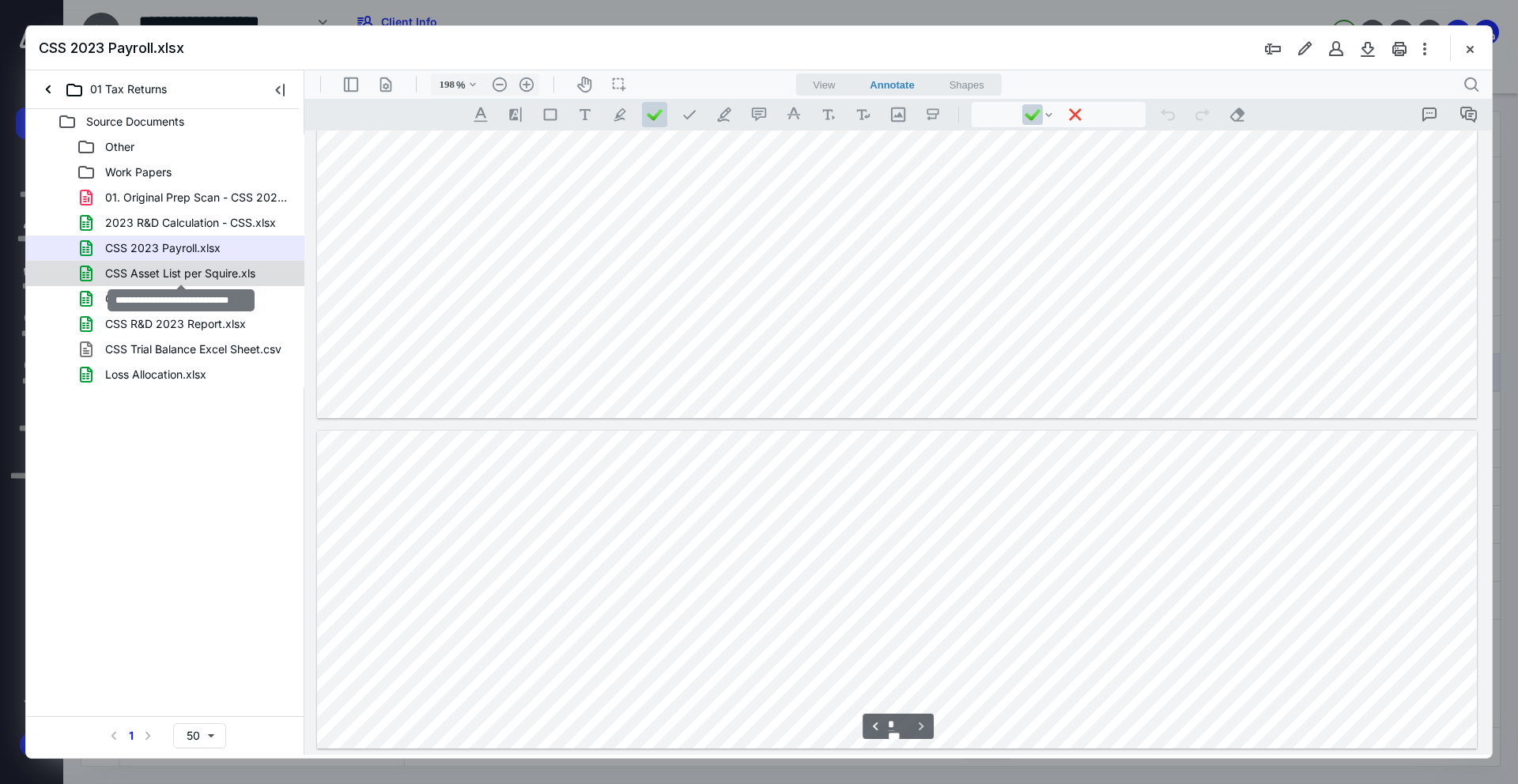 click on "CSS Asset List per Squire.xls" at bounding box center [180, 273] 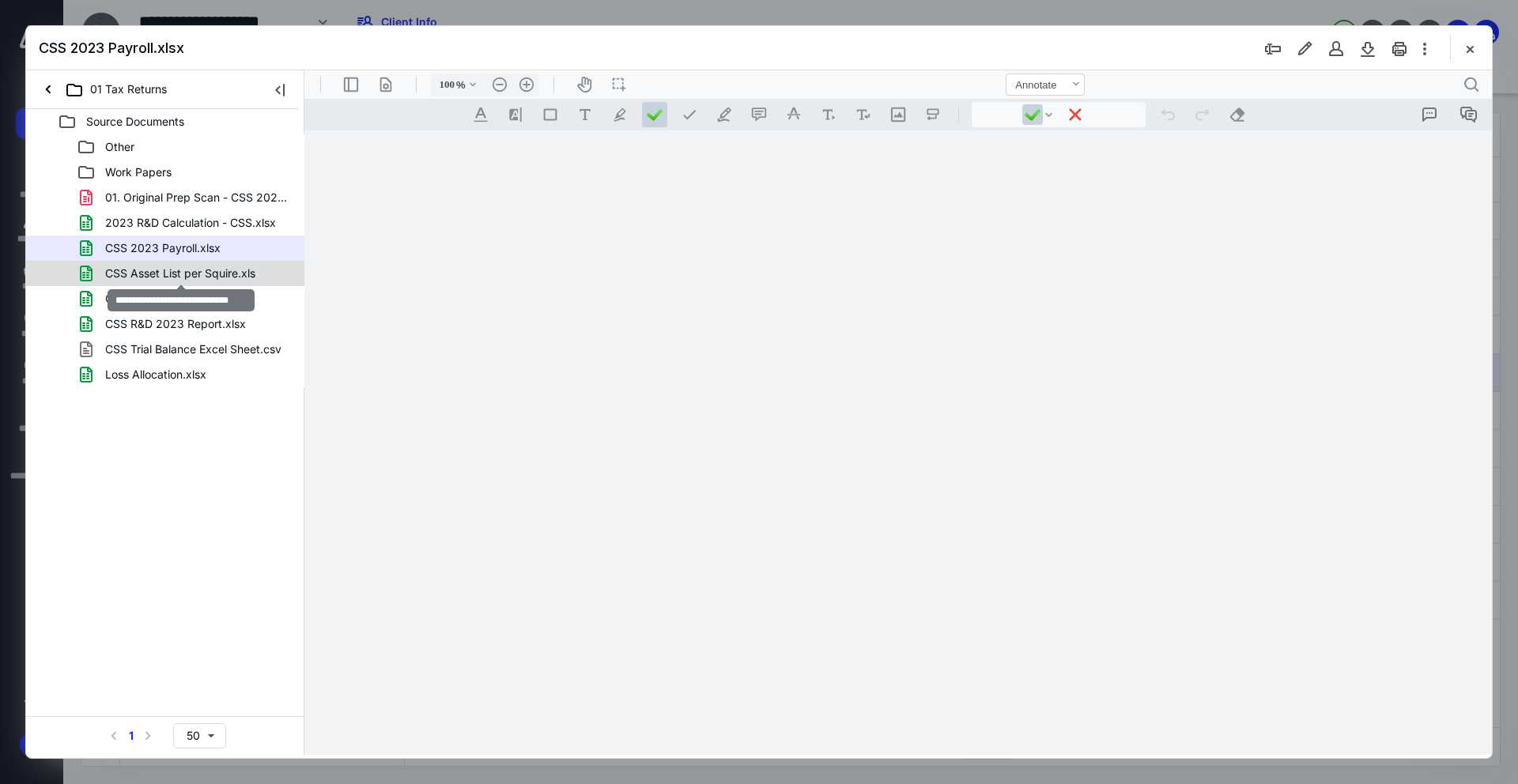 click on "Other Work Papers 01. Original Prep Scan - CSS 2023.pdf 2023 R&D Calculation - CSS.xlsx CSS 2023 Payroll.xlsx CSS Asset List per Squire.xls CSS Final TB.xlsx CSS R&D 2023 Report.xlsx CSS Trial Balance Excel Sheet.csv Loss Allocation.xlsx" at bounding box center [165, 261] 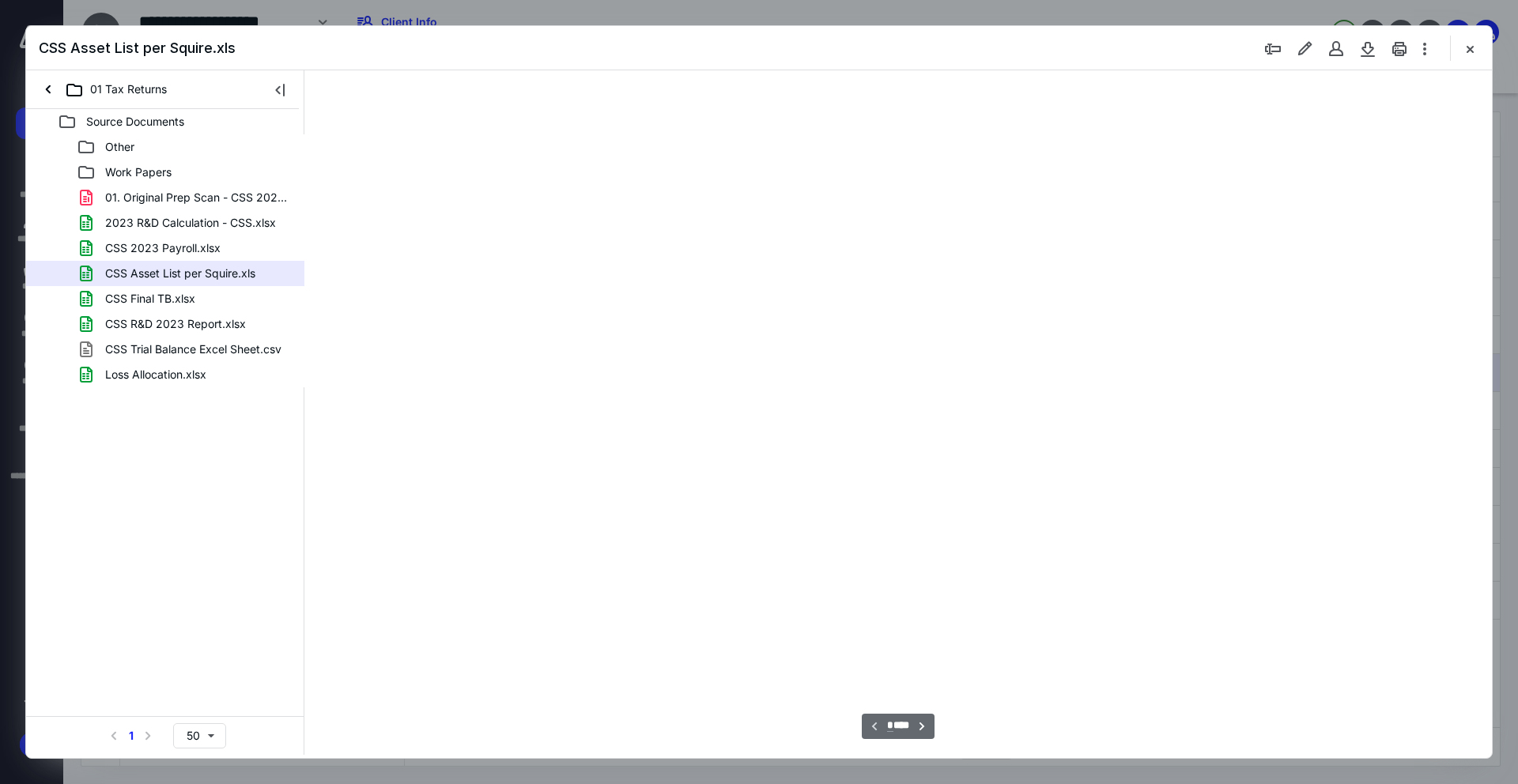 scroll, scrollTop: 68, scrollLeft: 0, axis: vertical 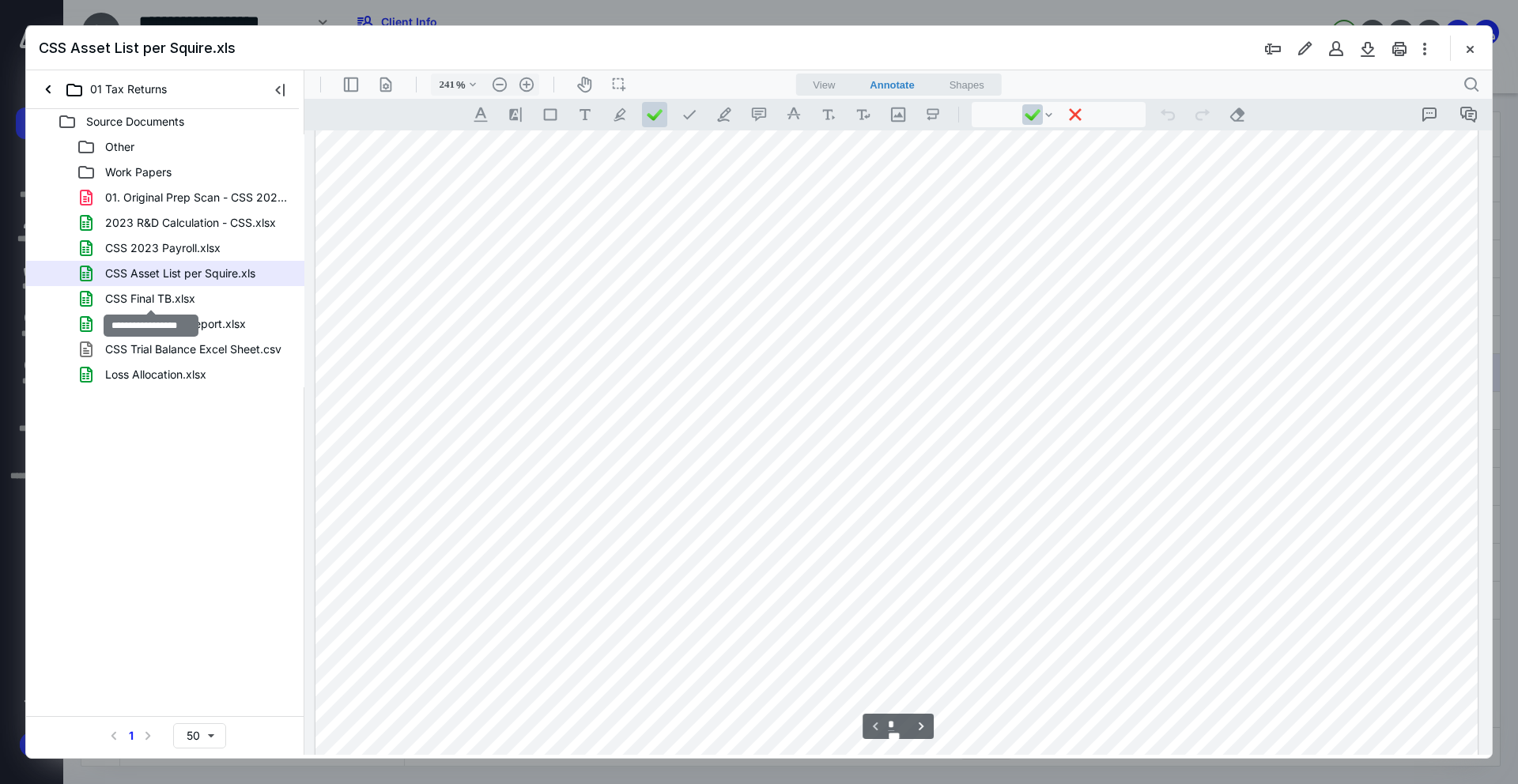 click on "CSS Final TB.xlsx" at bounding box center (150, 299) 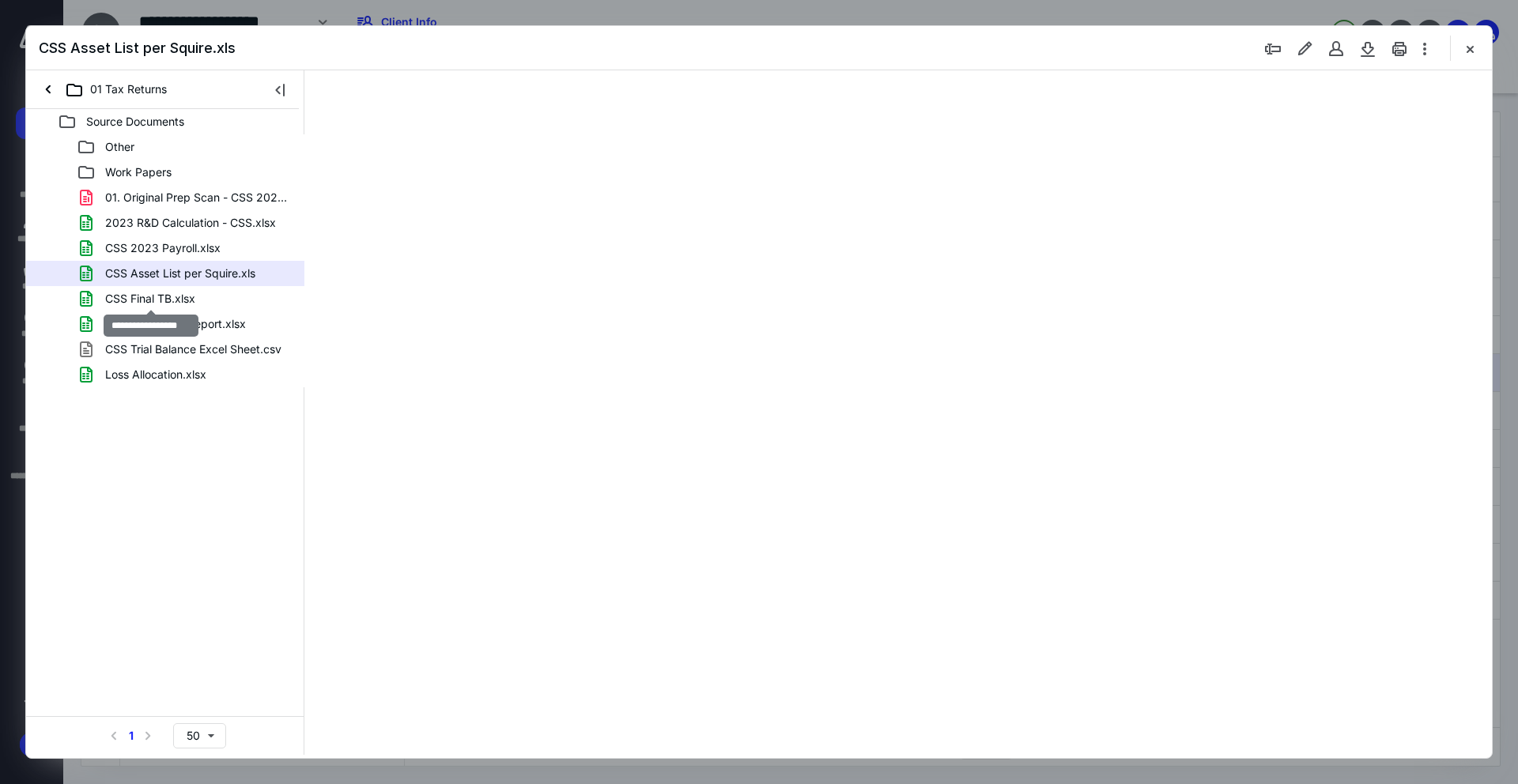 click on "Other Work Papers 01. Original Prep Scan - CSS 2023.pdf 2023 R&D Calculation - CSS.xlsx CSS 2023 Payroll.xlsx CSS Asset List per Squire.xls CSS Final TB.xlsx CSS R&D 2023 Report.xlsx CSS Trial Balance Excel Sheet.csv Loss Allocation.xlsx" at bounding box center (165, 261) 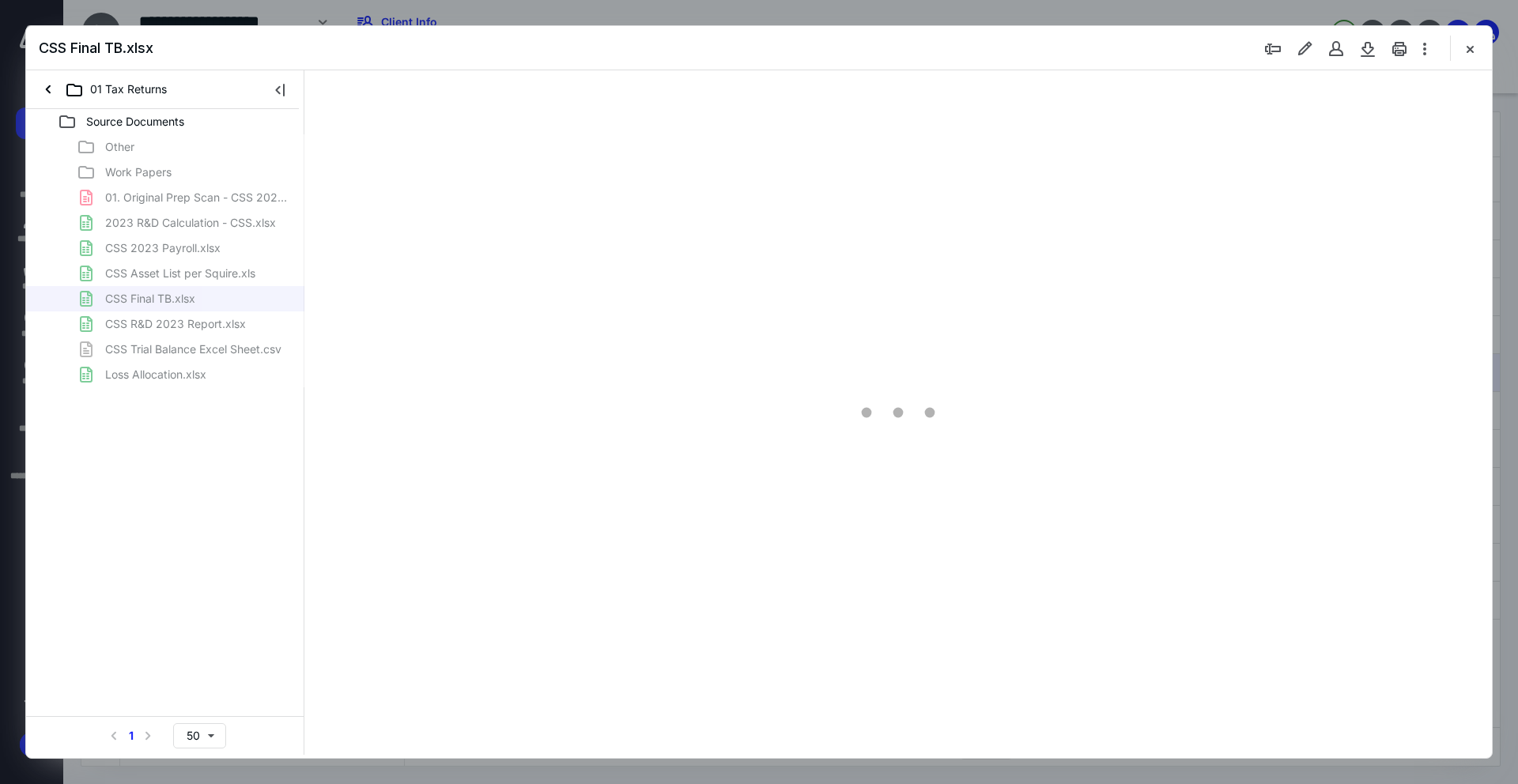 type on "102" 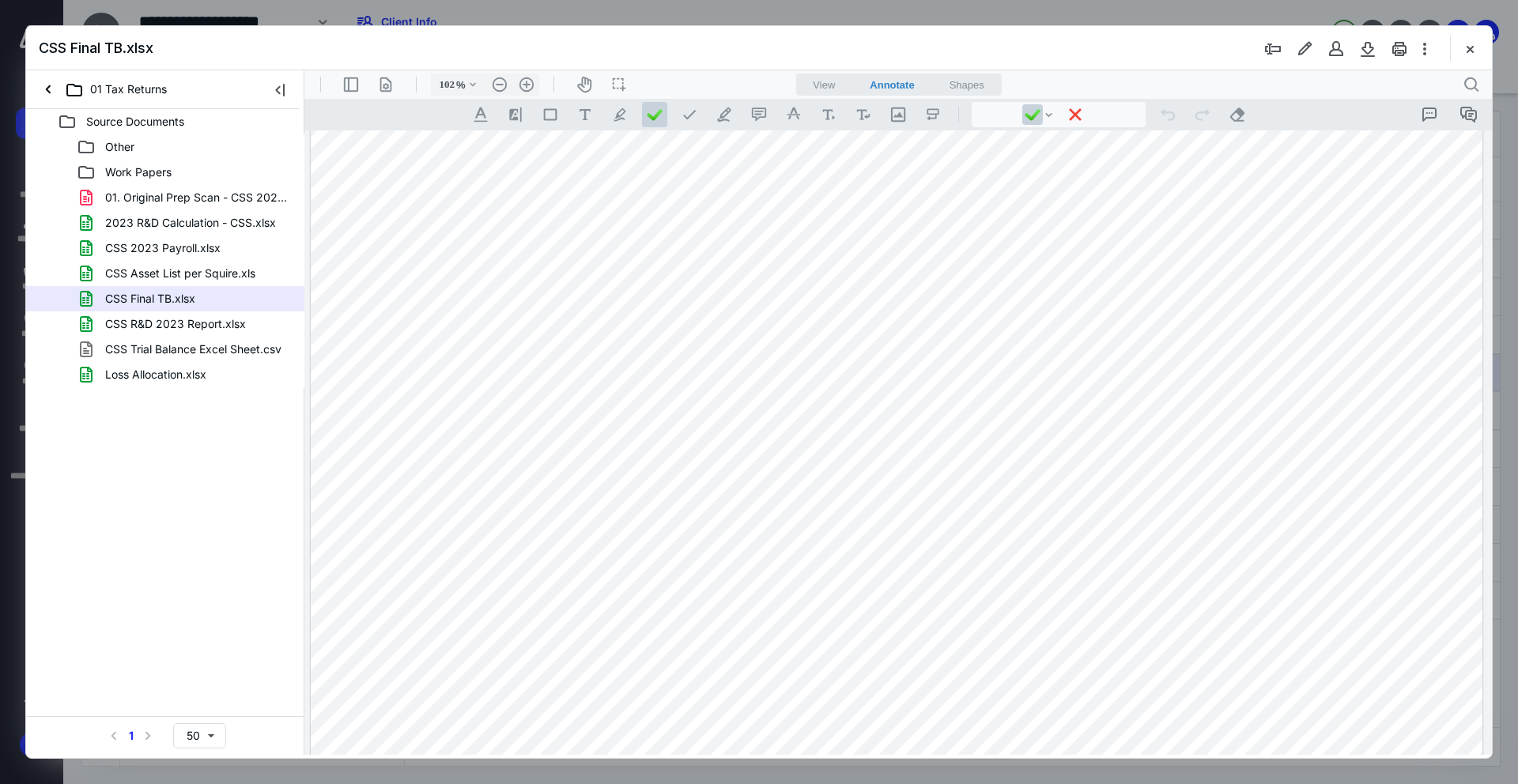 scroll, scrollTop: 0, scrollLeft: 0, axis: both 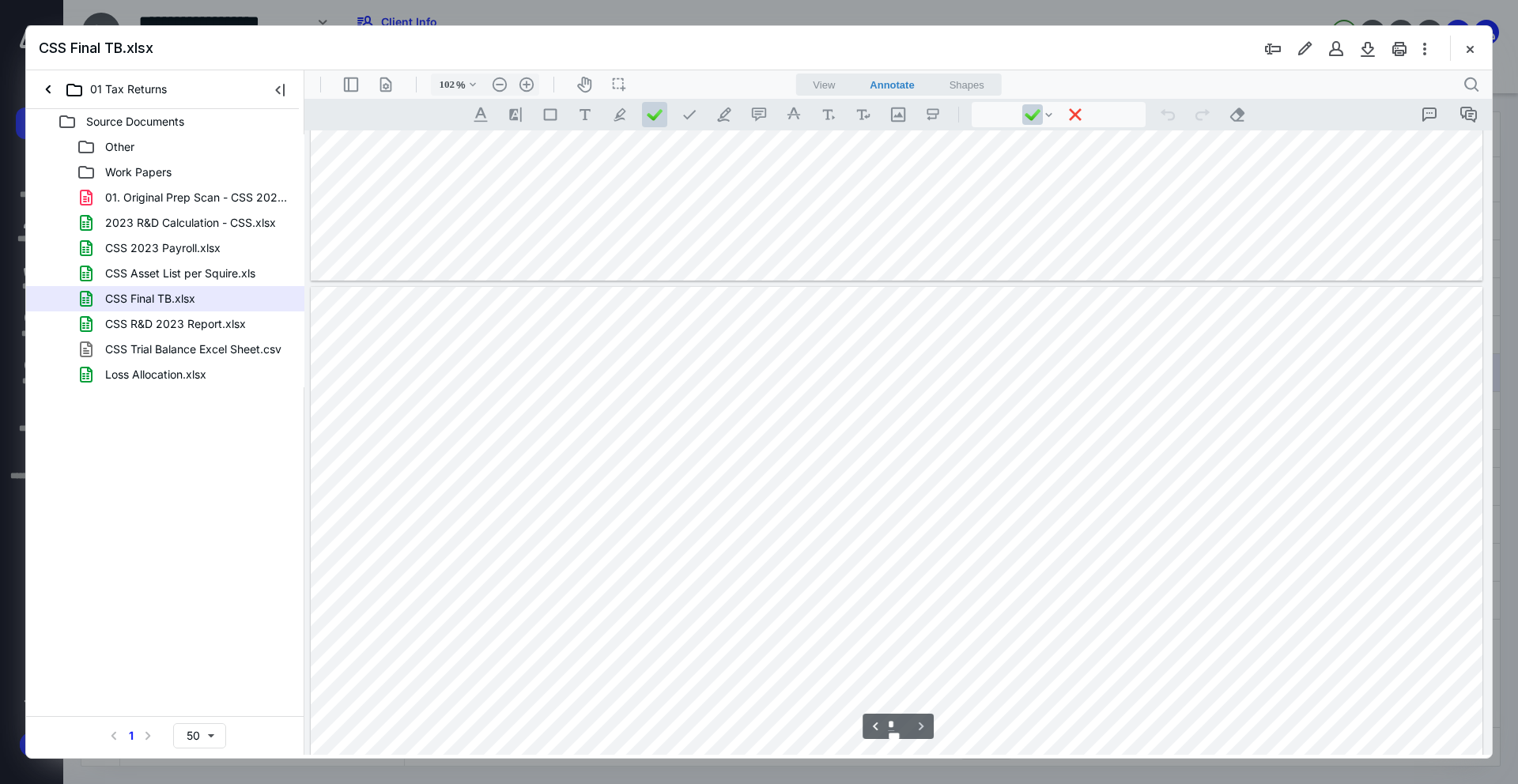 type on "*" 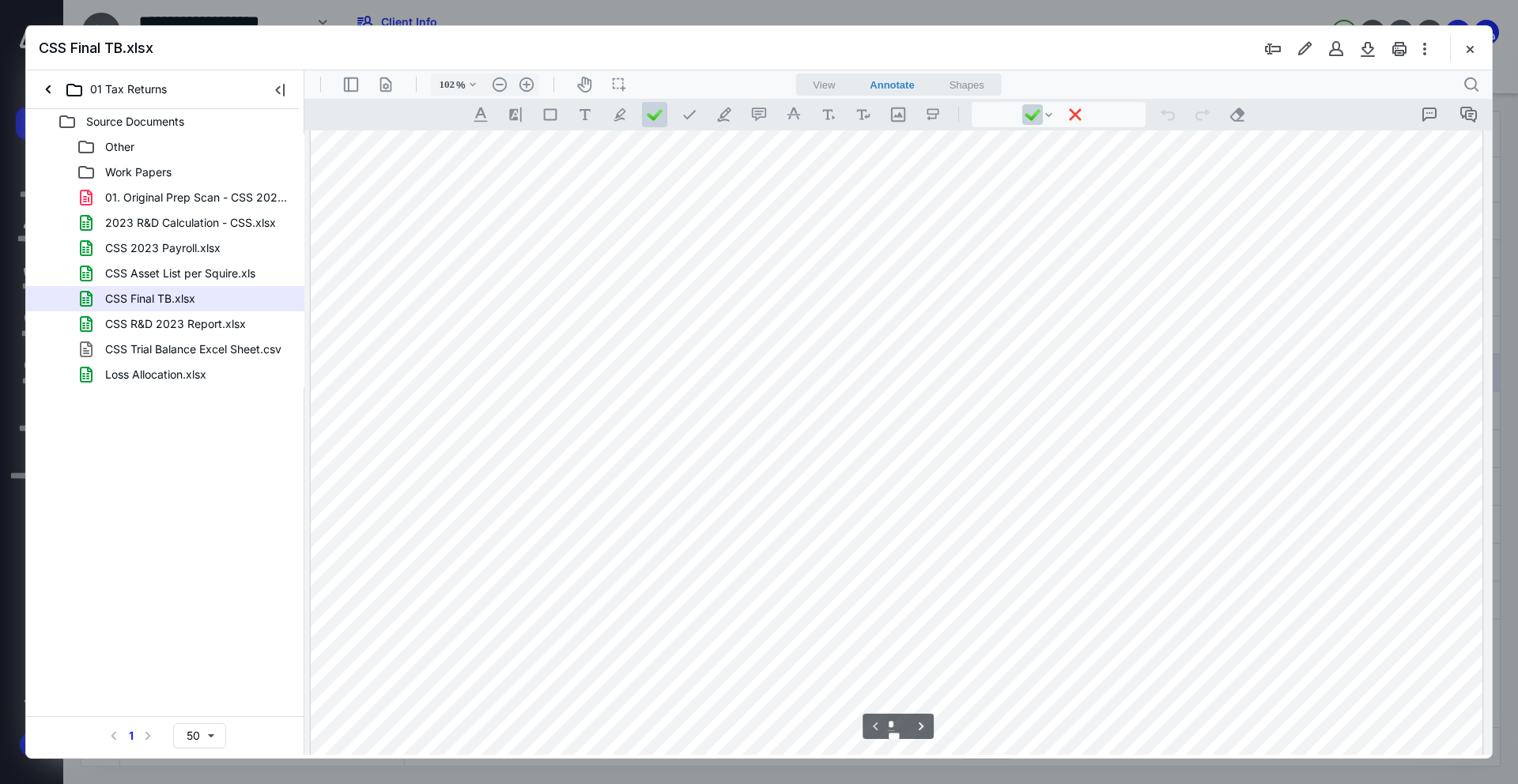 scroll, scrollTop: 0, scrollLeft: 0, axis: both 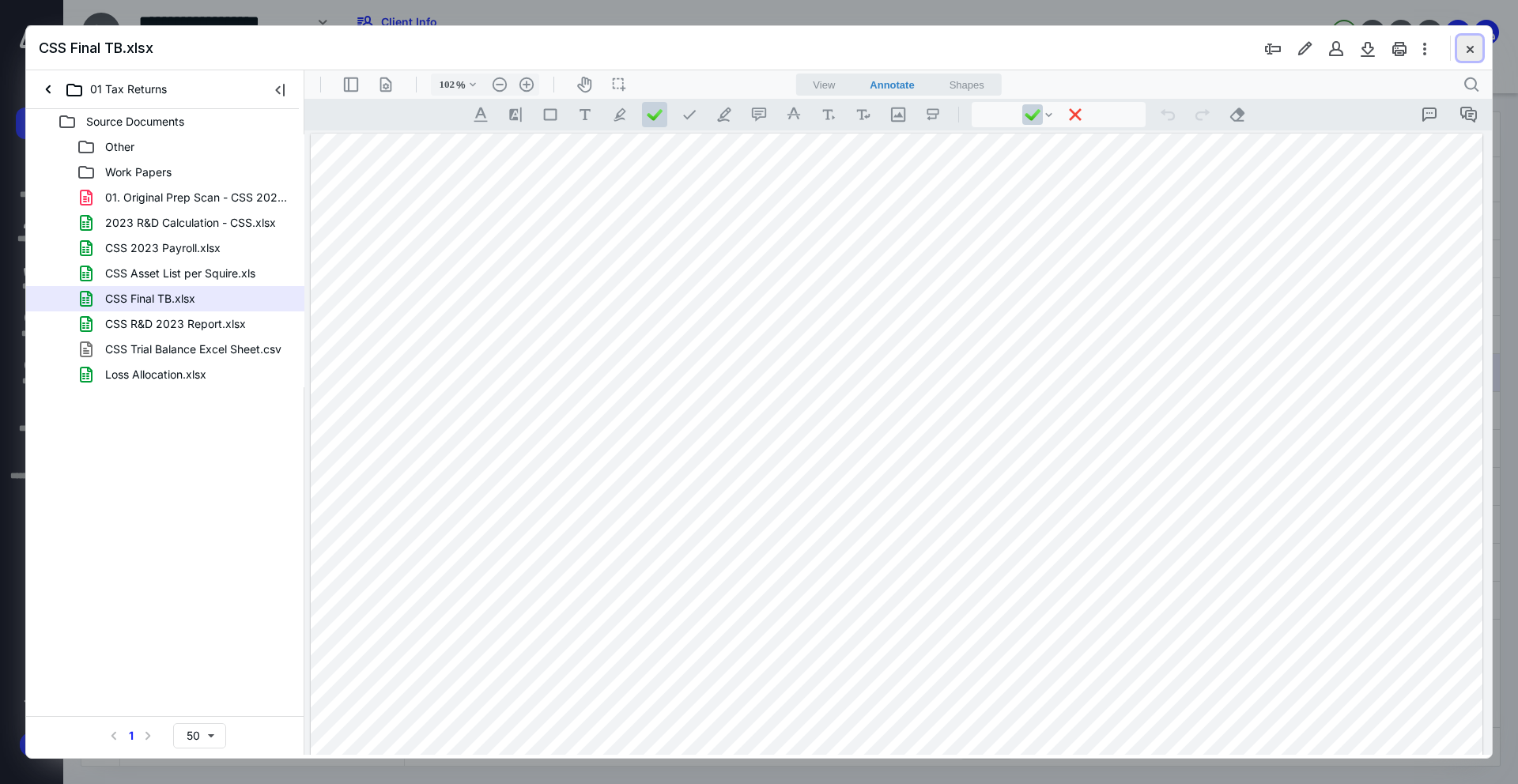 click at bounding box center (1470, 48) 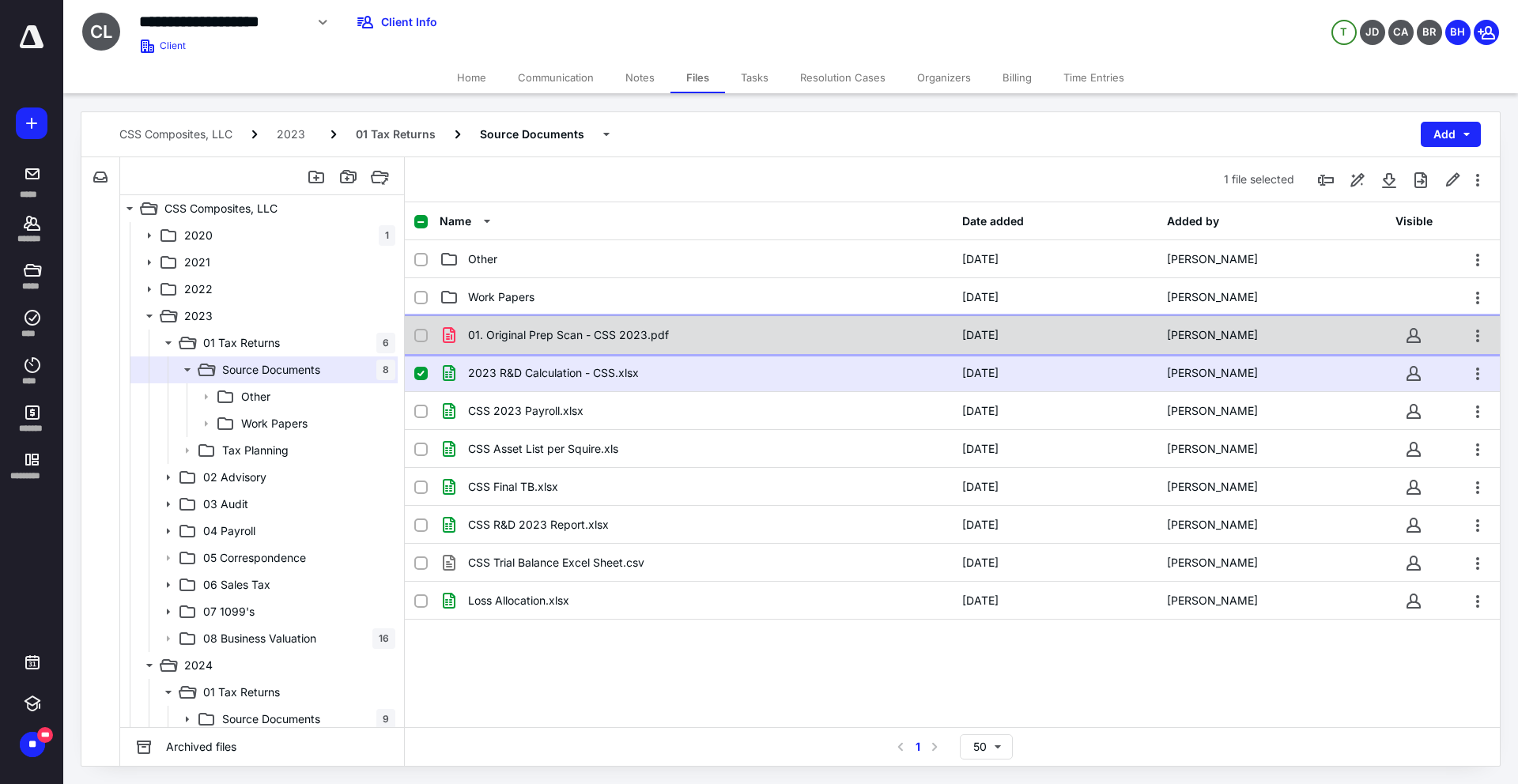 click on "01. Original Prep Scan - CSS 2023.pdf" at bounding box center [568, 335] 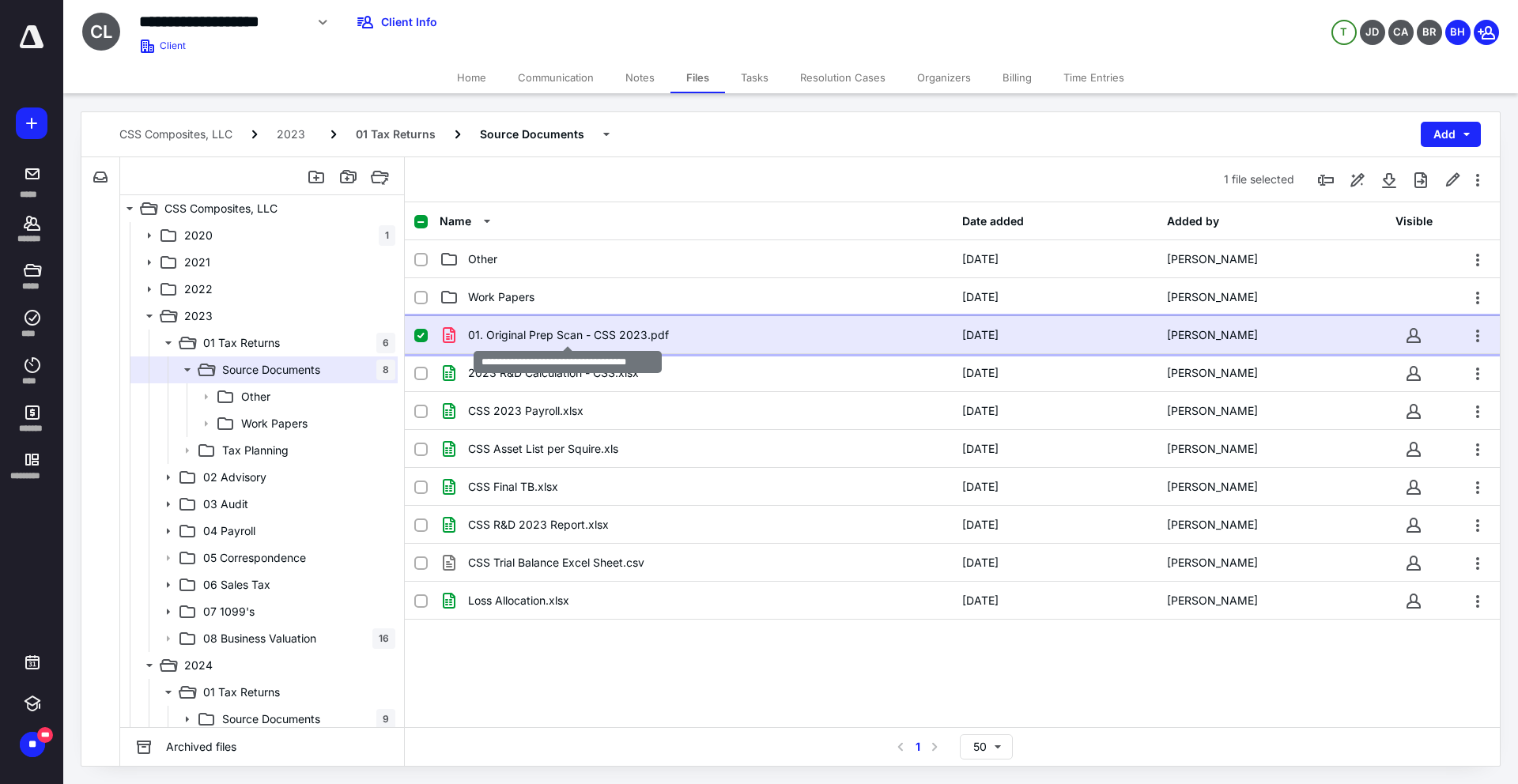 click on "01. Original Prep Scan - CSS 2023.pdf" at bounding box center (568, 335) 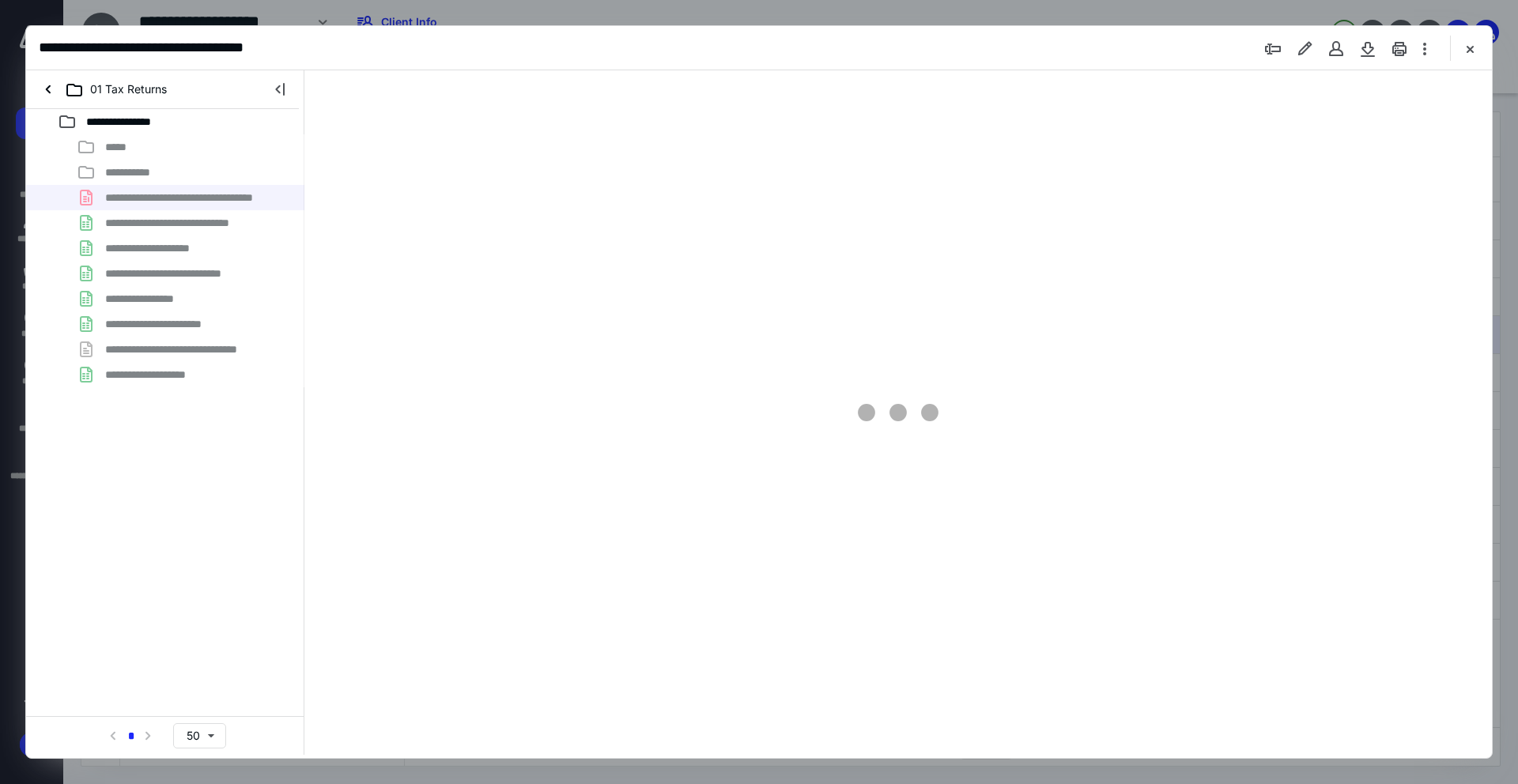scroll, scrollTop: 0, scrollLeft: 0, axis: both 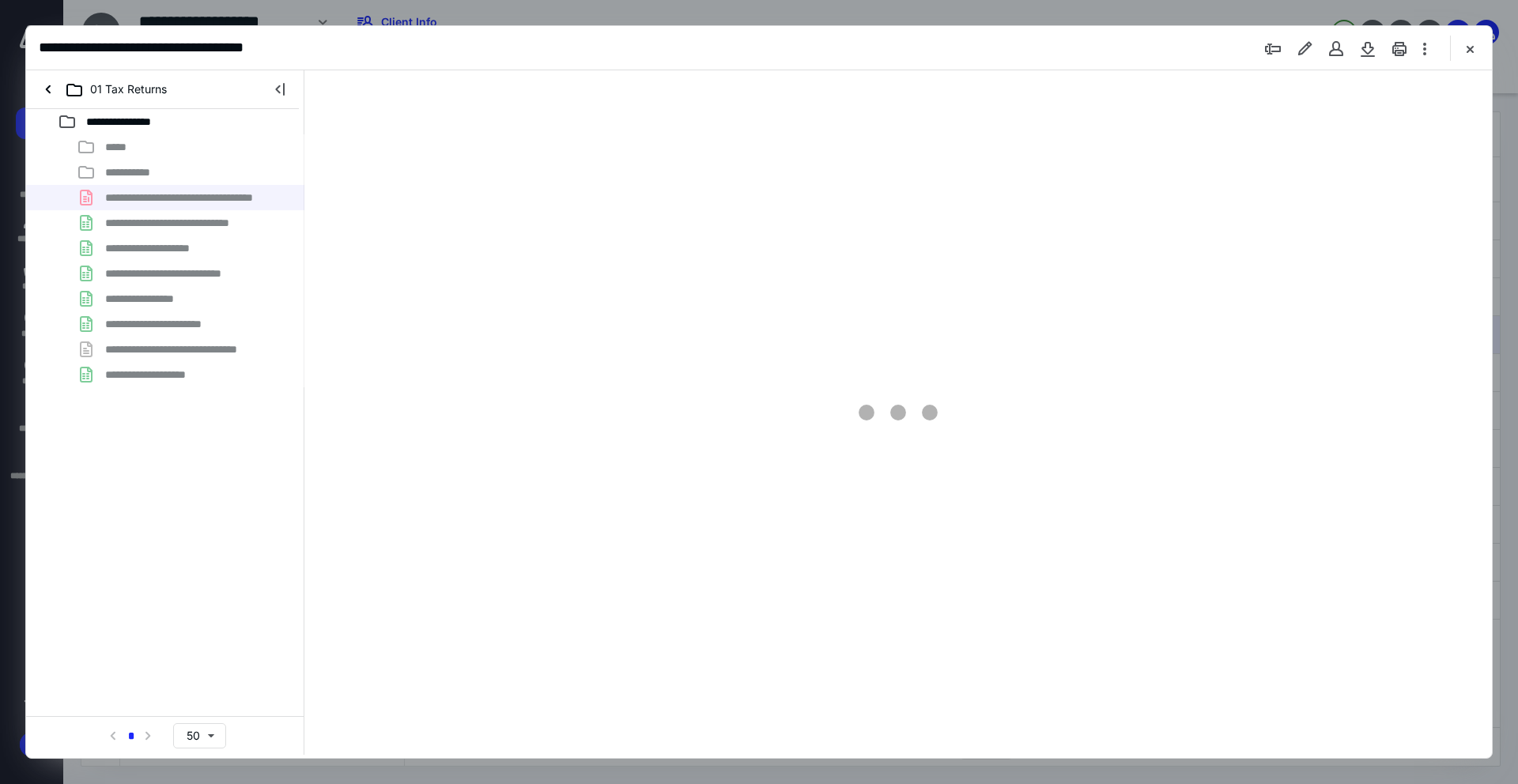 type on "241" 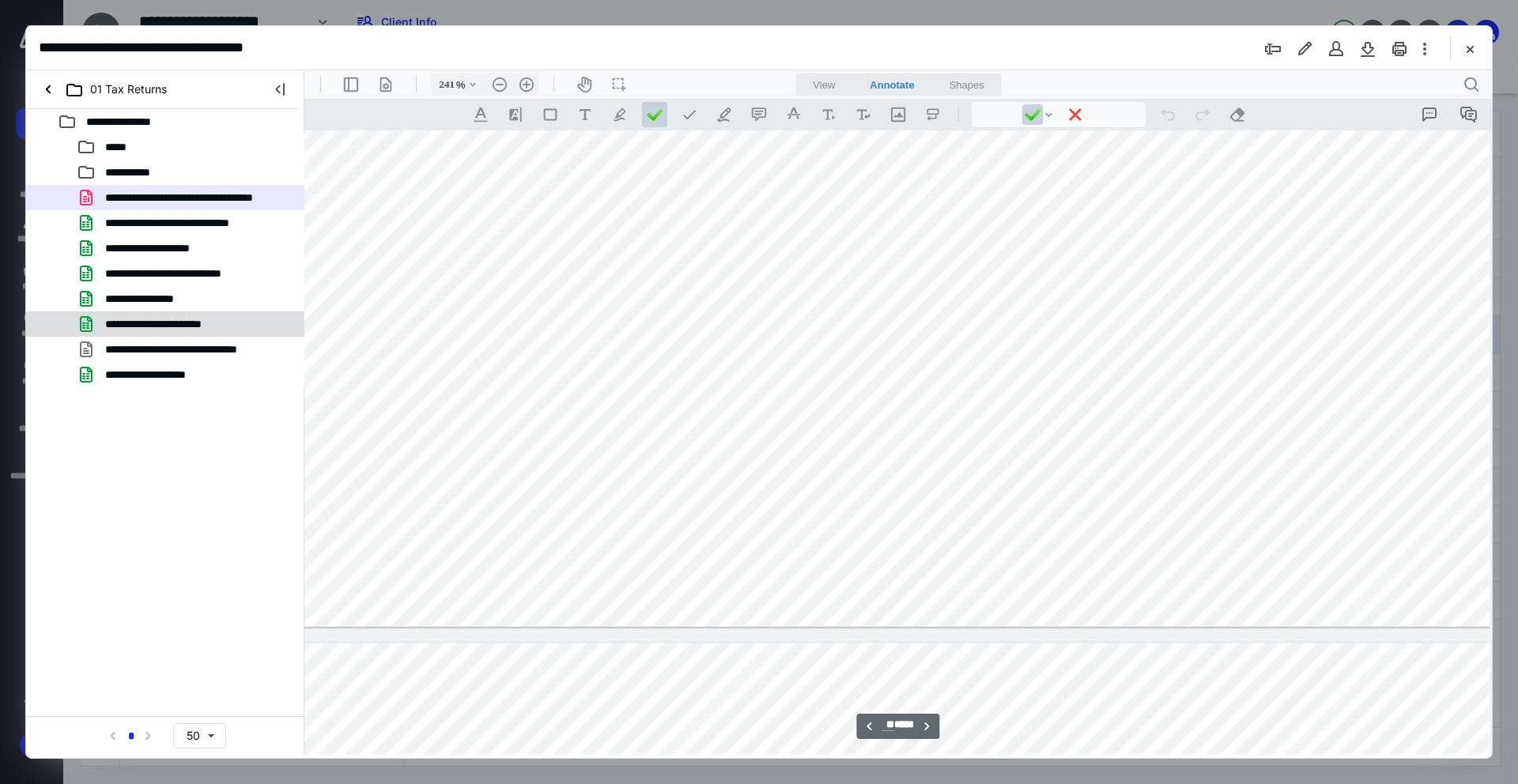 scroll, scrollTop: 39312, scrollLeft: 169, axis: both 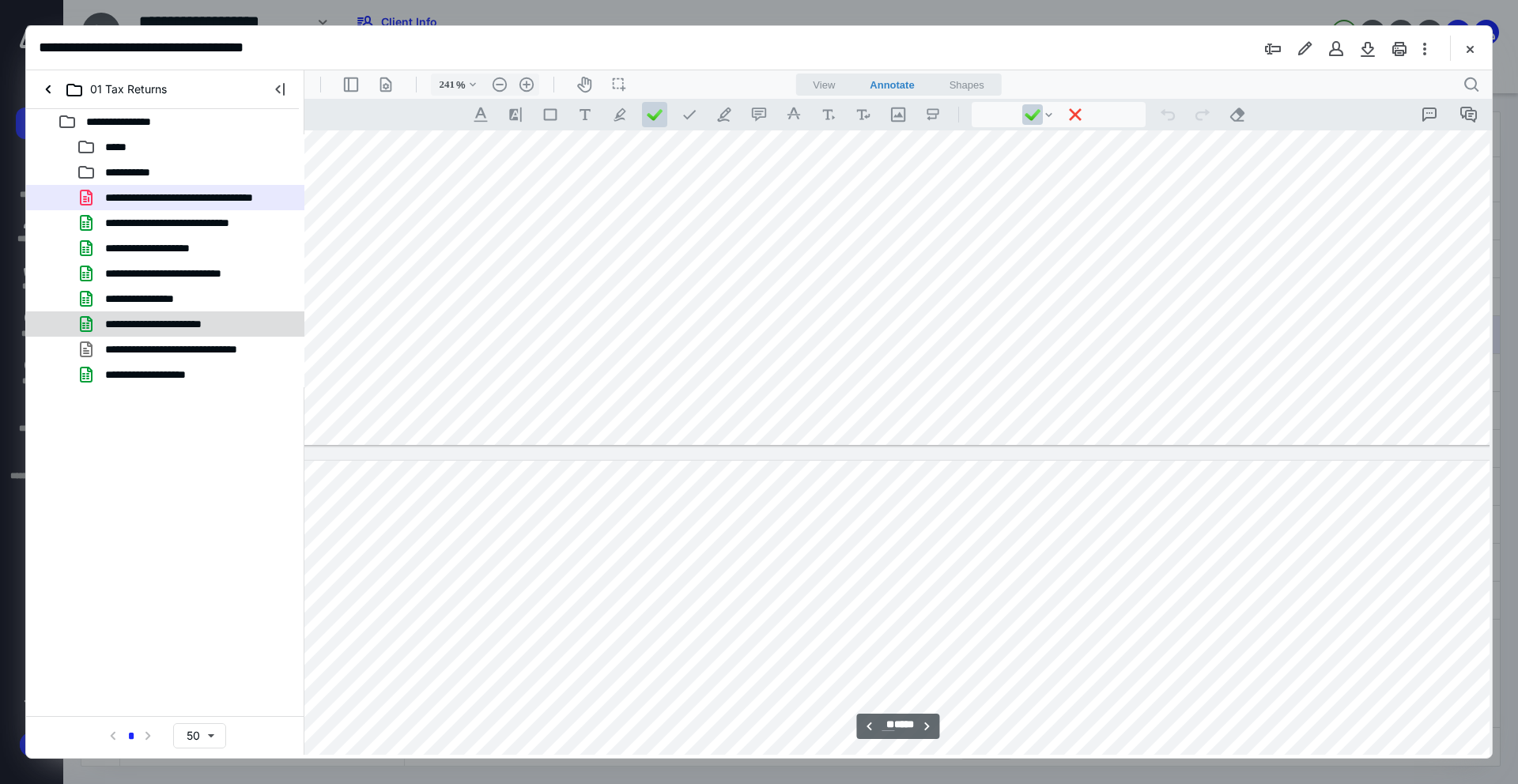 type on "**" 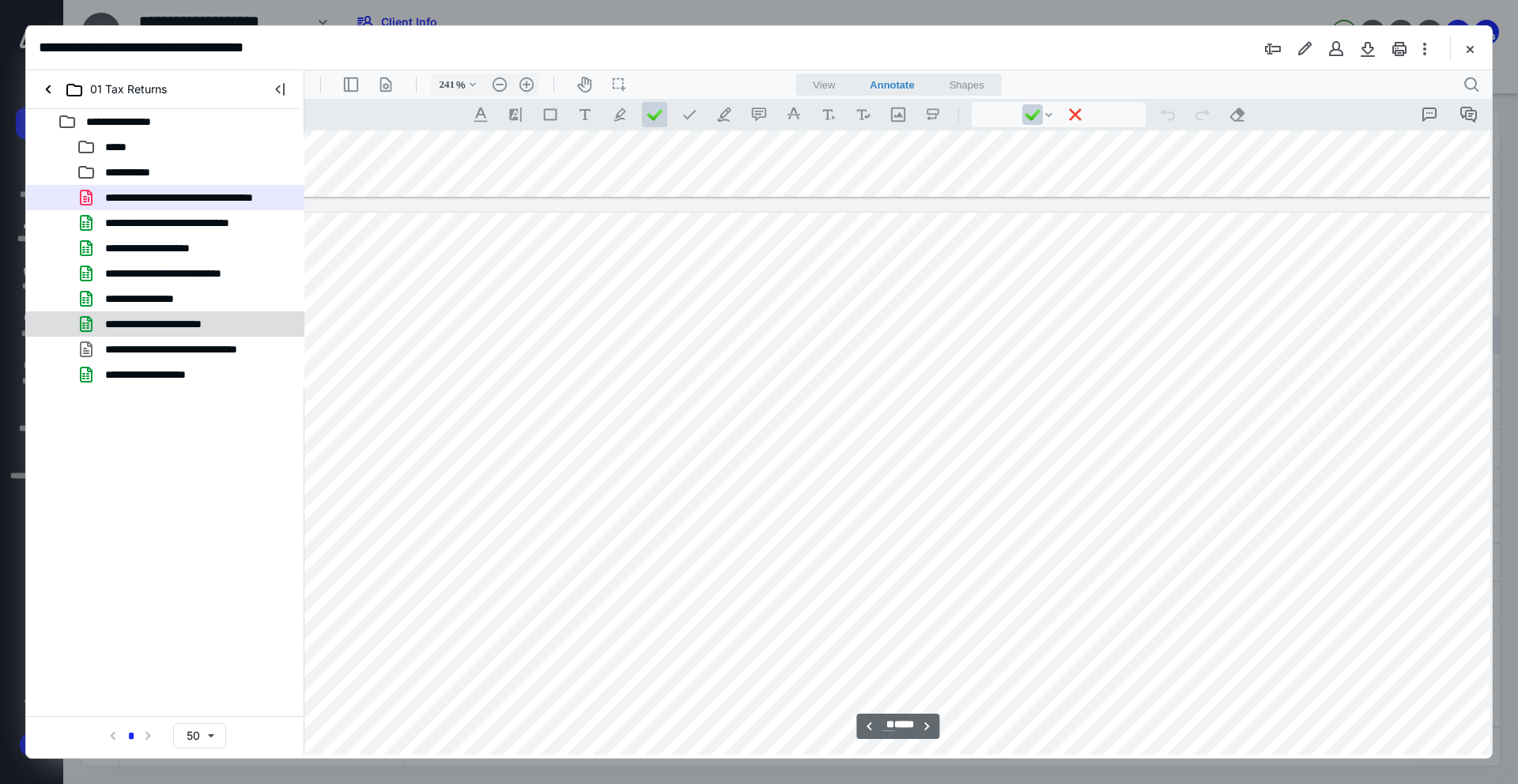 scroll, scrollTop: 42079, scrollLeft: 169, axis: both 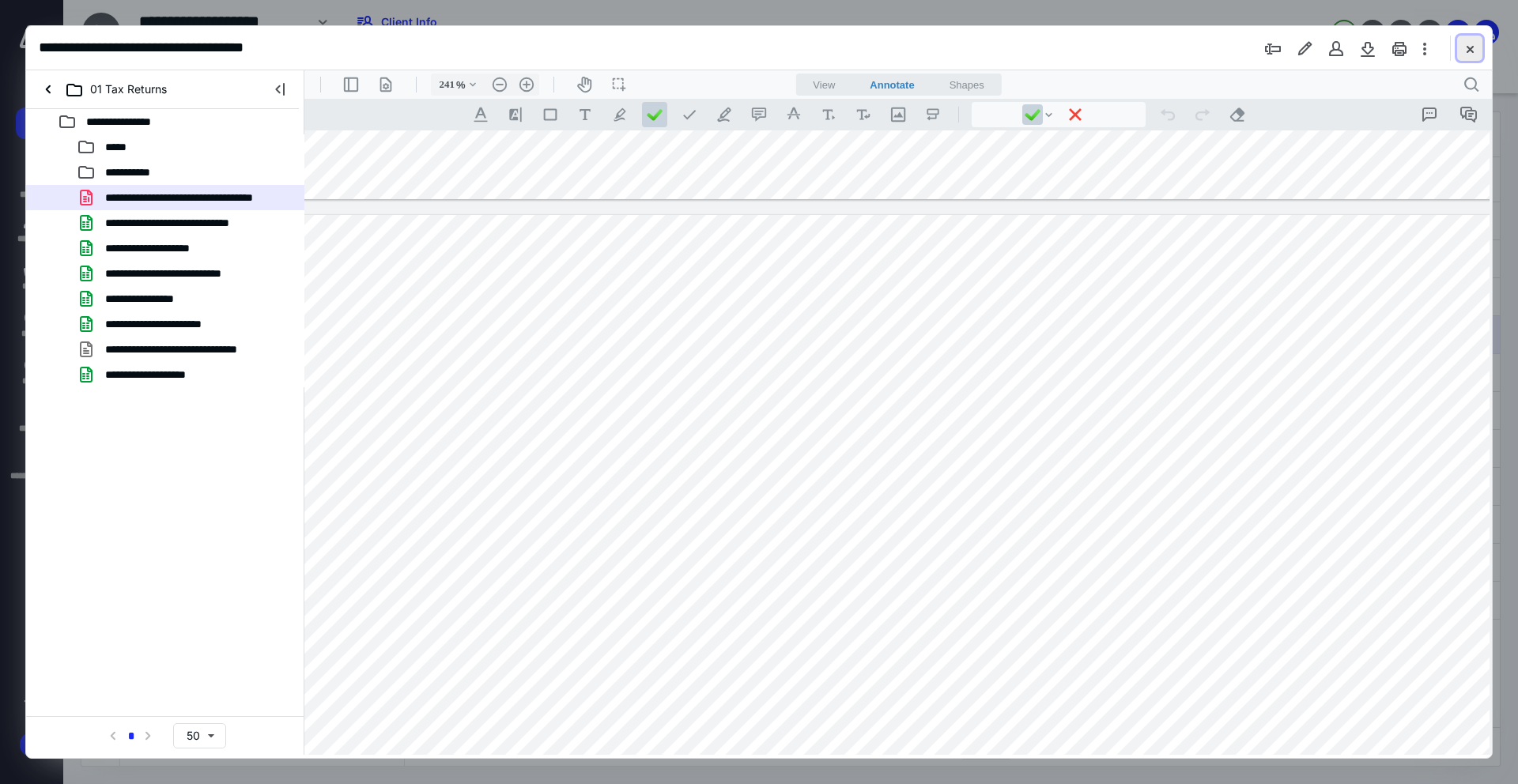click at bounding box center (1470, 48) 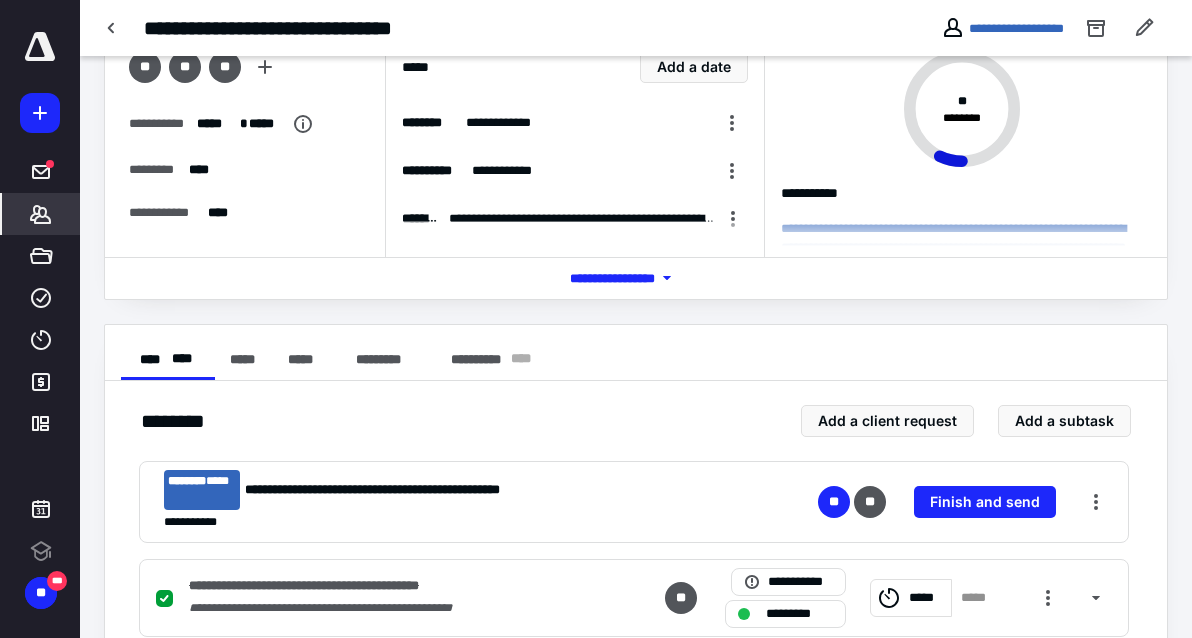 scroll, scrollTop: 0, scrollLeft: 0, axis: both 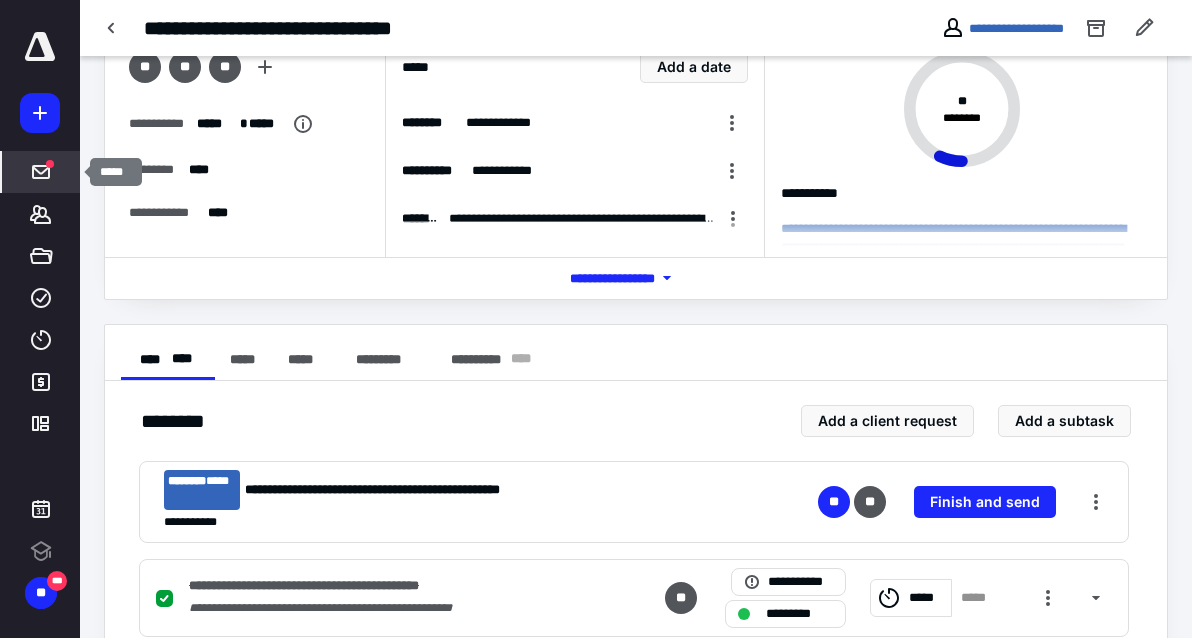 click 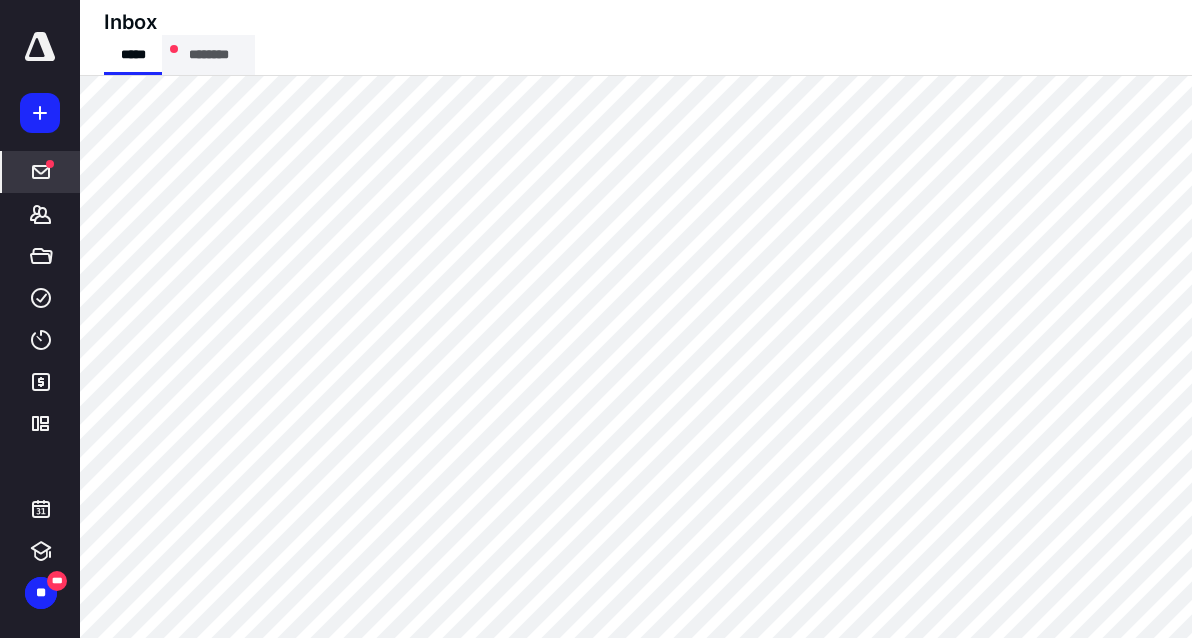 click on "********" at bounding box center [208, 55] 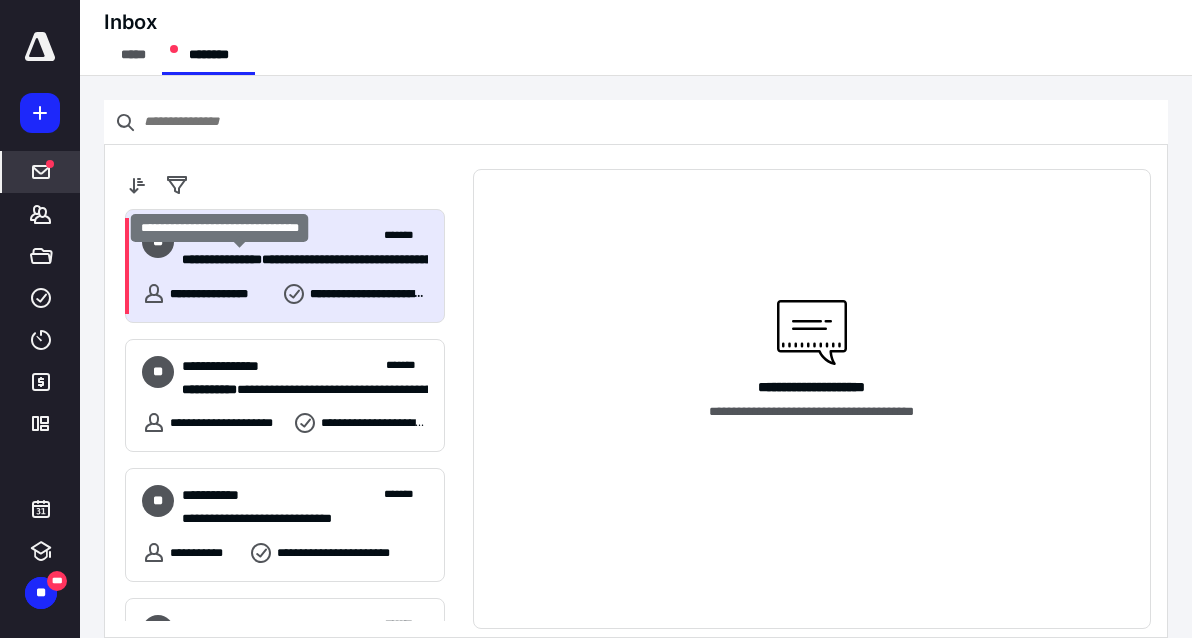 click on "**********" at bounding box center (222, 259) 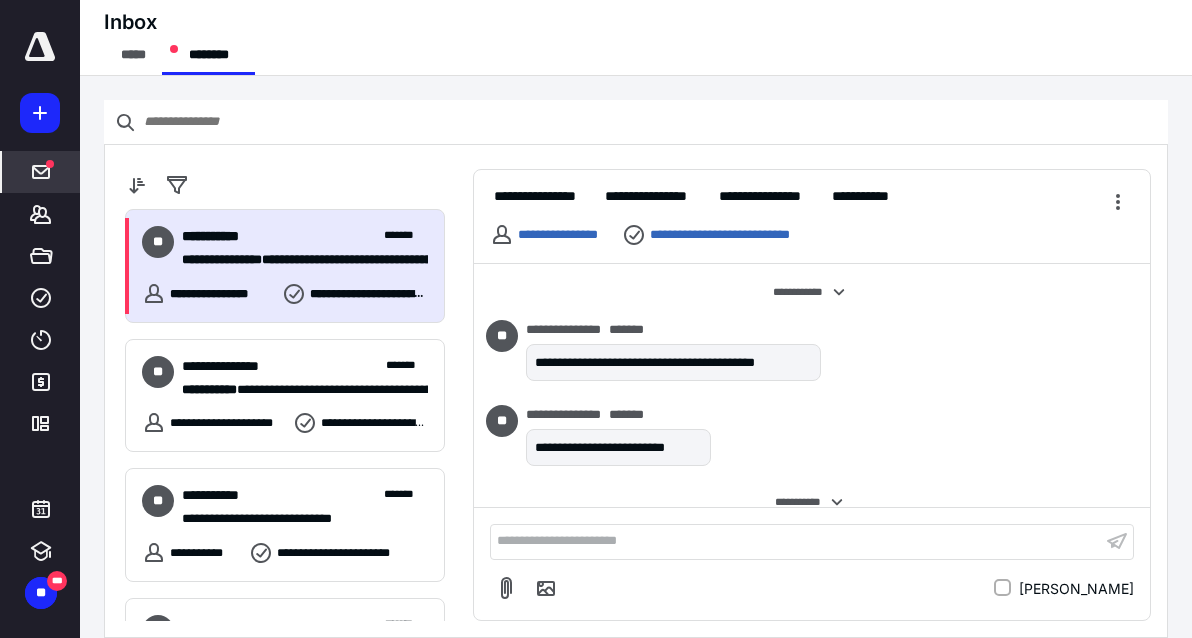 scroll, scrollTop: 1332, scrollLeft: 0, axis: vertical 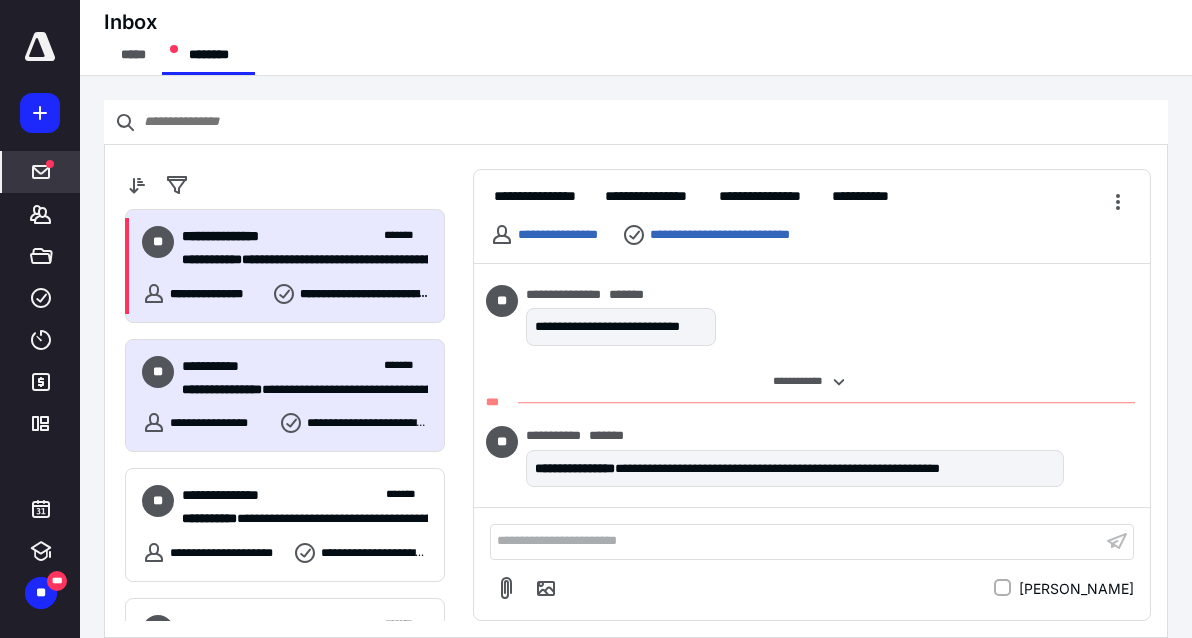 click on "**********" at bounding box center [305, 248] 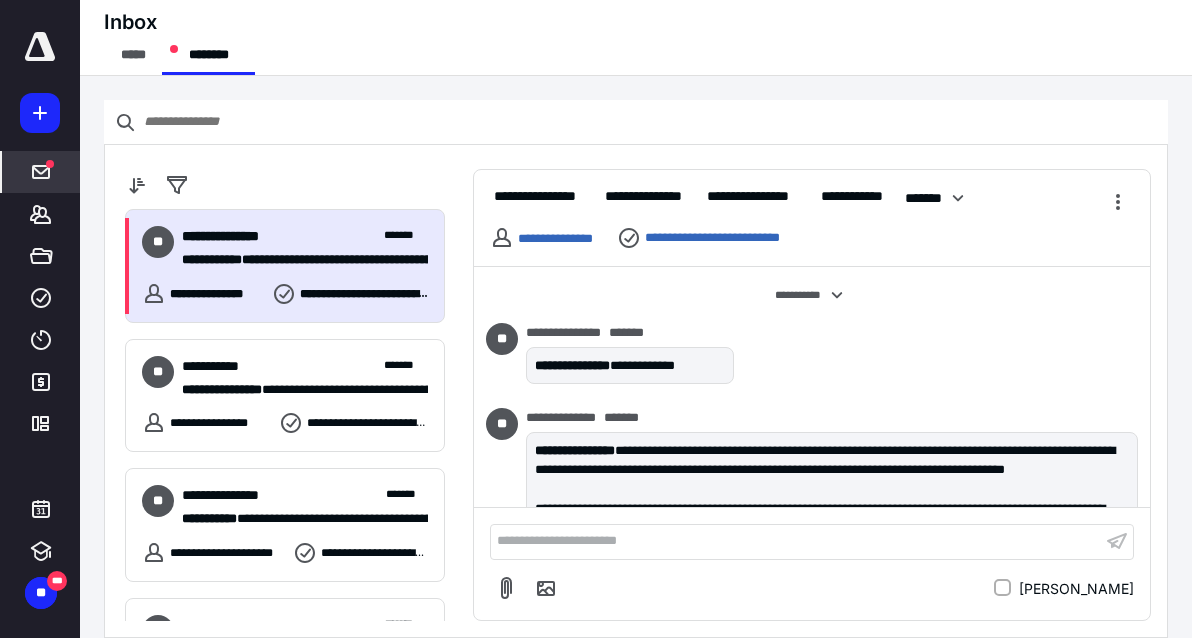scroll, scrollTop: 2016, scrollLeft: 0, axis: vertical 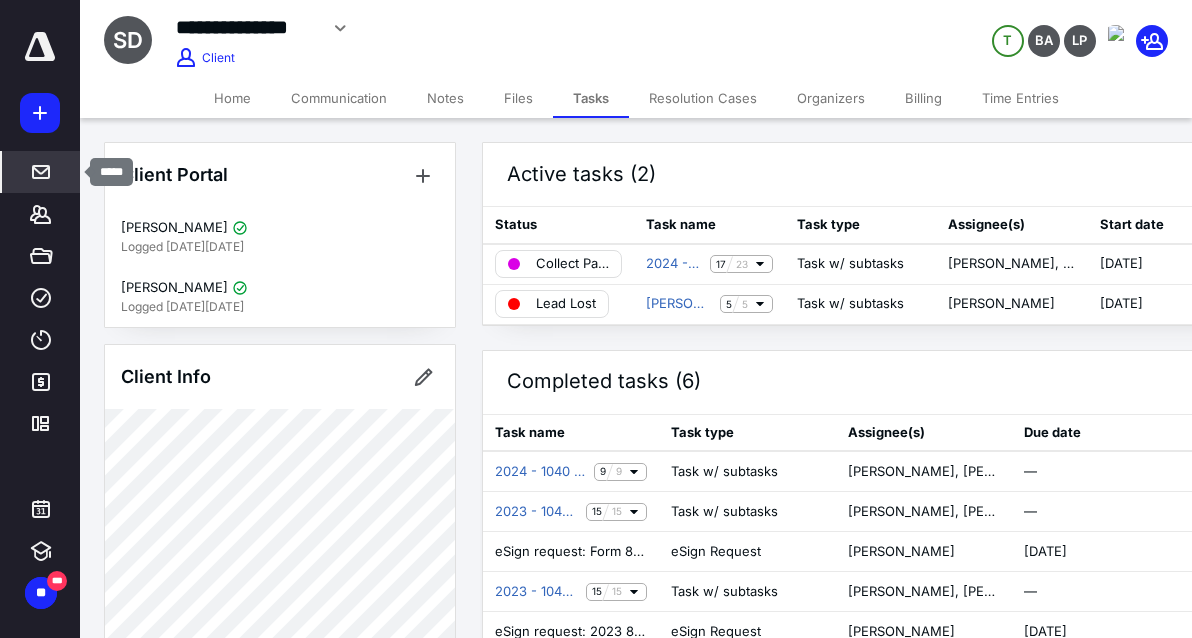 click 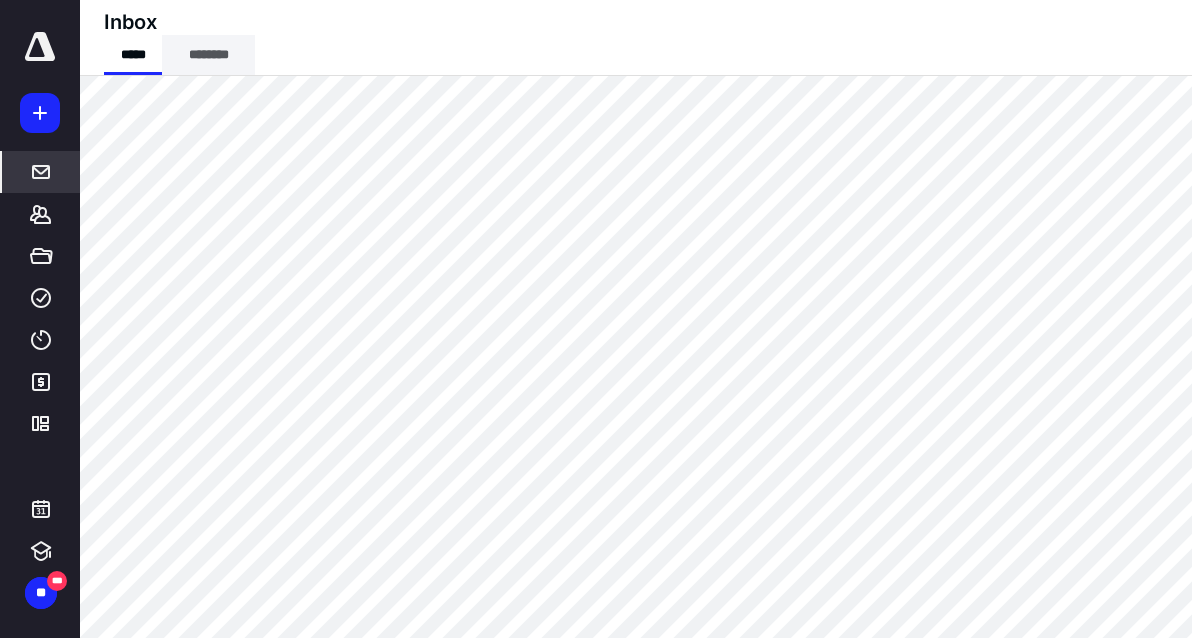 click on "********" at bounding box center (208, 55) 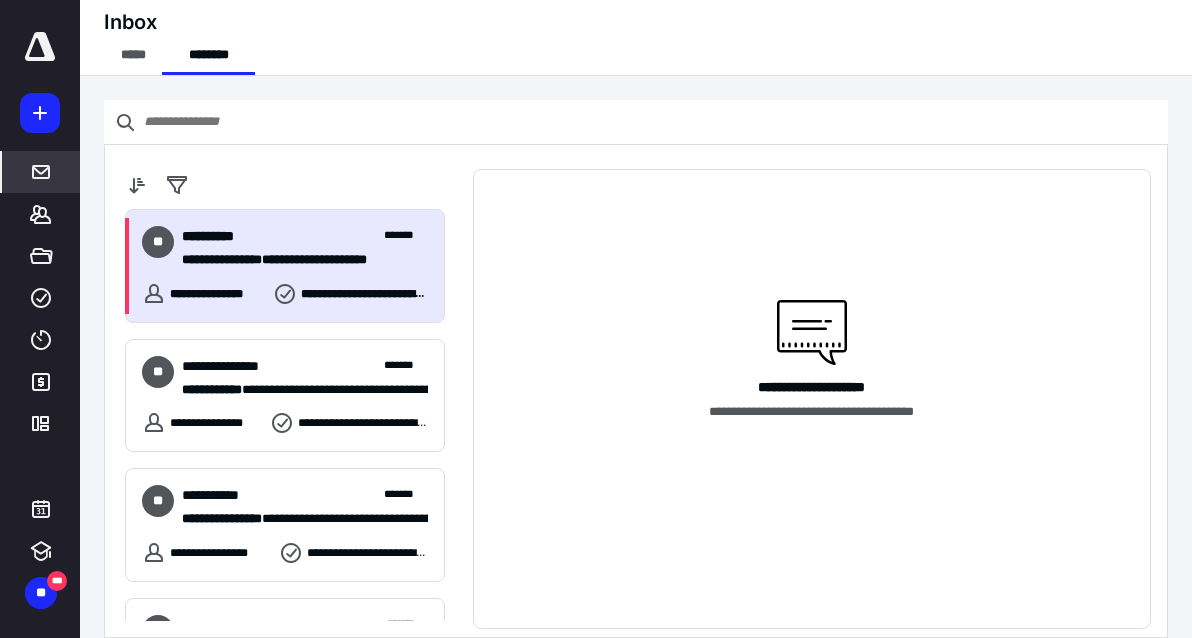click on "**********" at bounding box center (217, 294) 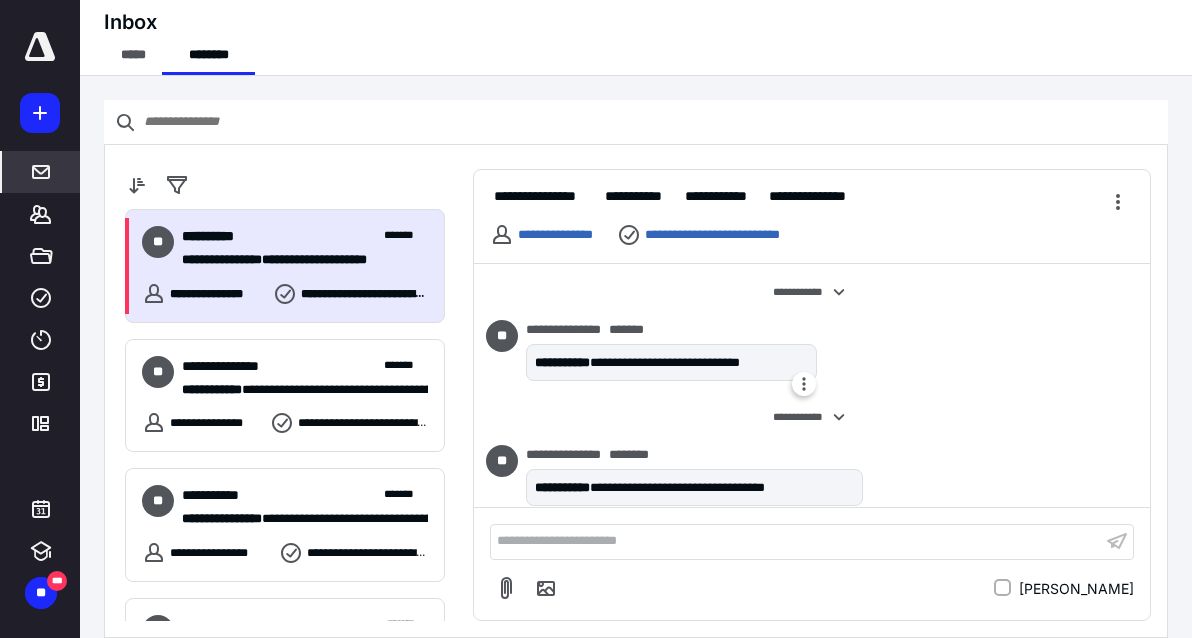 scroll, scrollTop: 1458, scrollLeft: 0, axis: vertical 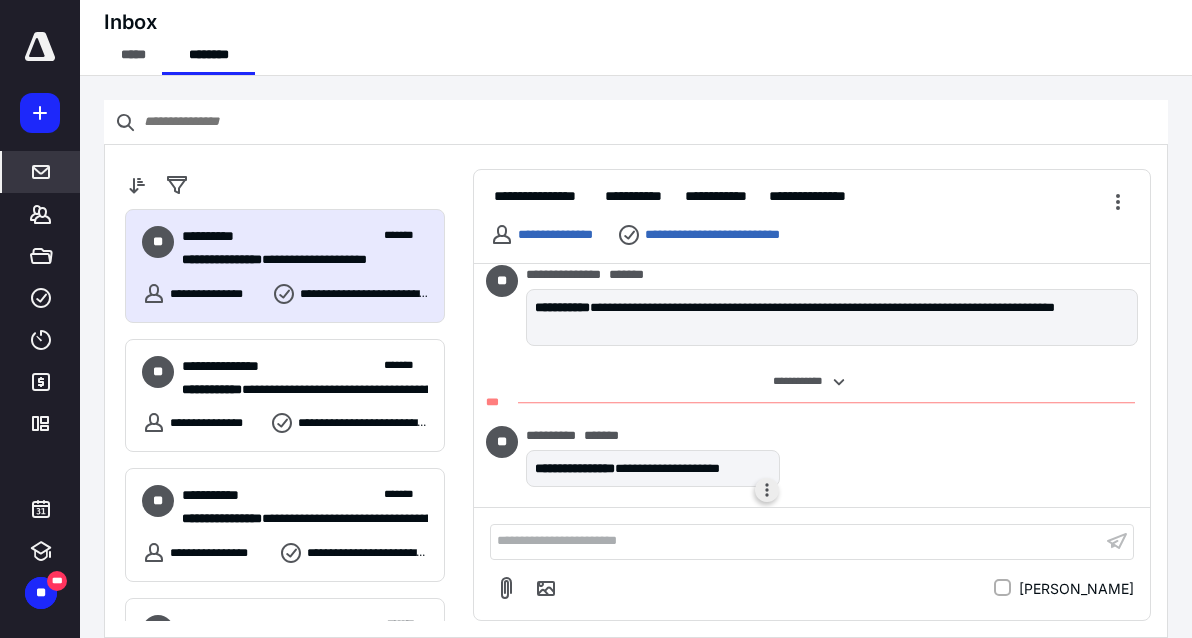 click at bounding box center (767, 490) 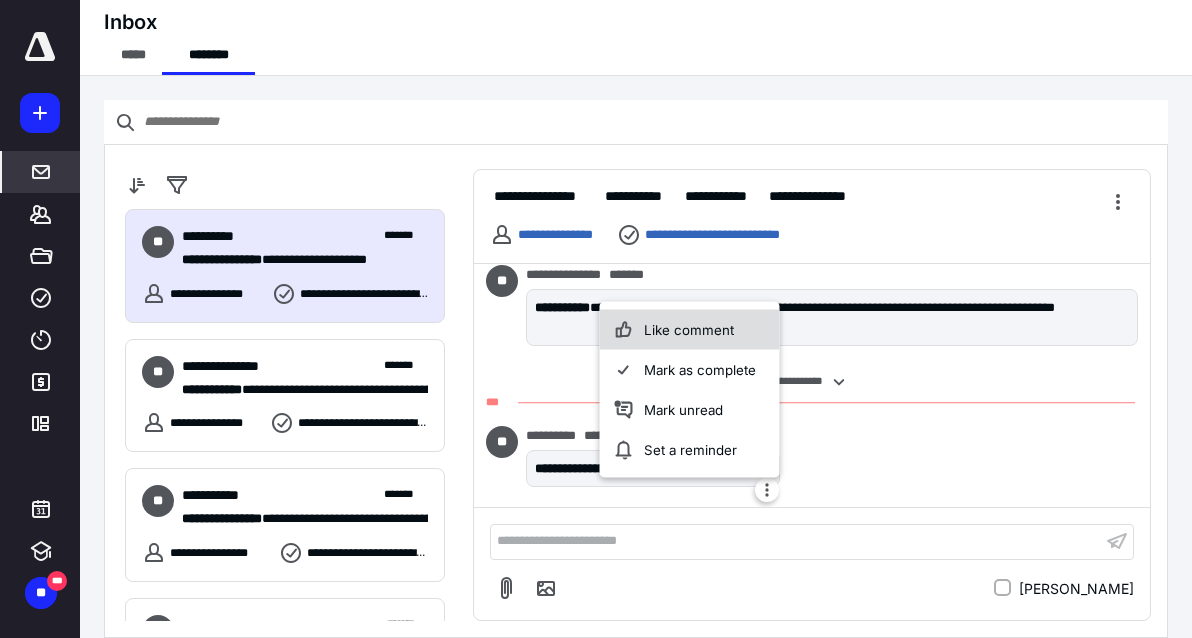 click on "Like comment" at bounding box center [690, 330] 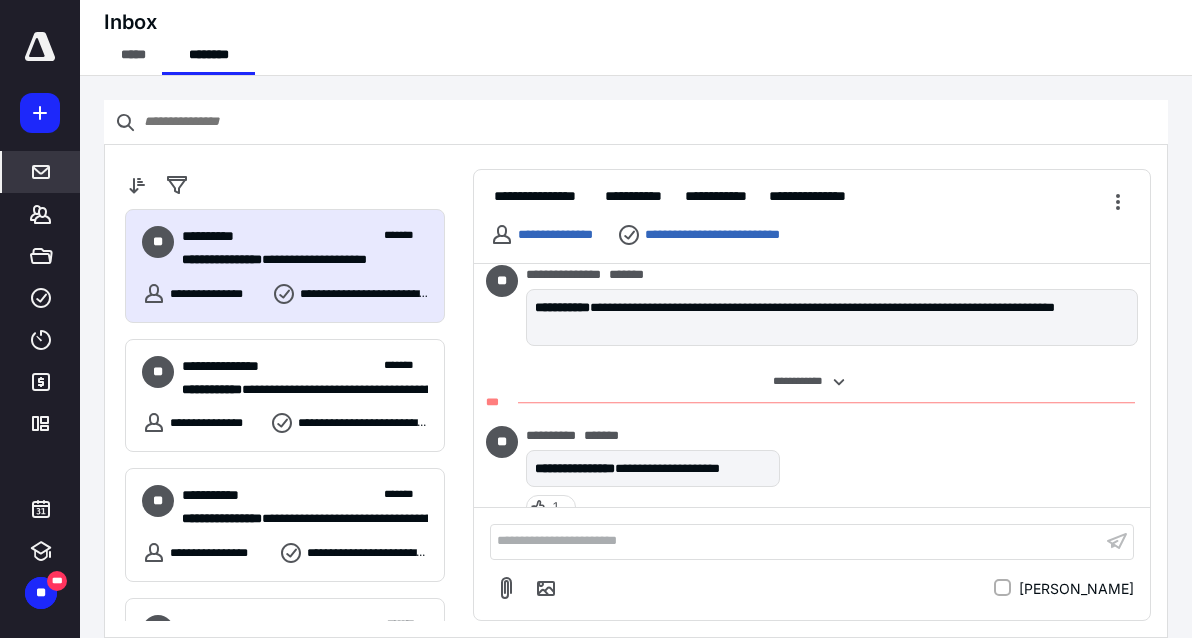 scroll, scrollTop: 1465, scrollLeft: 0, axis: vertical 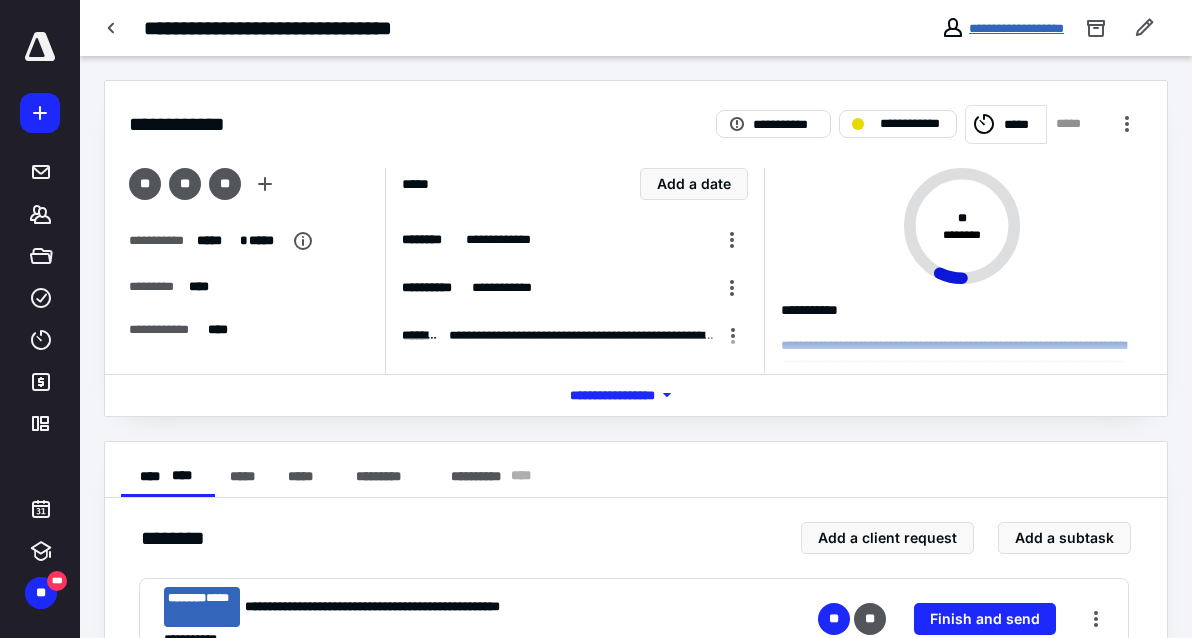 click on "**********" at bounding box center [1016, 28] 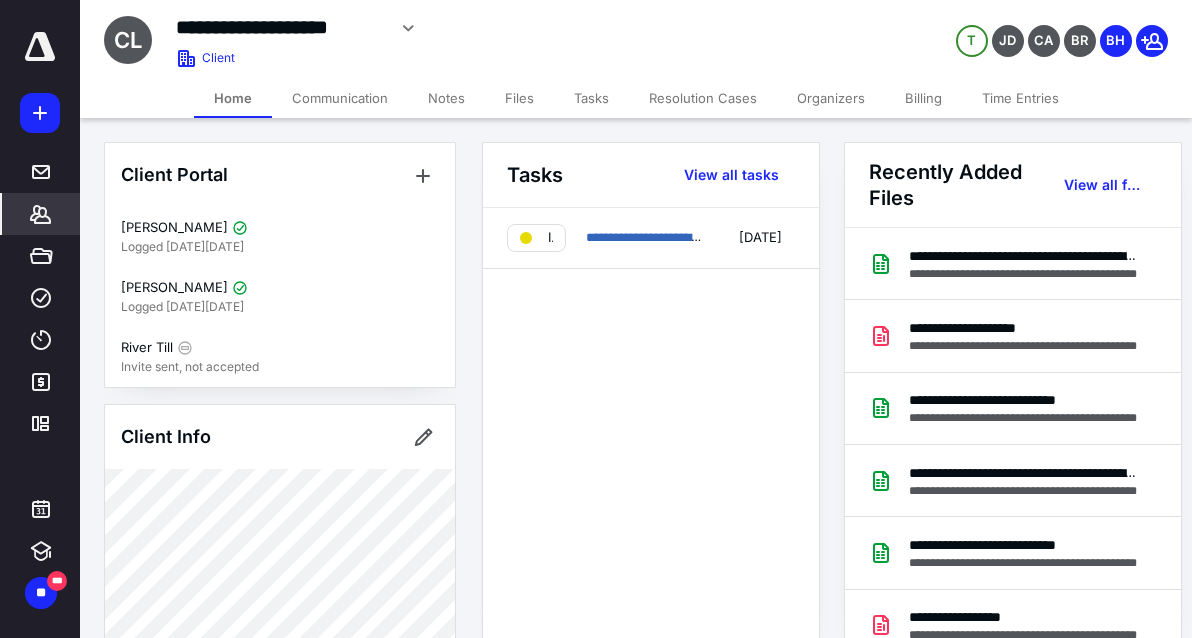 click on "Files" at bounding box center (519, 98) 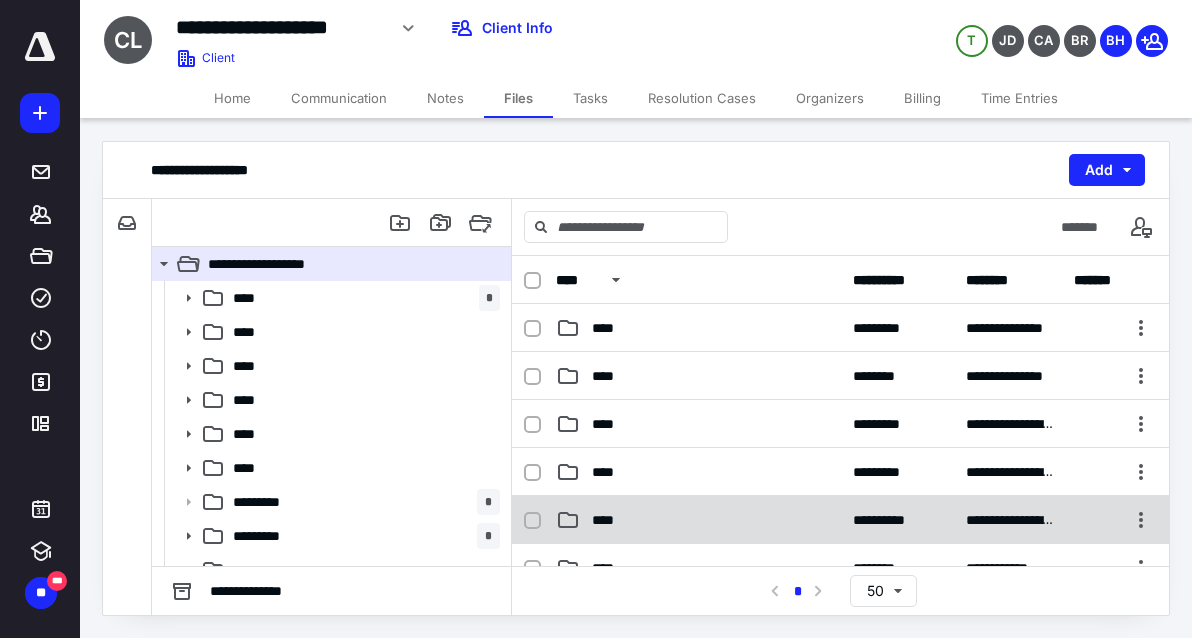 click on "****" at bounding box center [698, 520] 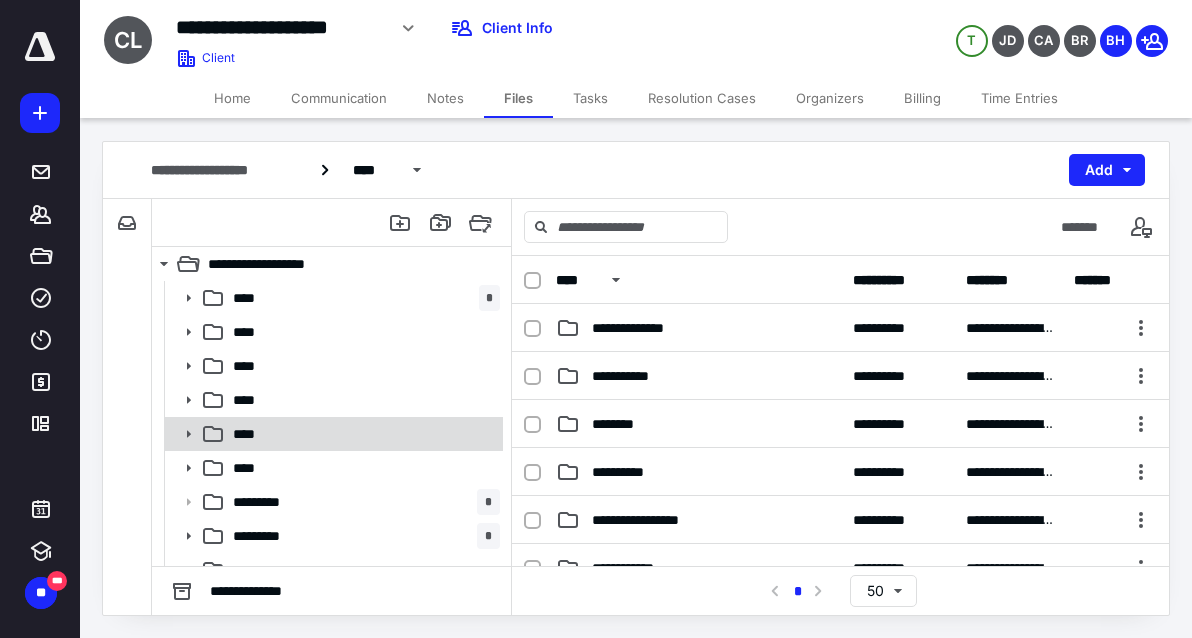 click on "****" at bounding box center [362, 434] 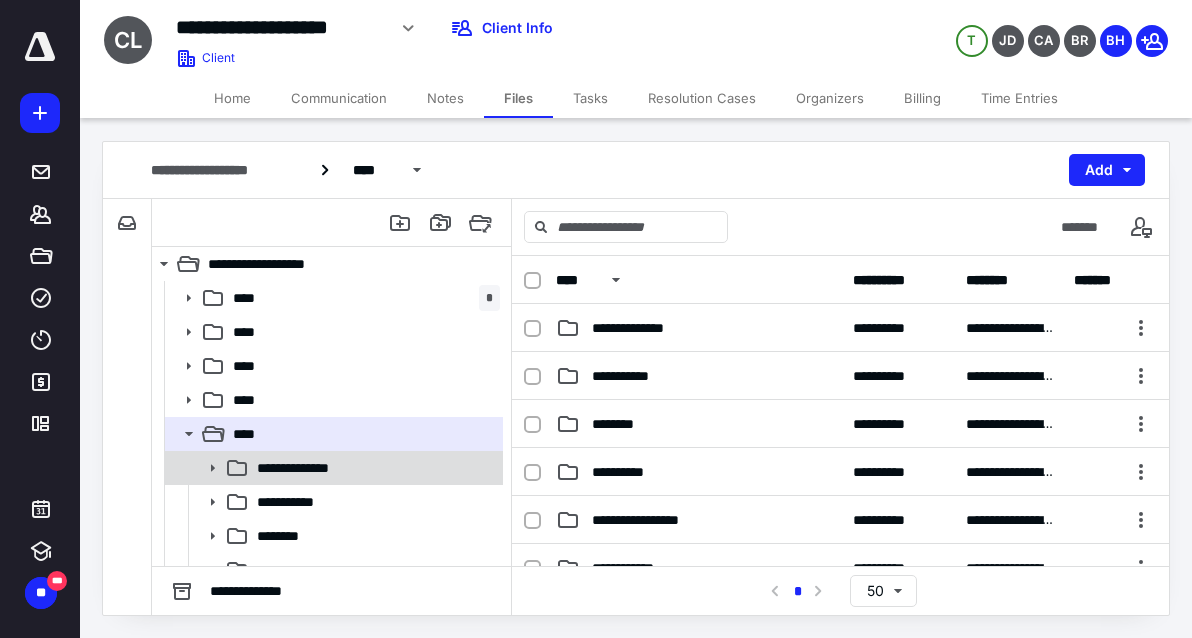 click on "**********" at bounding box center (305, 468) 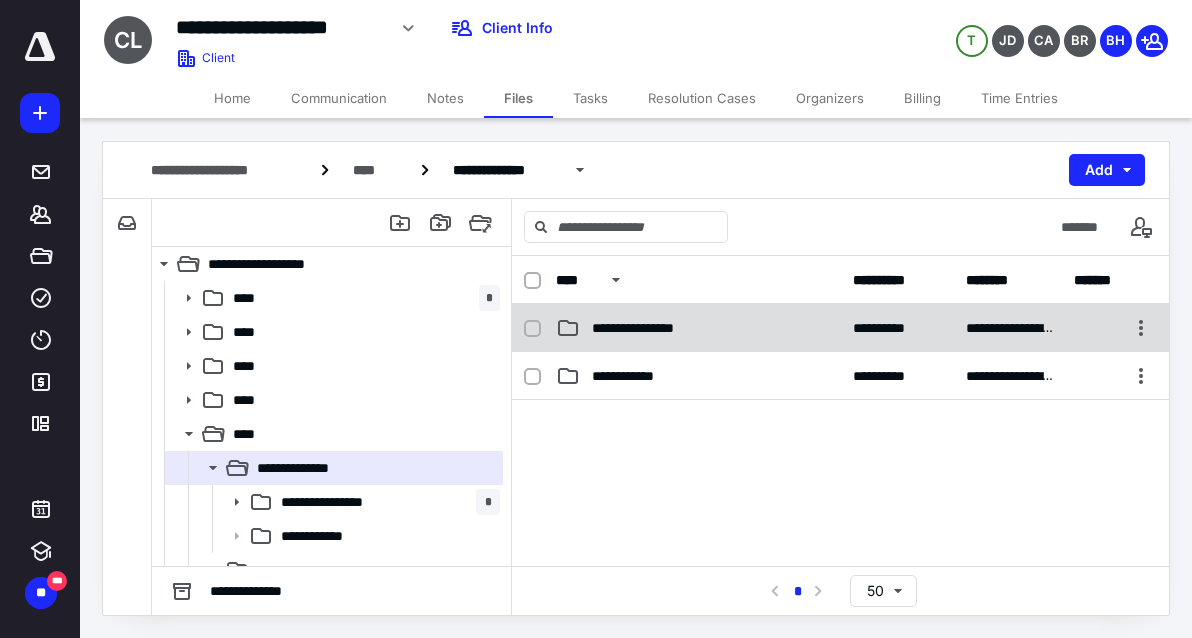 click on "**********" at bounding box center [698, 328] 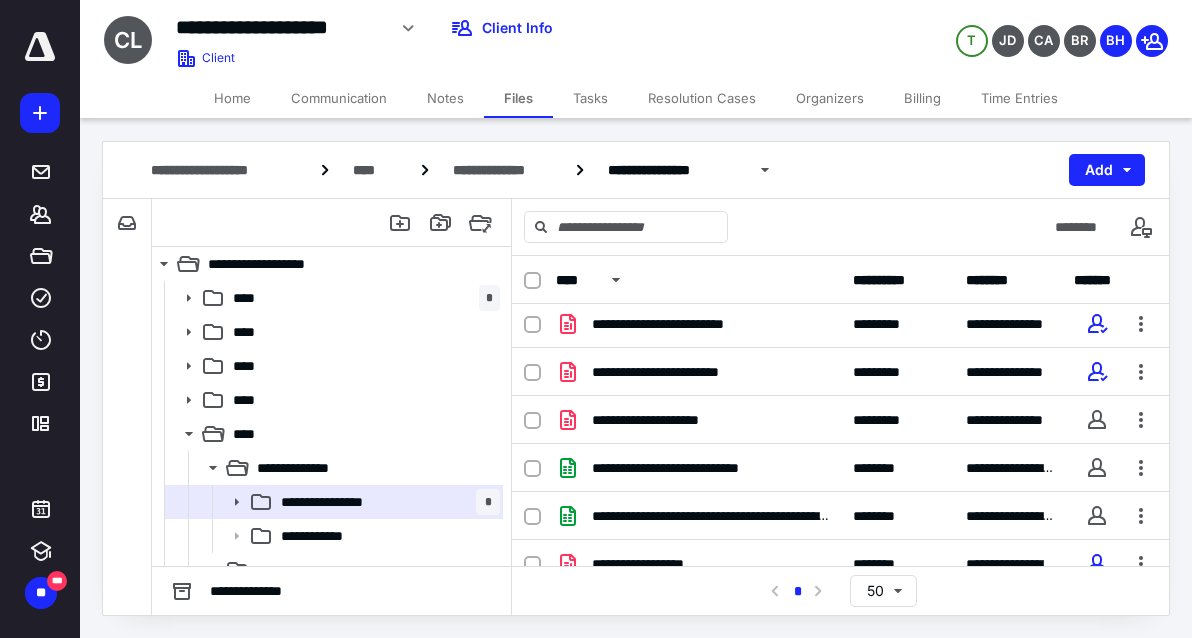 scroll, scrollTop: 314, scrollLeft: 0, axis: vertical 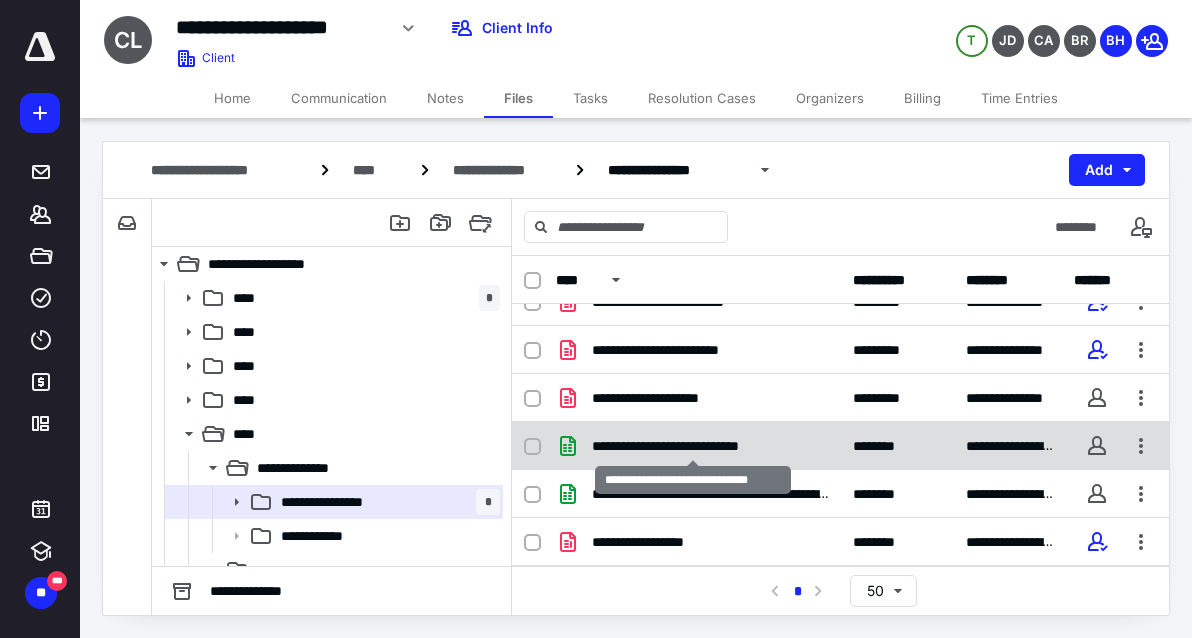 click on "**********" at bounding box center [693, 446] 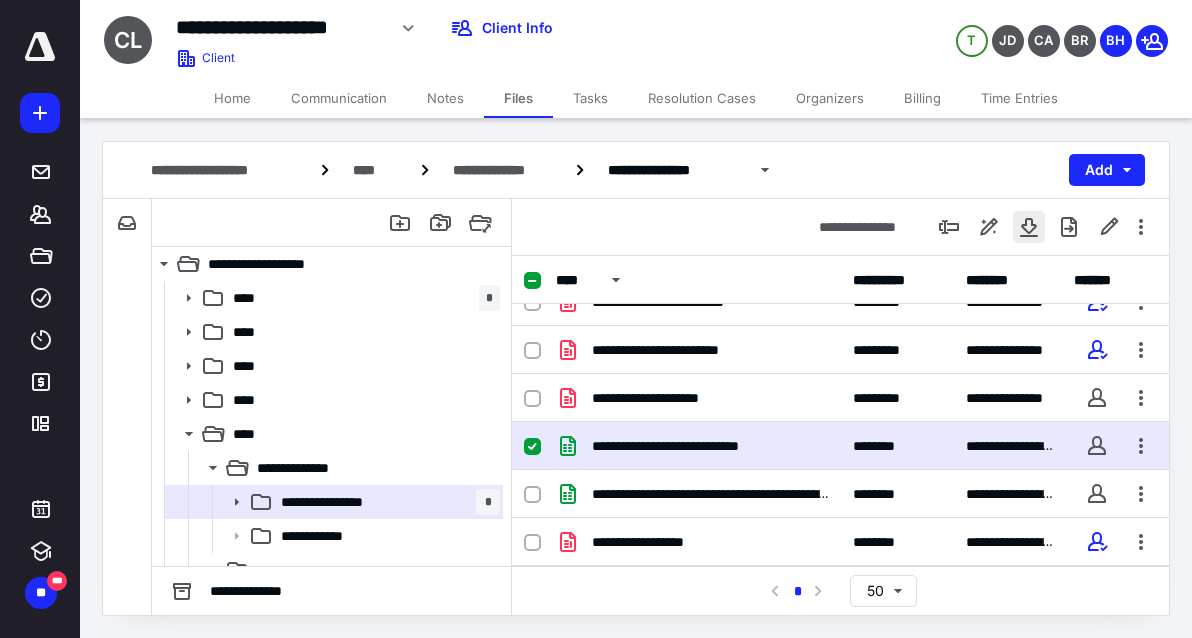 click at bounding box center (1029, 227) 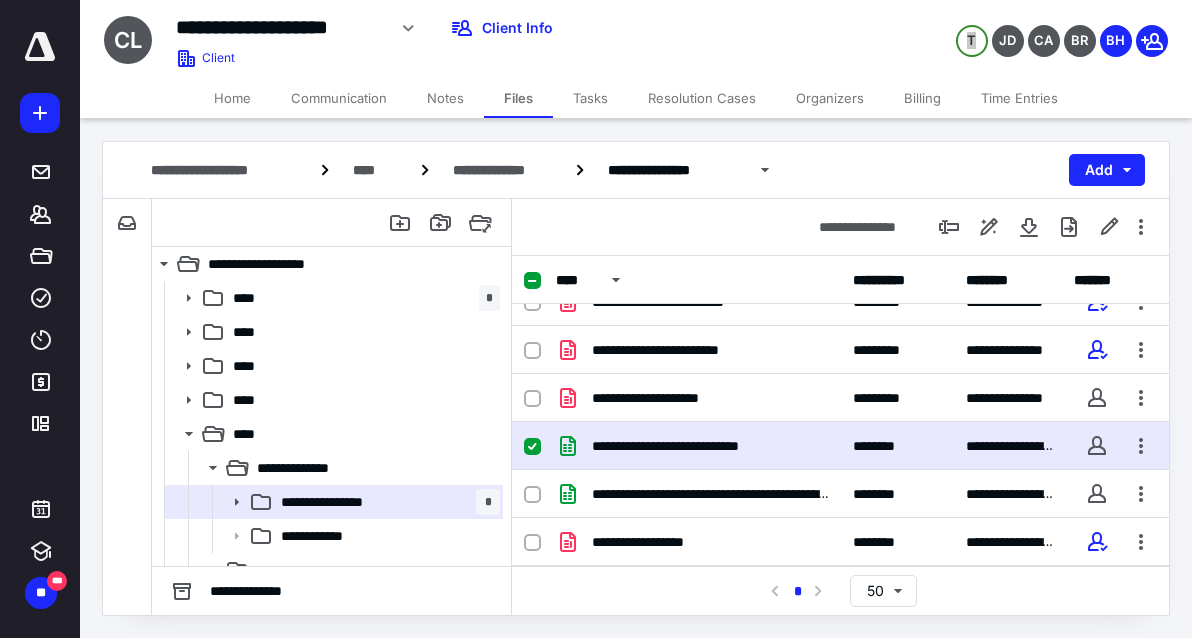 click on "T JD CA BR BH" at bounding box center [996, 28] 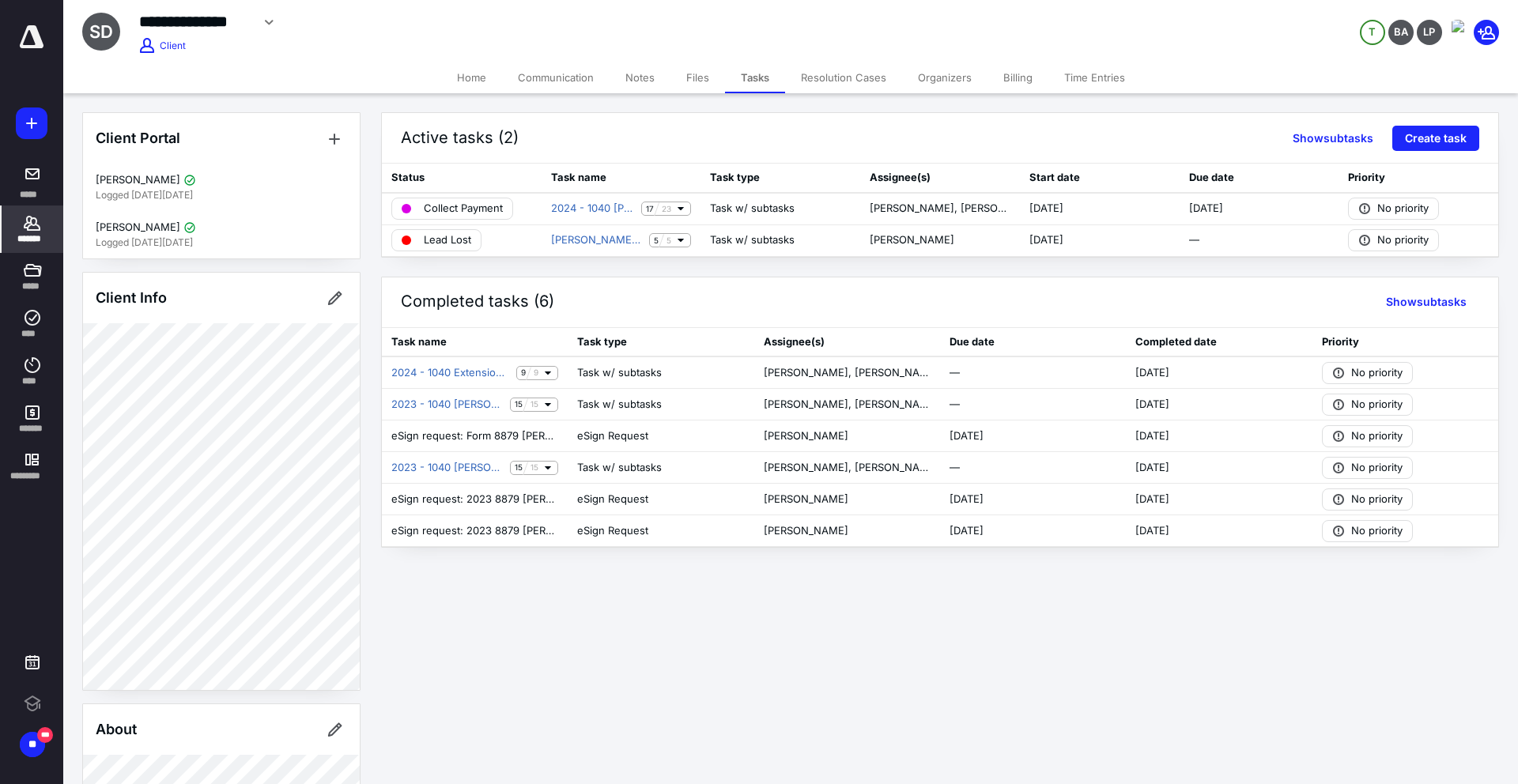 scroll, scrollTop: 0, scrollLeft: 0, axis: both 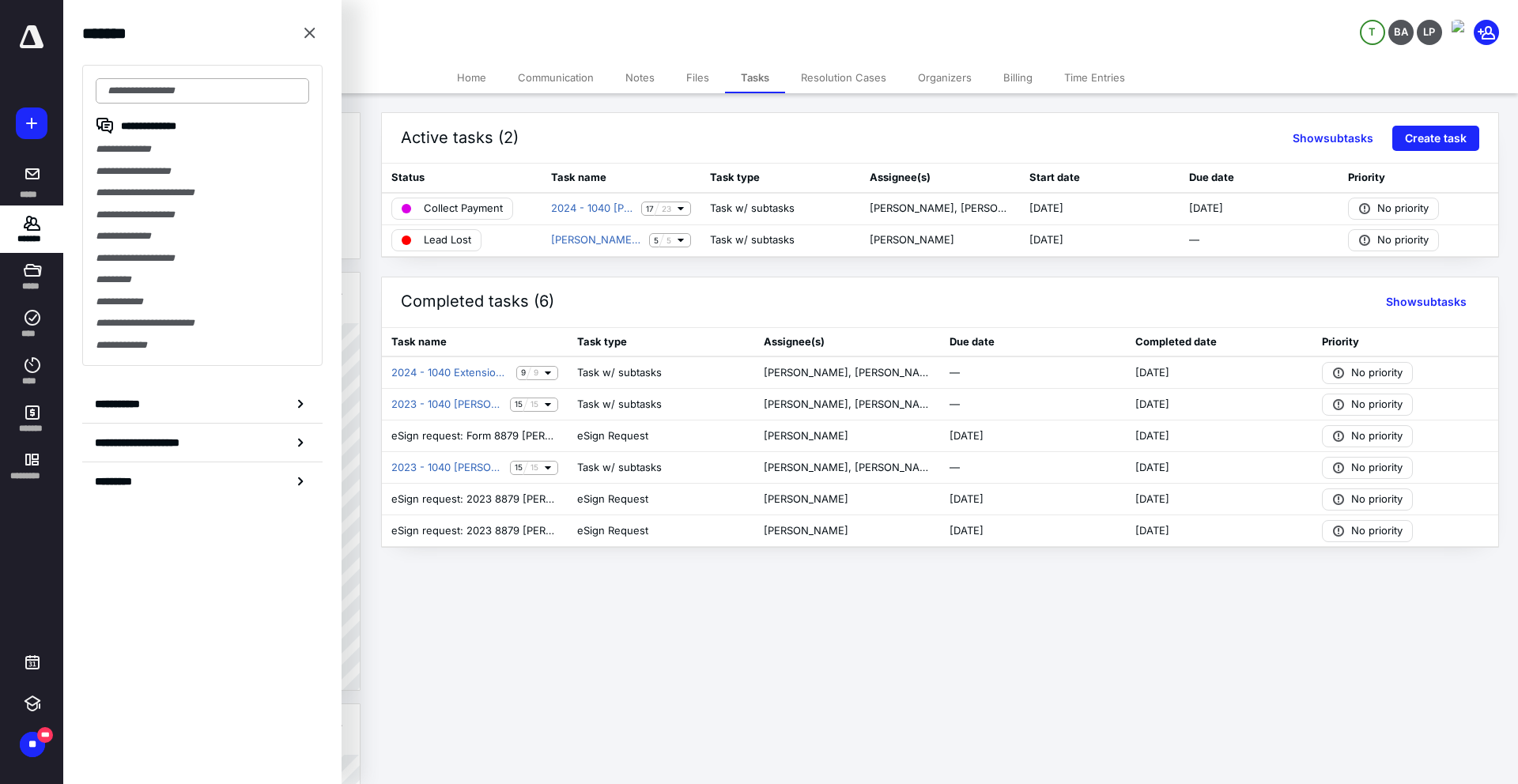 click at bounding box center (202, 91) 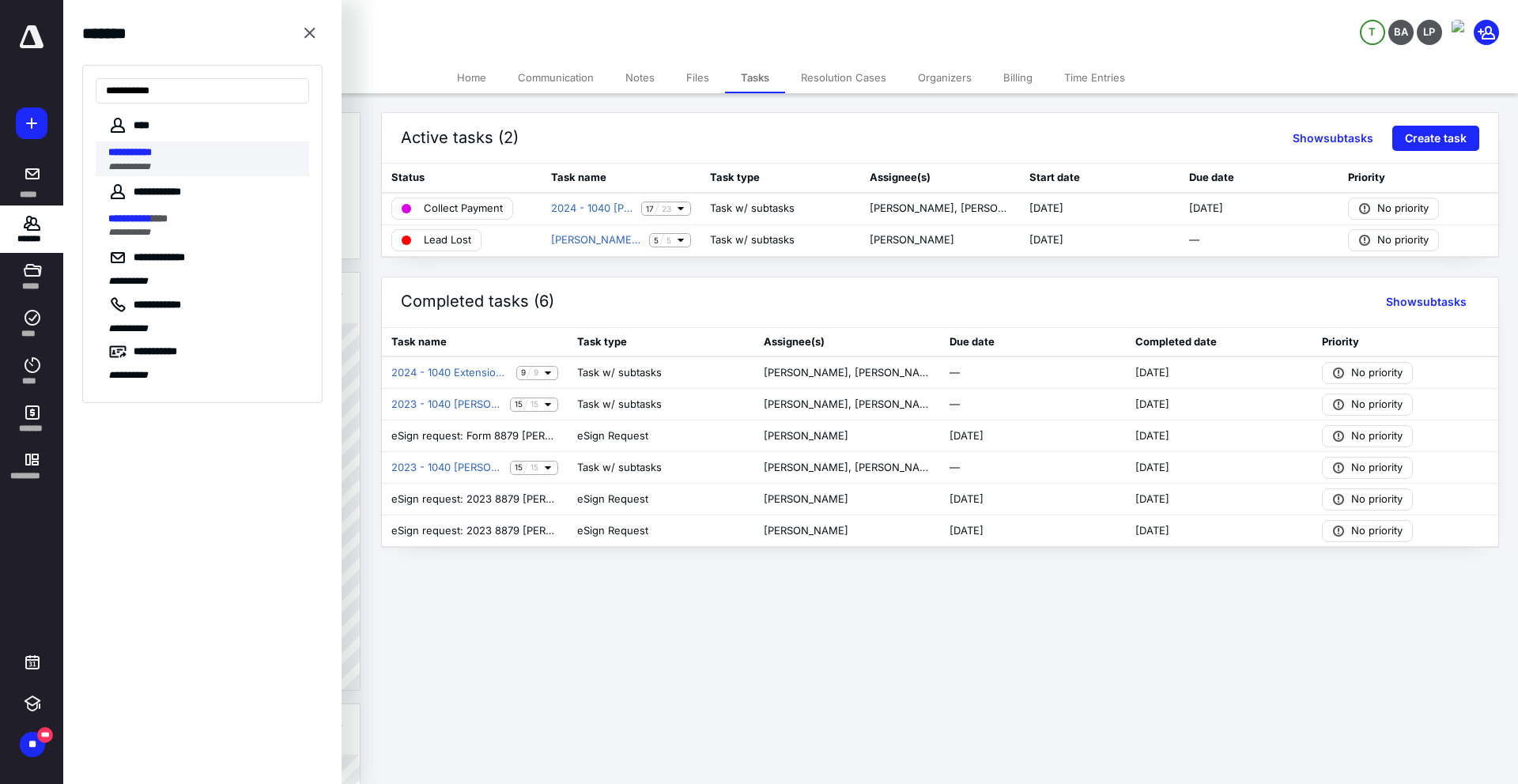 type on "**********" 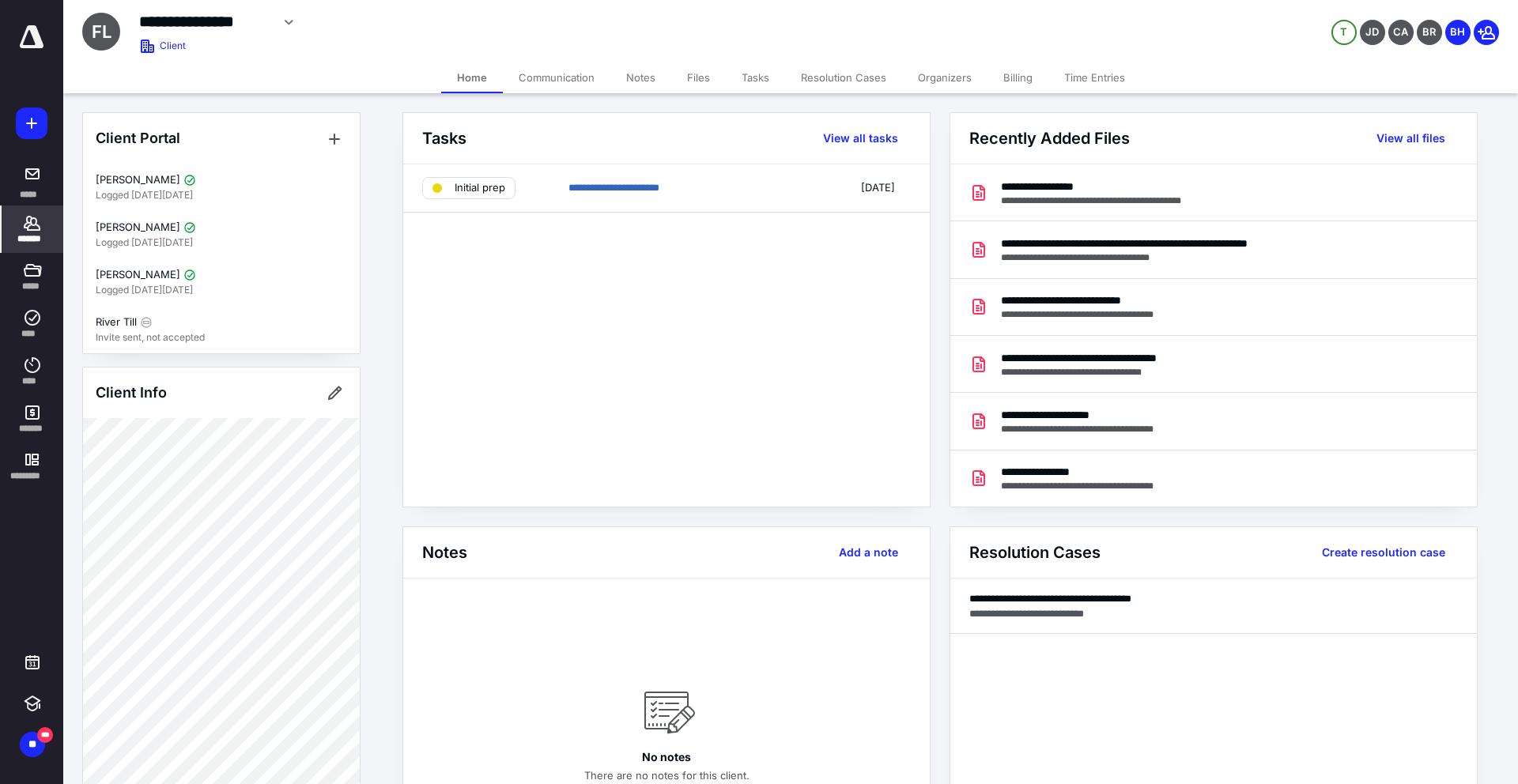 click on "Files" at bounding box center [698, 77] 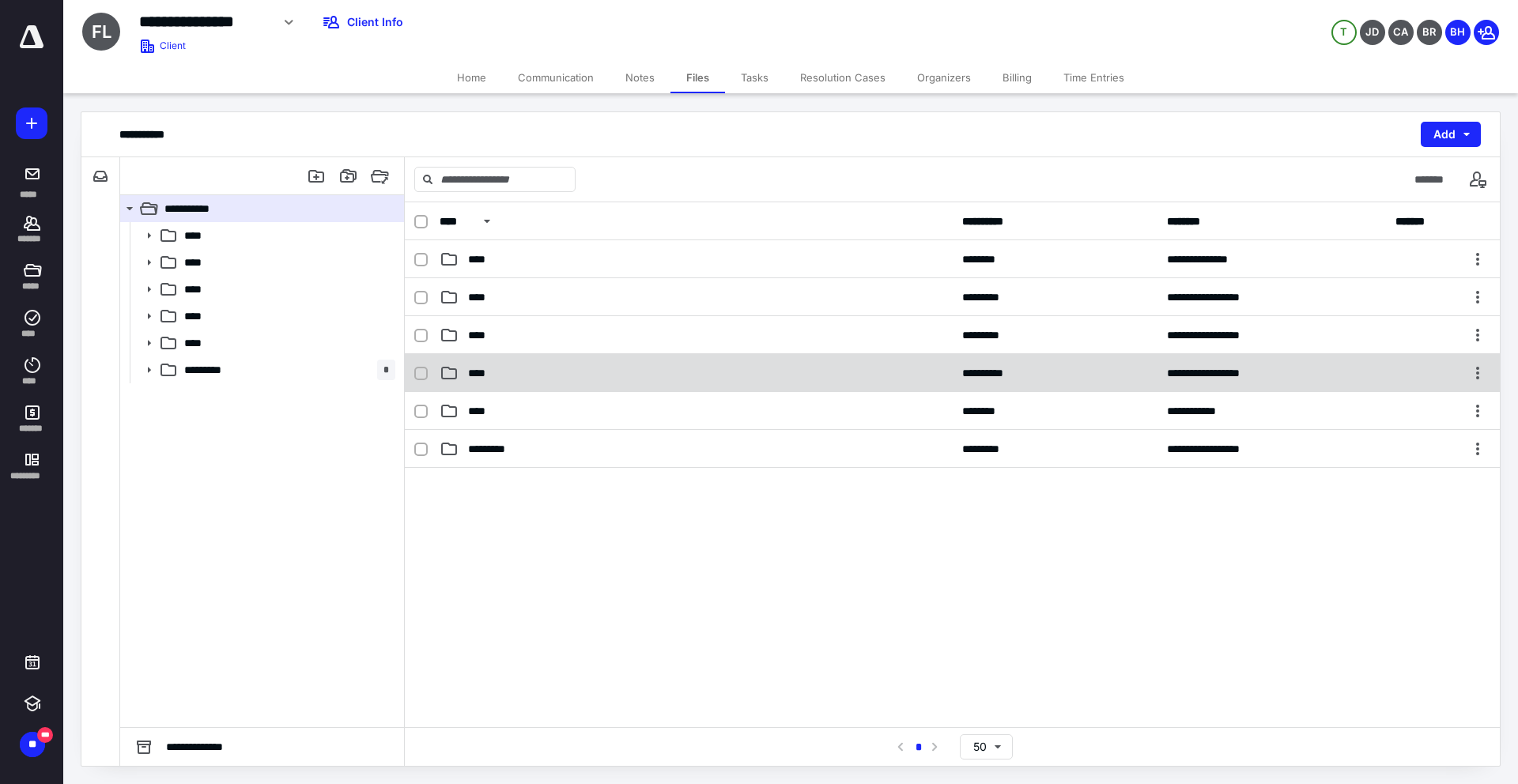 click on "**********" at bounding box center (952, 373) 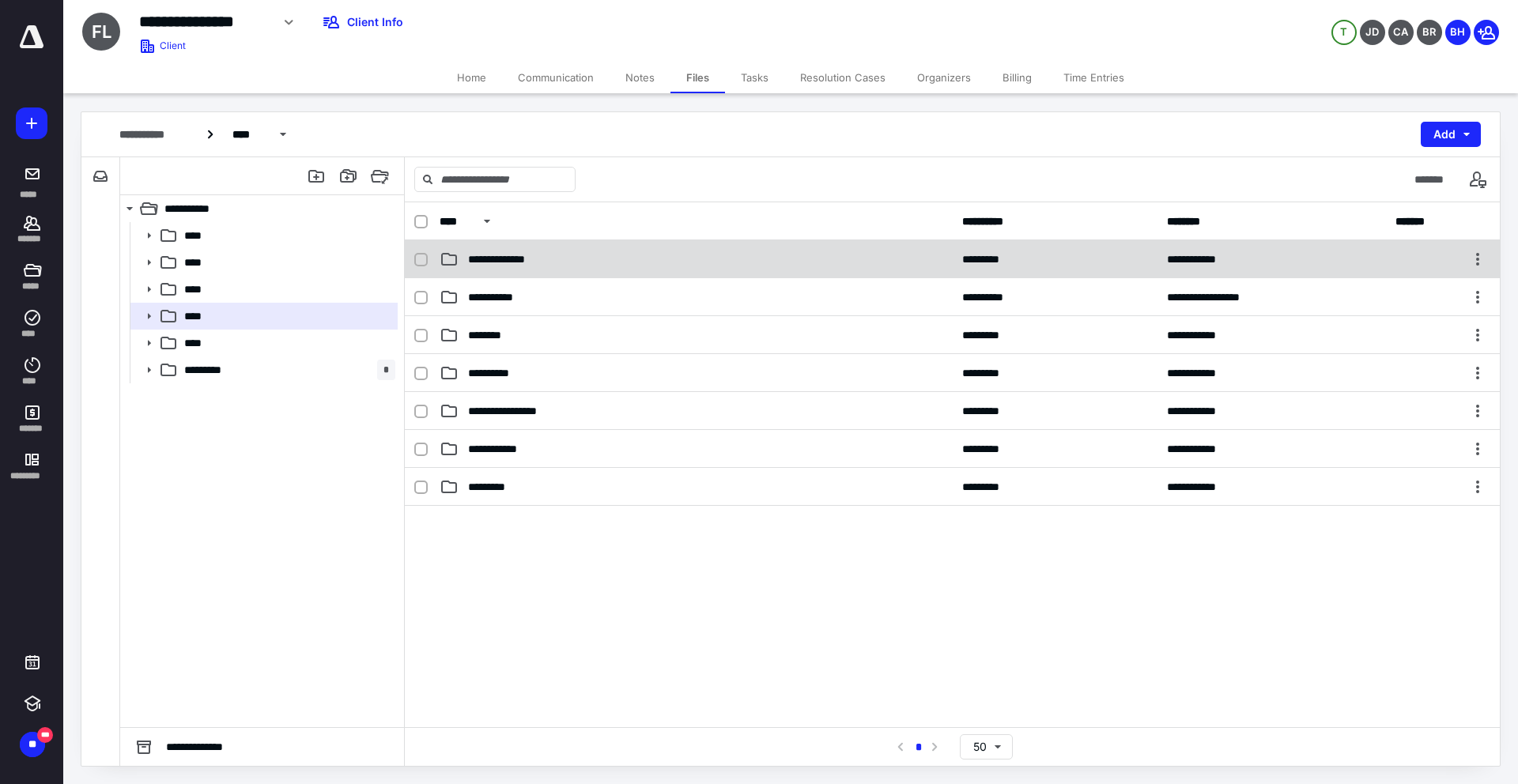 click on "**********" at bounding box center [506, 259] 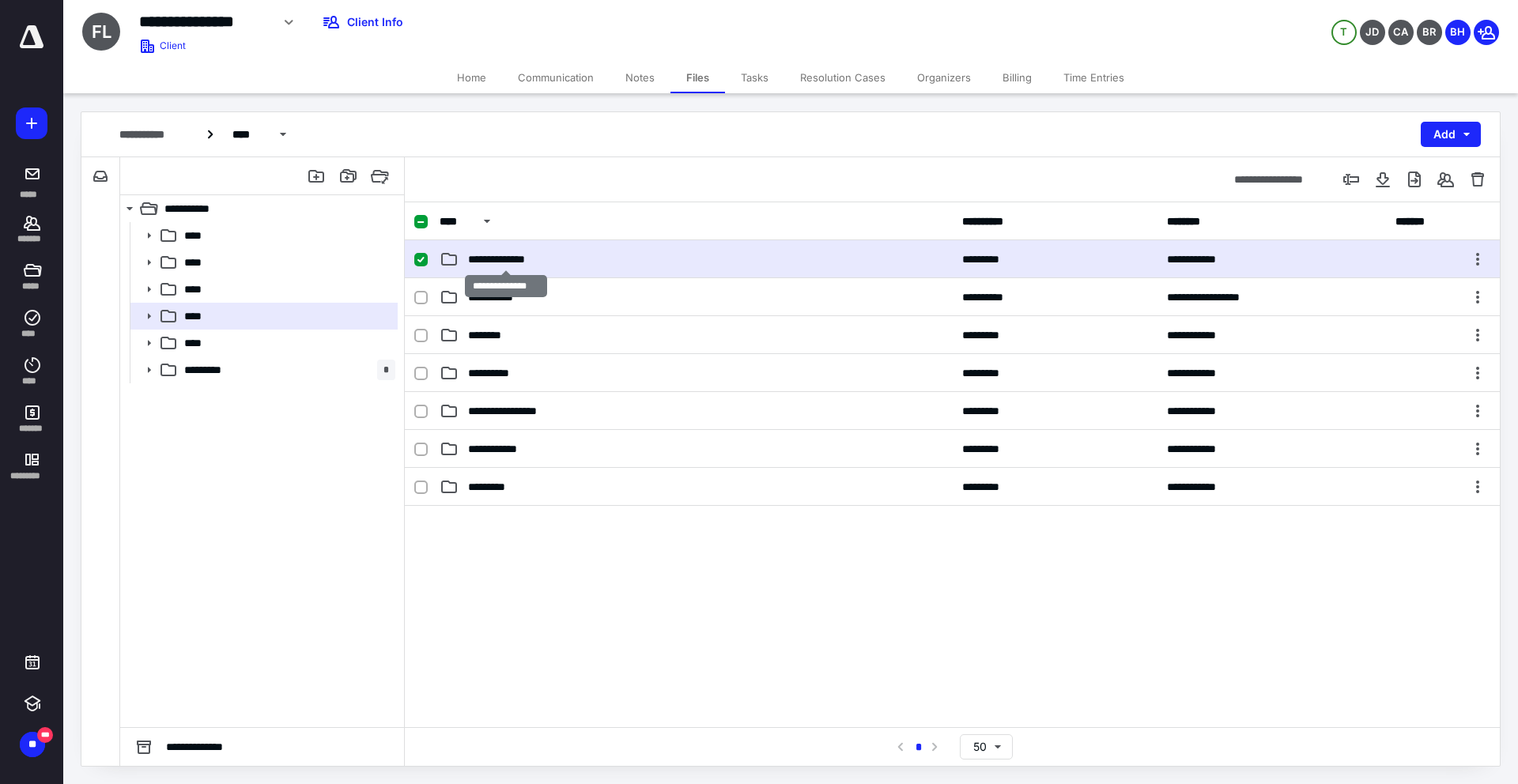 click on "**********" at bounding box center (506, 259) 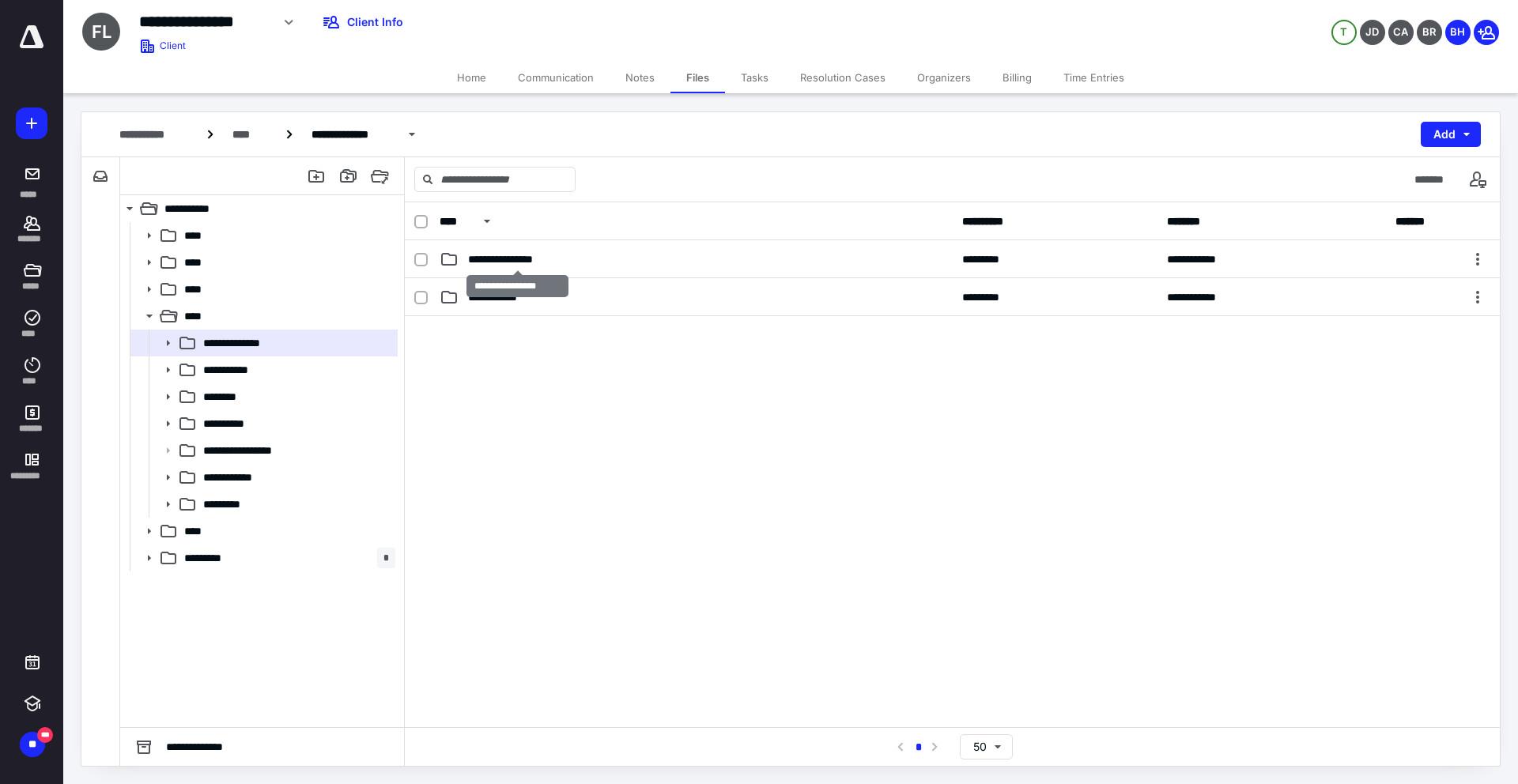 click on "**********" at bounding box center [518, 259] 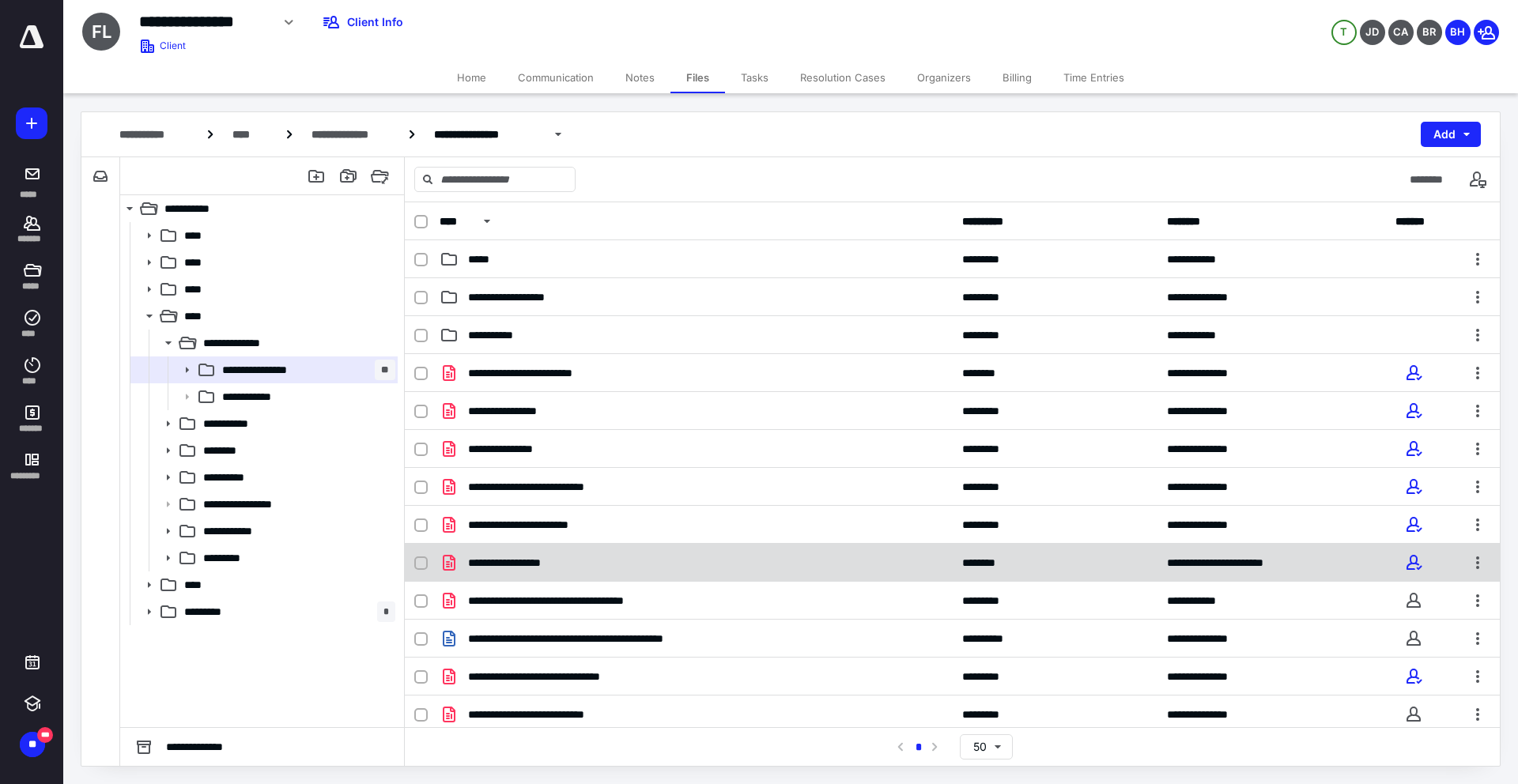 scroll, scrollTop: 44, scrollLeft: 0, axis: vertical 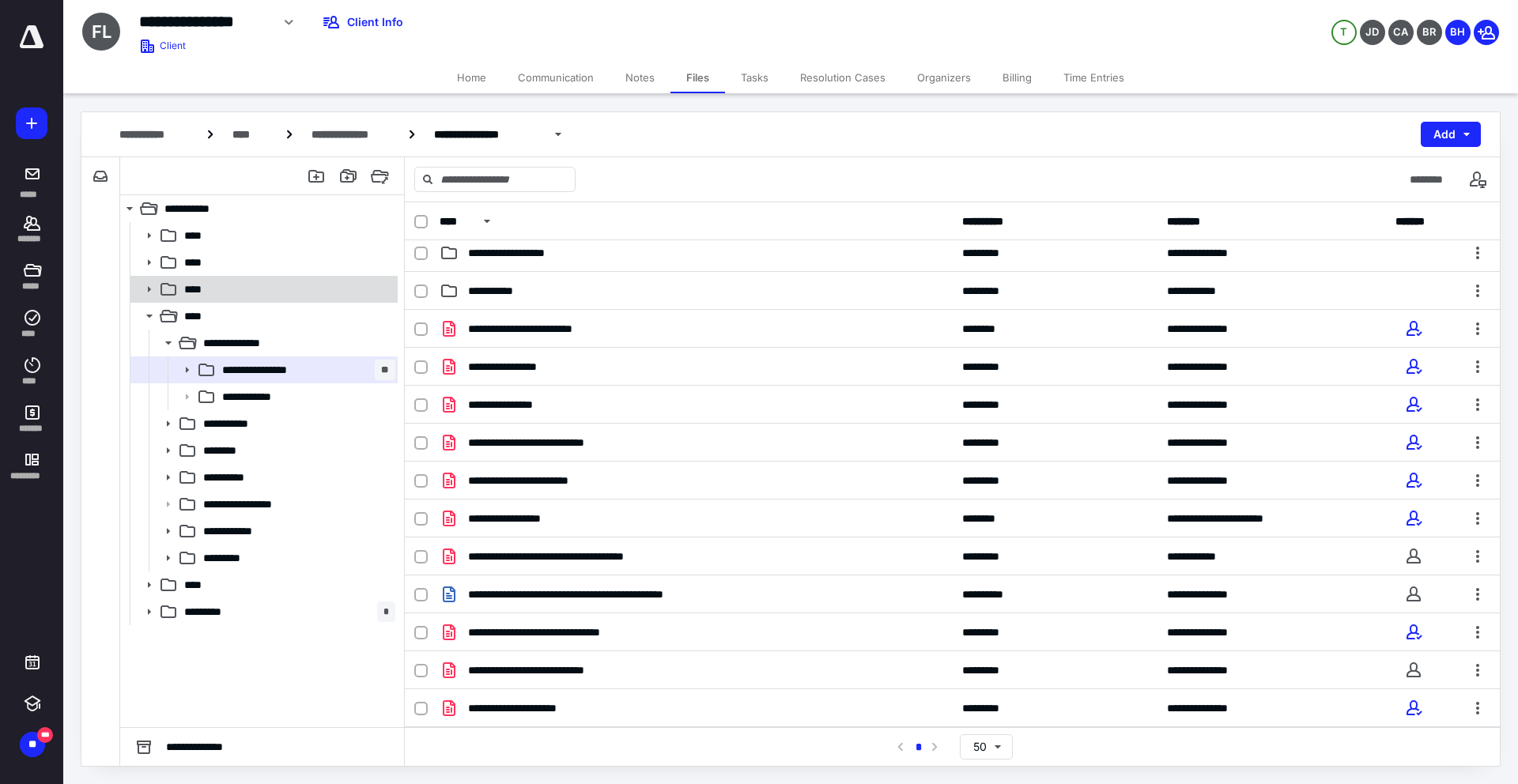 click 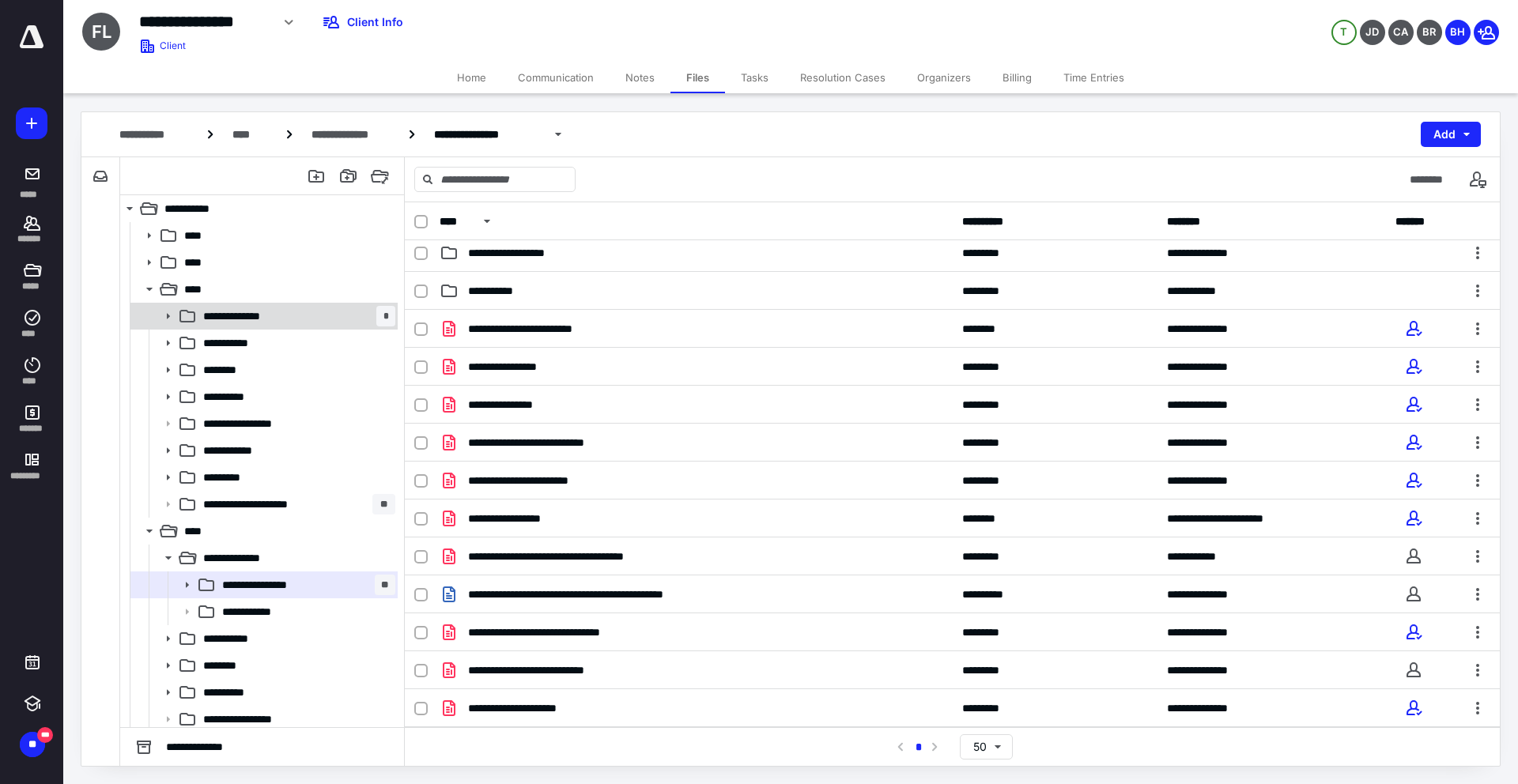click on "**********" at bounding box center [241, 316] 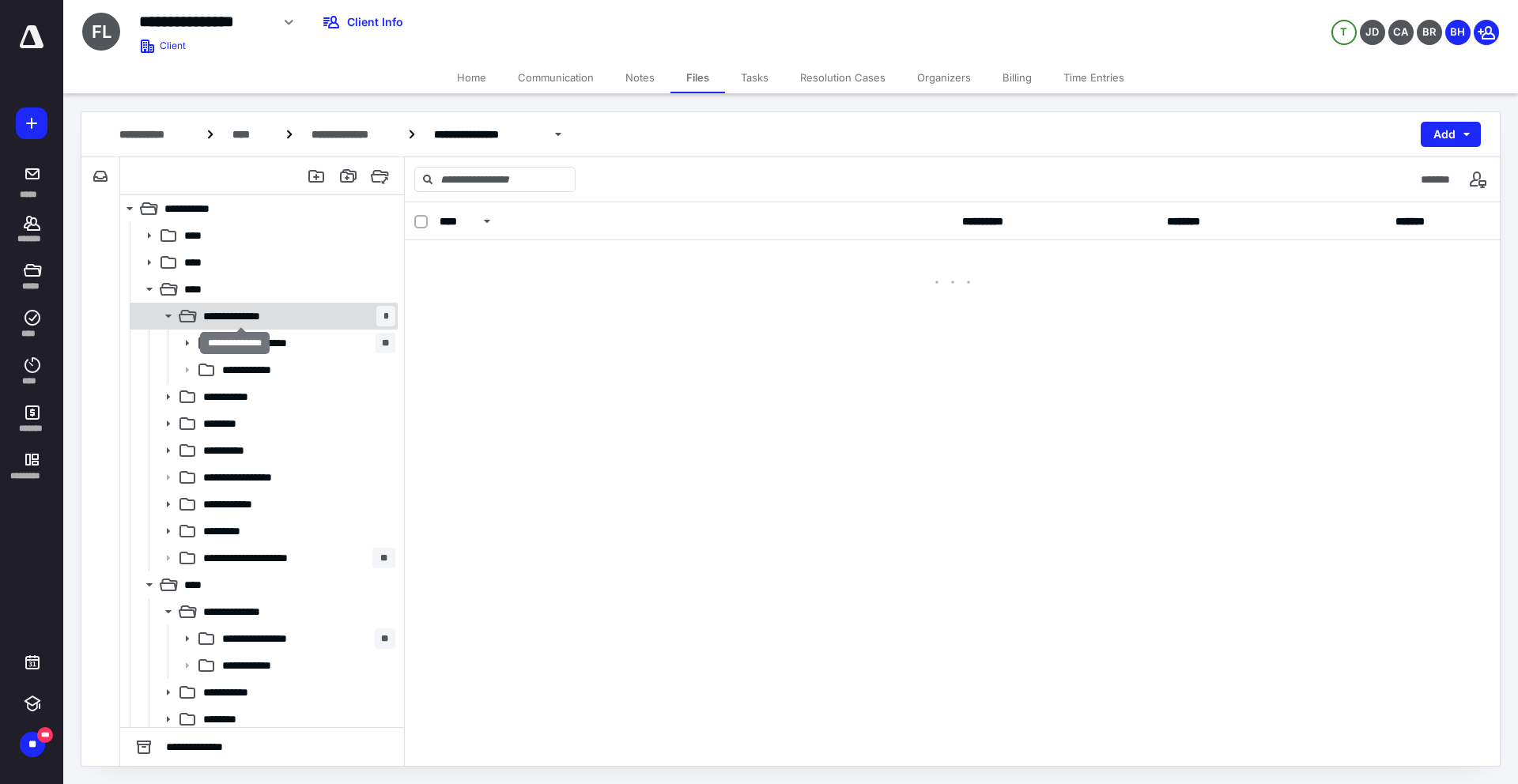 scroll, scrollTop: 0, scrollLeft: 0, axis: both 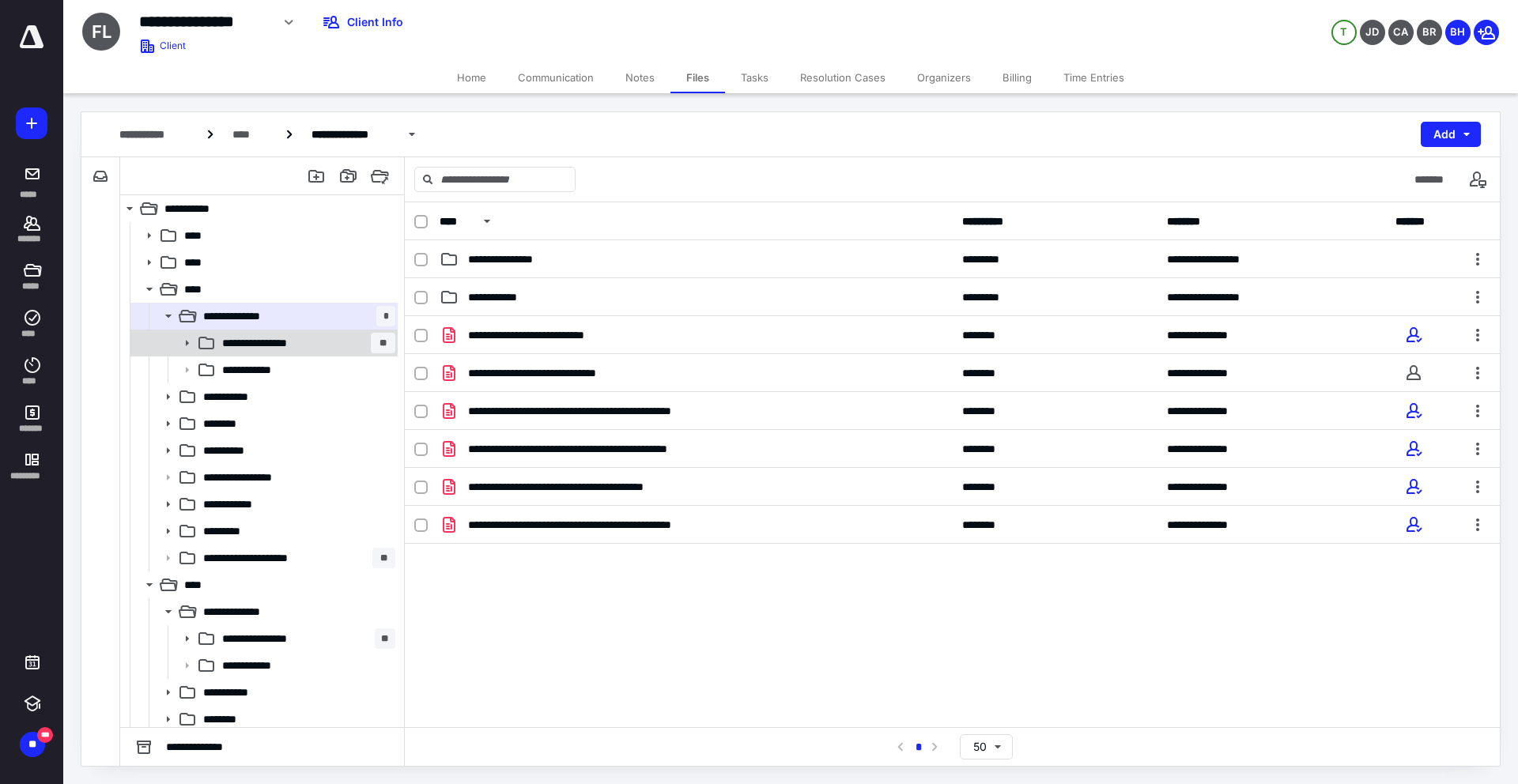 click on "**********" at bounding box center (272, 343) 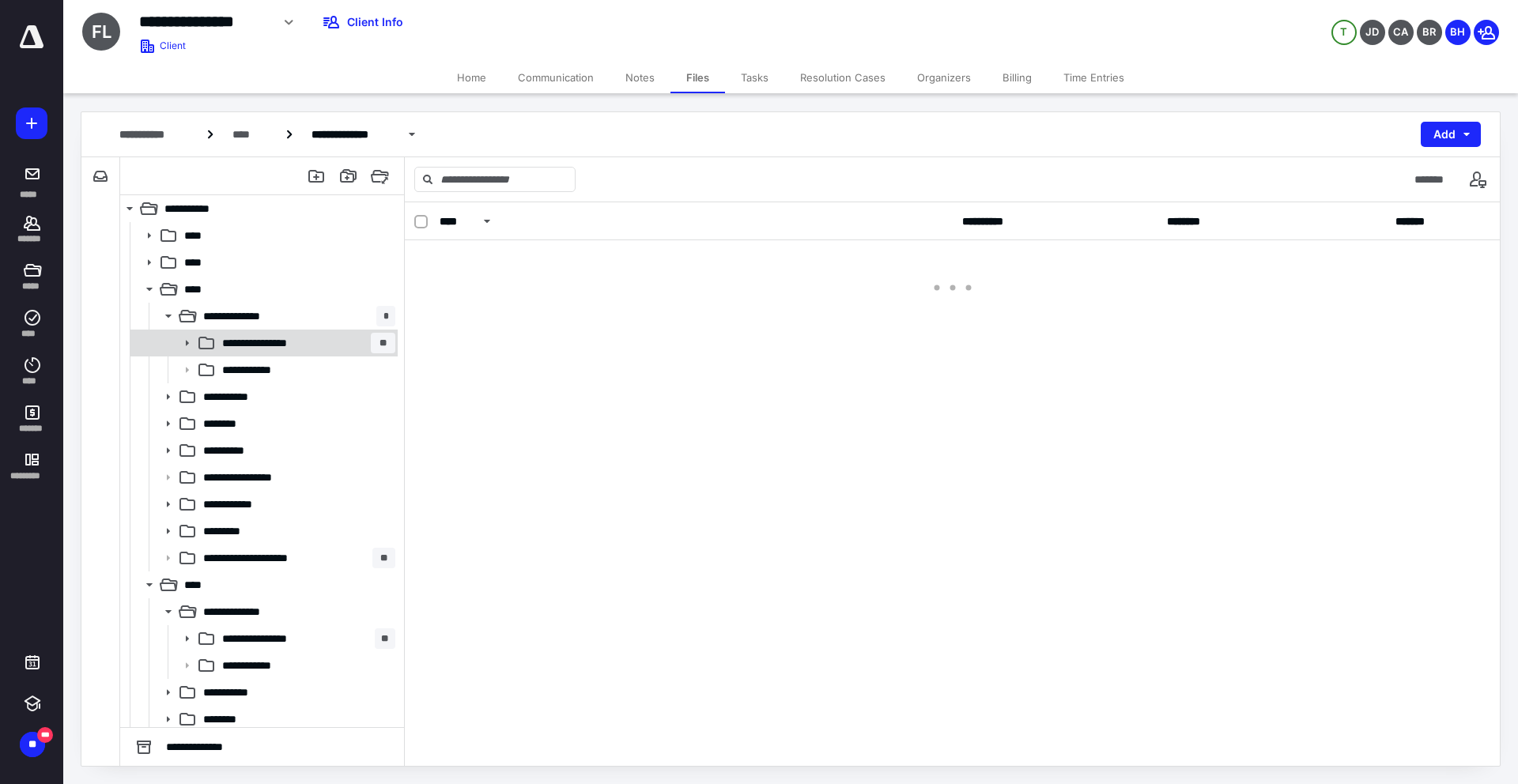 click on "**********" at bounding box center [272, 343] 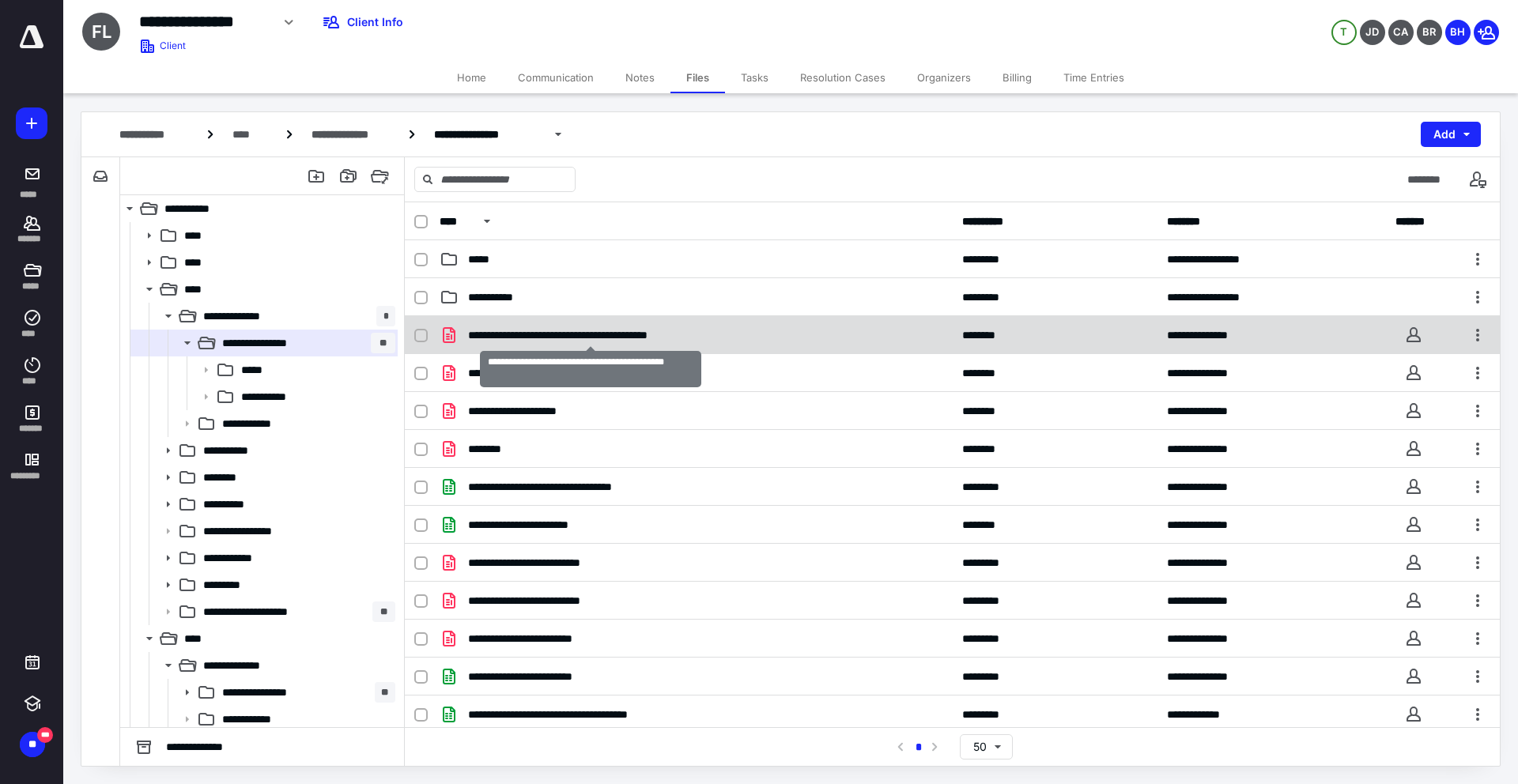 click on "**********" at bounding box center [591, 335] 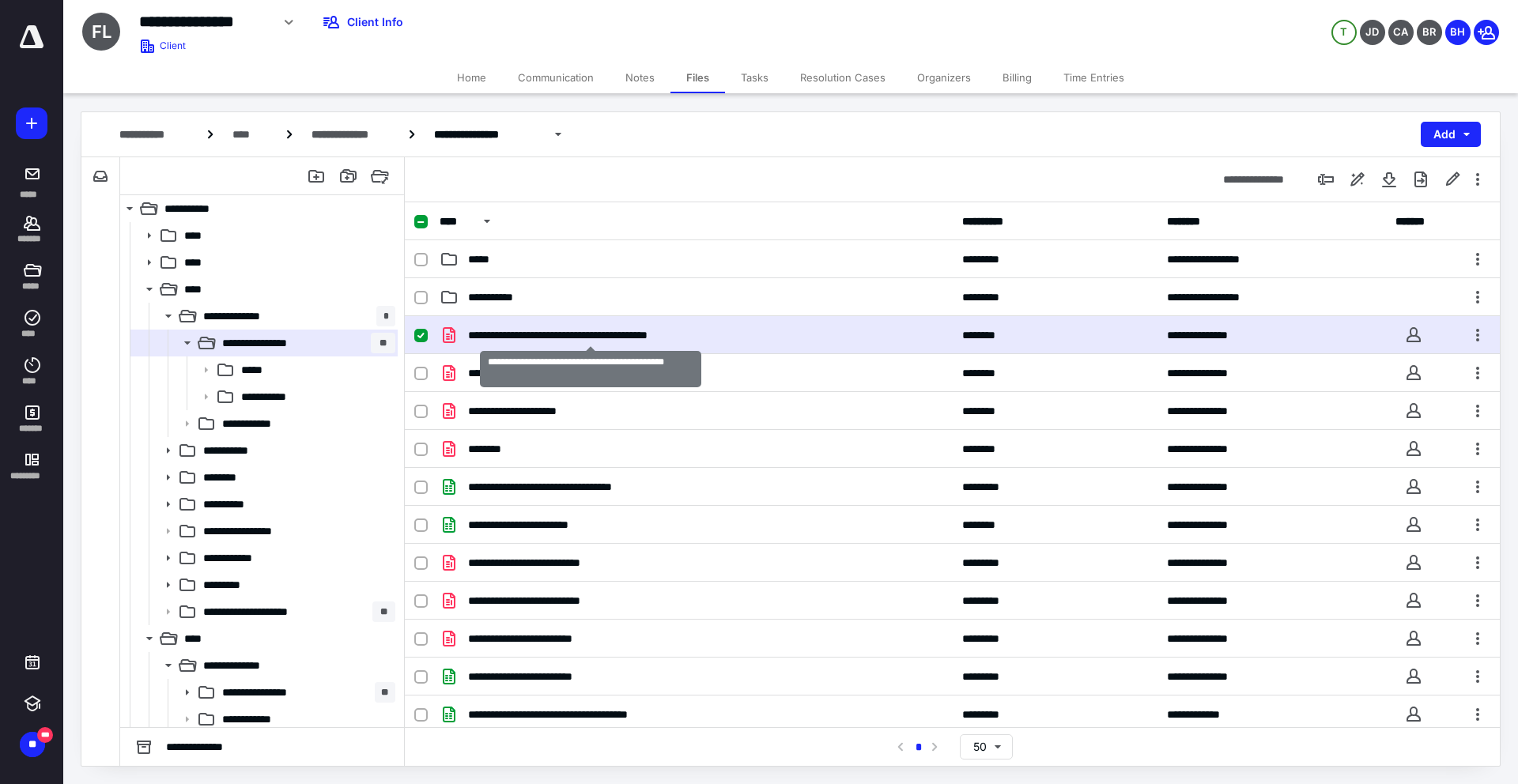 click on "**********" at bounding box center [591, 335] 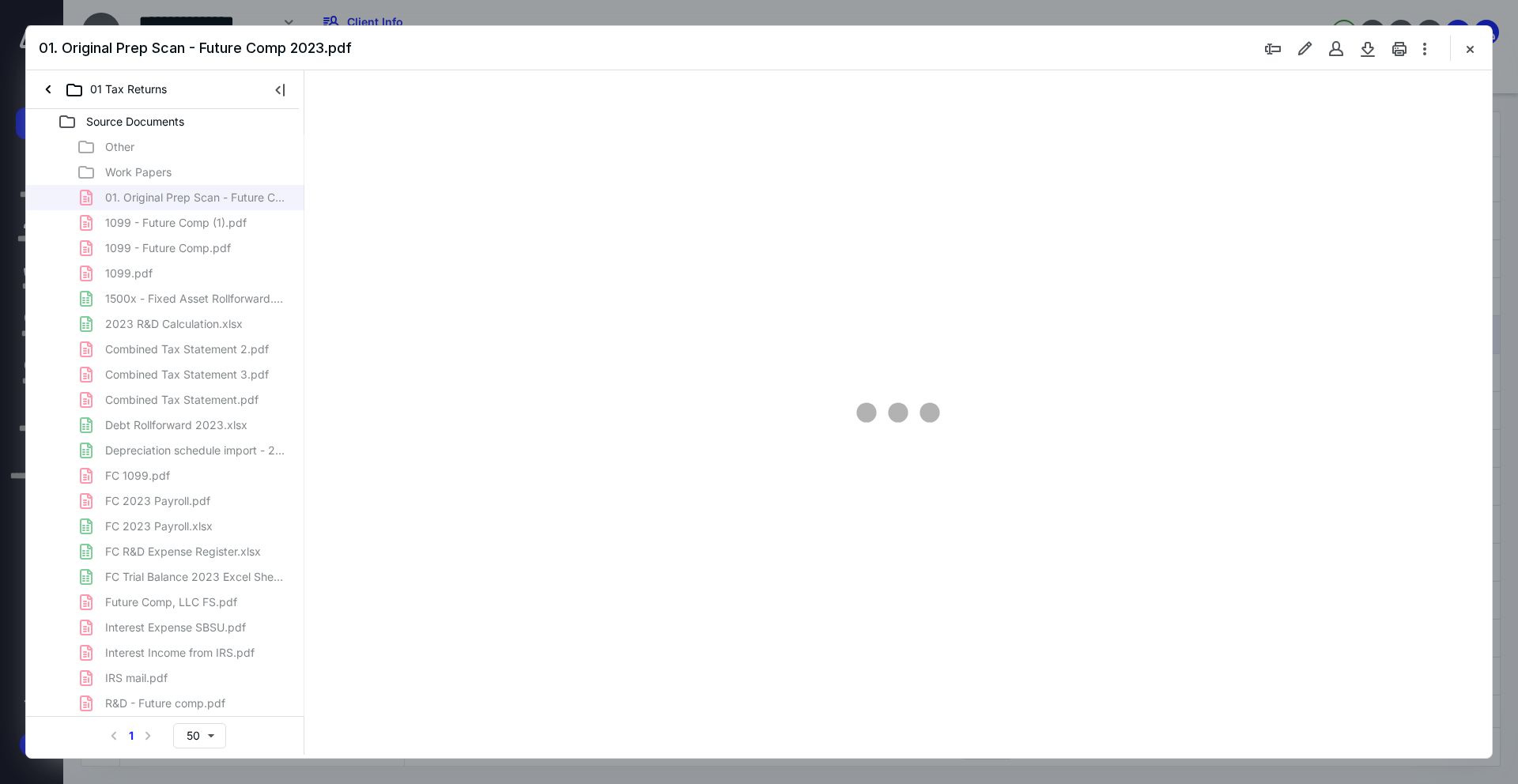 scroll, scrollTop: 0, scrollLeft: 0, axis: both 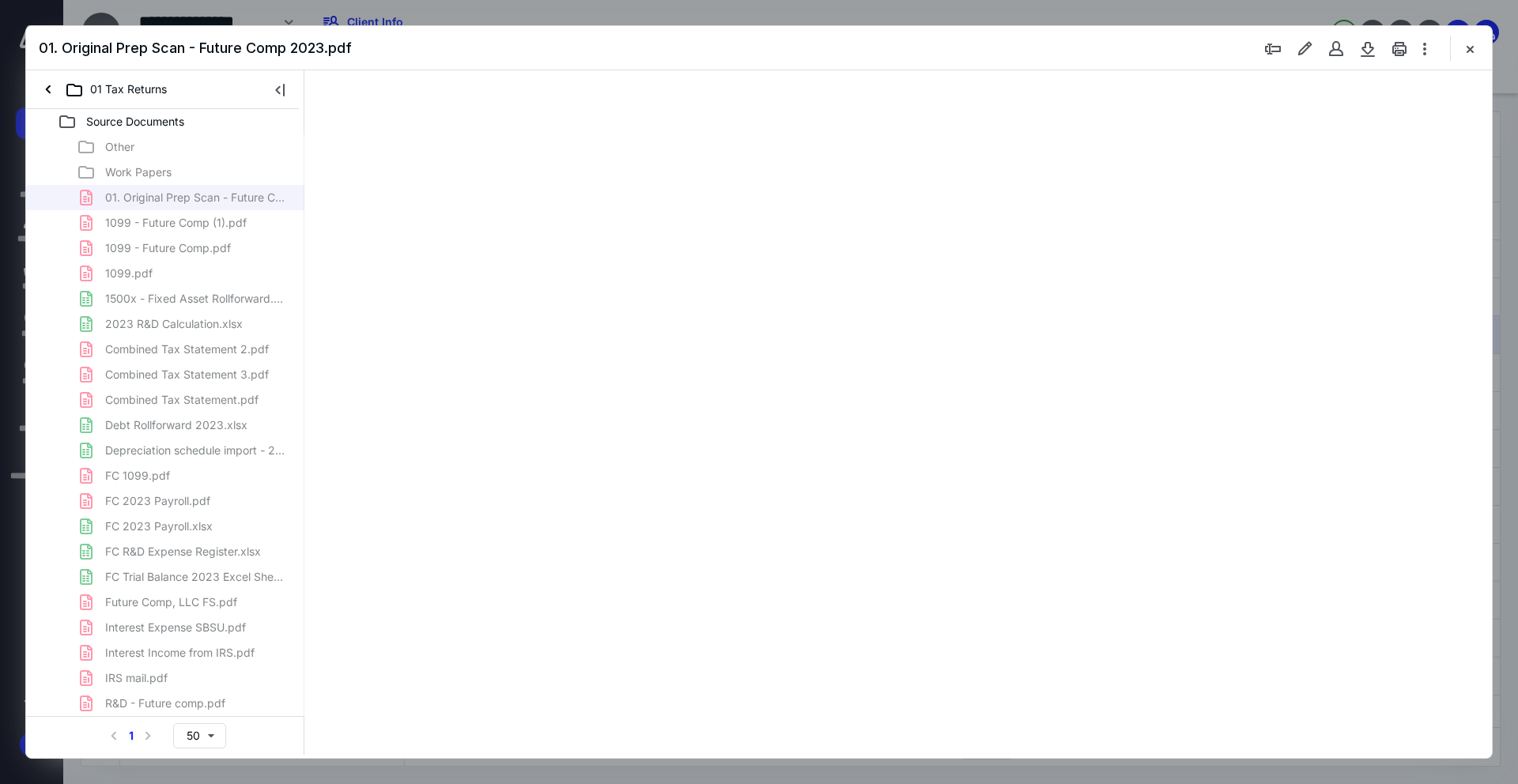 type on "241" 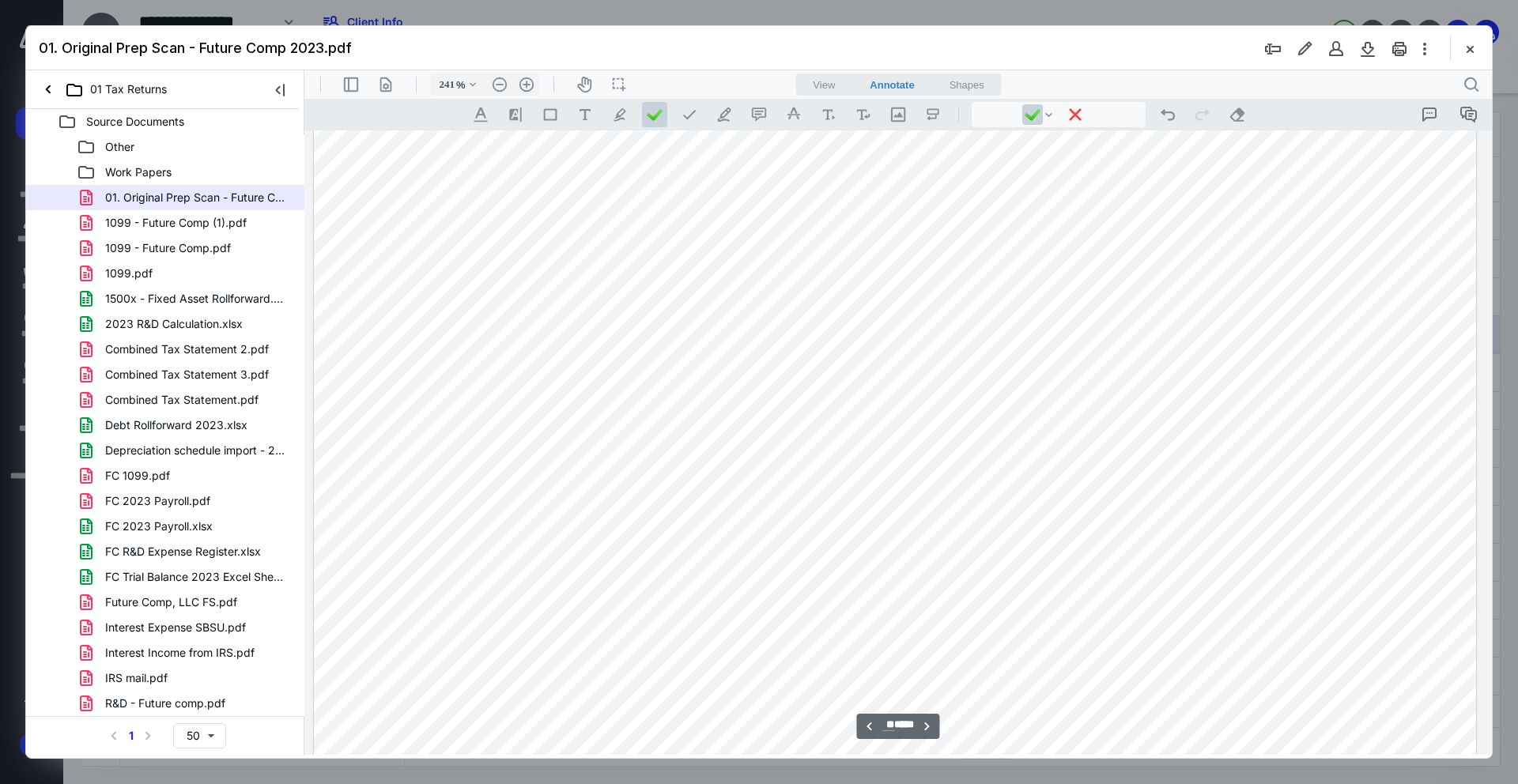 scroll, scrollTop: 19955, scrollLeft: 169, axis: both 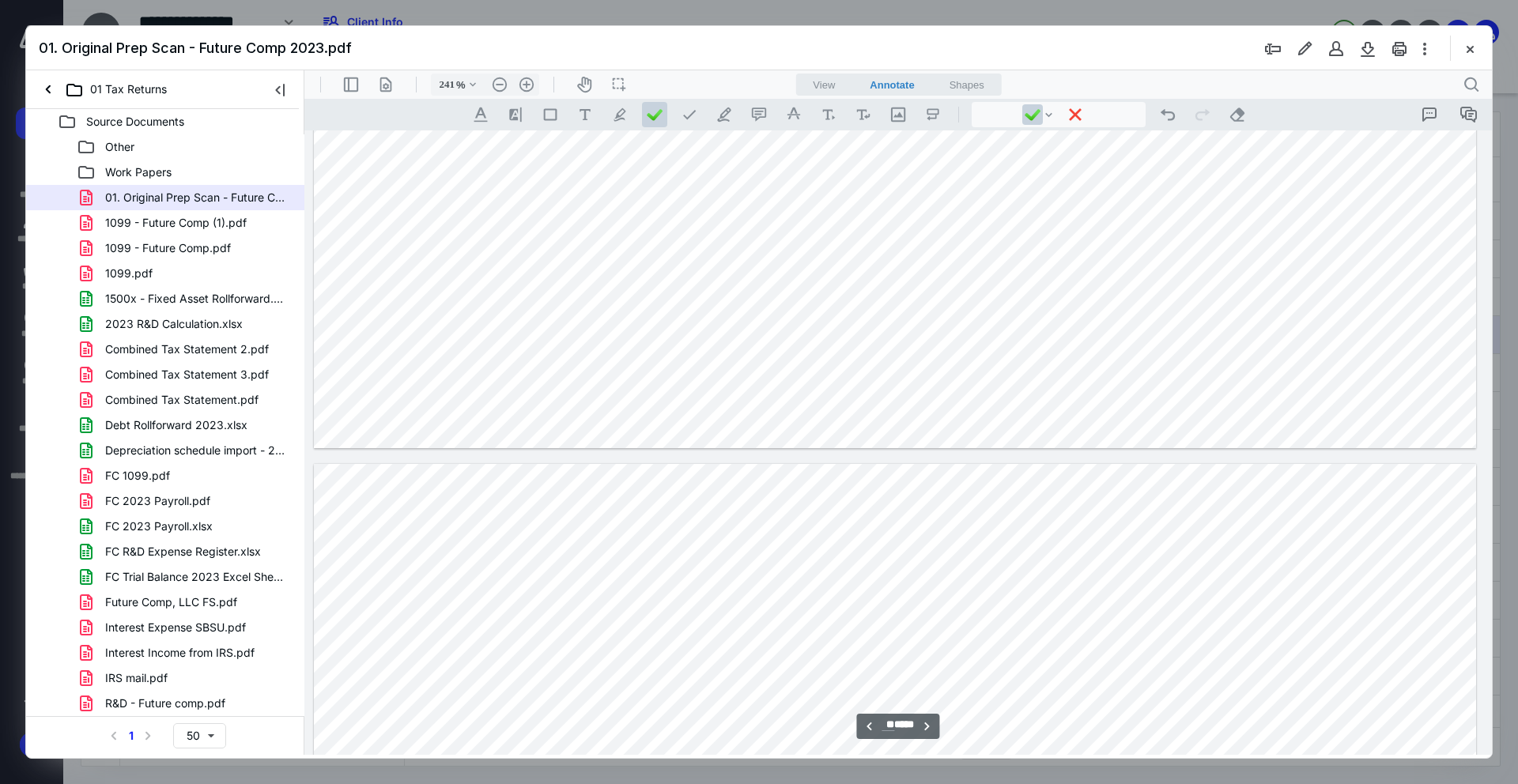 type on "**" 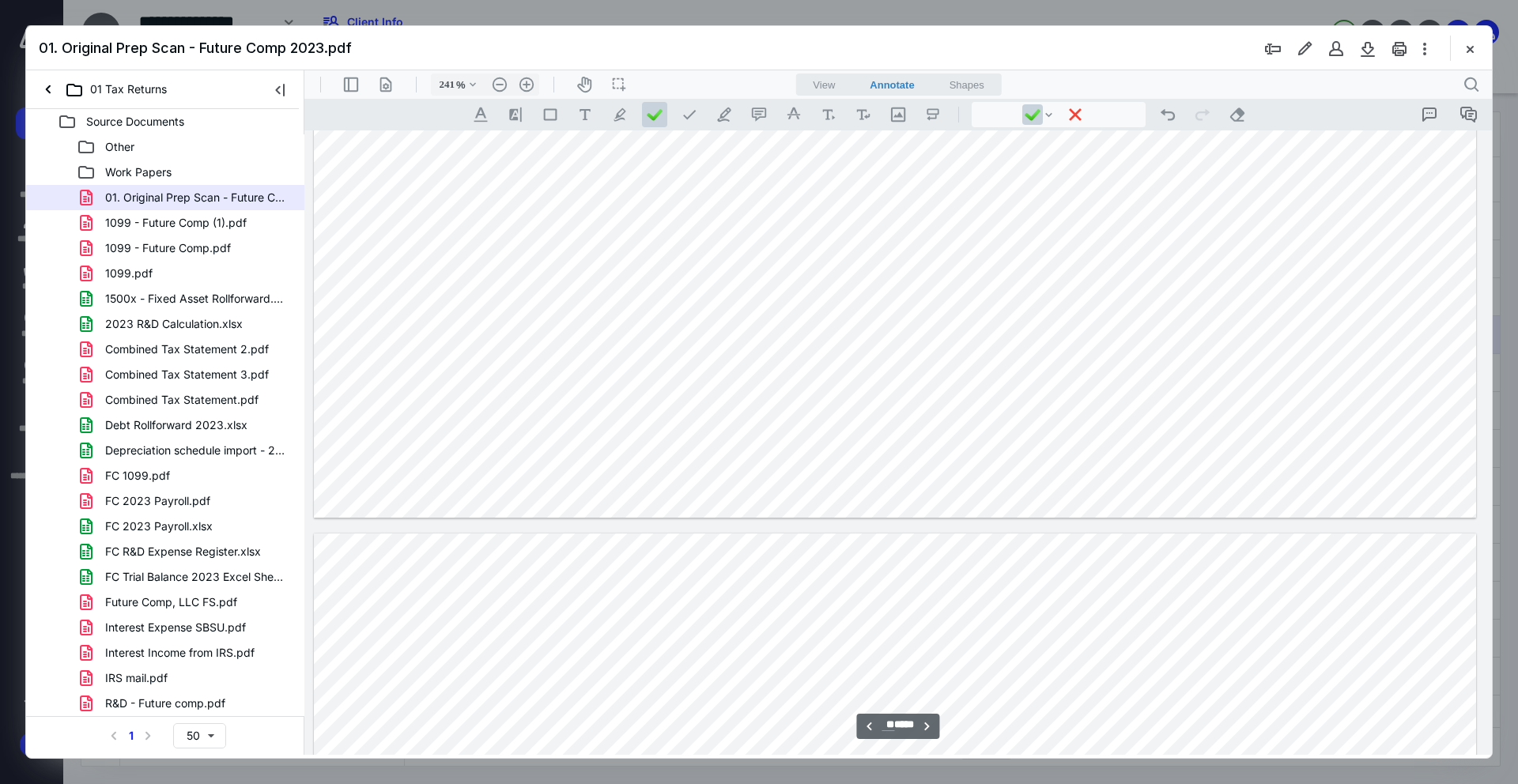 scroll, scrollTop: 22398, scrollLeft: 169, axis: both 